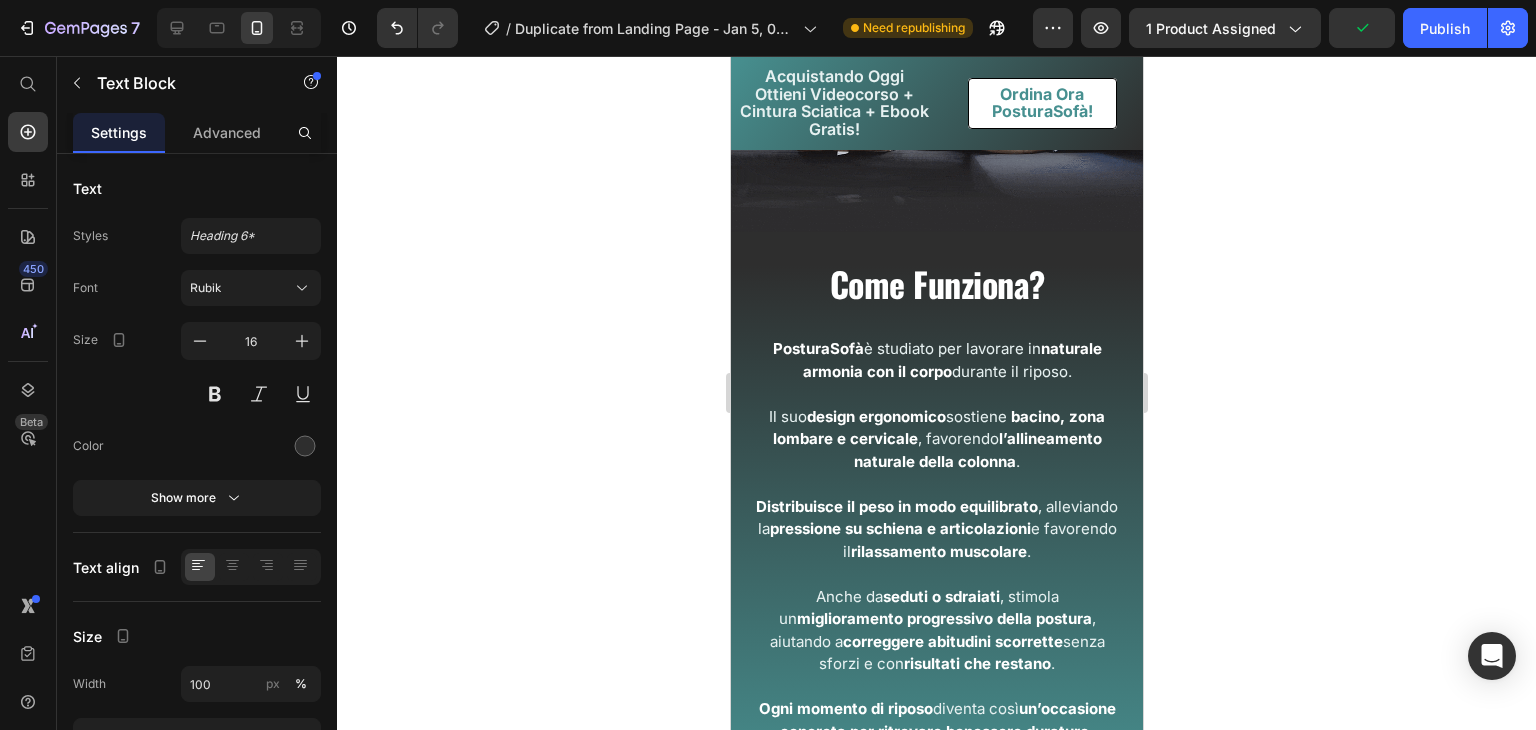 scroll, scrollTop: 4461, scrollLeft: 0, axis: vertical 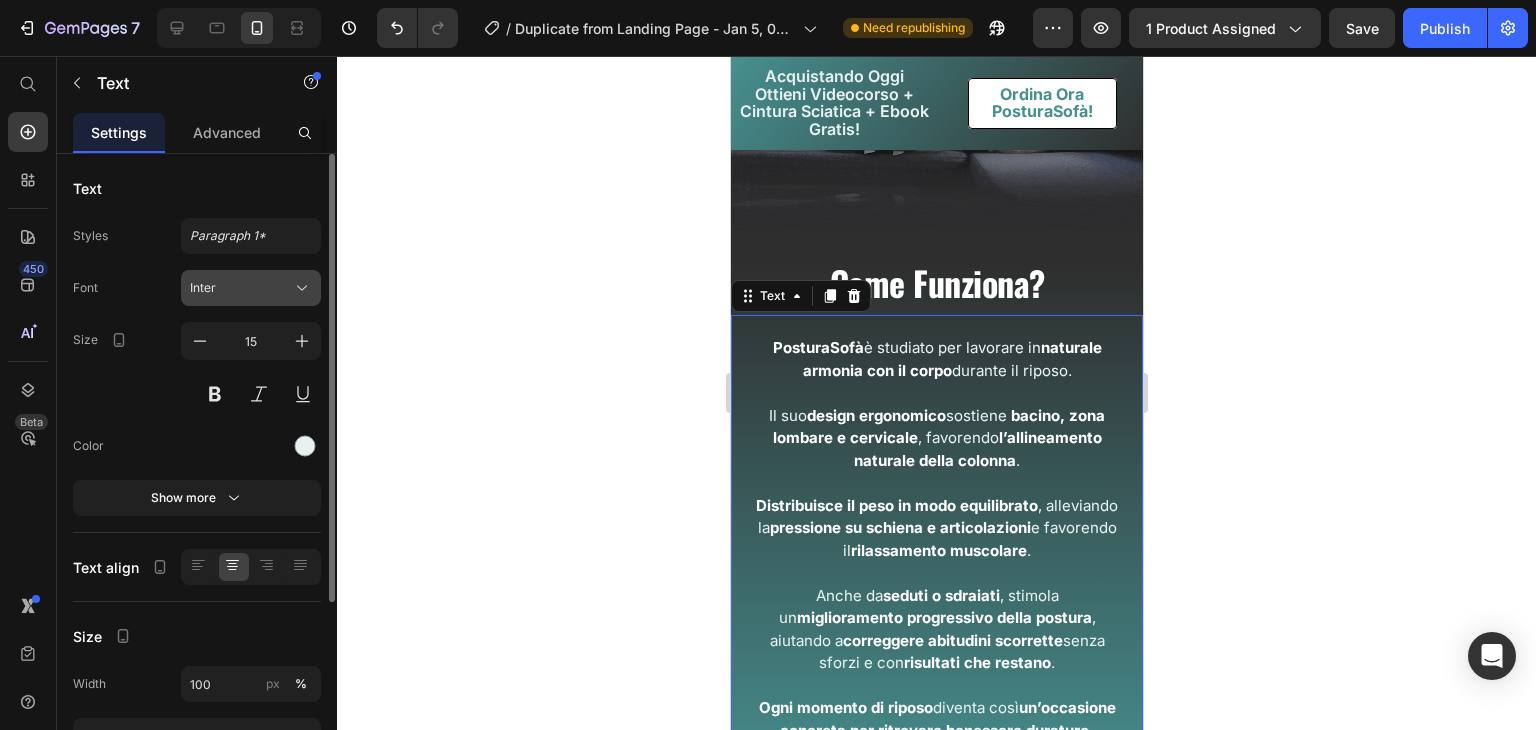 click on "Inter" at bounding box center [241, 288] 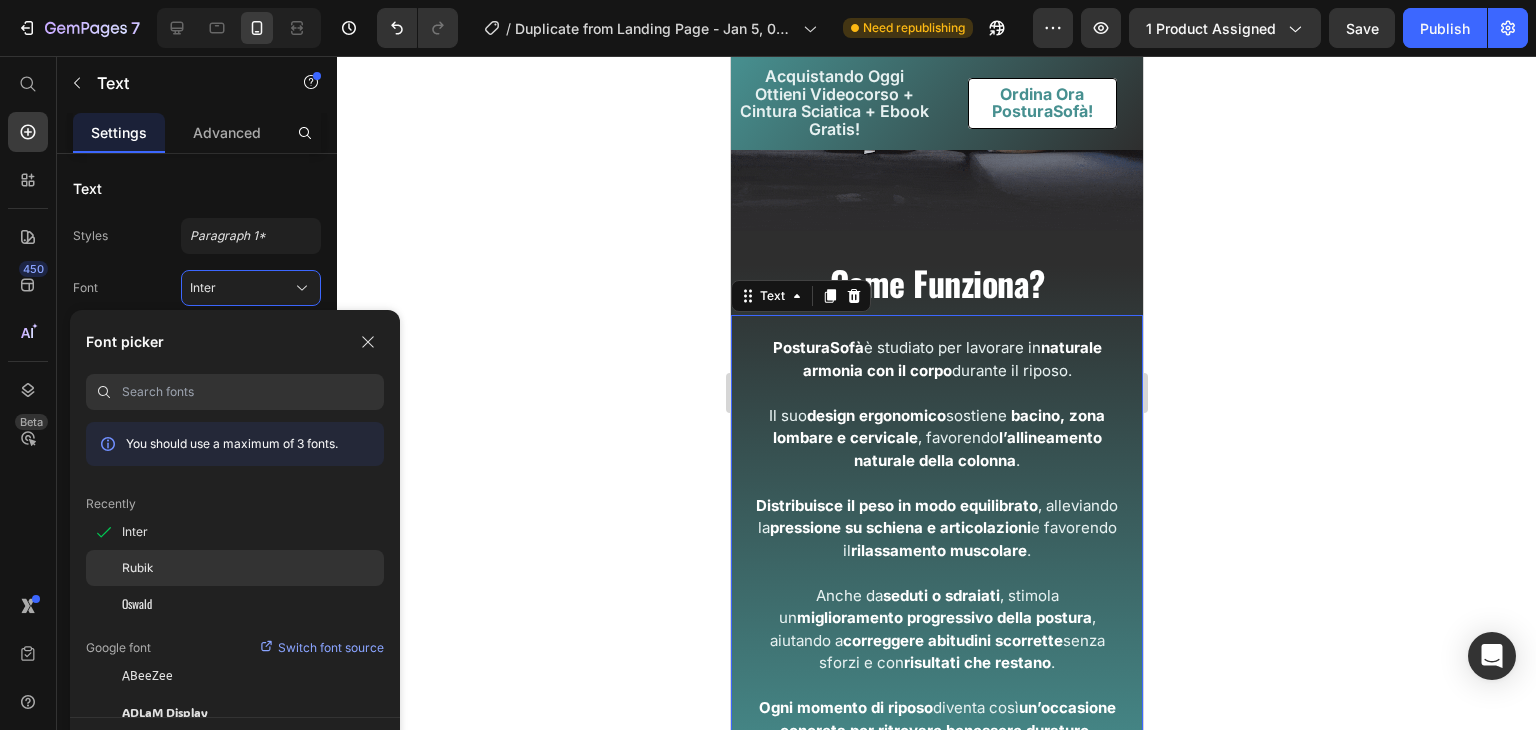 click on "Rubik" 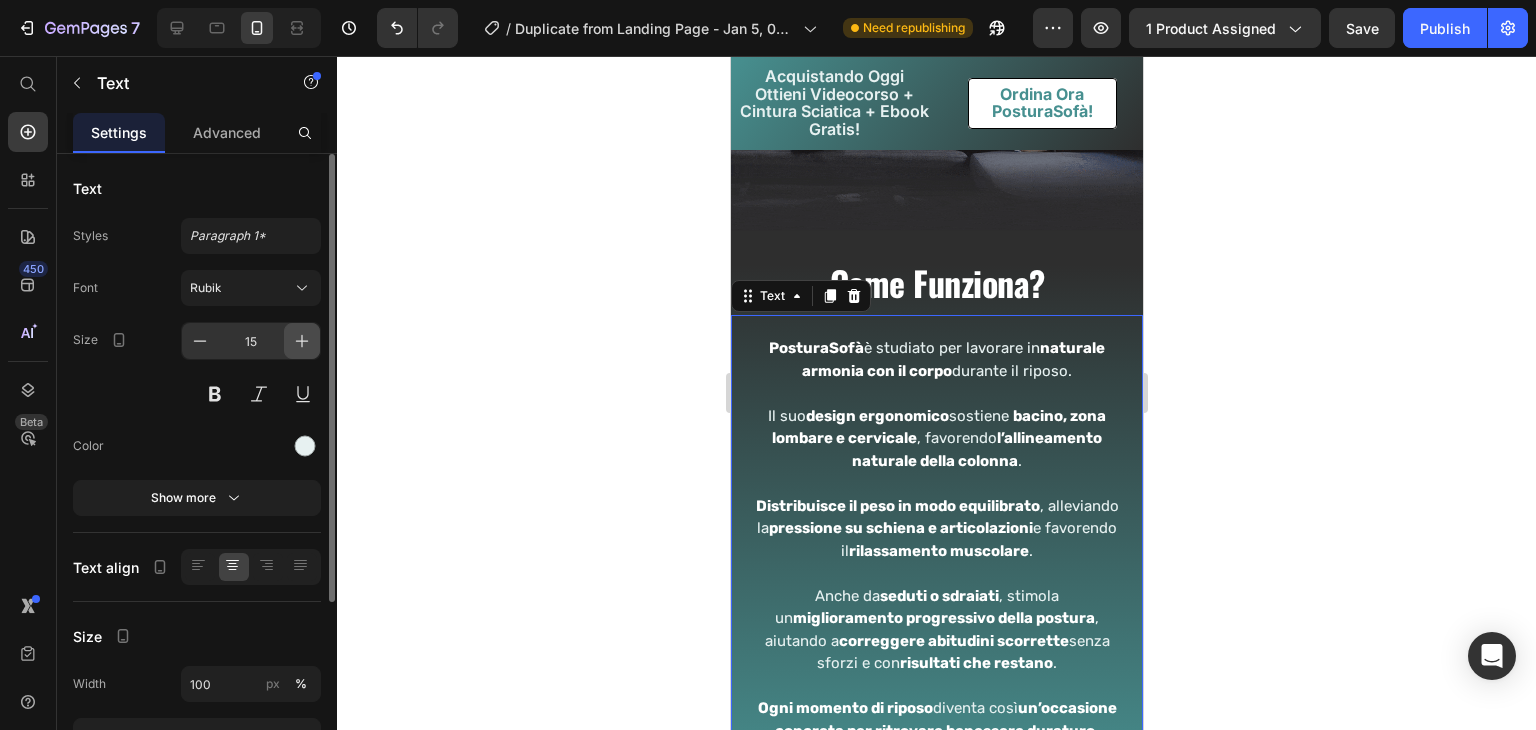 click 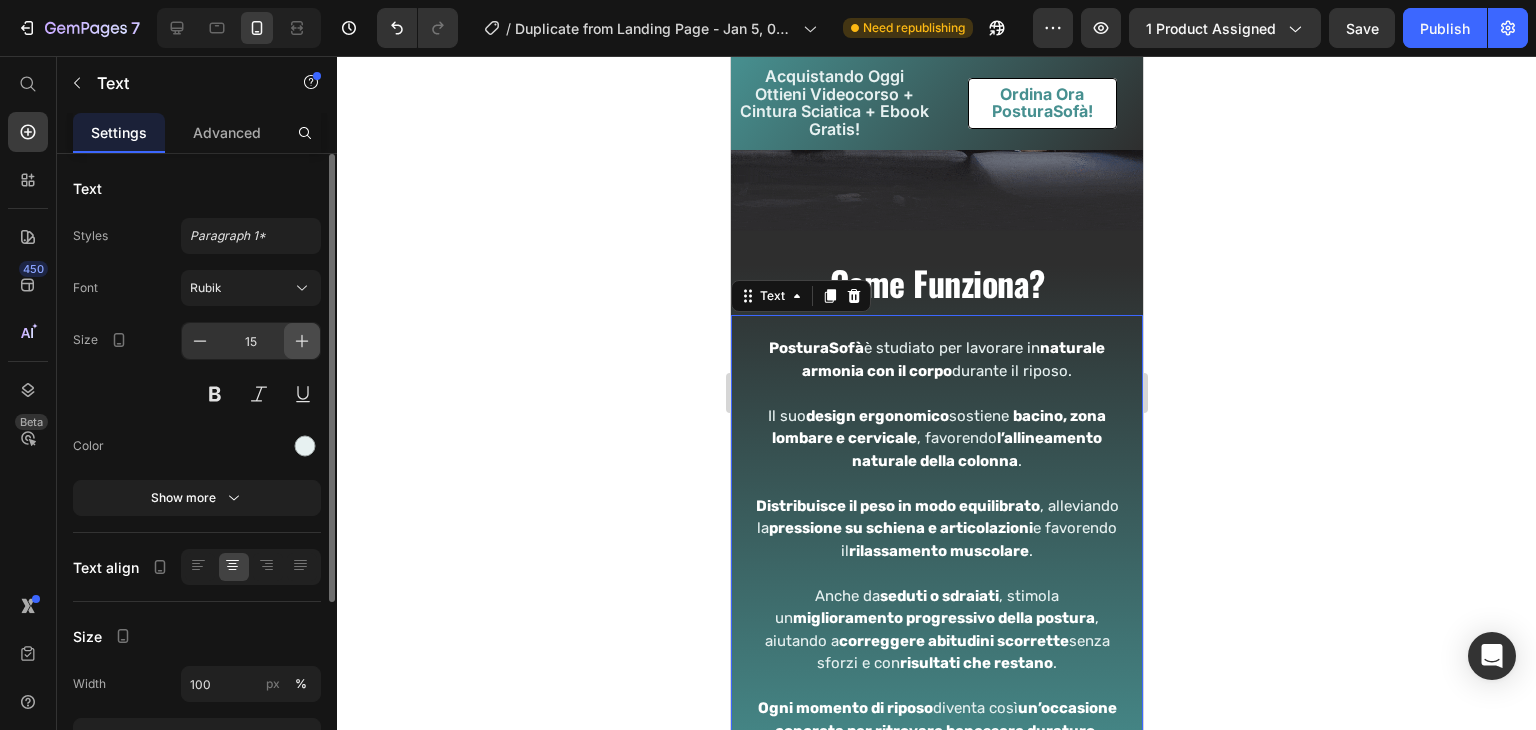 type on "16" 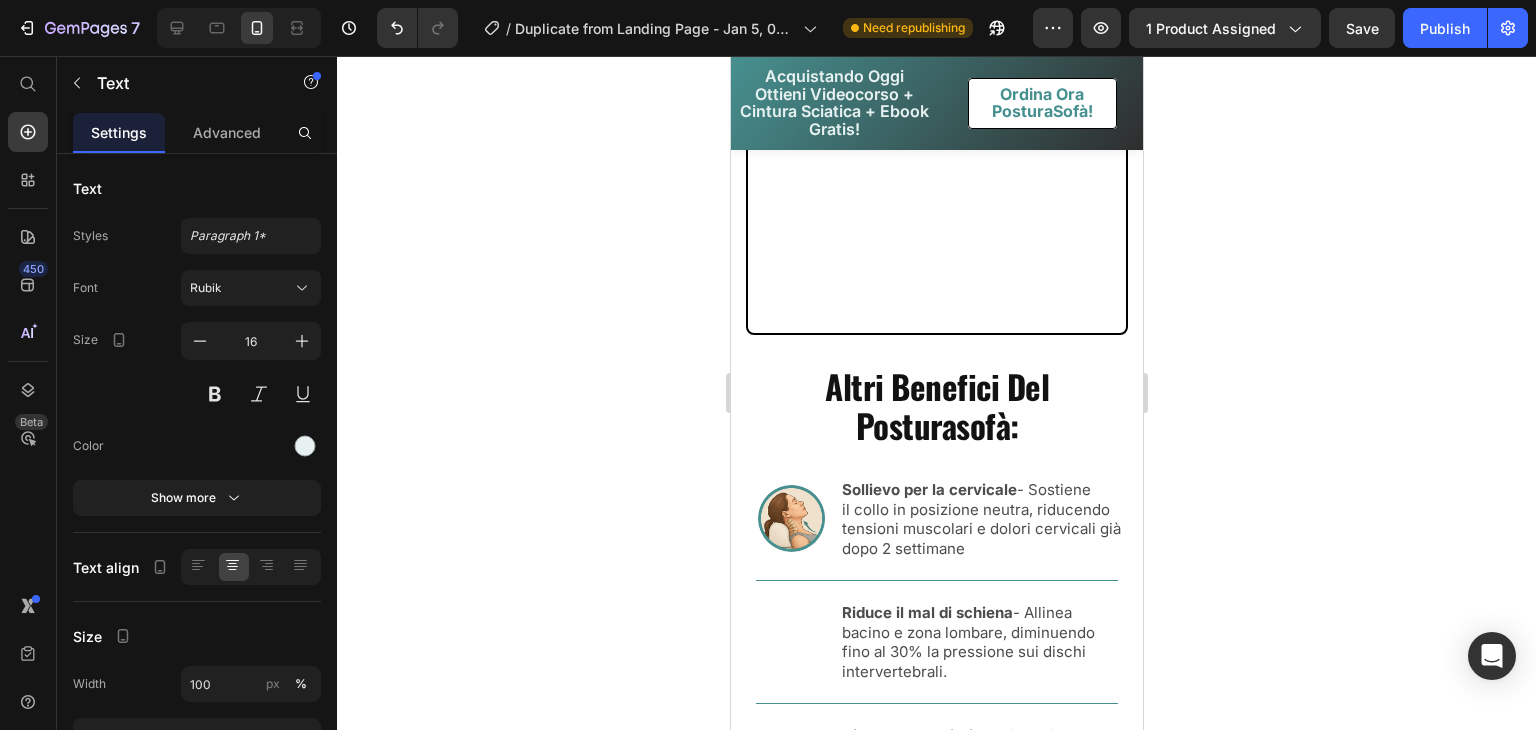 scroll, scrollTop: 5408, scrollLeft: 0, axis: vertical 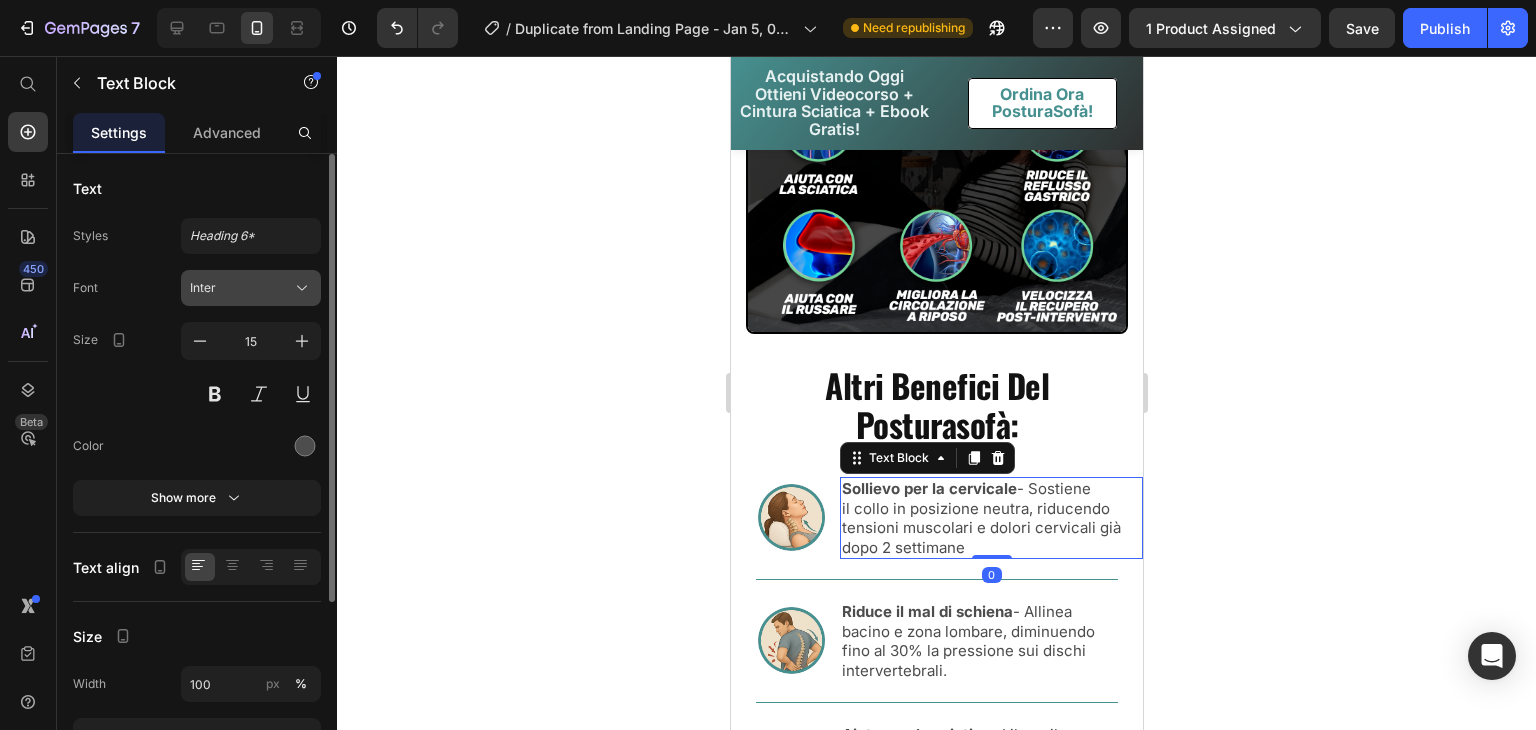click 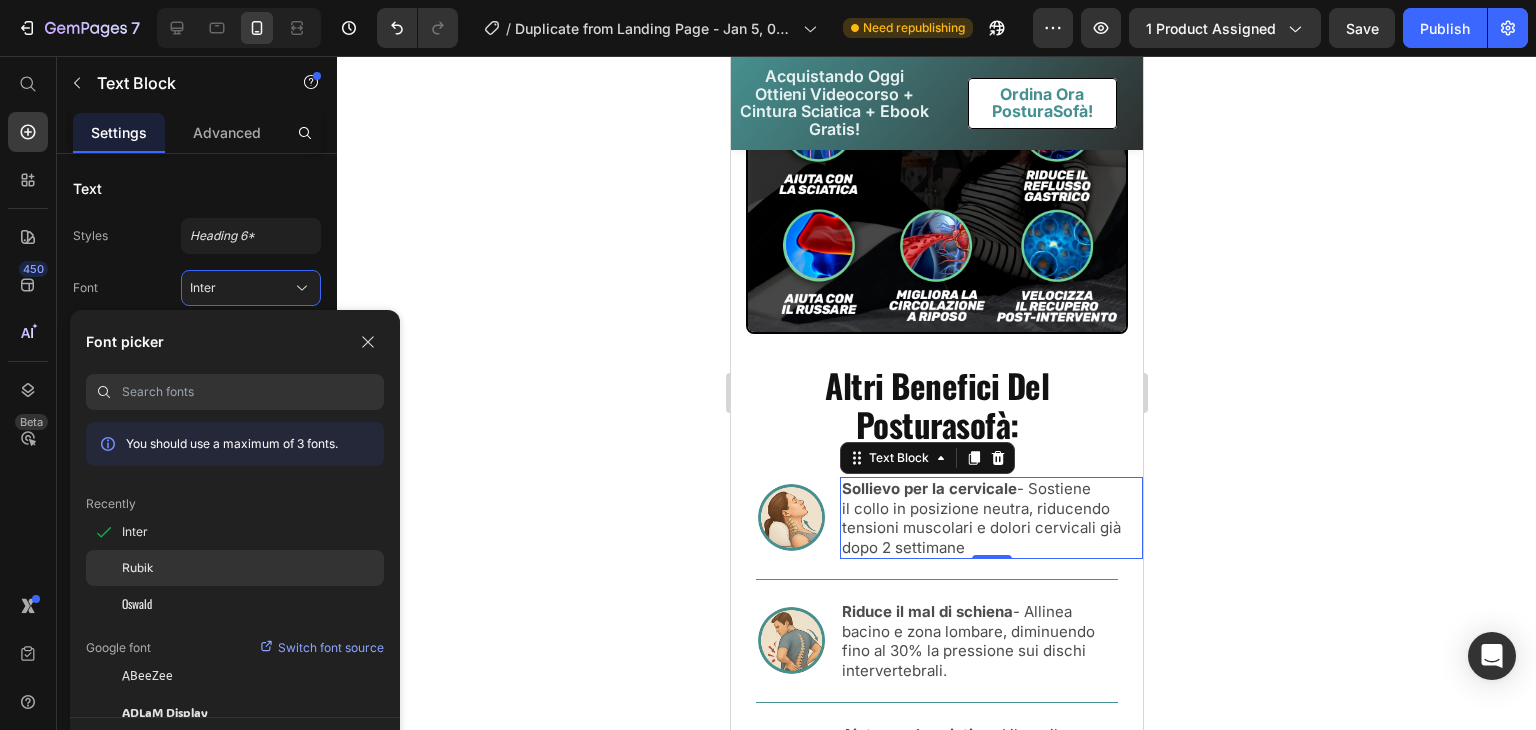 click on "Rubik" 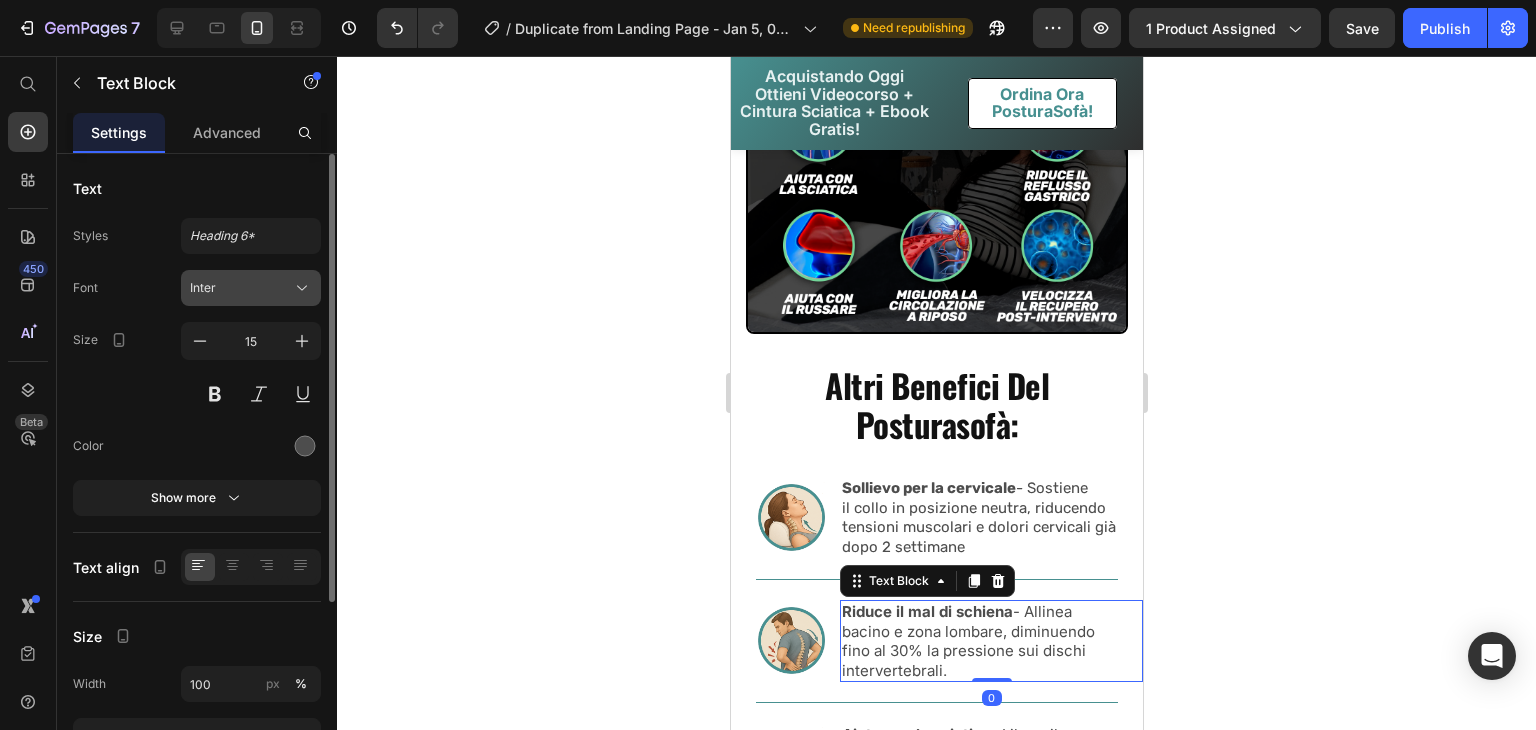 click on "Inter" at bounding box center (241, 288) 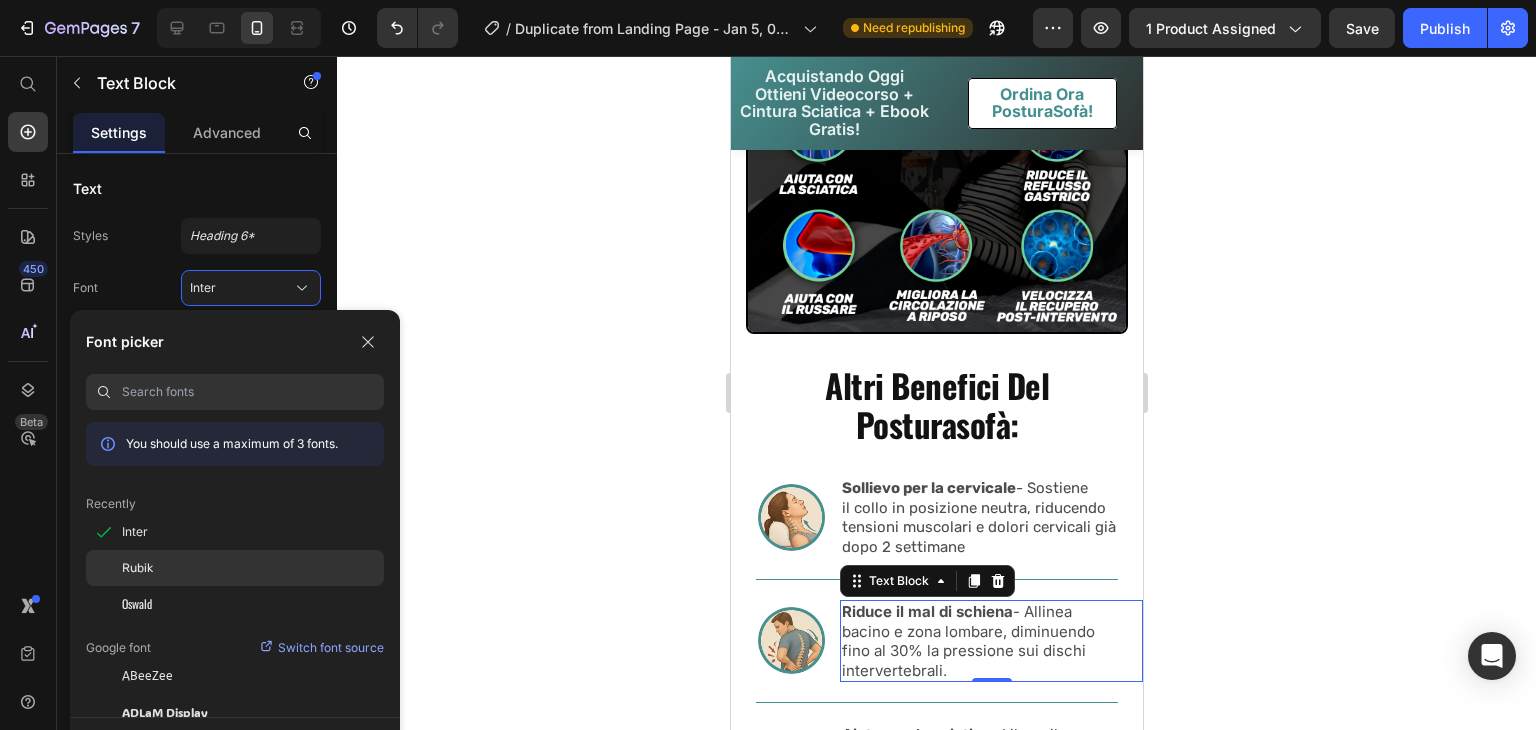click on "Rubik" 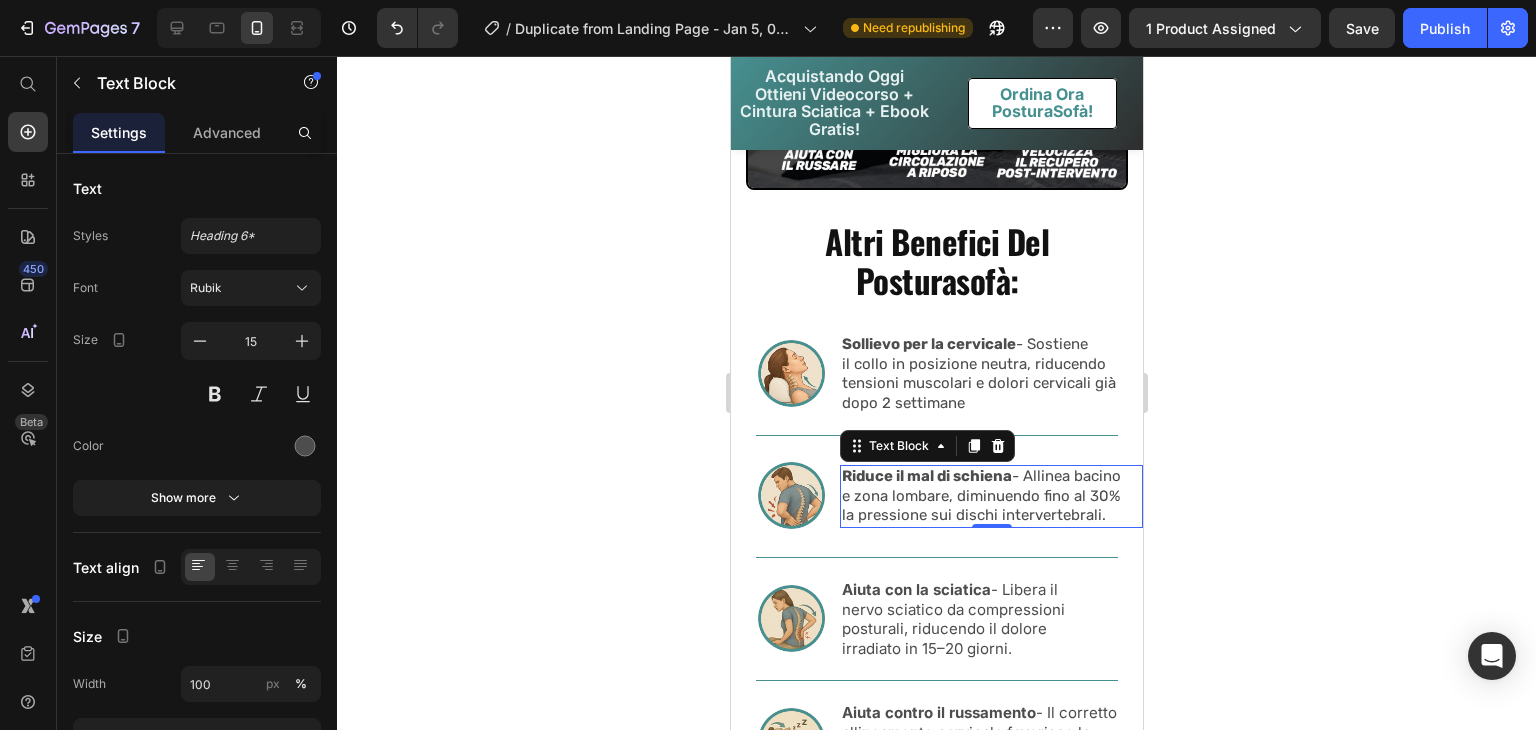 scroll, scrollTop: 5556, scrollLeft: 0, axis: vertical 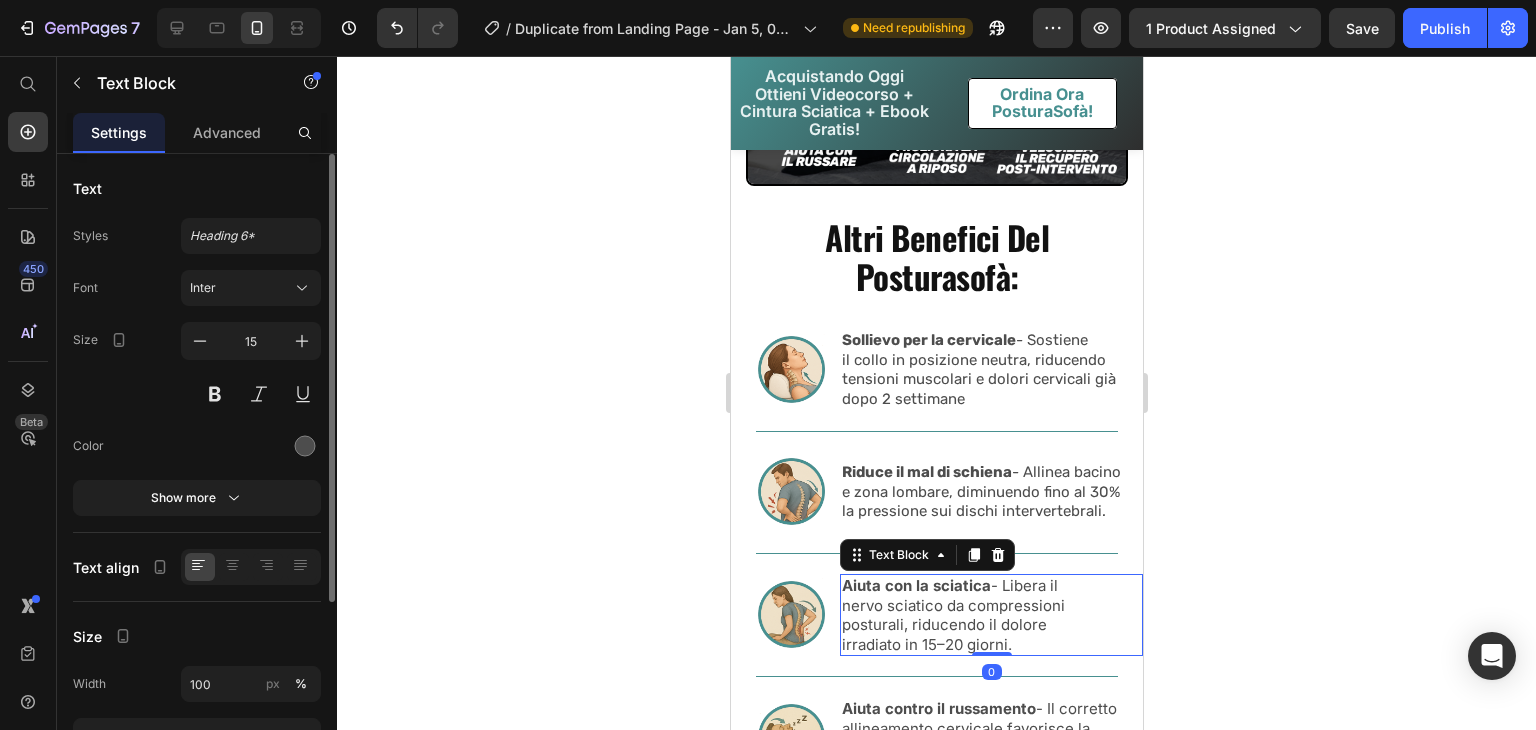click on "Inter" 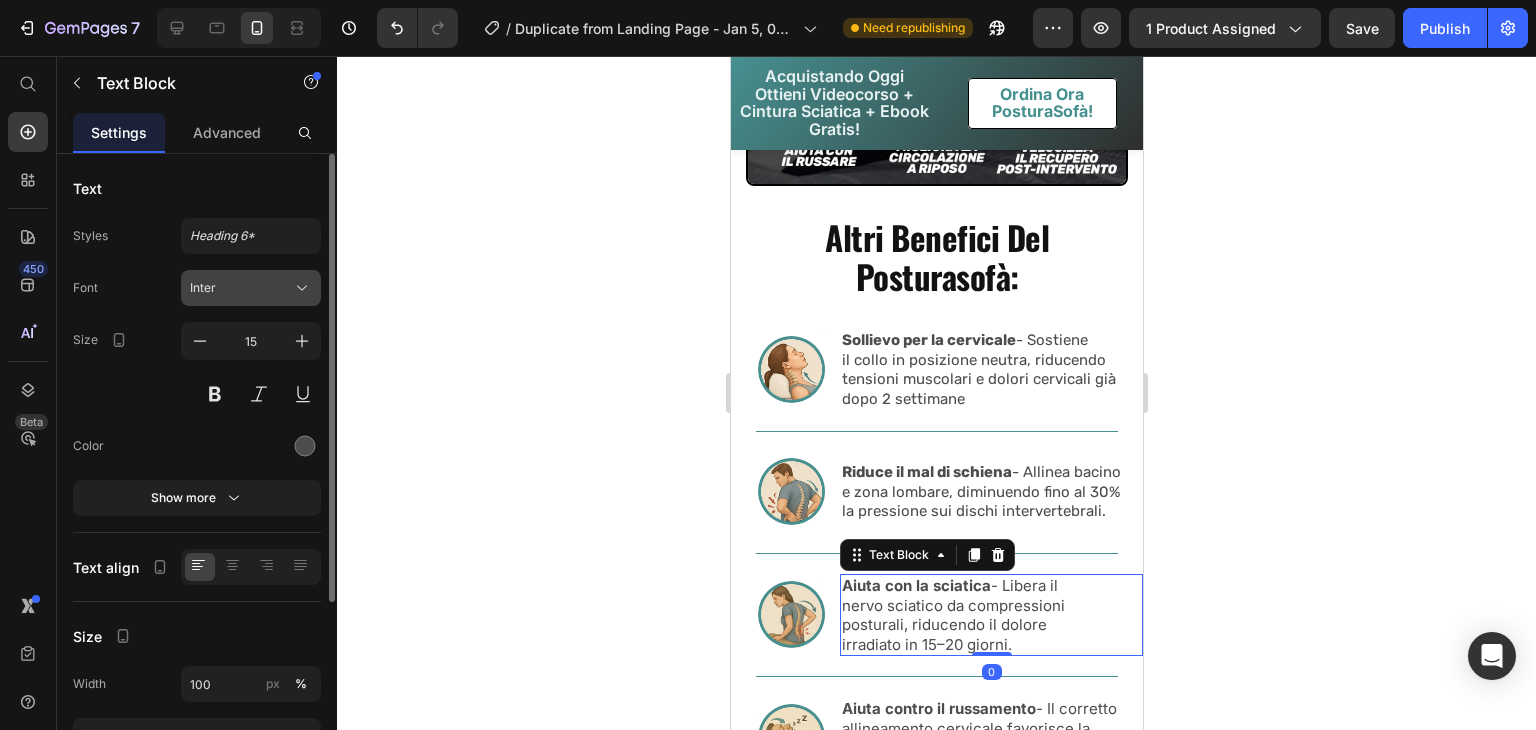 click 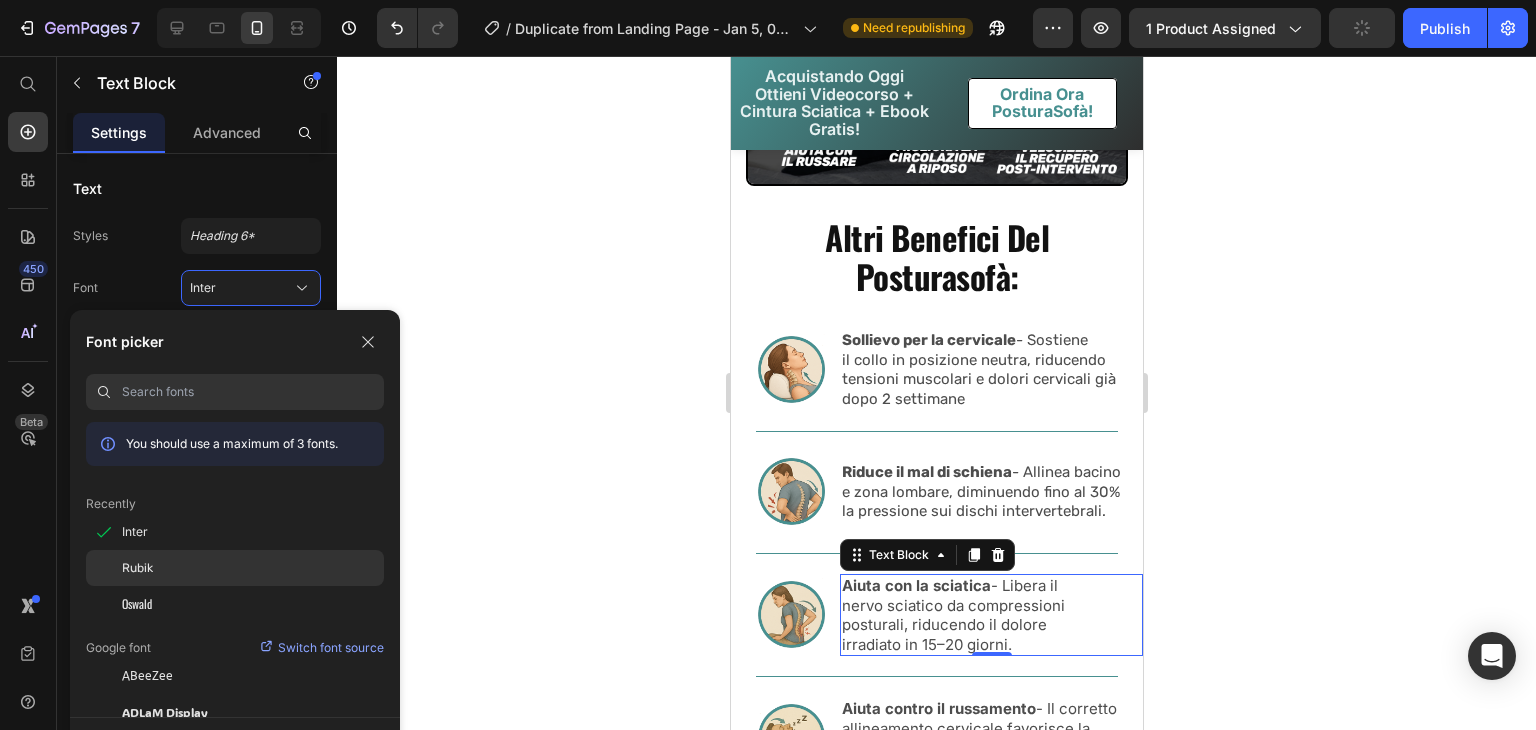 click on "Rubik" 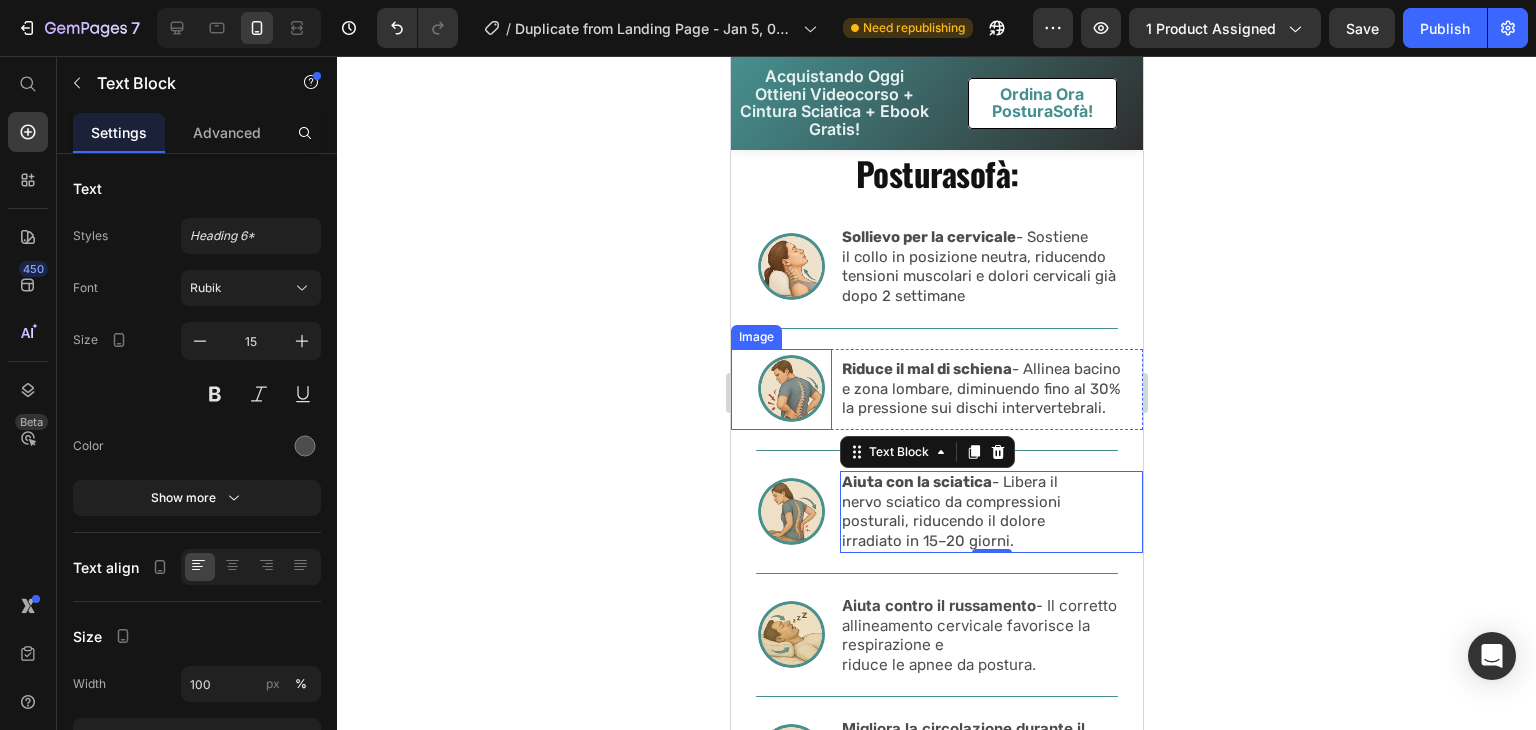 scroll, scrollTop: 5668, scrollLeft: 0, axis: vertical 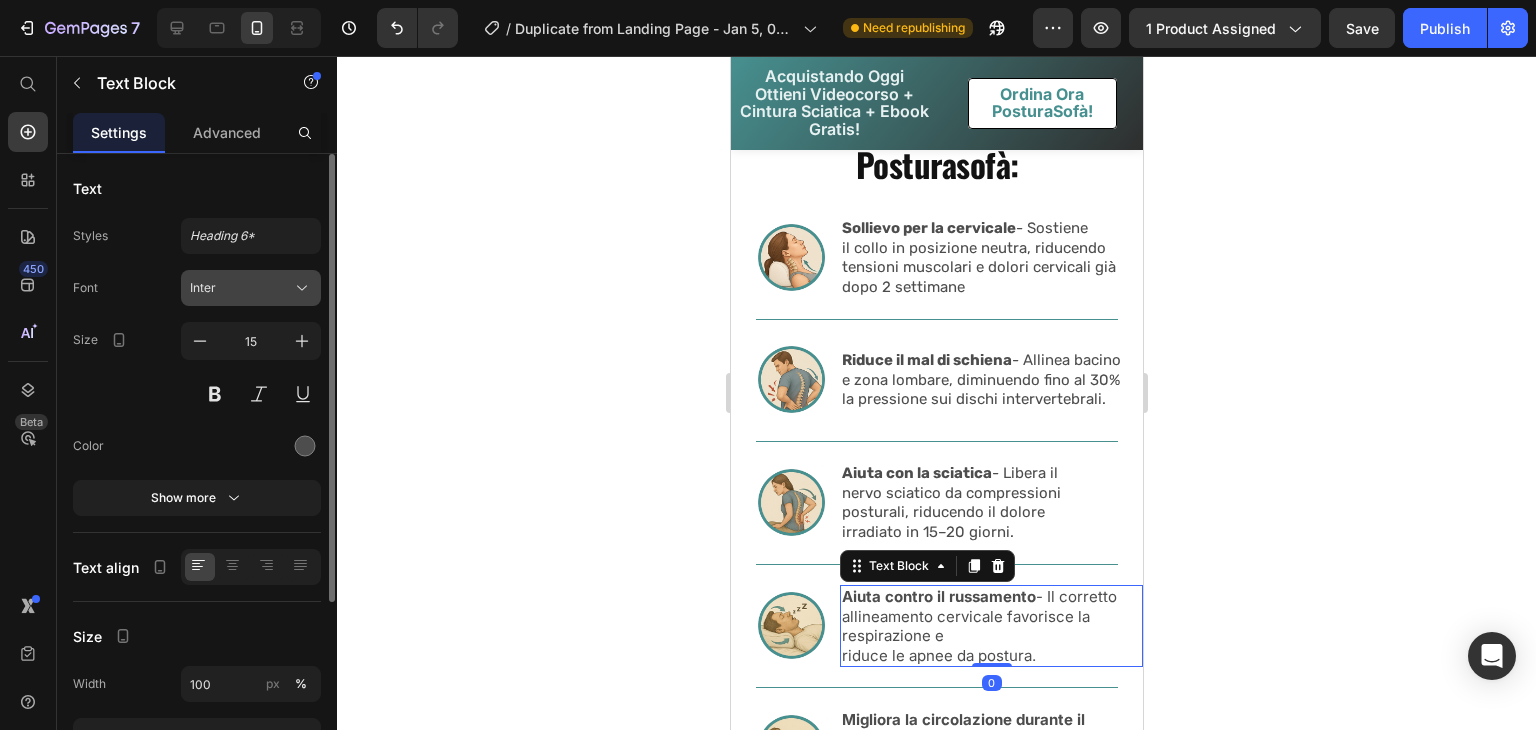 click on "Inter" at bounding box center [251, 288] 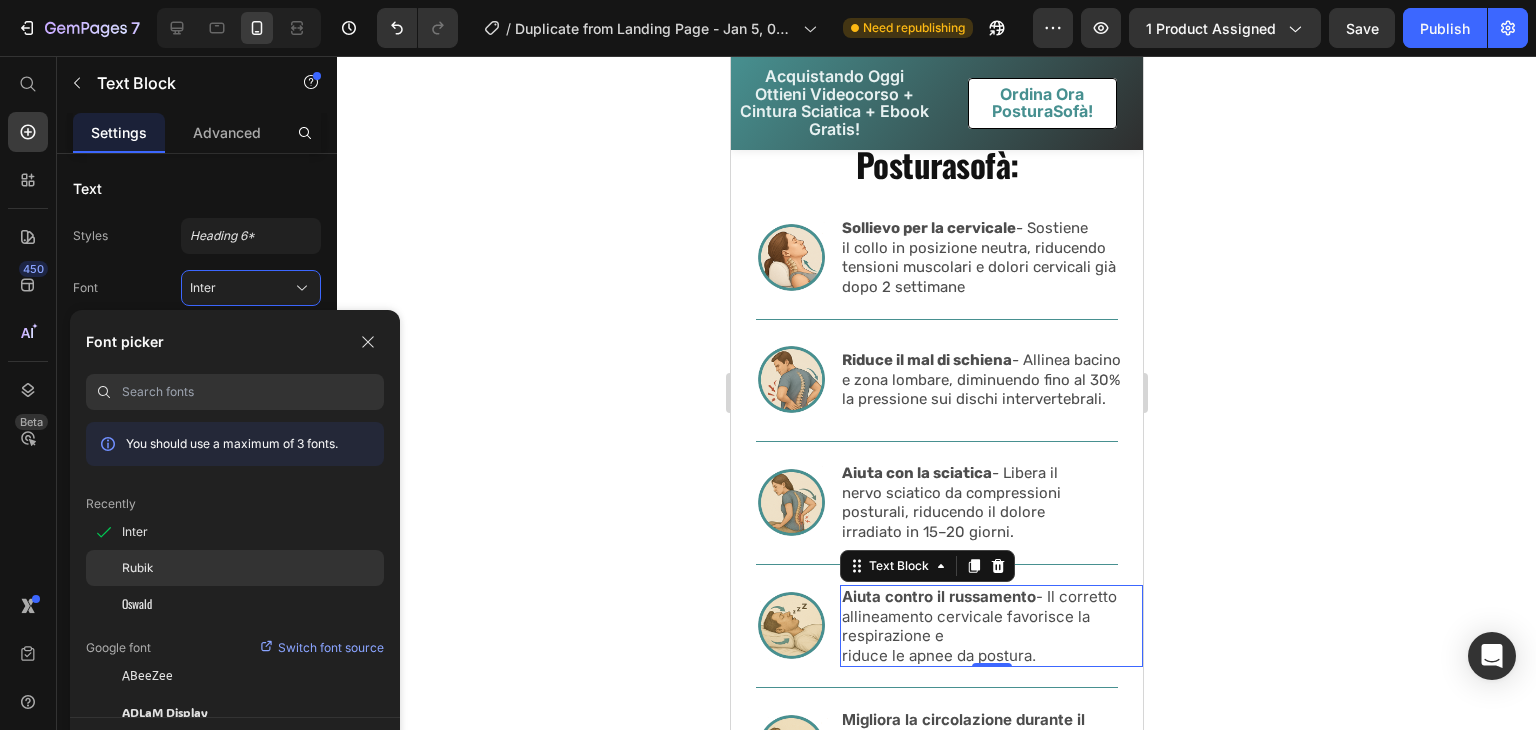 click on "Rubik" 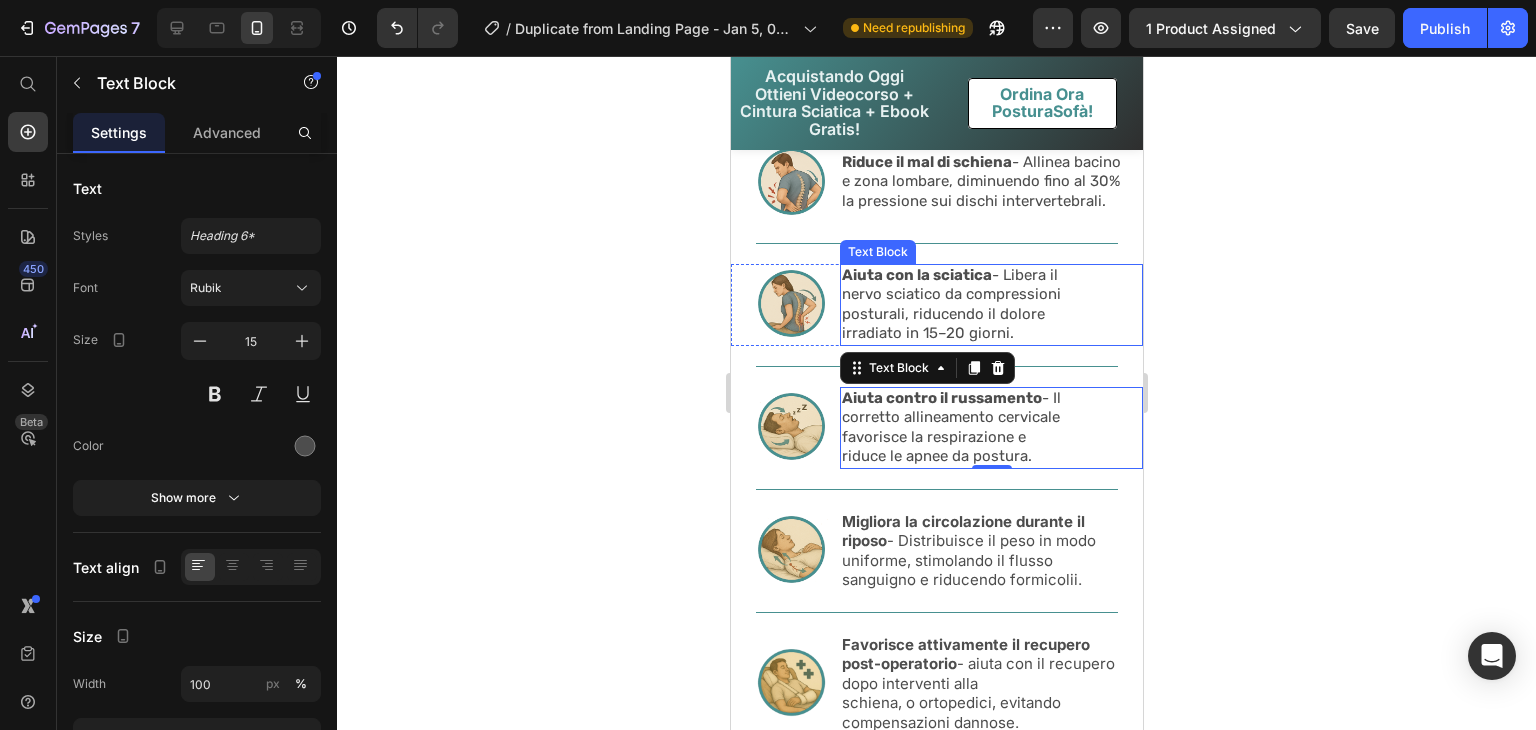 scroll, scrollTop: 5880, scrollLeft: 0, axis: vertical 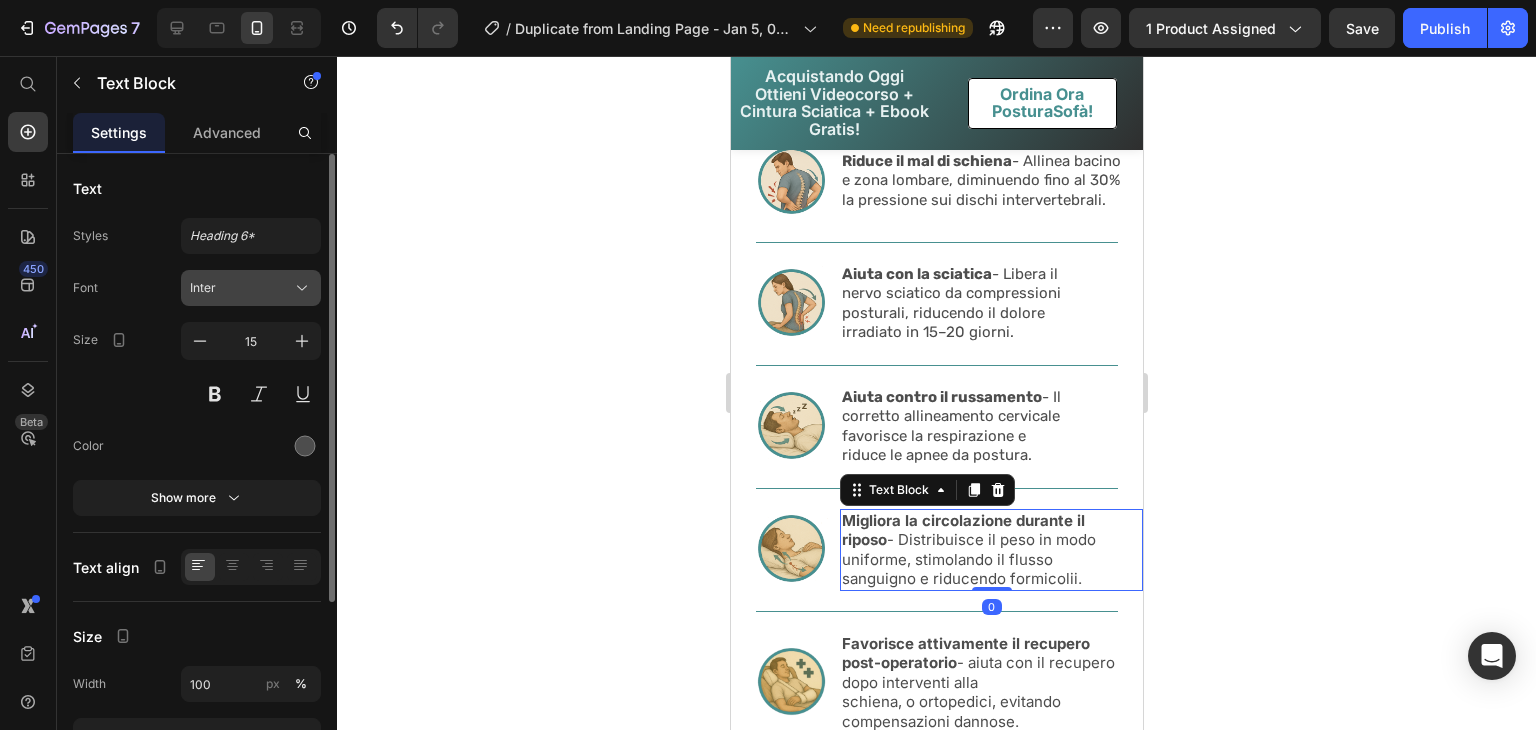 click on "Inter" at bounding box center (241, 288) 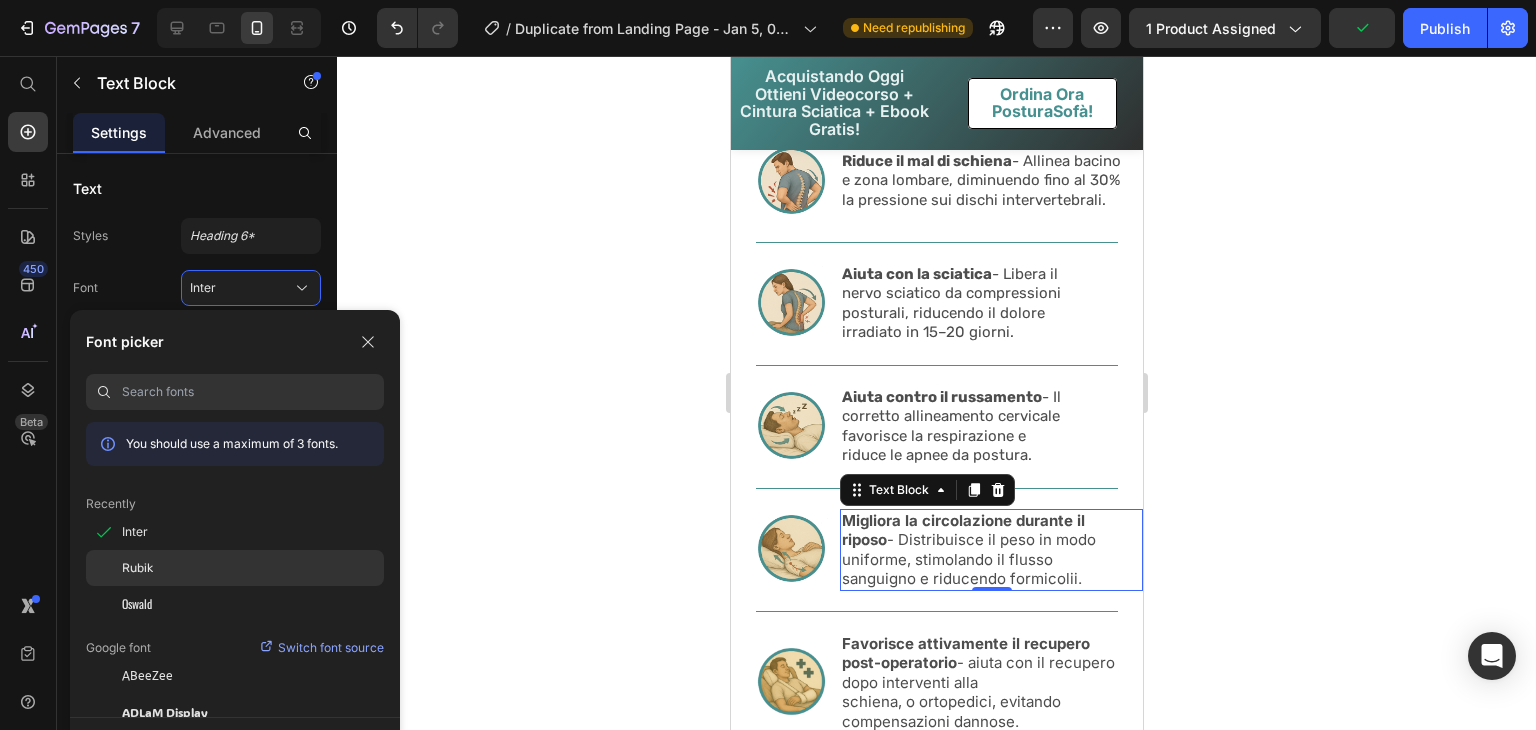 click on "Rubik" 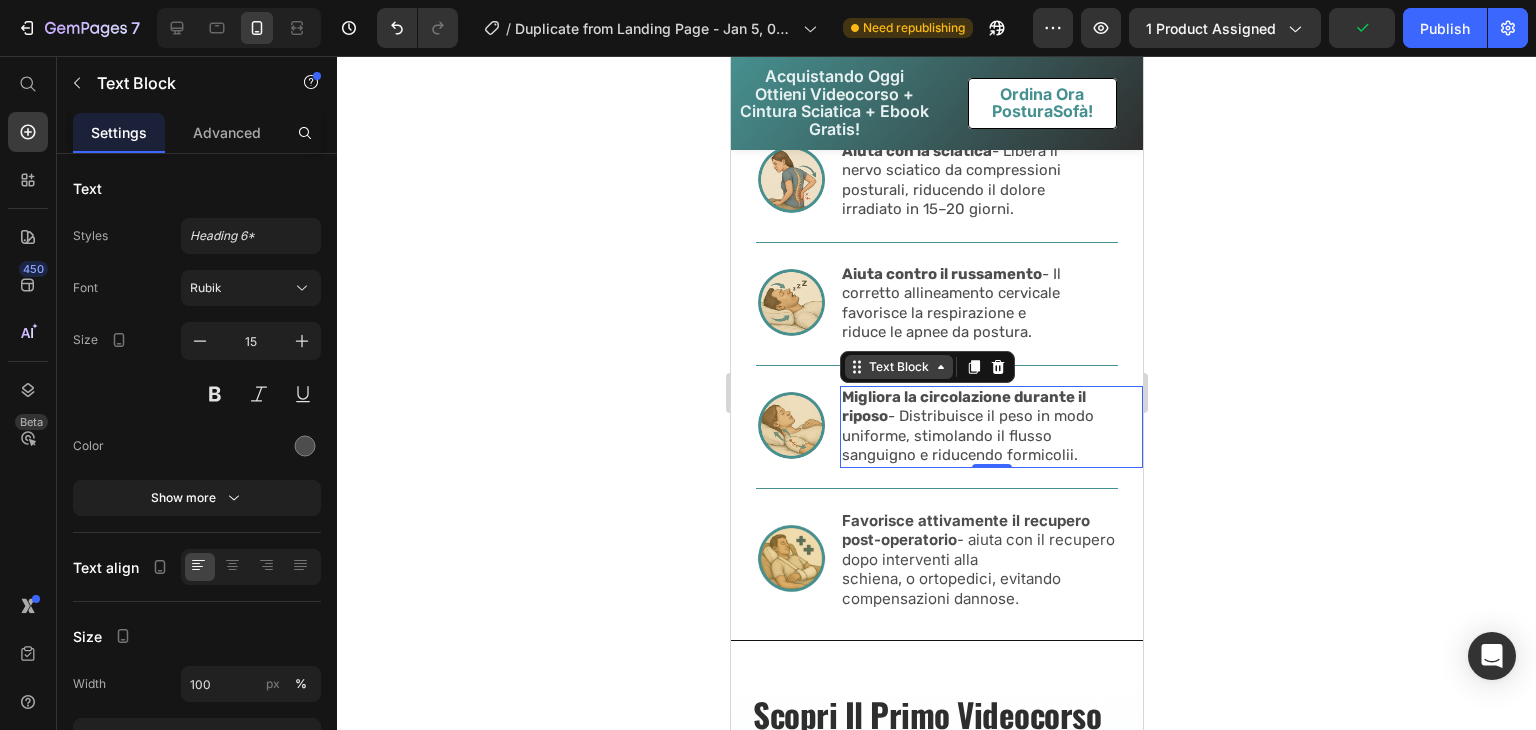 scroll, scrollTop: 6004, scrollLeft: 0, axis: vertical 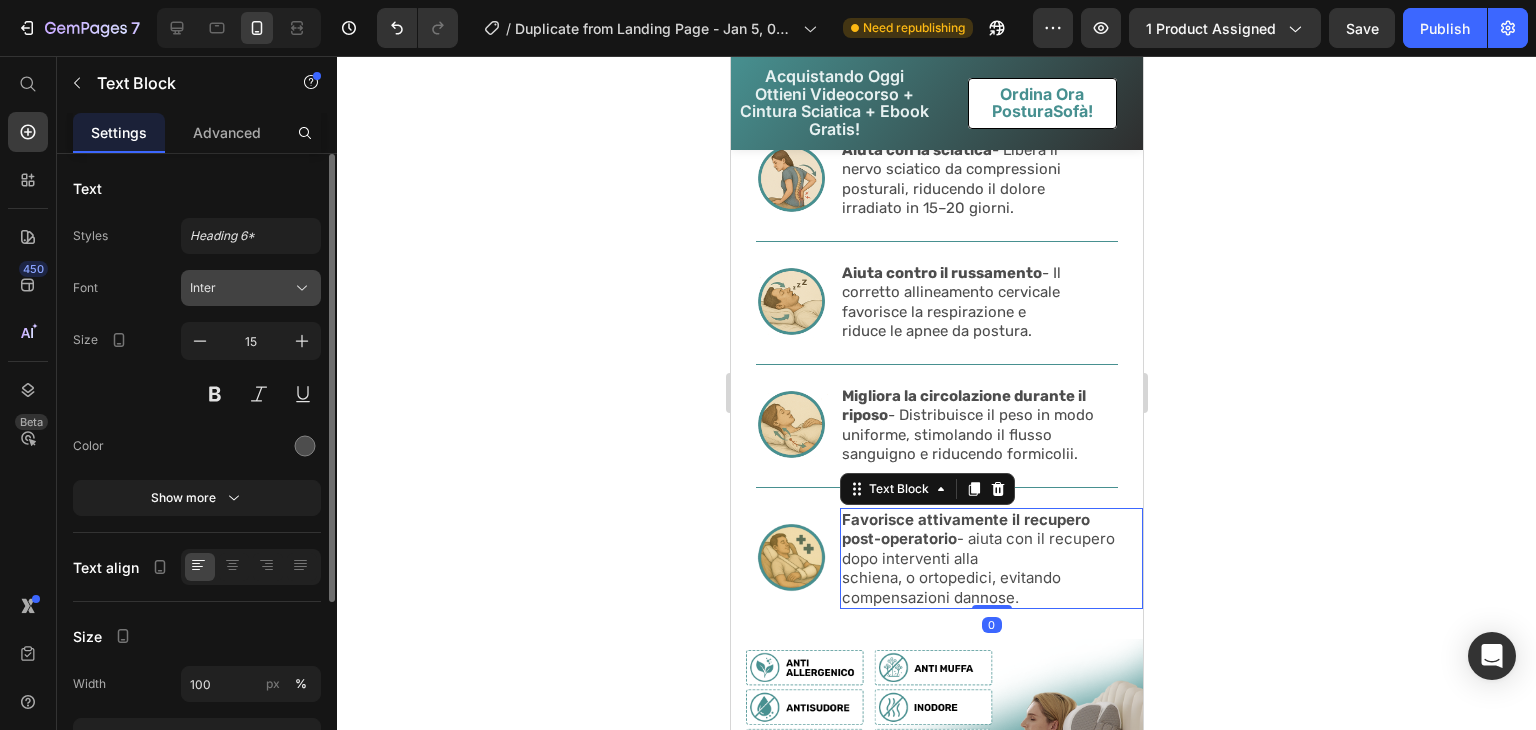 click on "Inter" at bounding box center [241, 288] 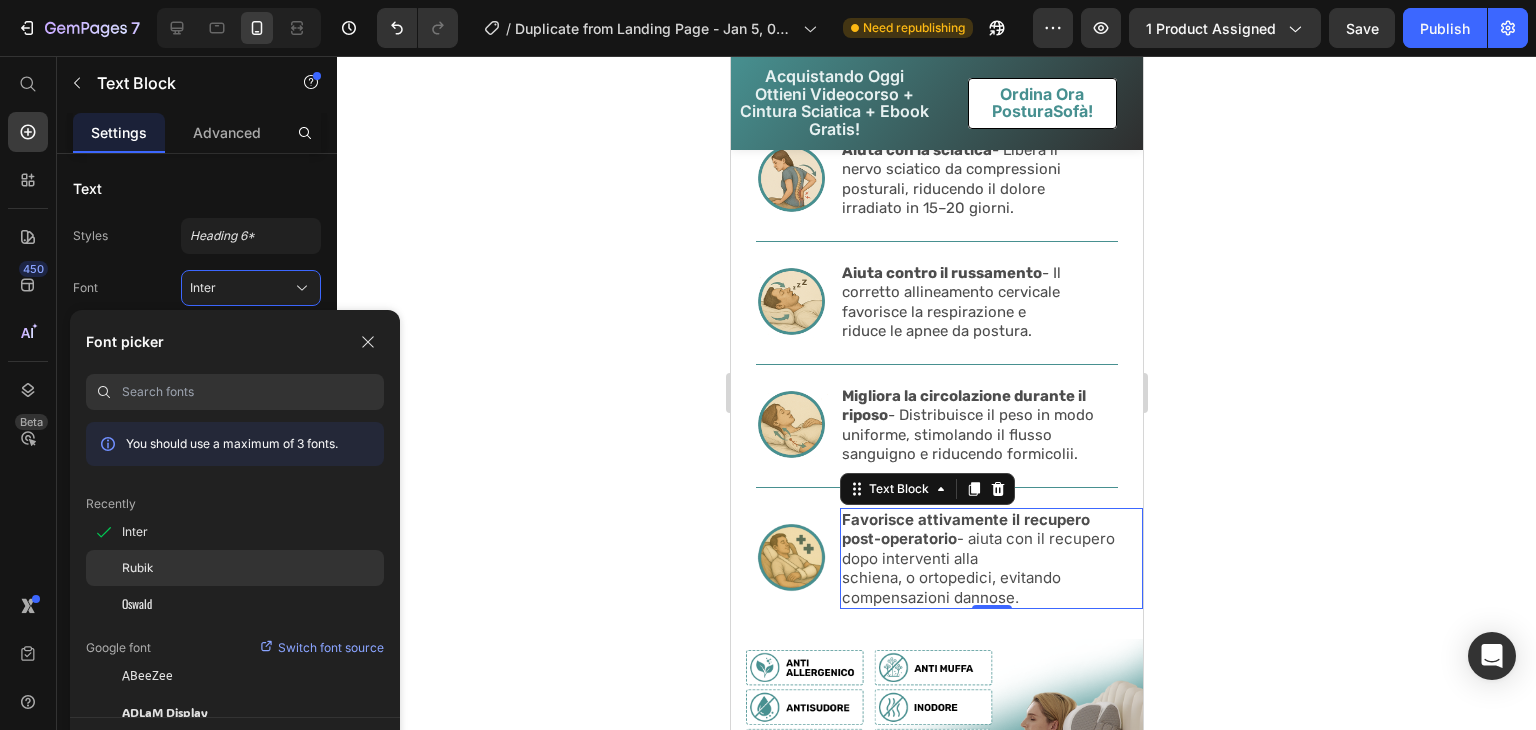 click on "Rubik" 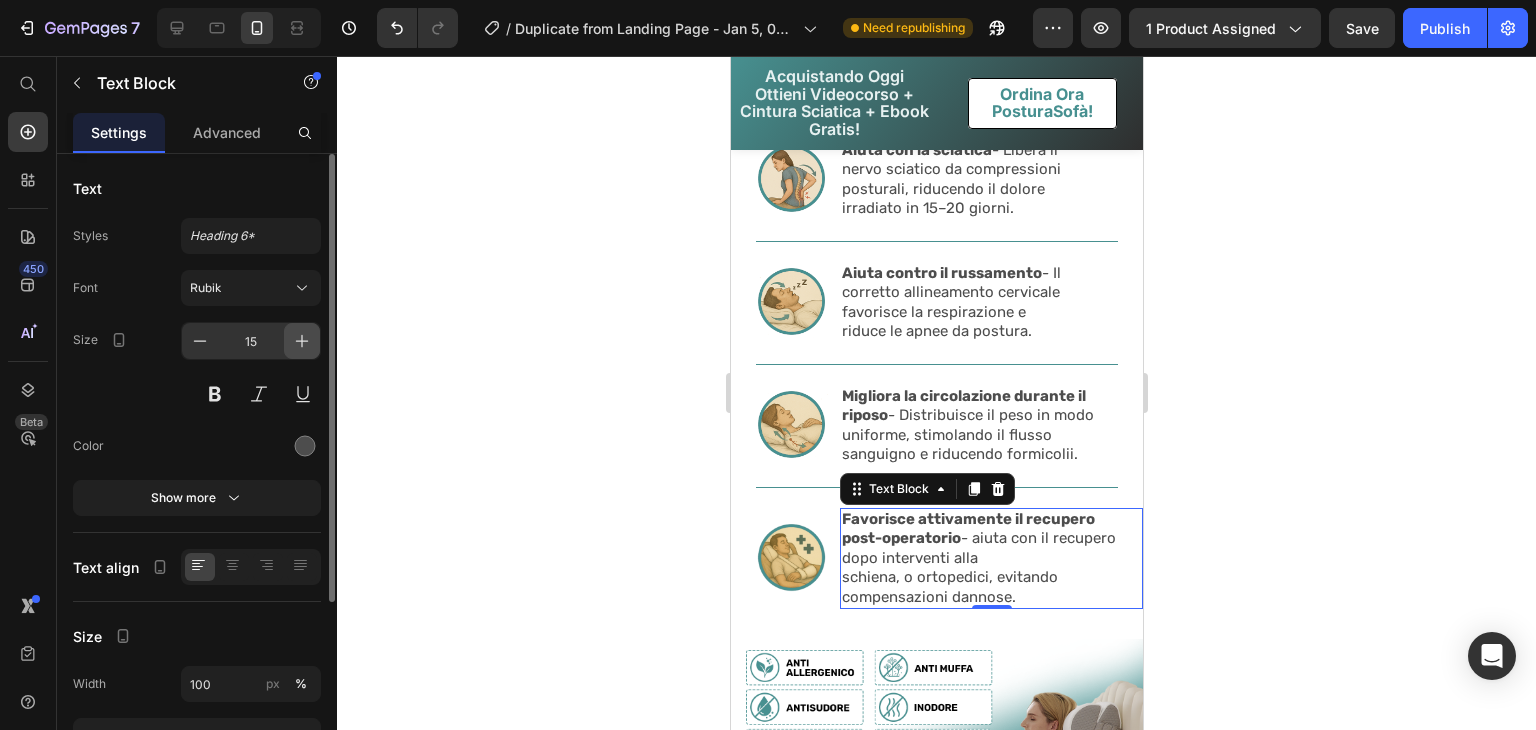 click 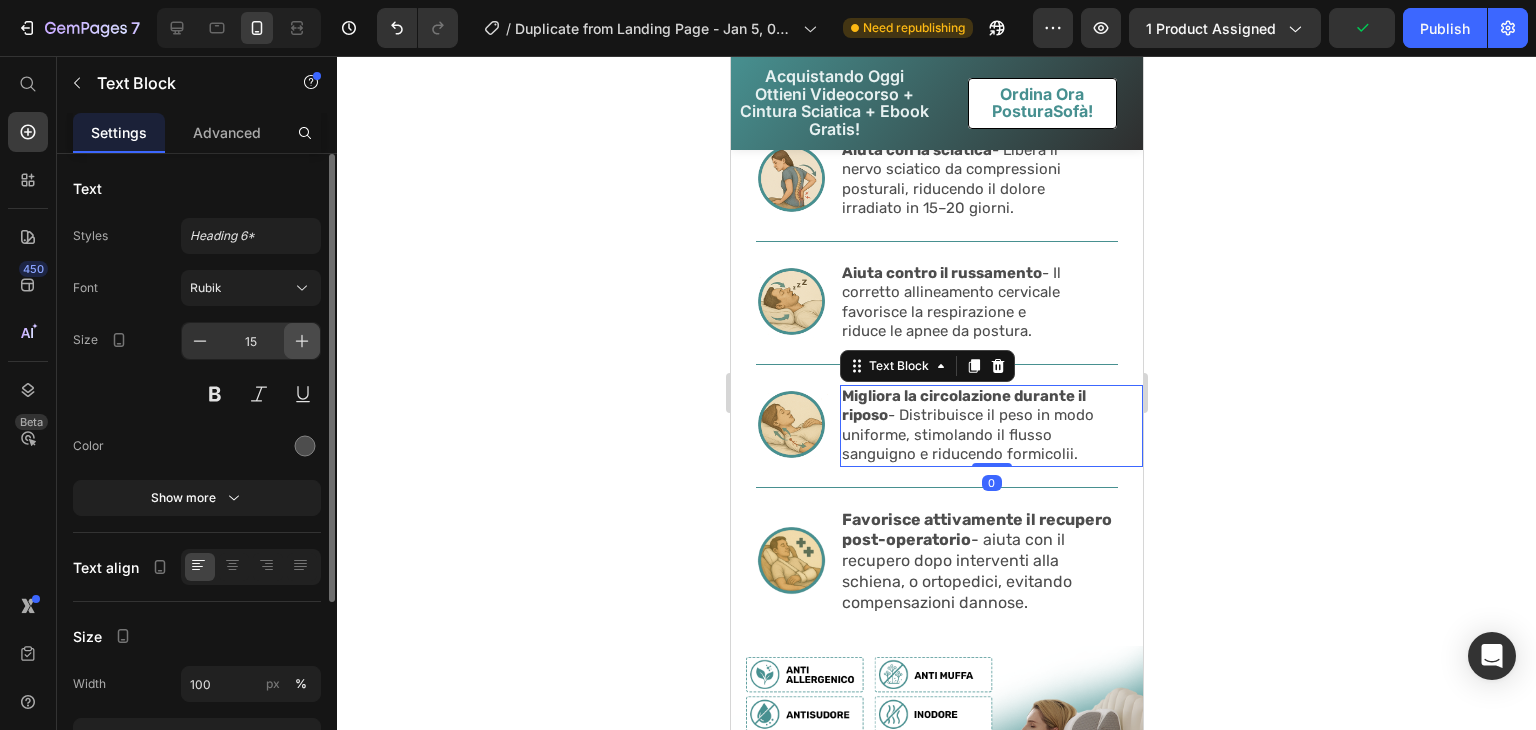 click 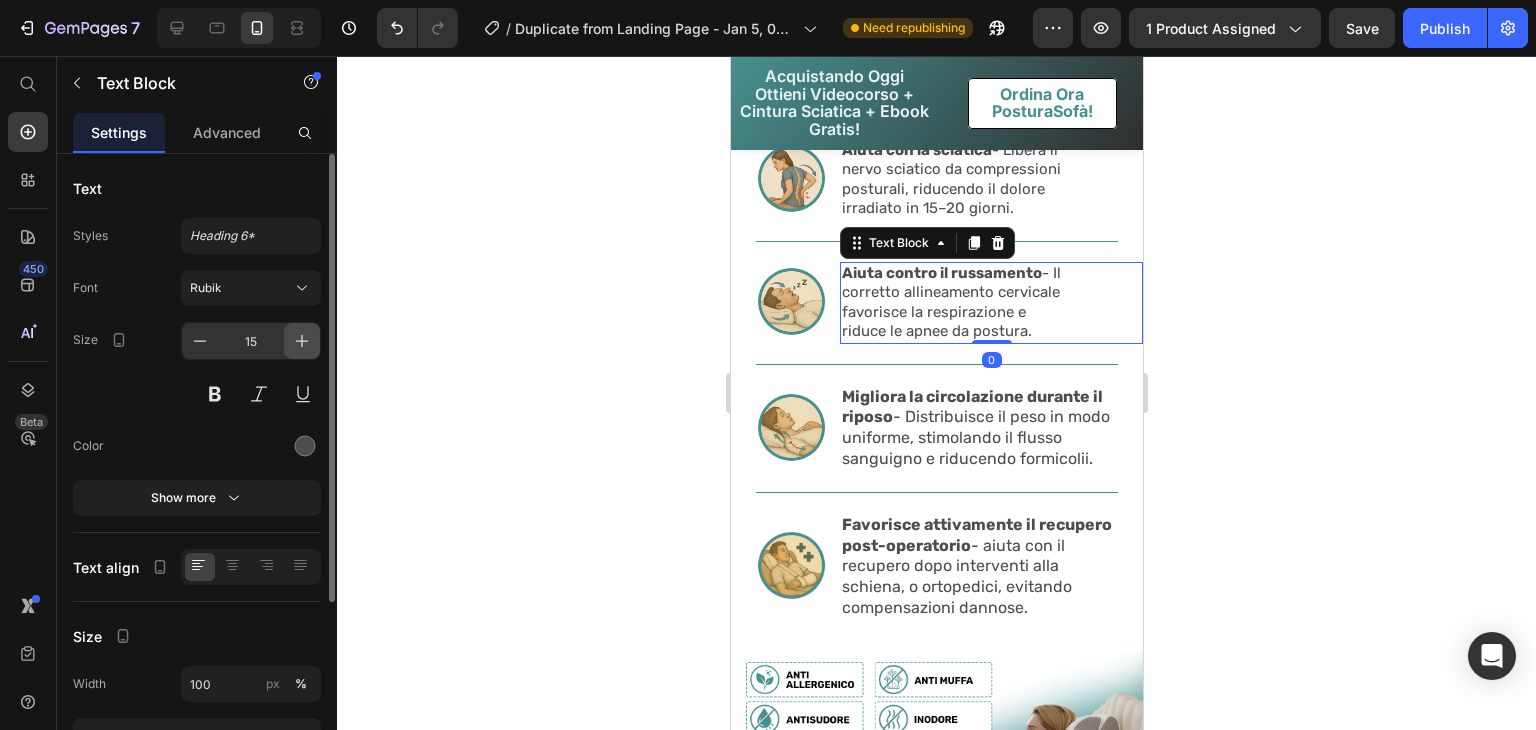 click 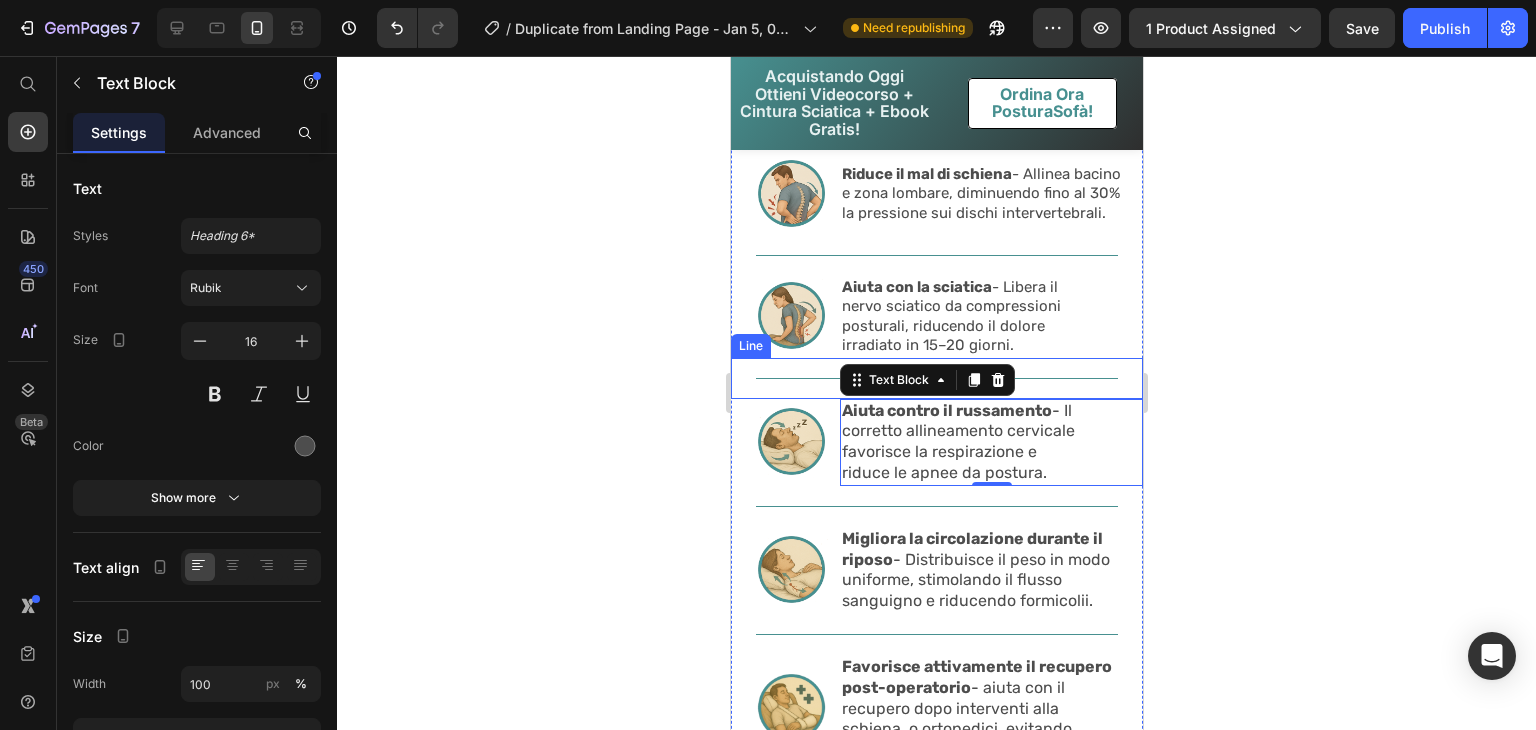 scroll, scrollTop: 5865, scrollLeft: 0, axis: vertical 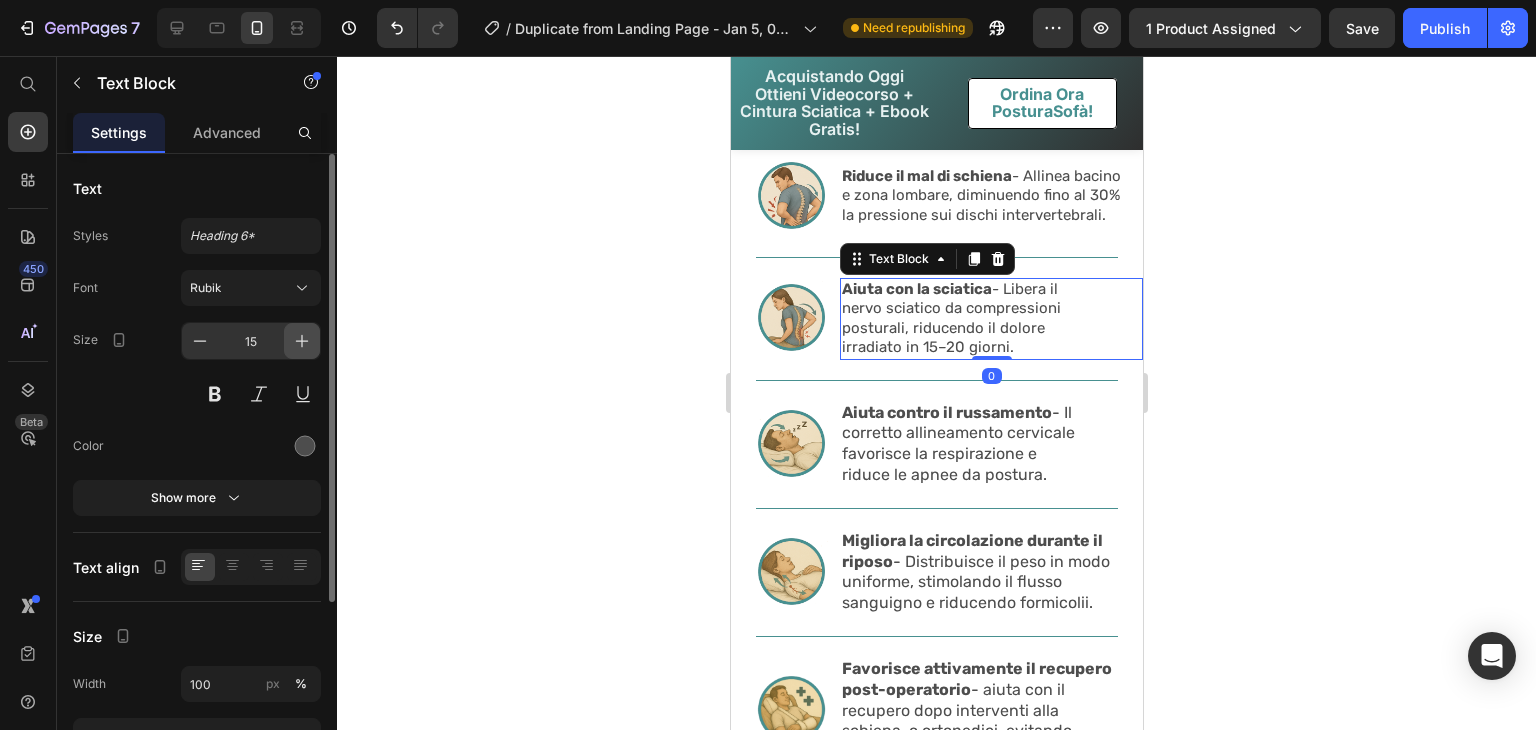 click at bounding box center (302, 341) 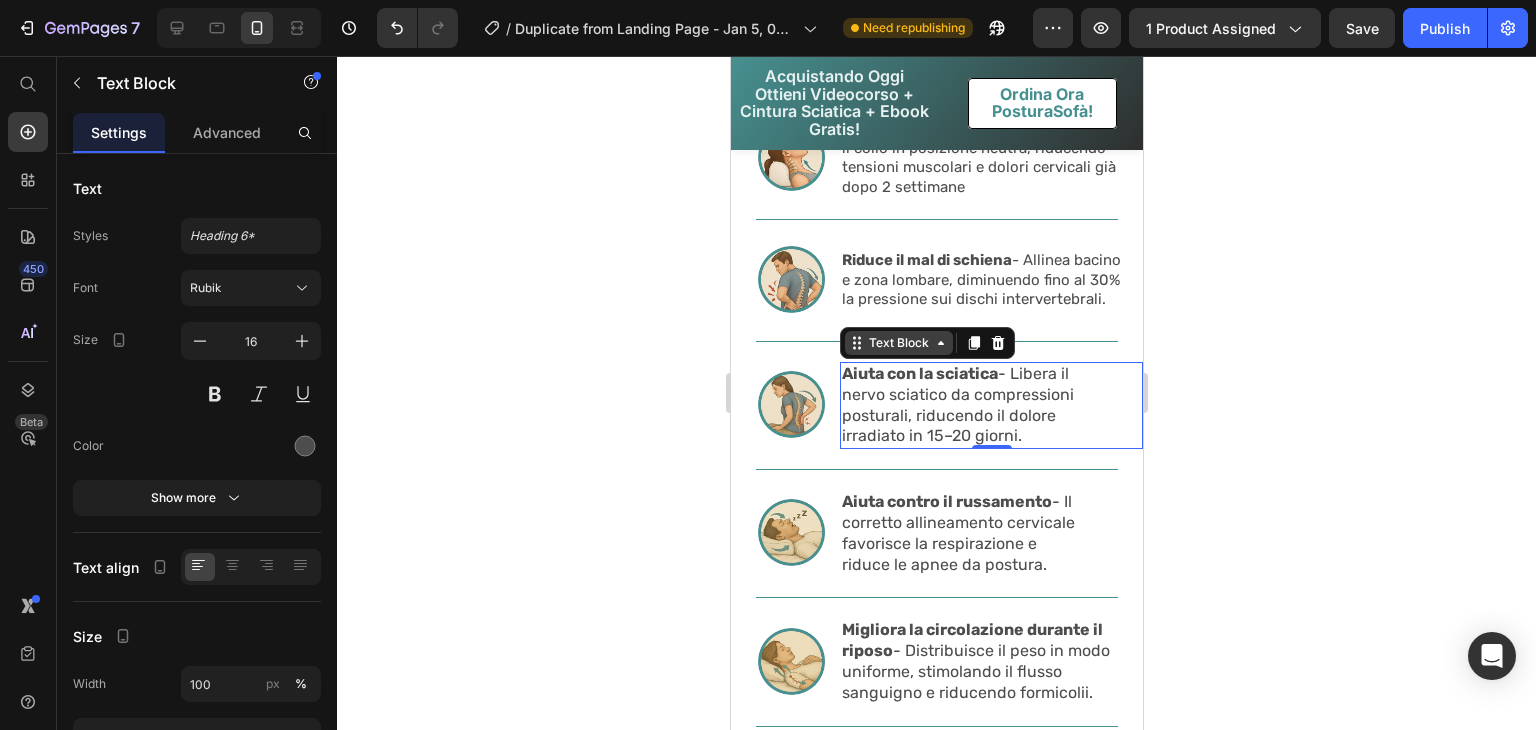 scroll, scrollTop: 5759, scrollLeft: 0, axis: vertical 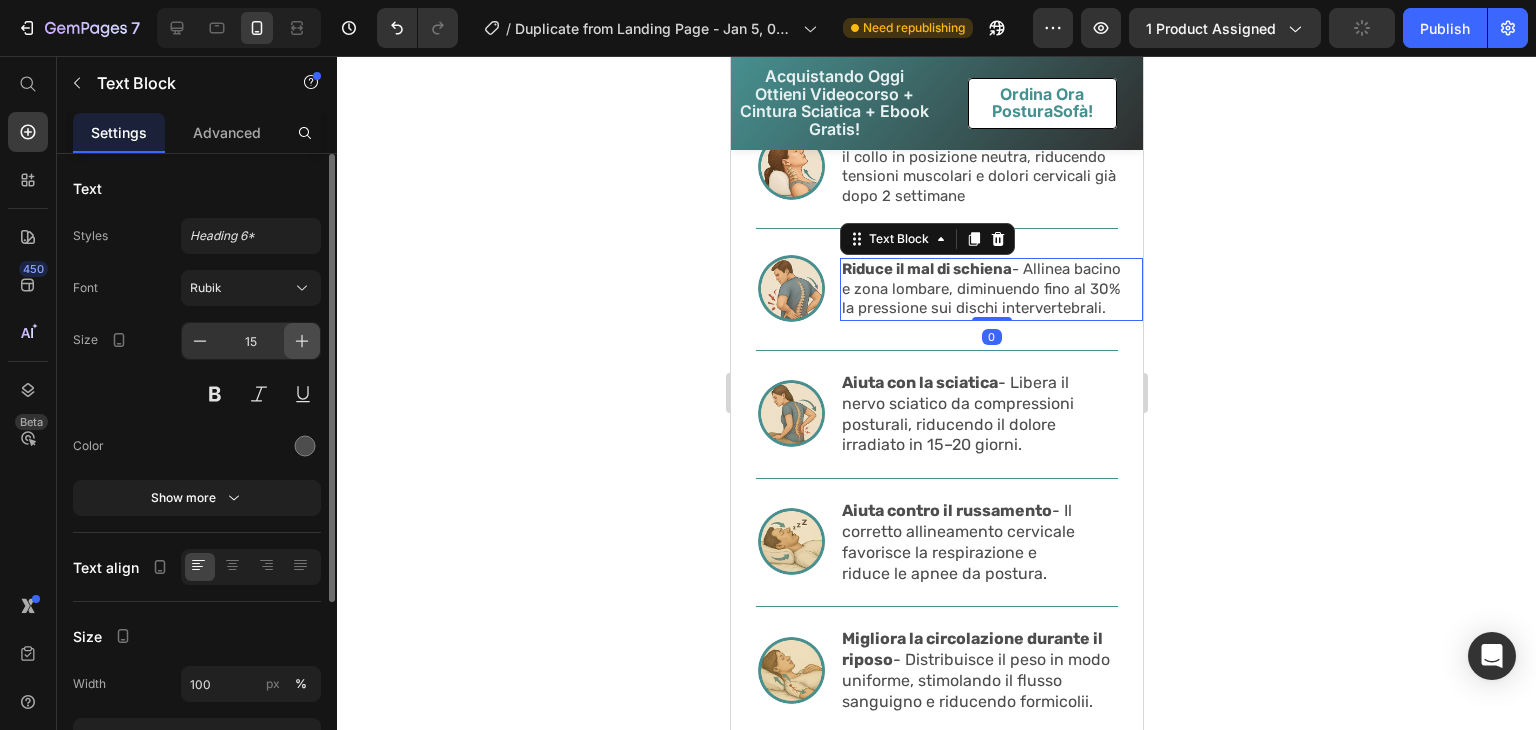 click 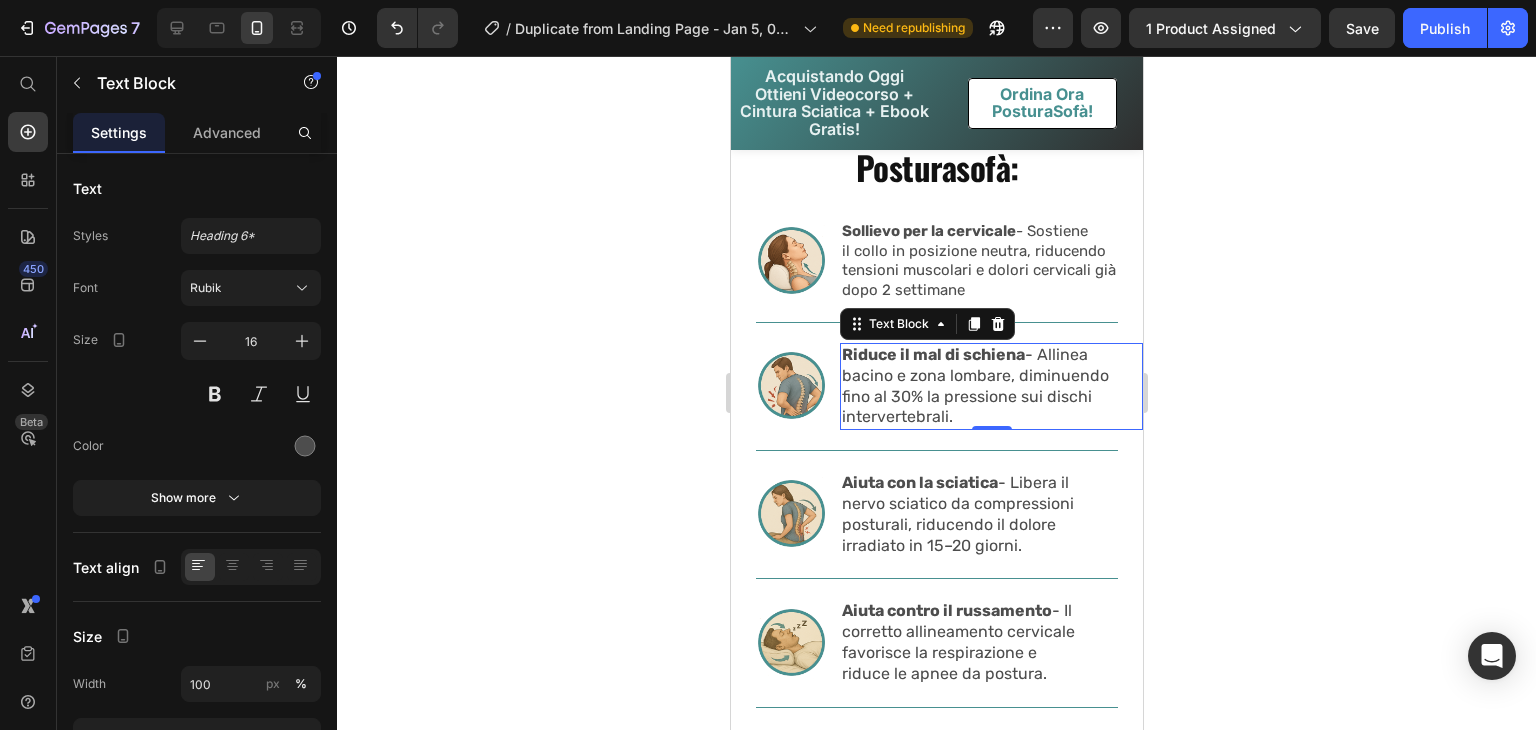 scroll, scrollTop: 5664, scrollLeft: 0, axis: vertical 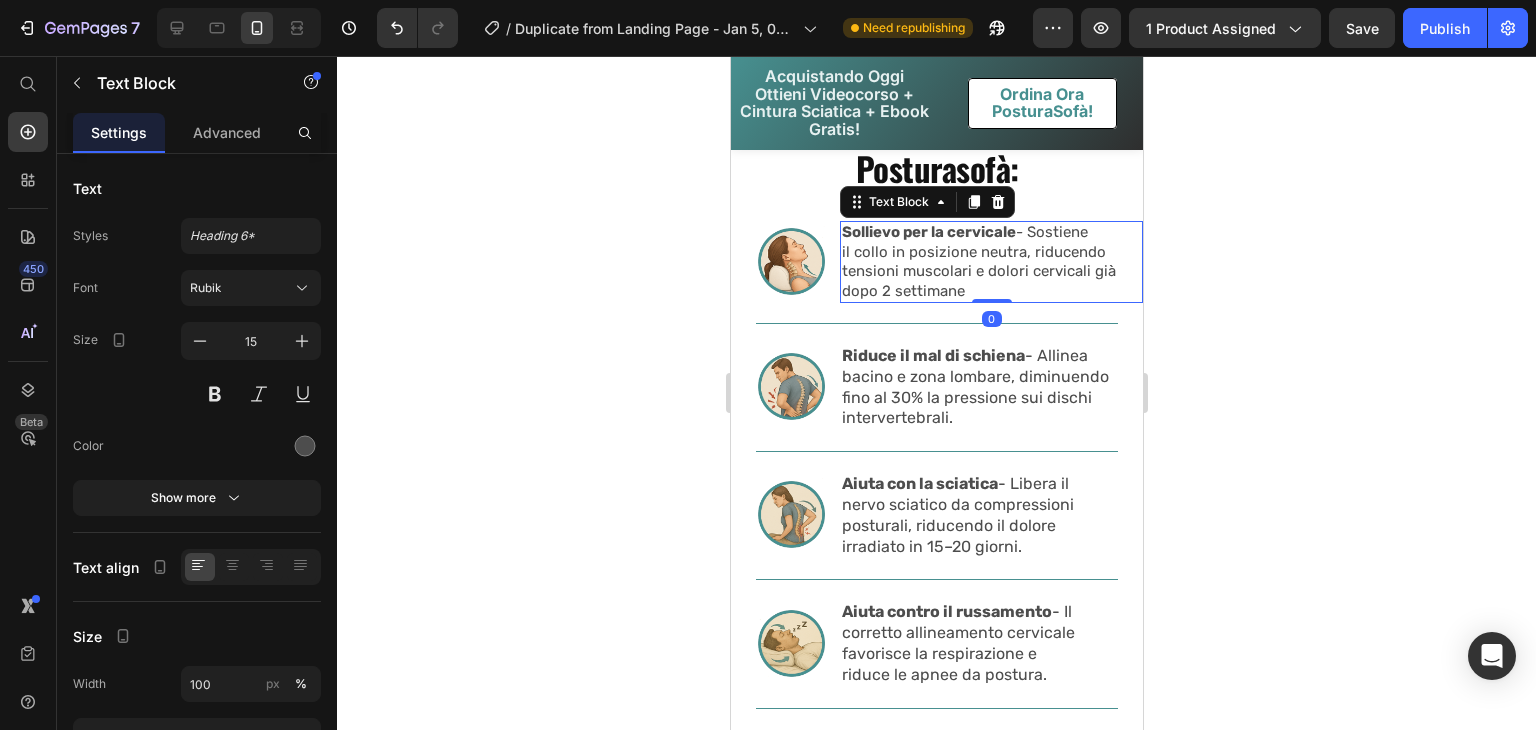 click on "il collo in posizione neutra, riducendo tensioni muscolari e dolori cervicali già dopo 2 settimane" at bounding box center (980, 272) 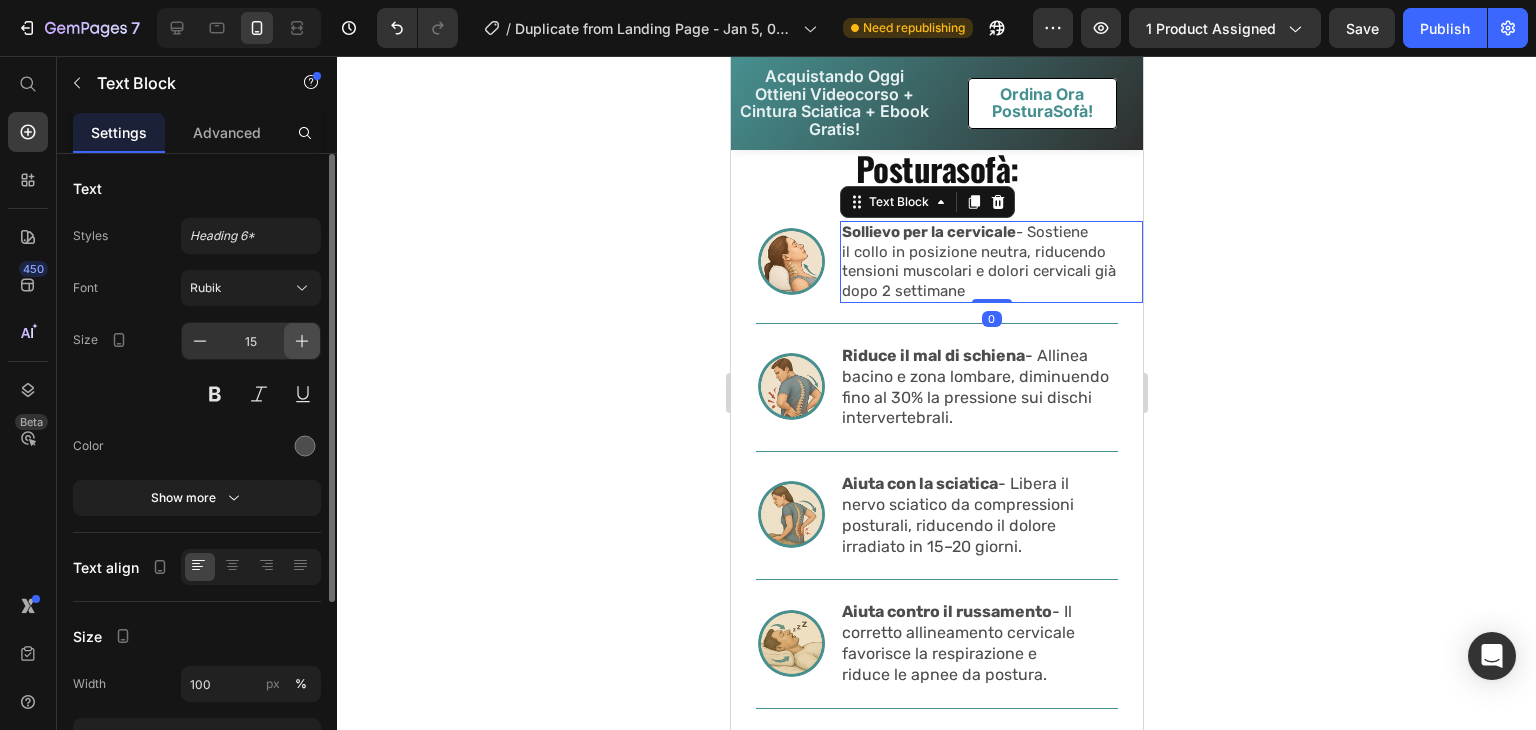 click 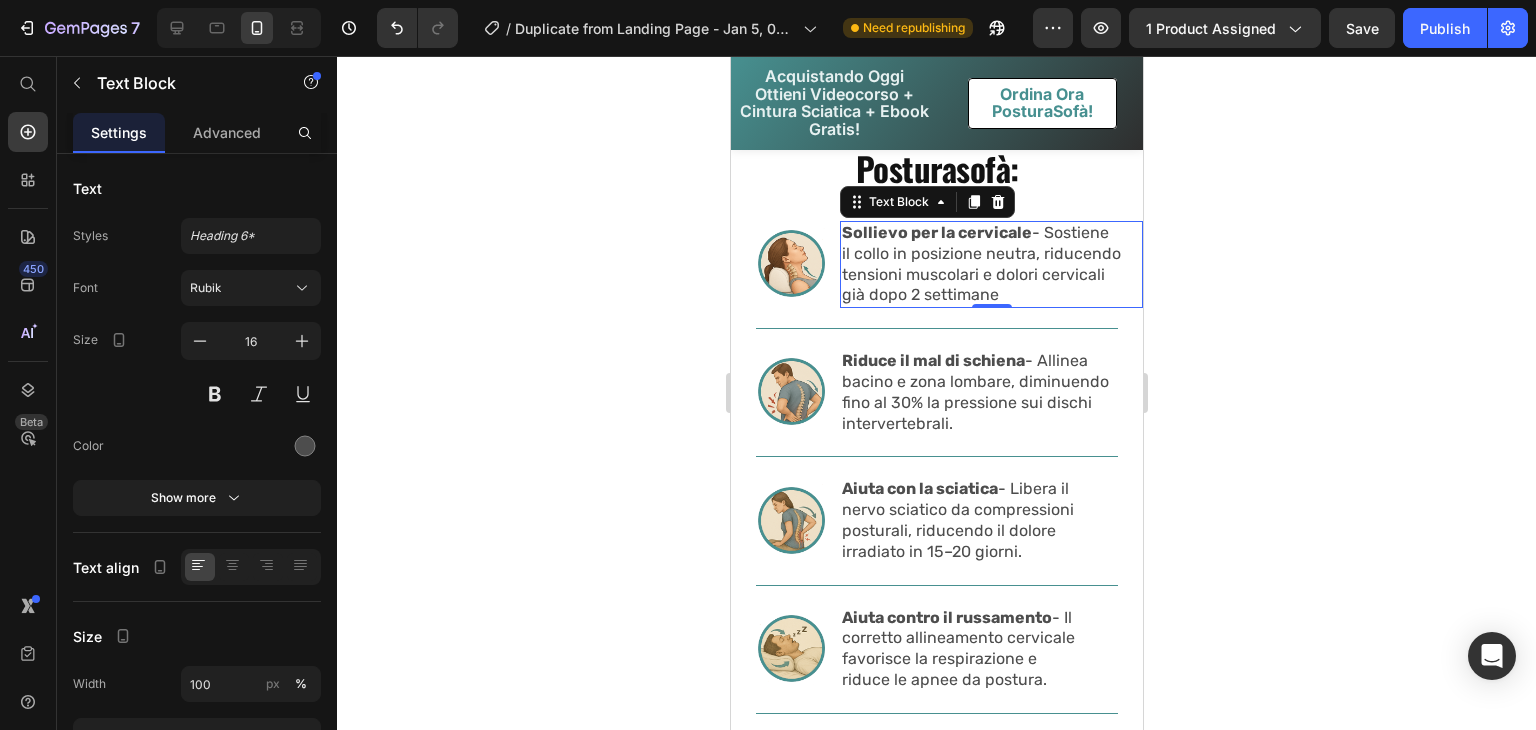 click on "Sollievo per la cervicale  - Sostiene" at bounding box center [980, 233] 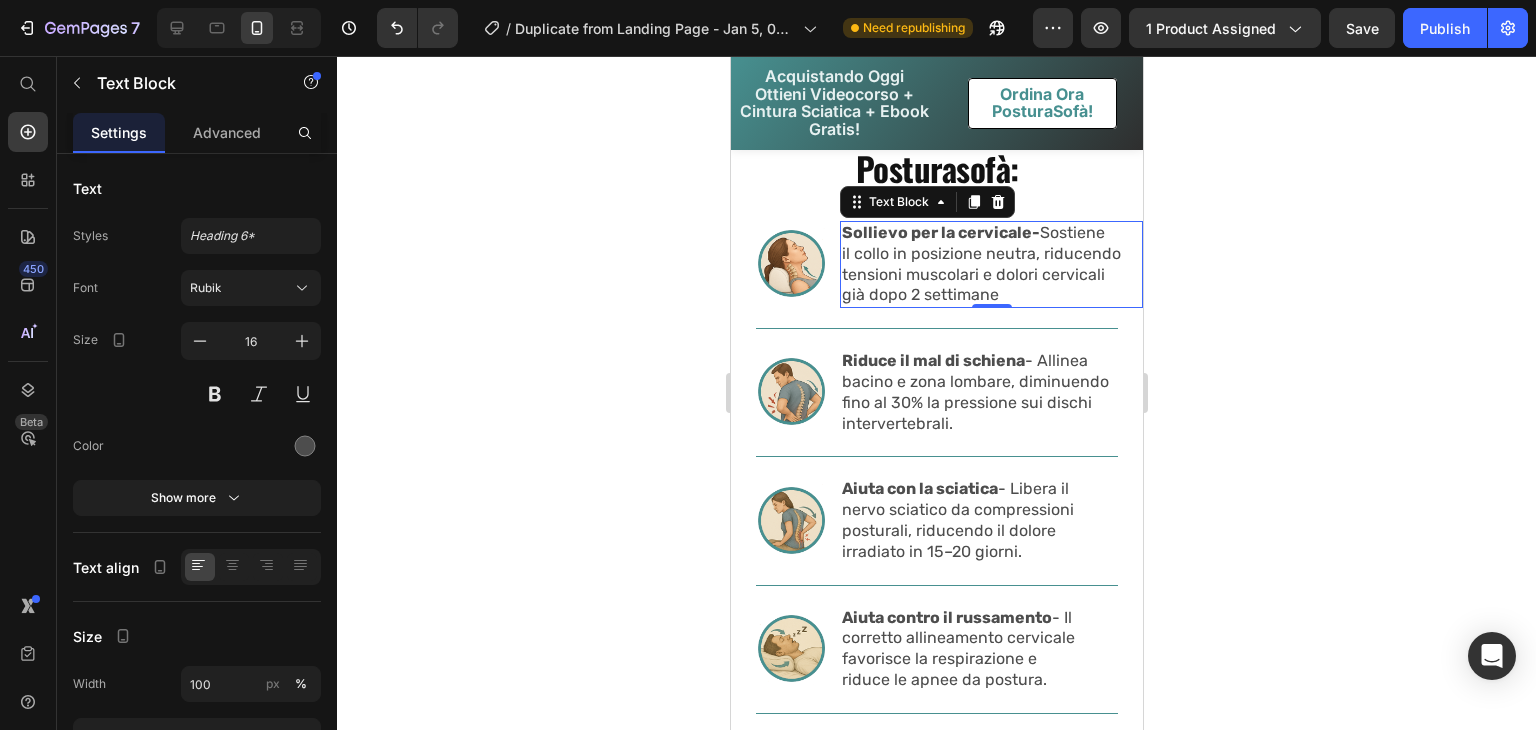 click on "Sollievo per la cervicale-" at bounding box center [940, 232] 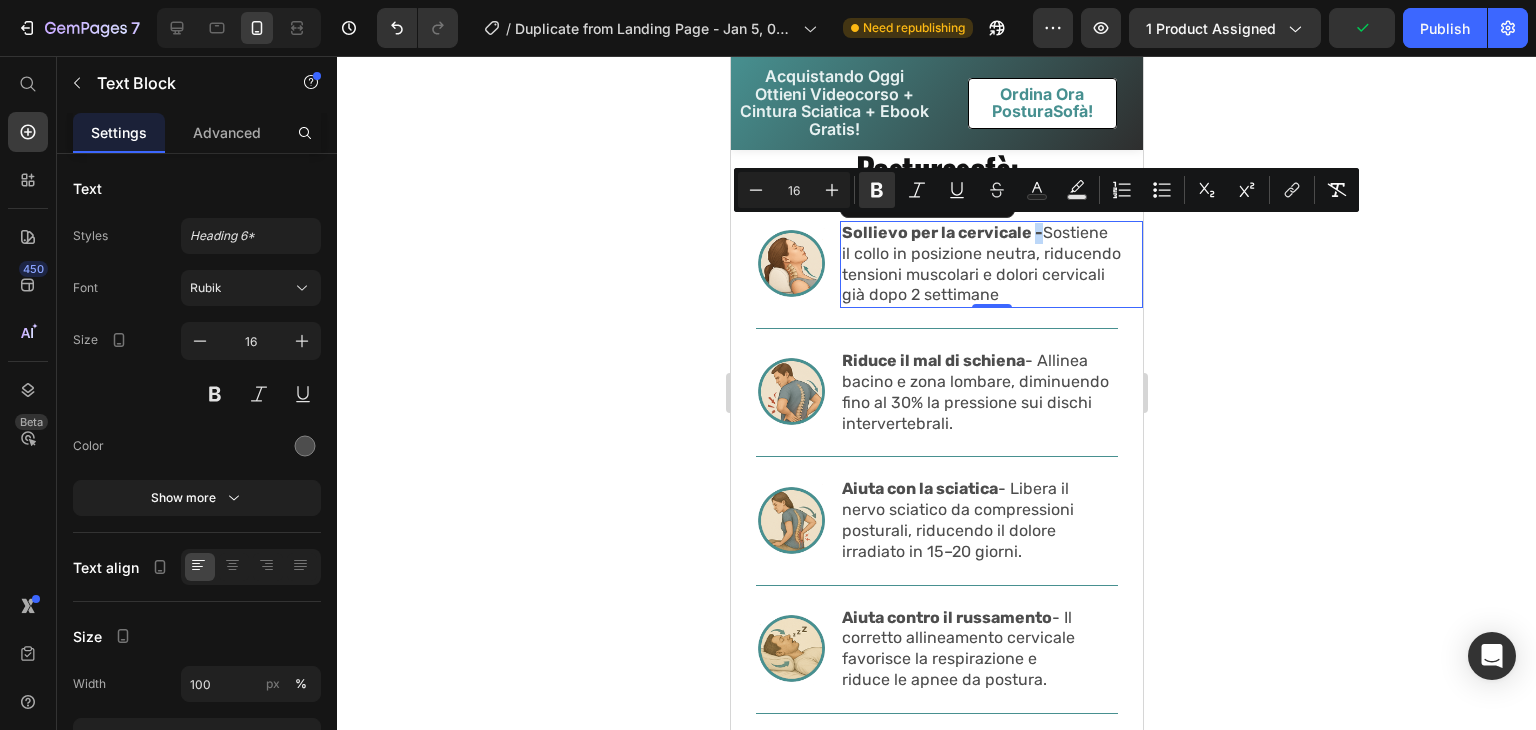 click on "Sollievo per la cervicale -  Sostiene" at bounding box center (980, 233) 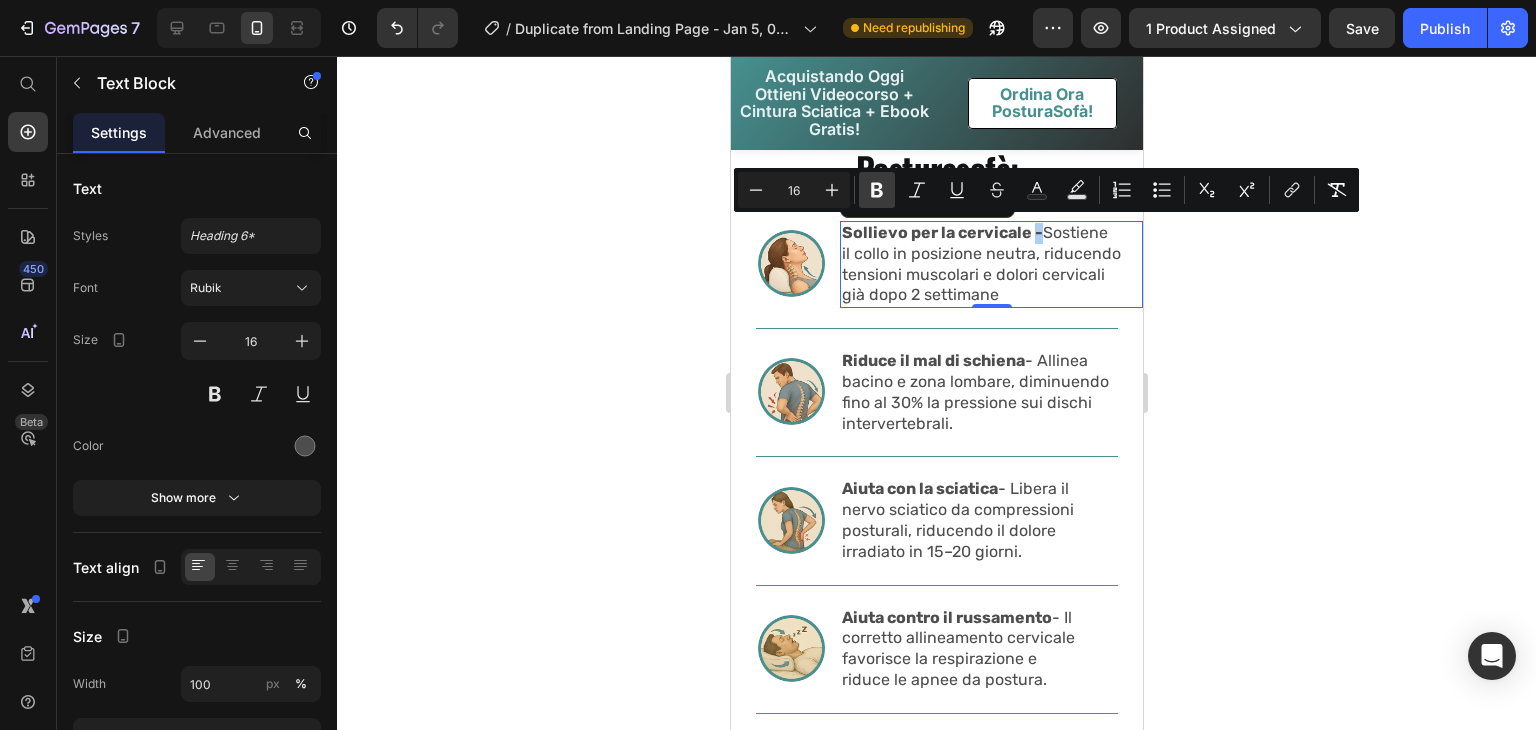 click on "Bold" at bounding box center (877, 190) 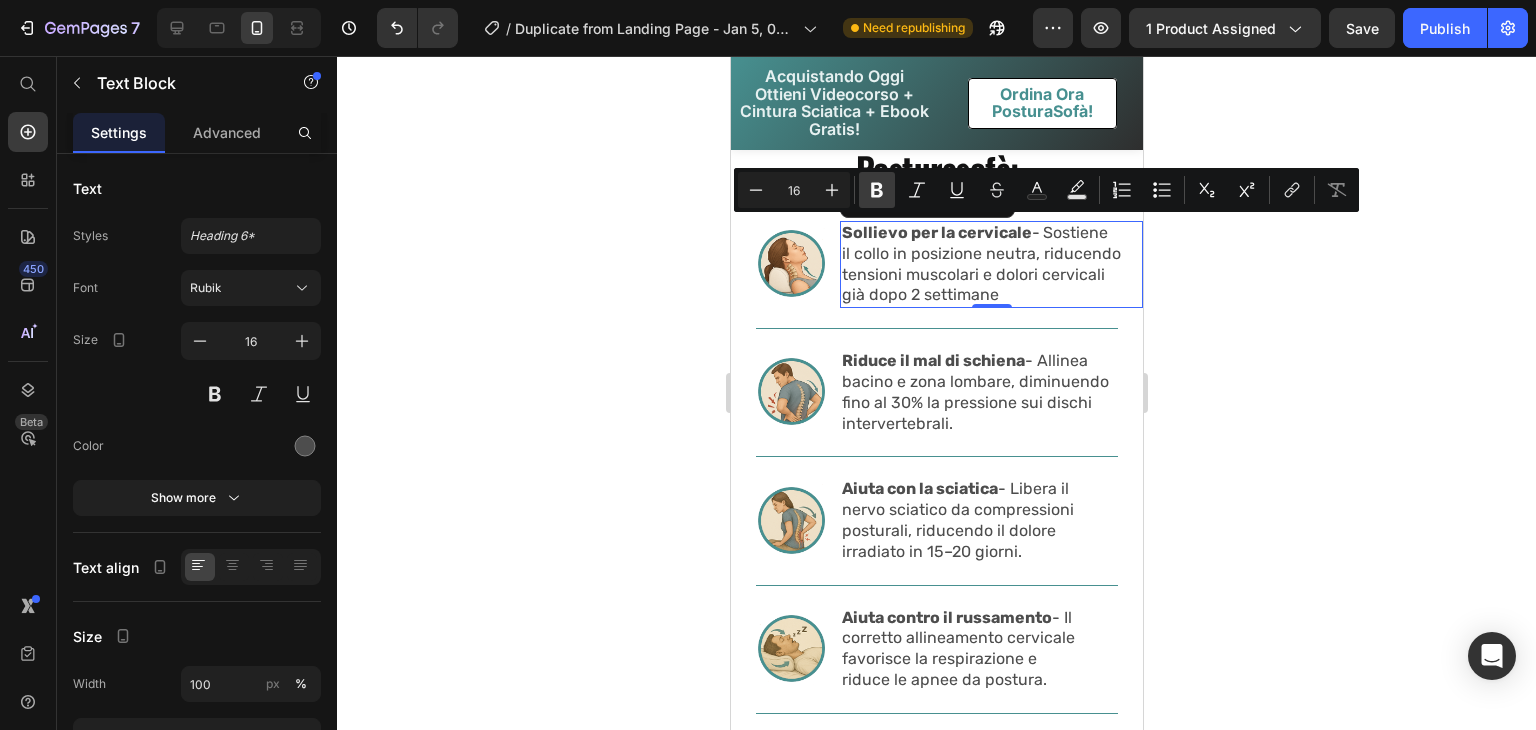 click on "Bold" at bounding box center (877, 190) 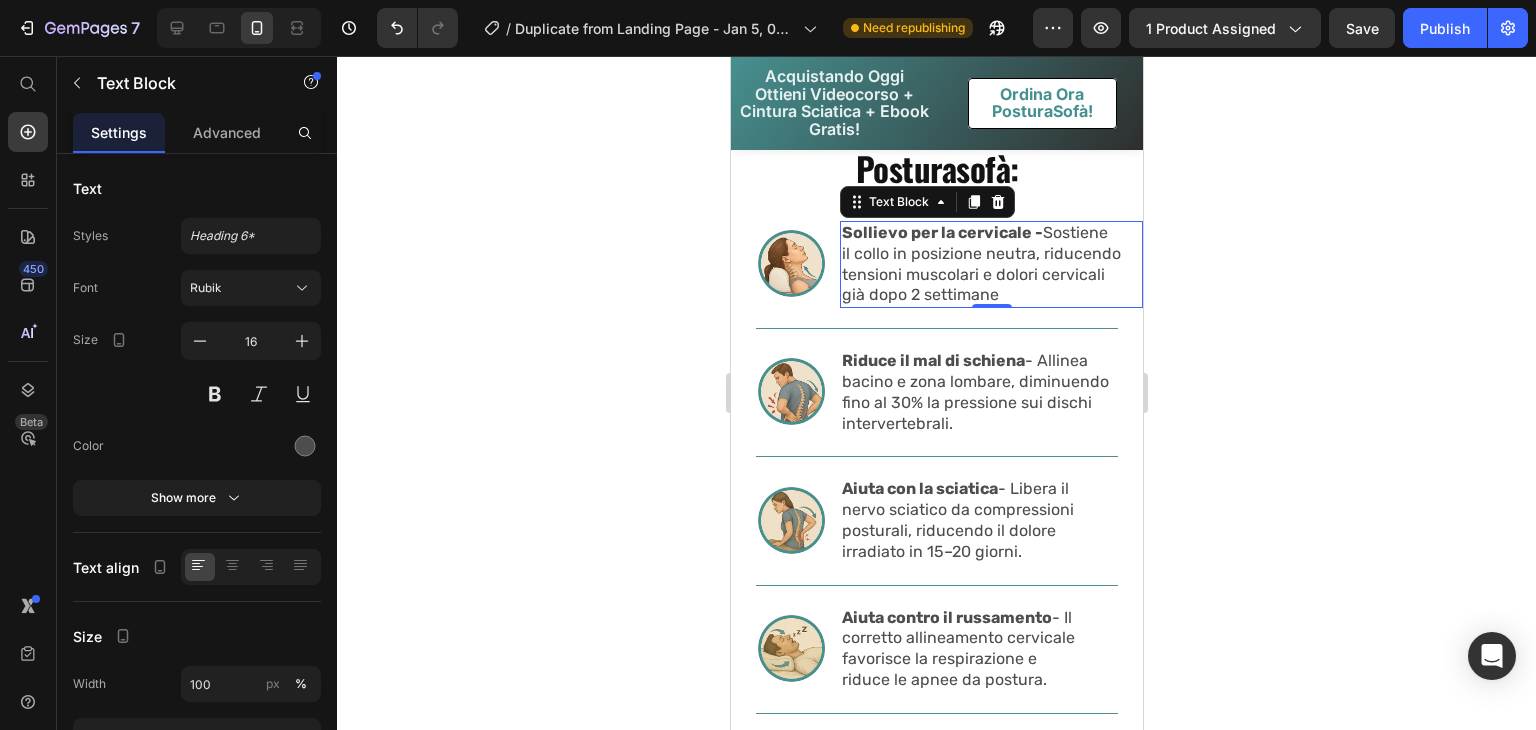 click on "Sollievo per la cervicale -  Sostiene" at bounding box center [980, 233] 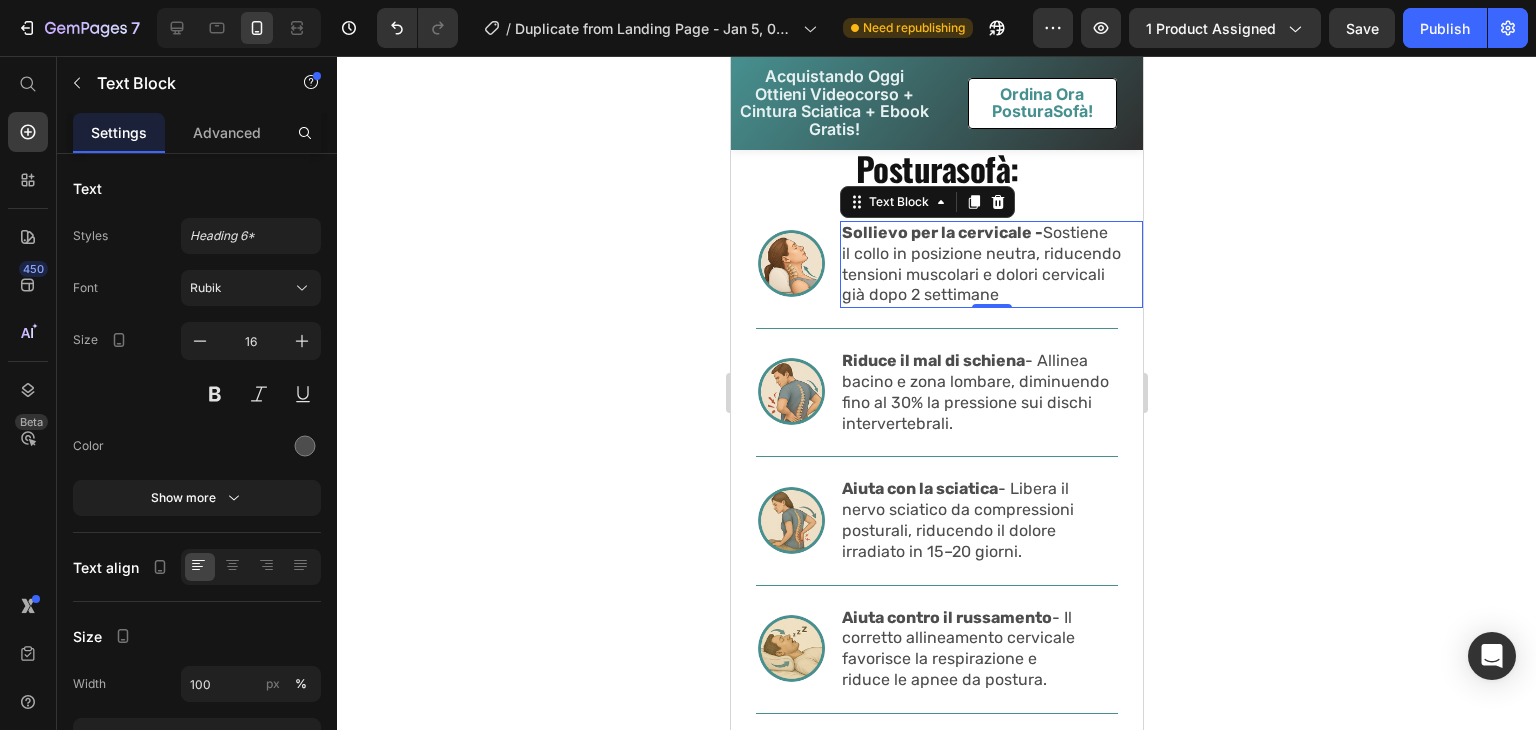 click on "il collo in posizione neutra, riducendo tensioni muscolari e dolori cervicali già dopo 2 settimane" at bounding box center (980, 275) 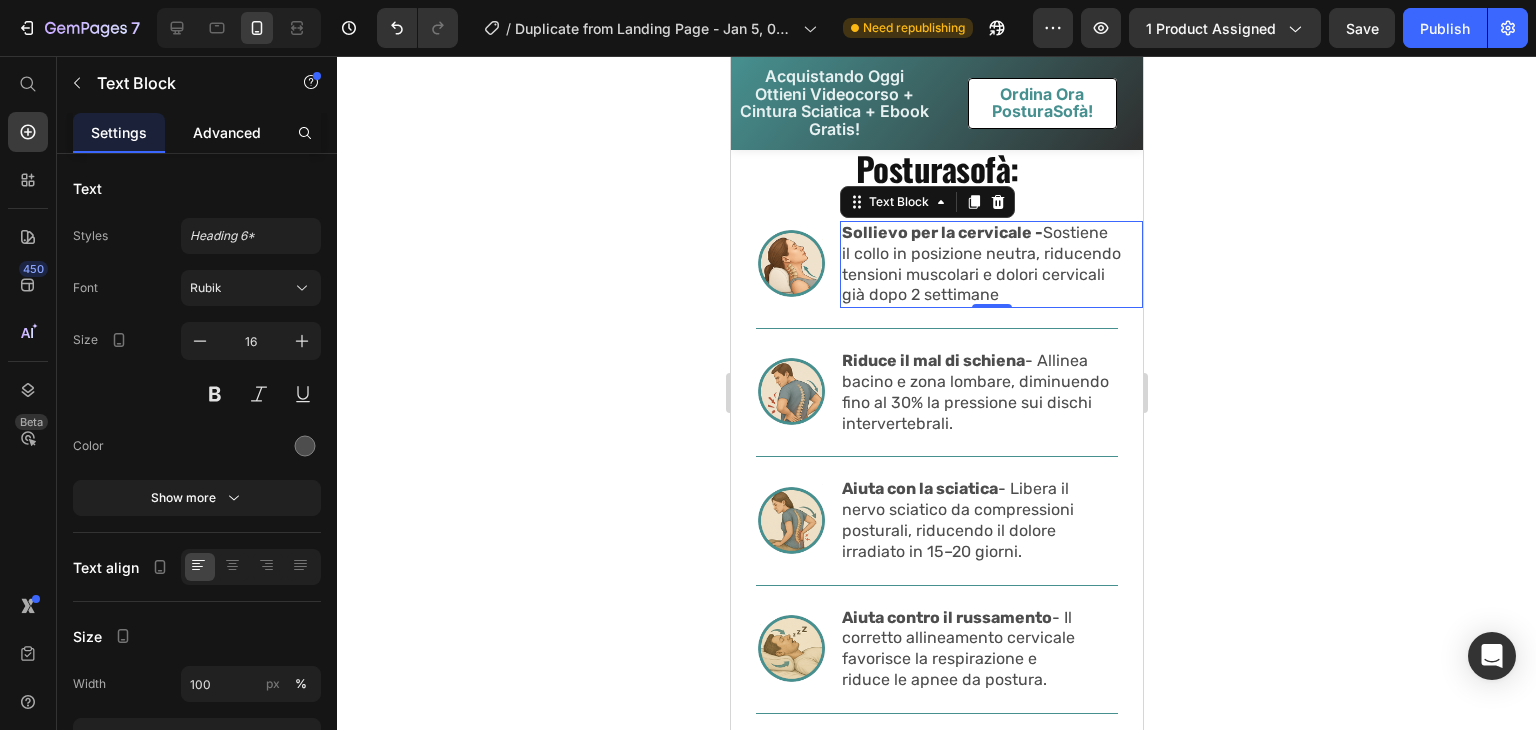 click on "Advanced" at bounding box center [227, 132] 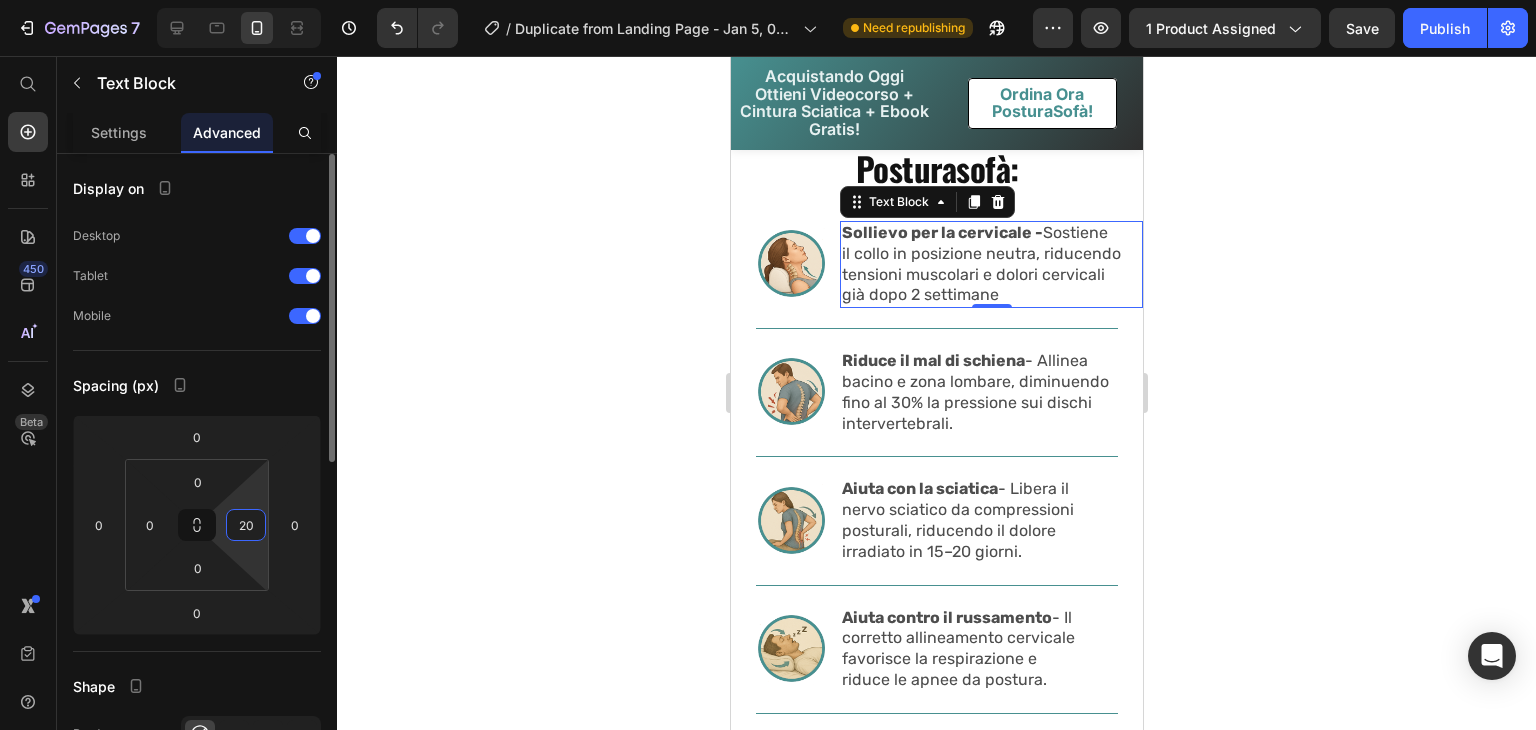 click on "20" at bounding box center (246, 525) 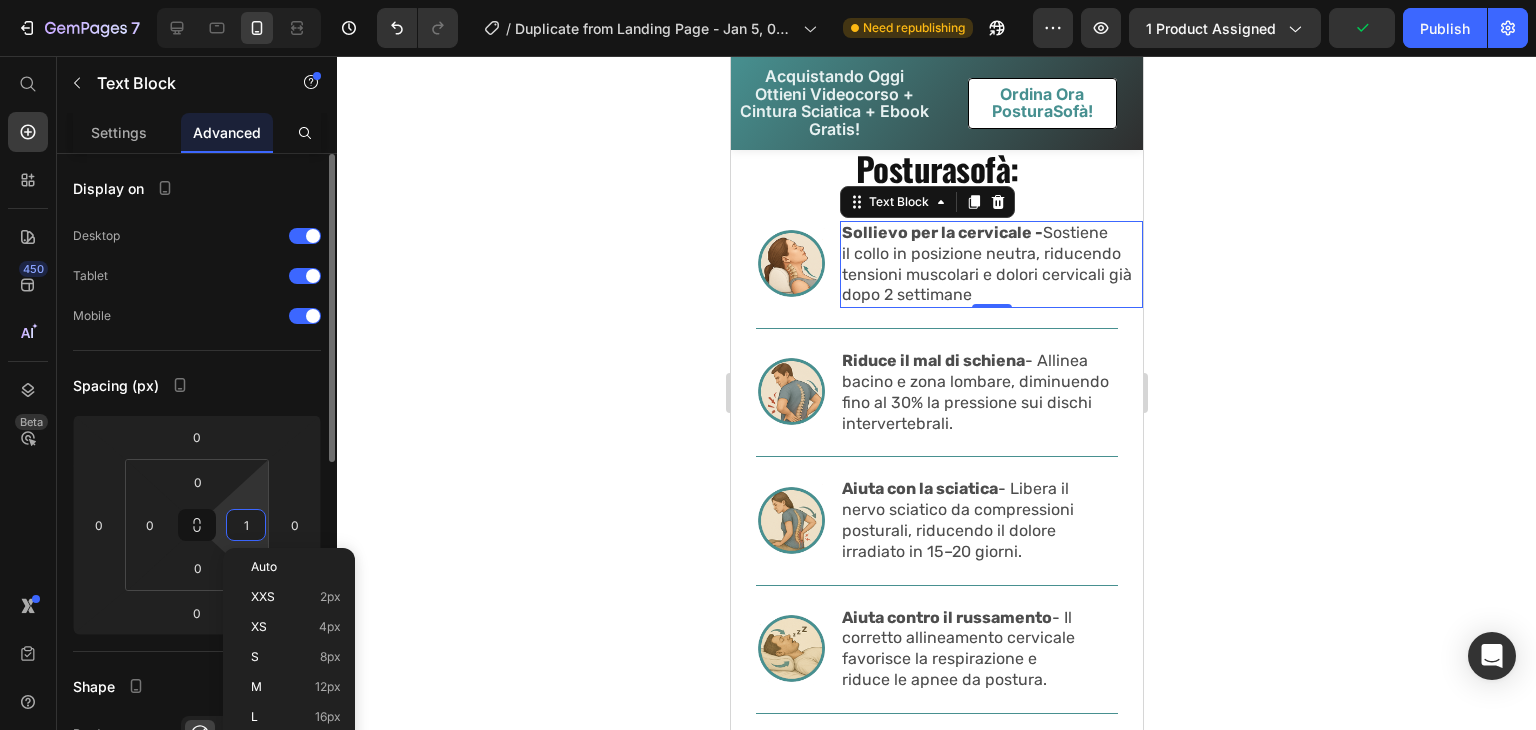 type on "15" 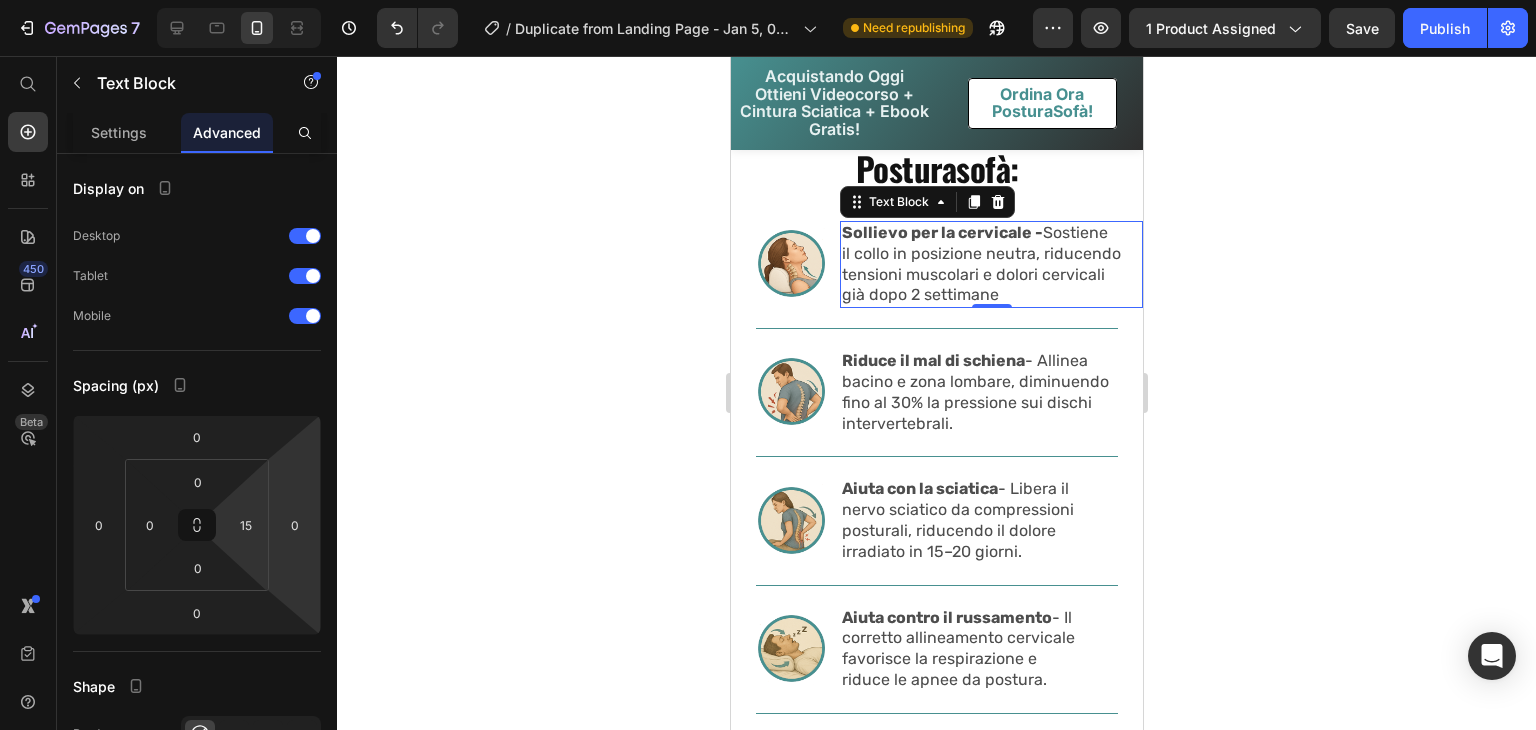 click 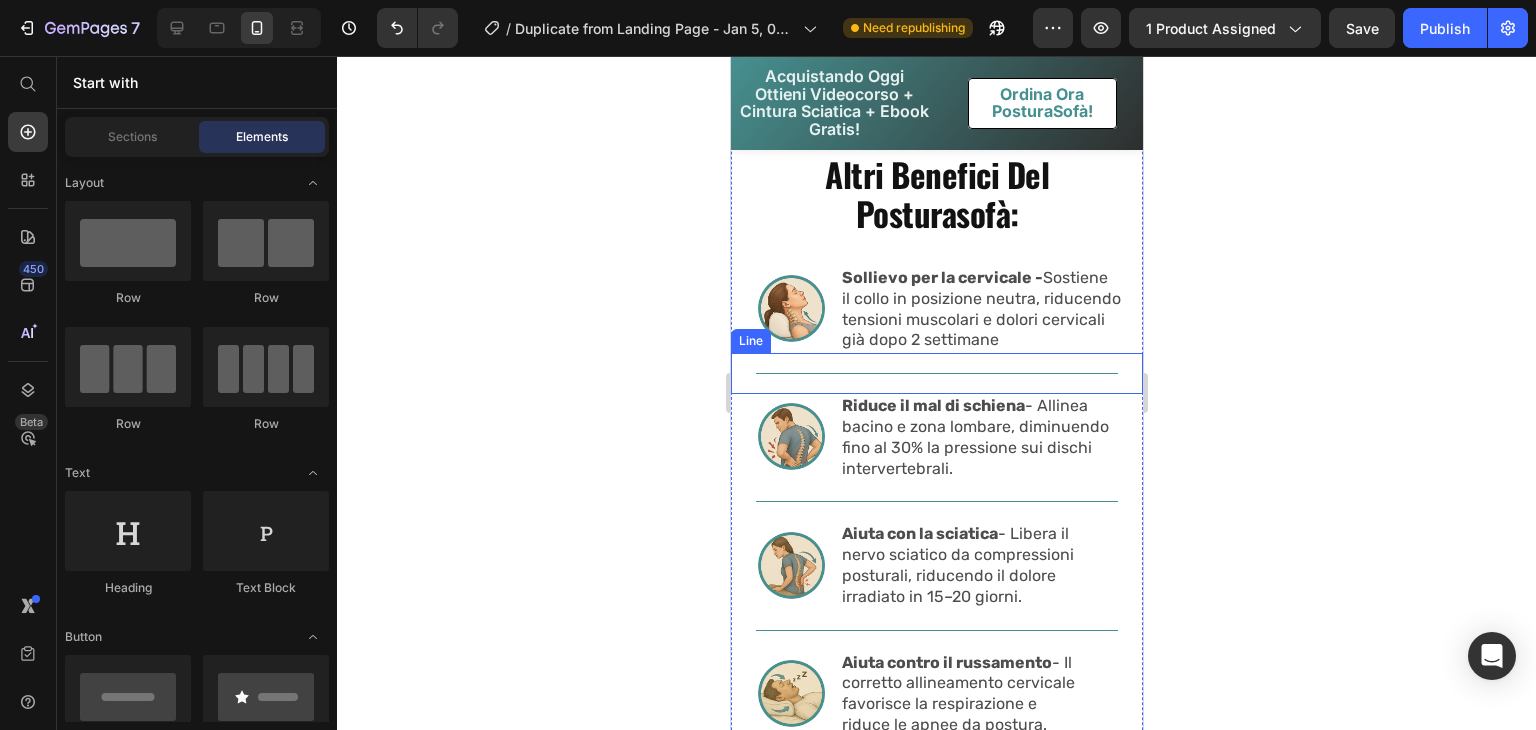 scroll, scrollTop: 5620, scrollLeft: 0, axis: vertical 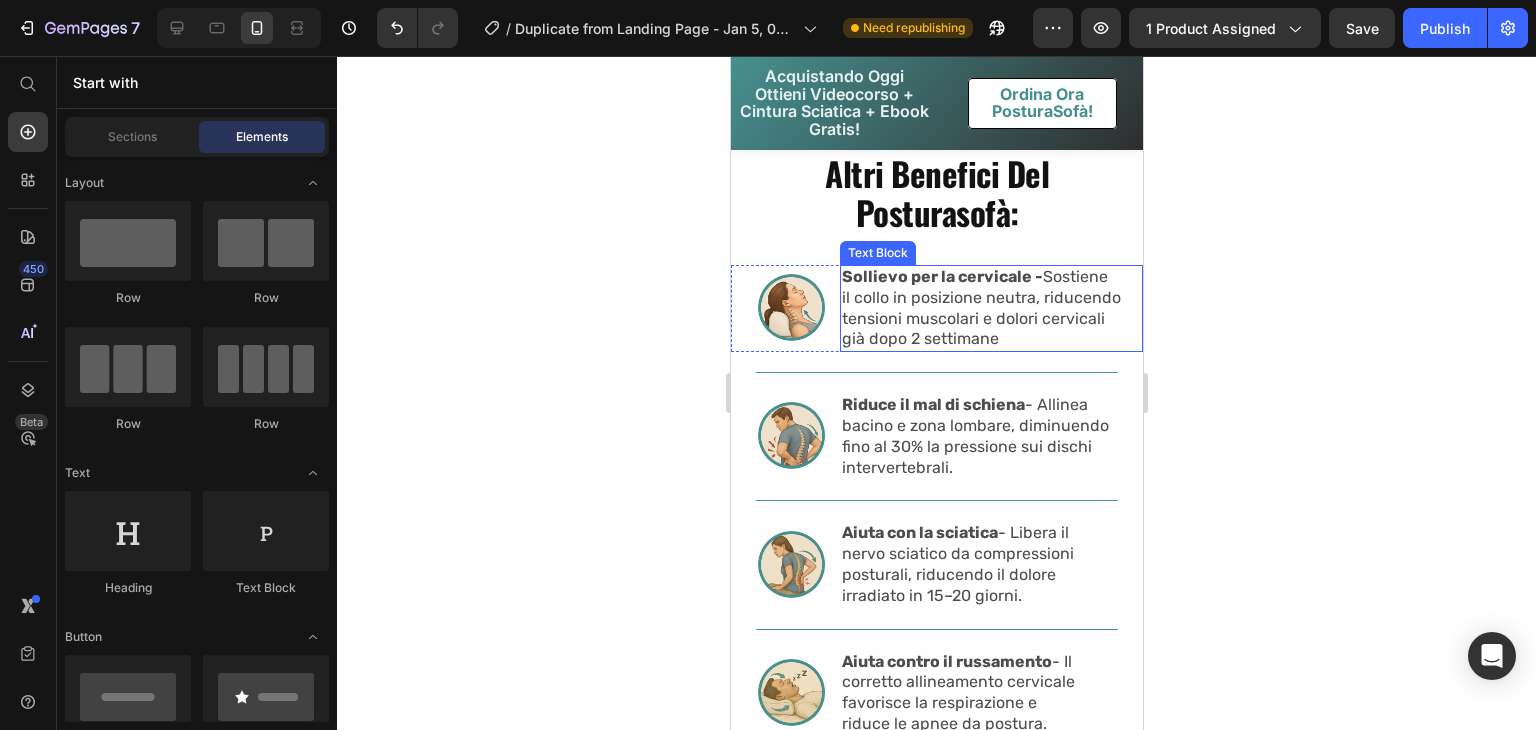 click 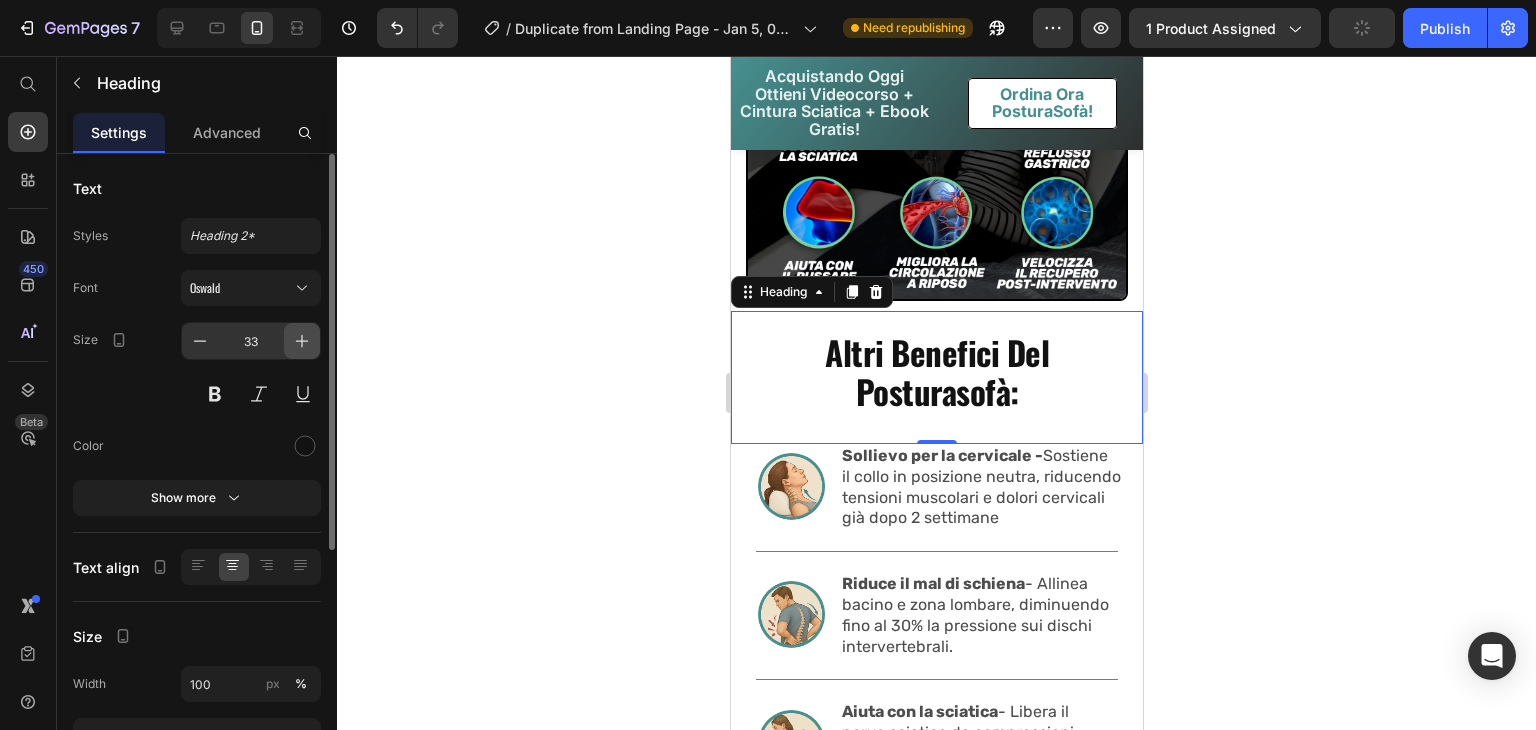 click 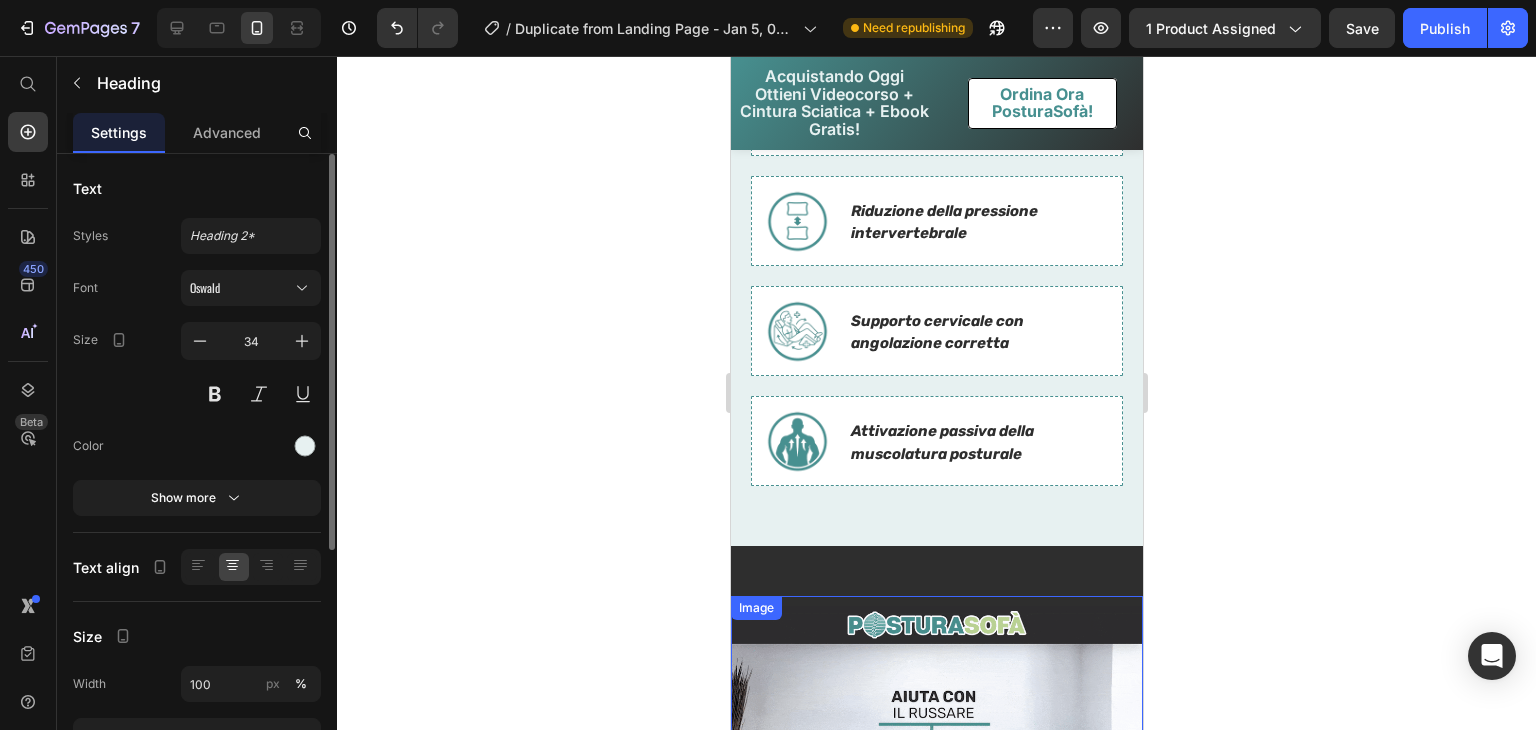 scroll, scrollTop: 3417, scrollLeft: 0, axis: vertical 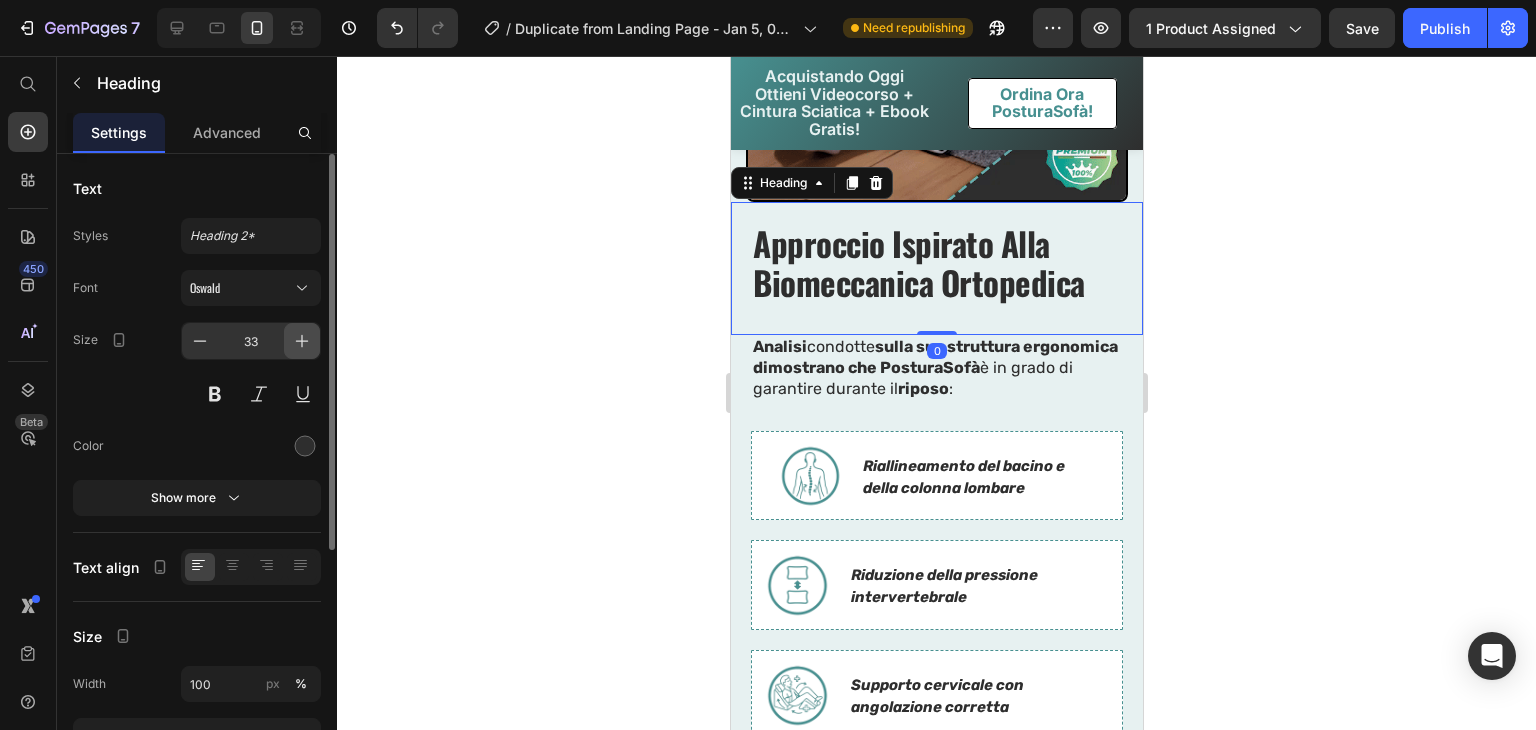 click 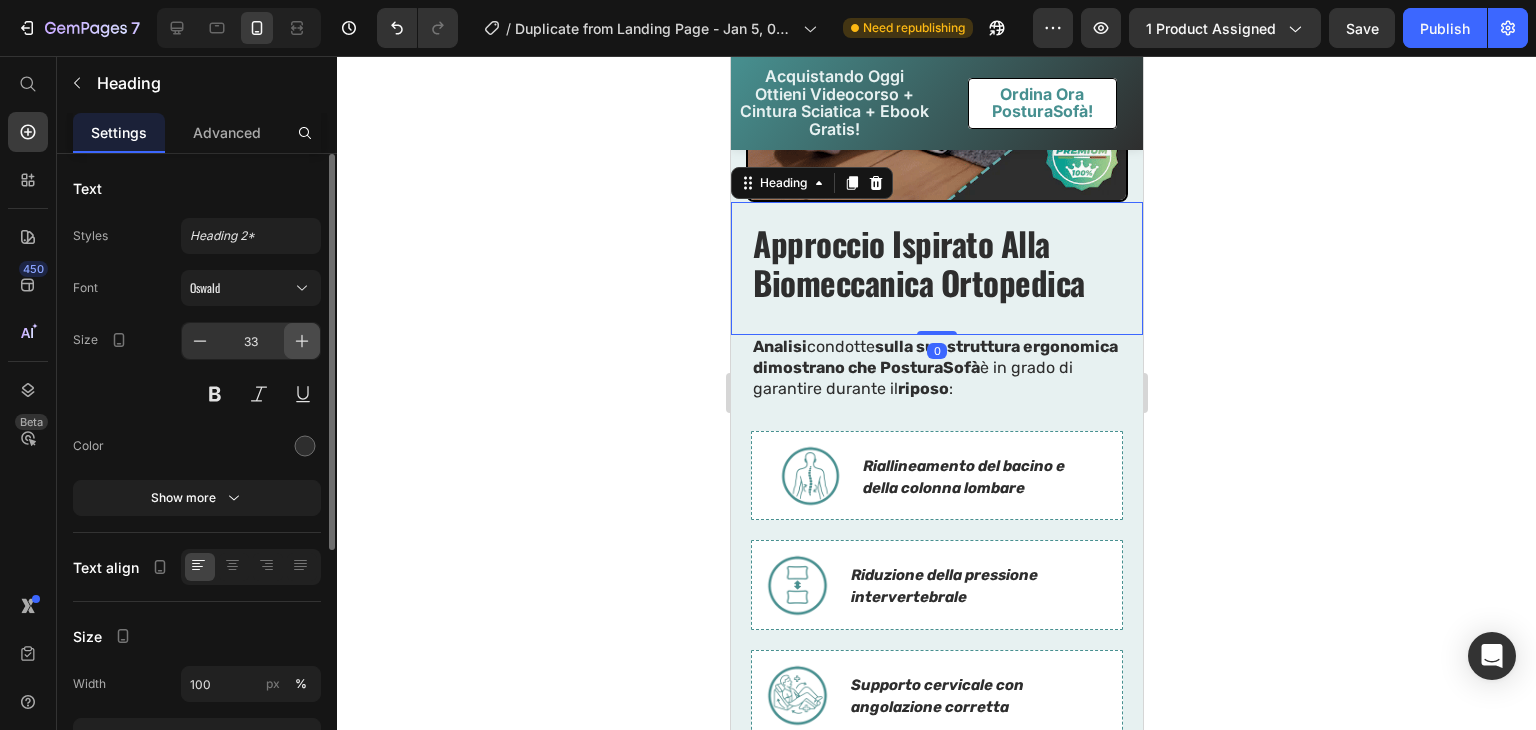 type on "34" 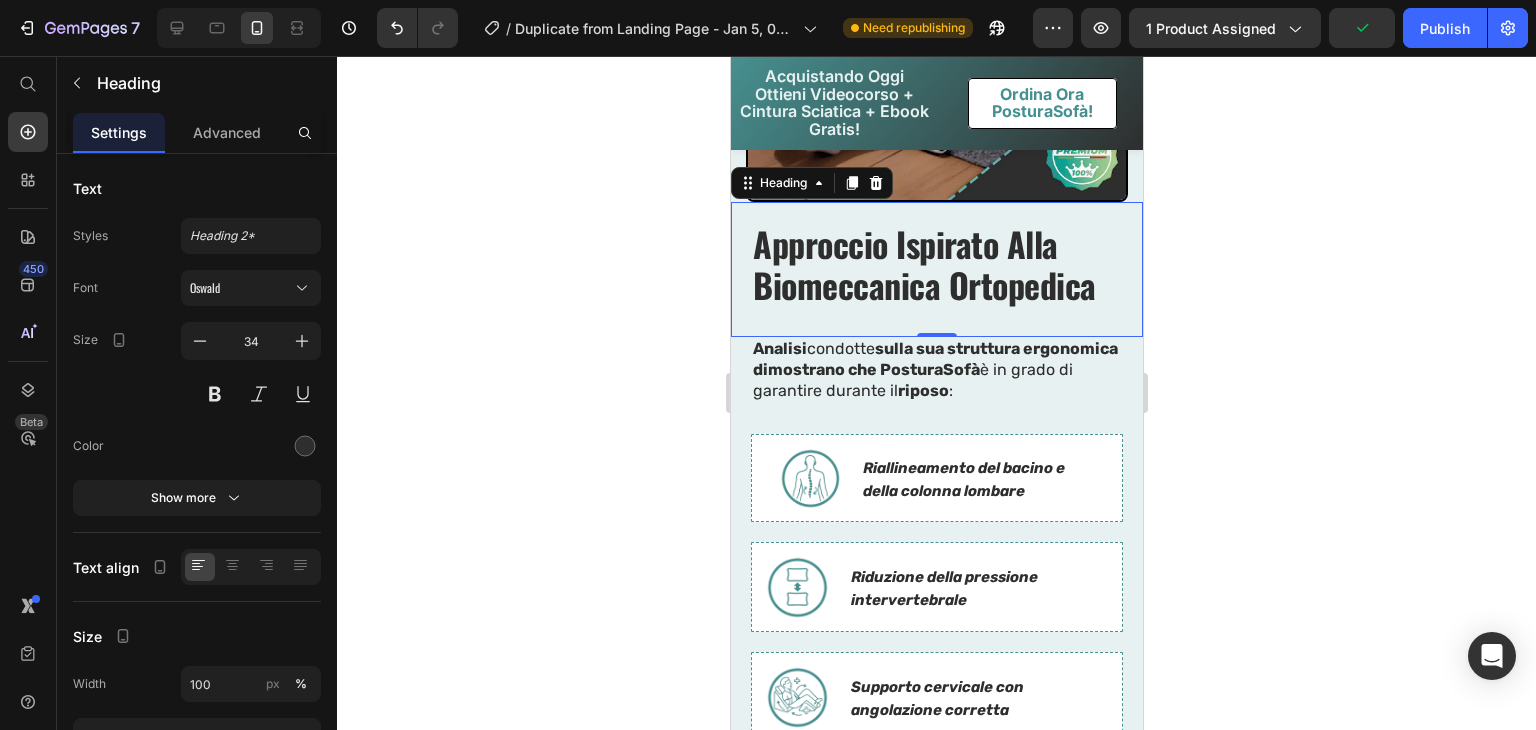 click 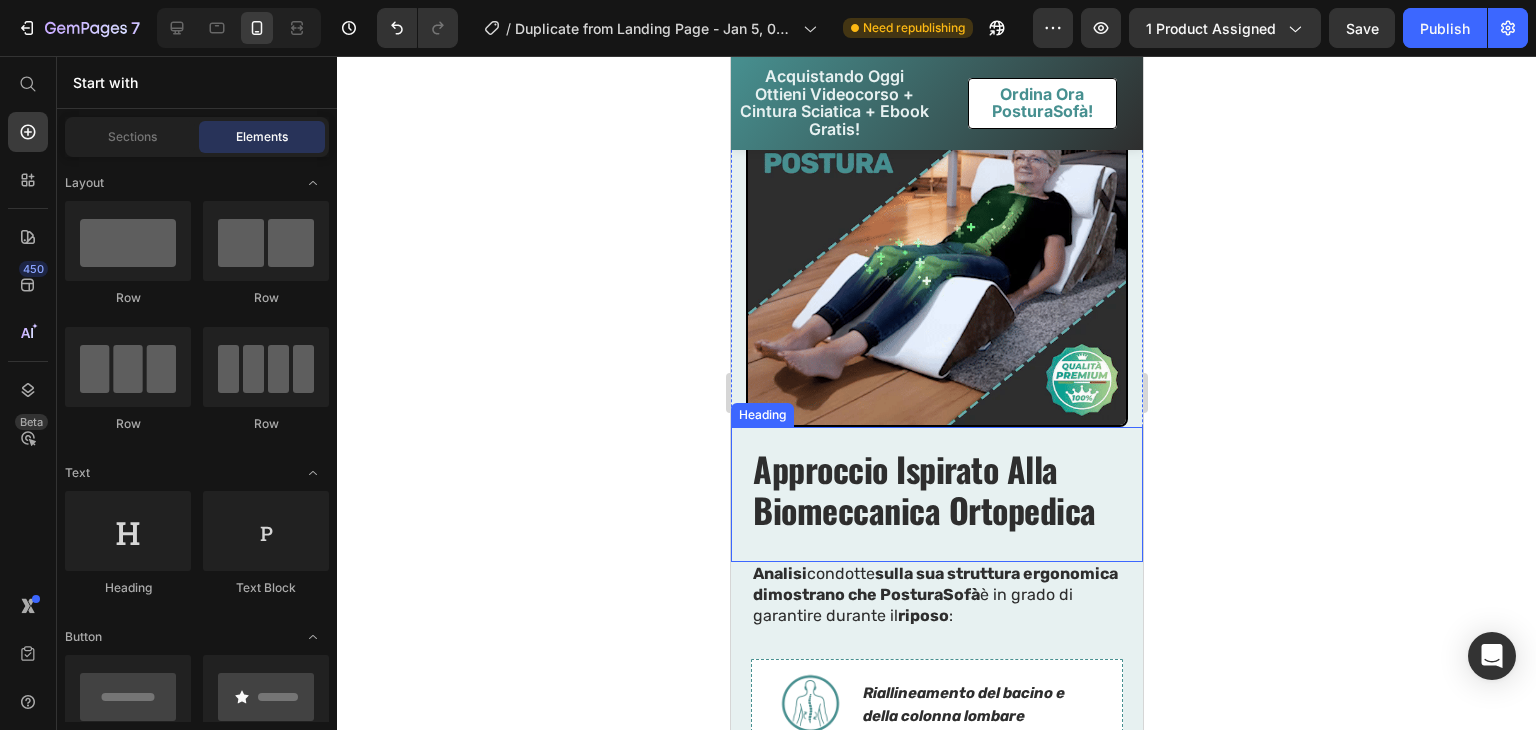 scroll, scrollTop: 3189, scrollLeft: 0, axis: vertical 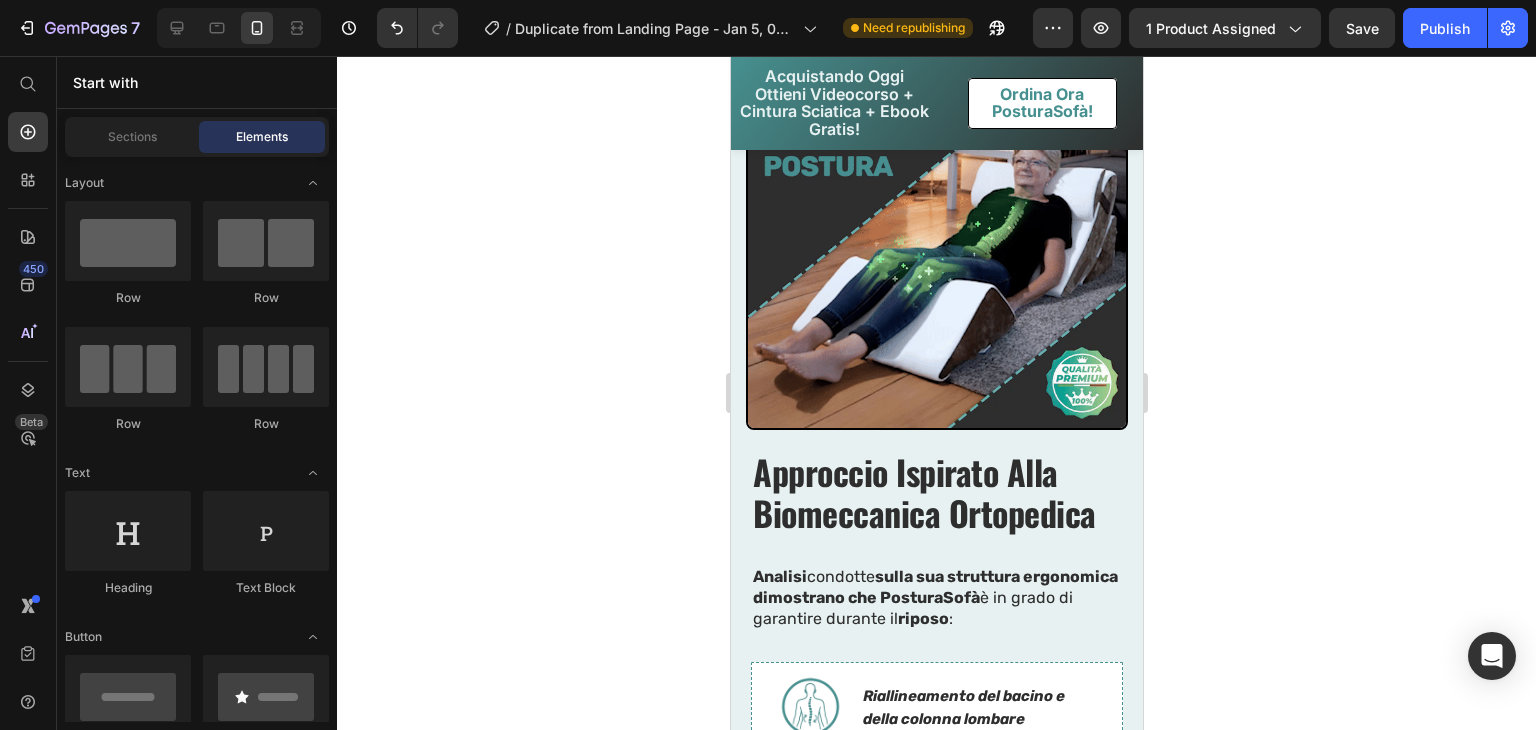 click 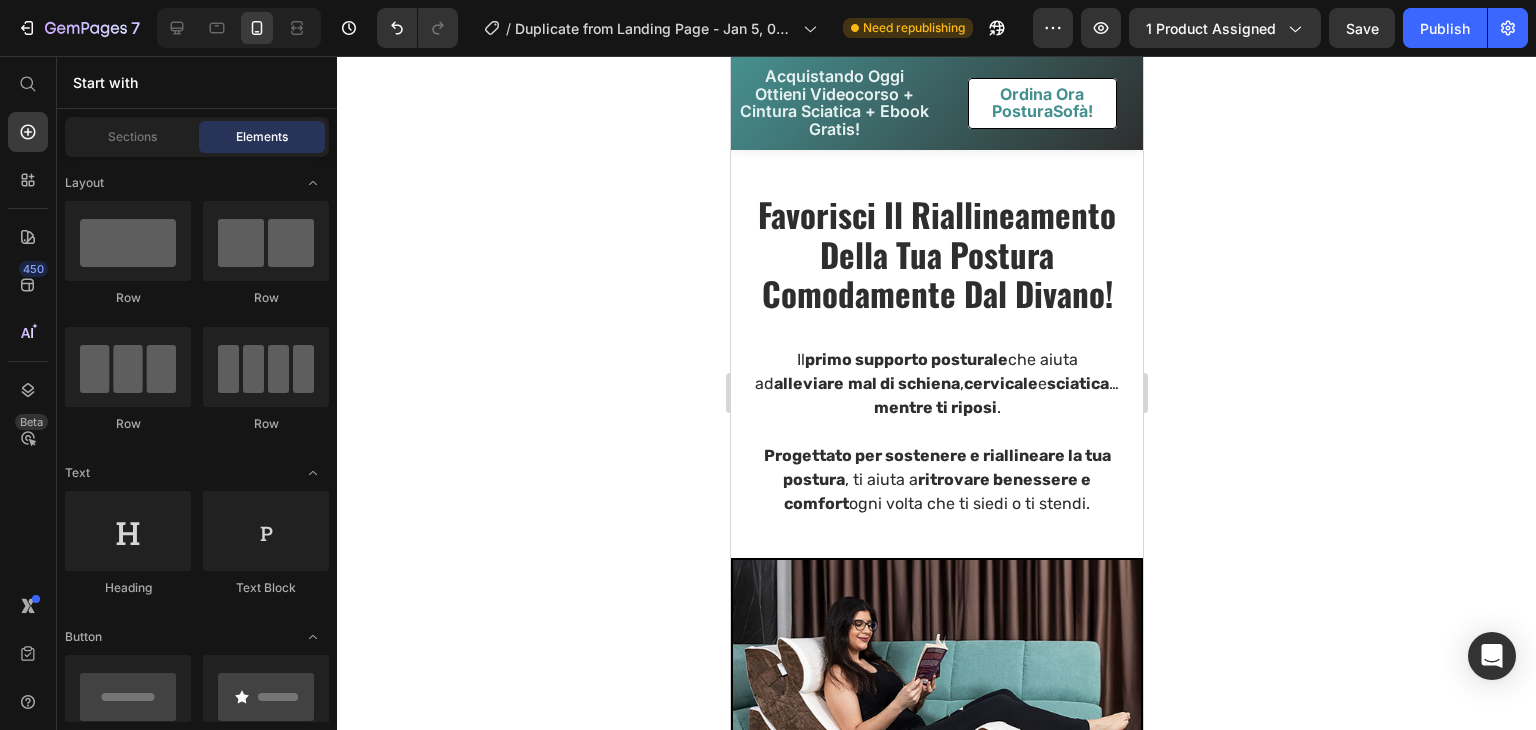scroll, scrollTop: 1631, scrollLeft: 0, axis: vertical 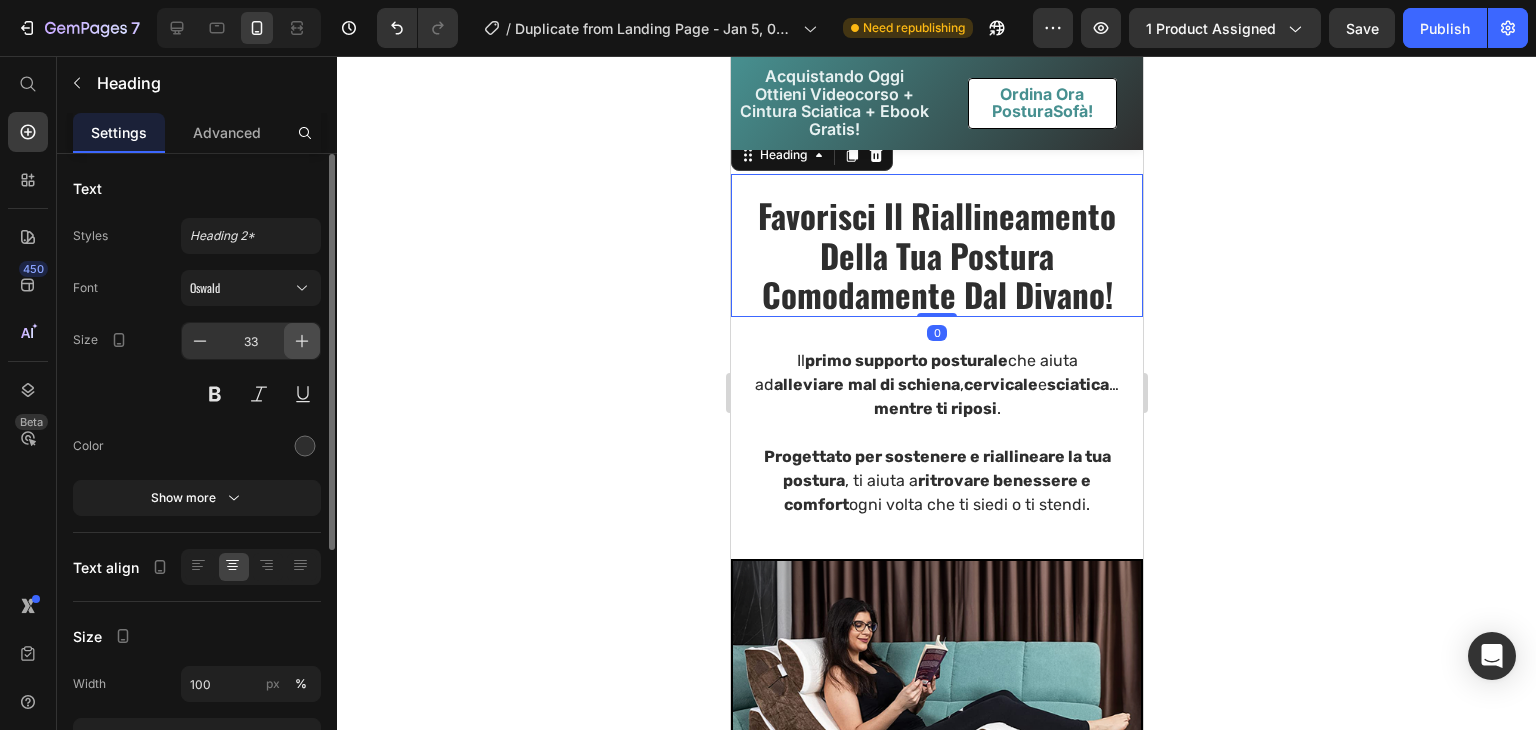 click at bounding box center [302, 341] 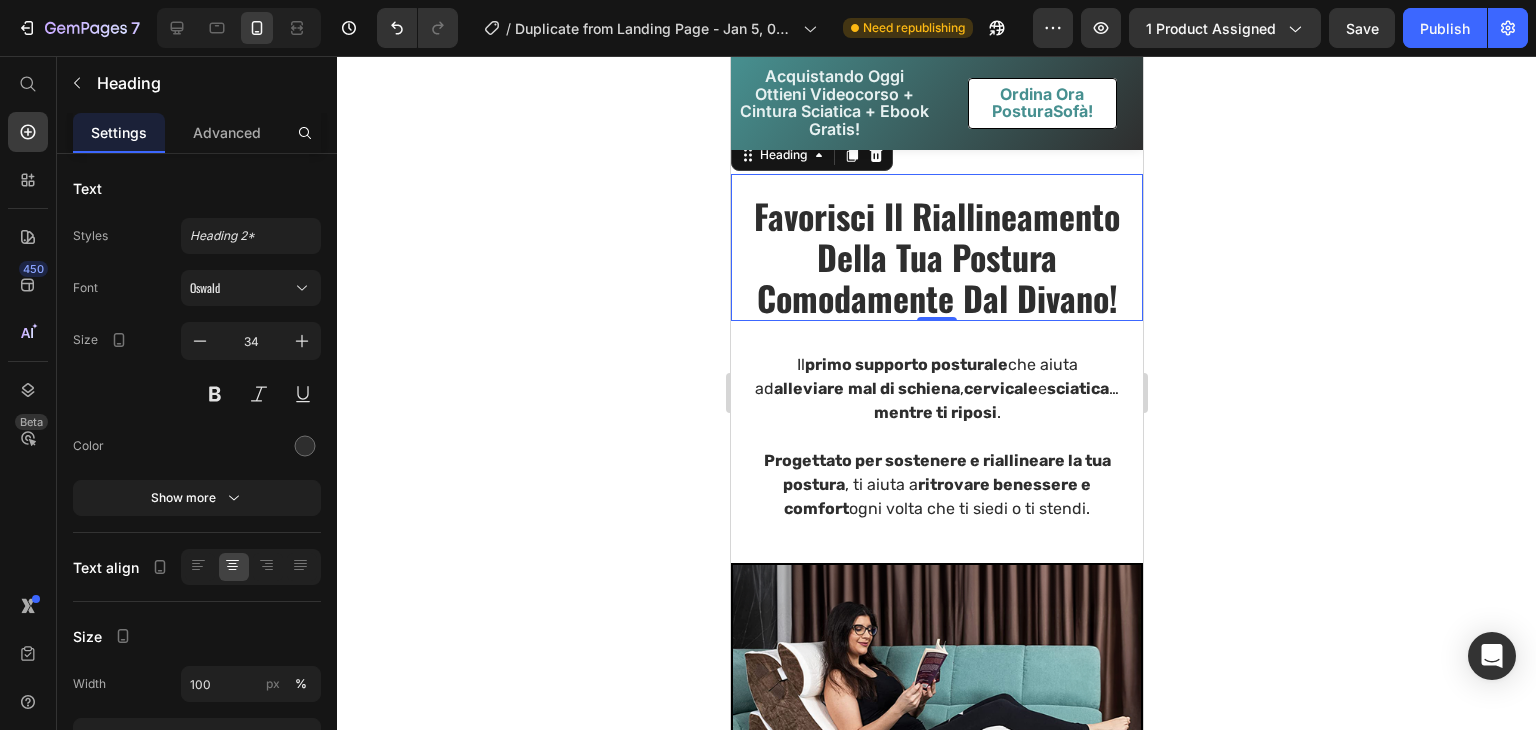 click 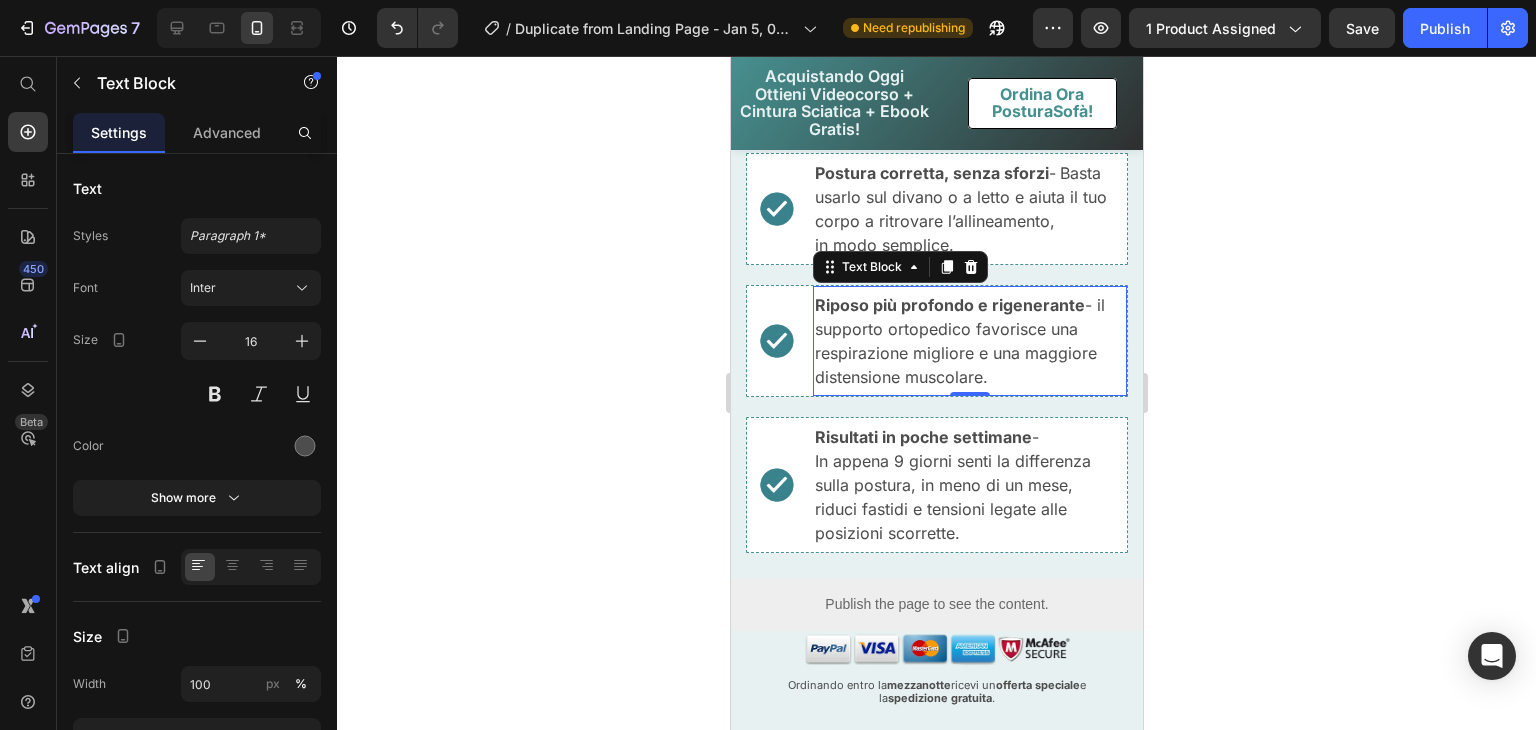 scroll, scrollTop: 820, scrollLeft: 0, axis: vertical 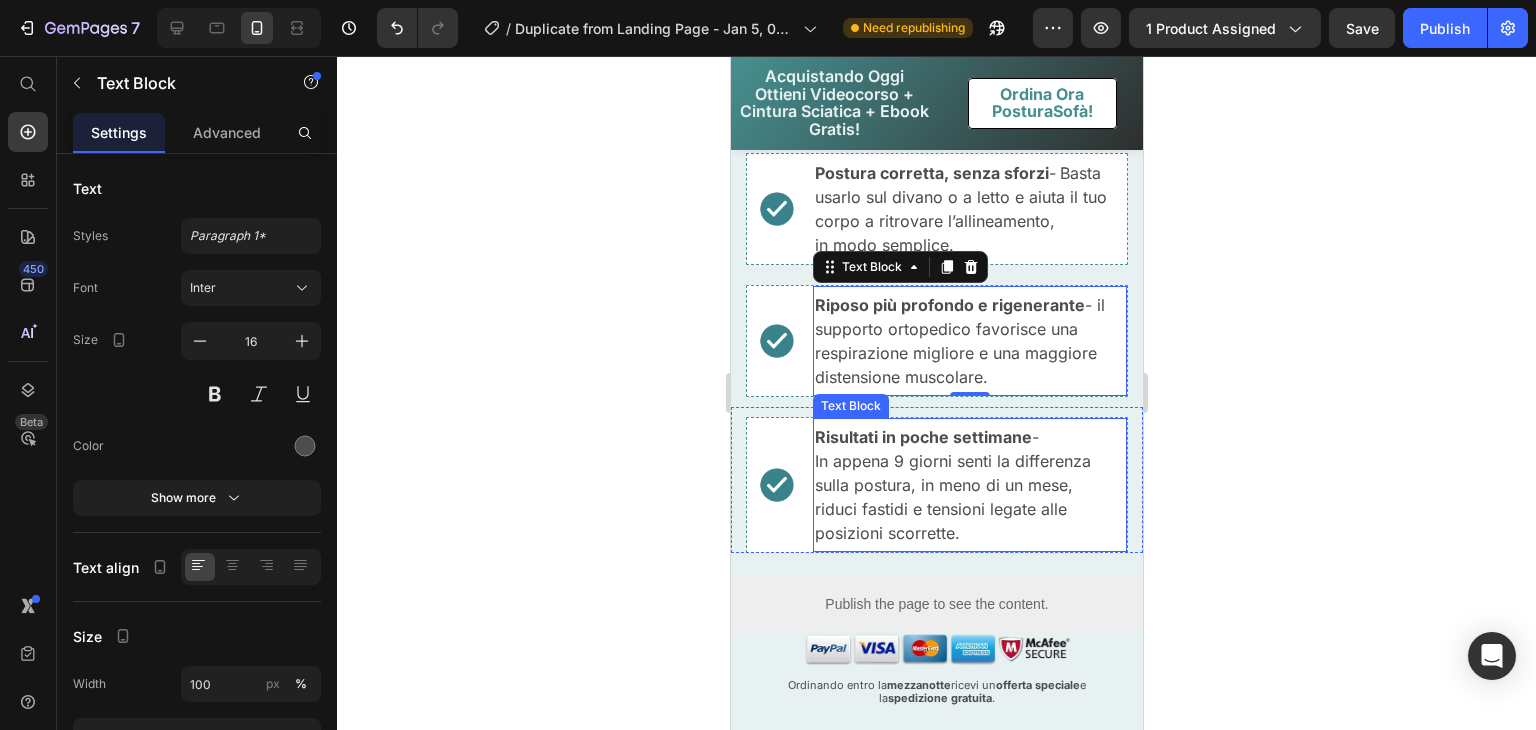 click on "In appena 9 giorni senti la differenza sulla postura, in meno di un mese, riduci fastidi e tensioni legate alle posizioni scorrette." at bounding box center (964, 497) 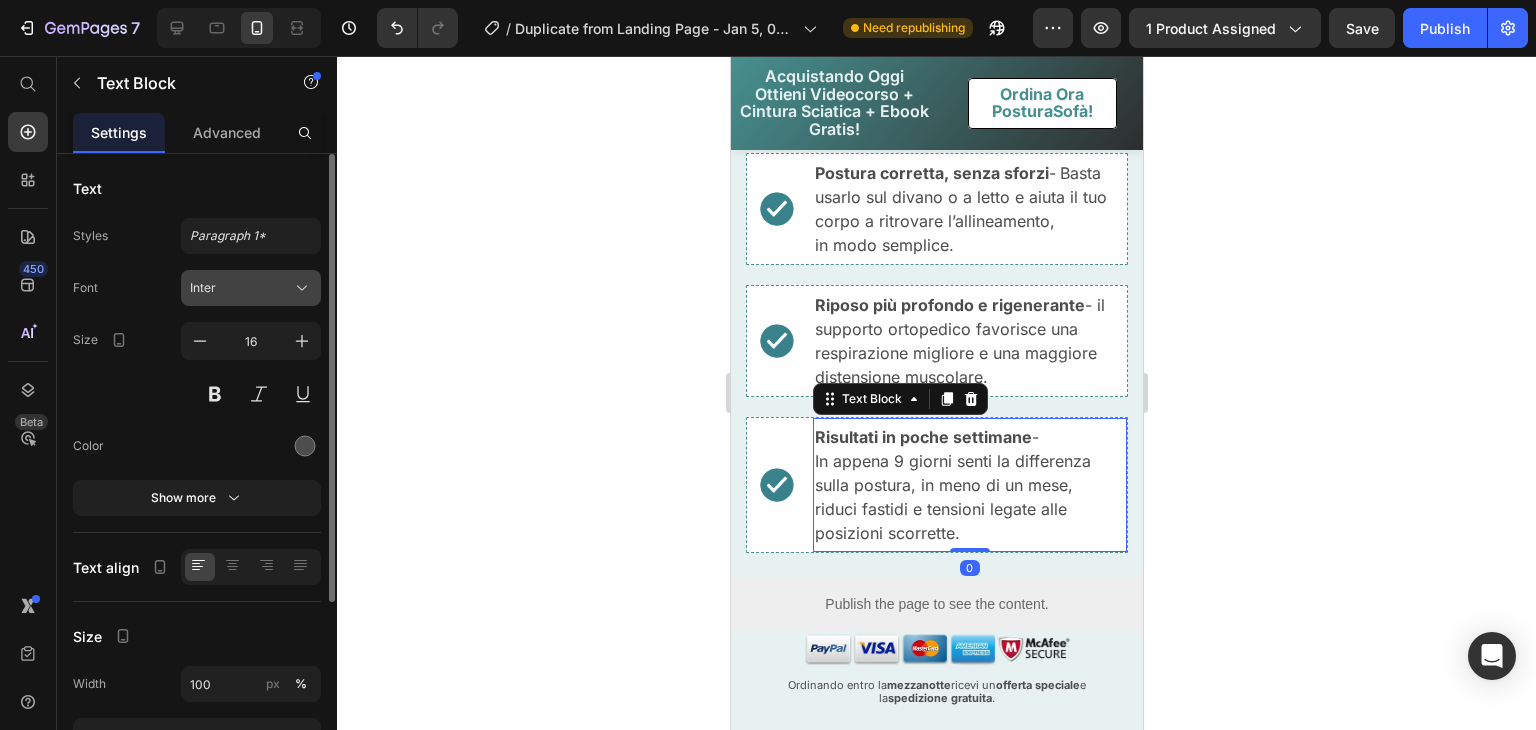 click 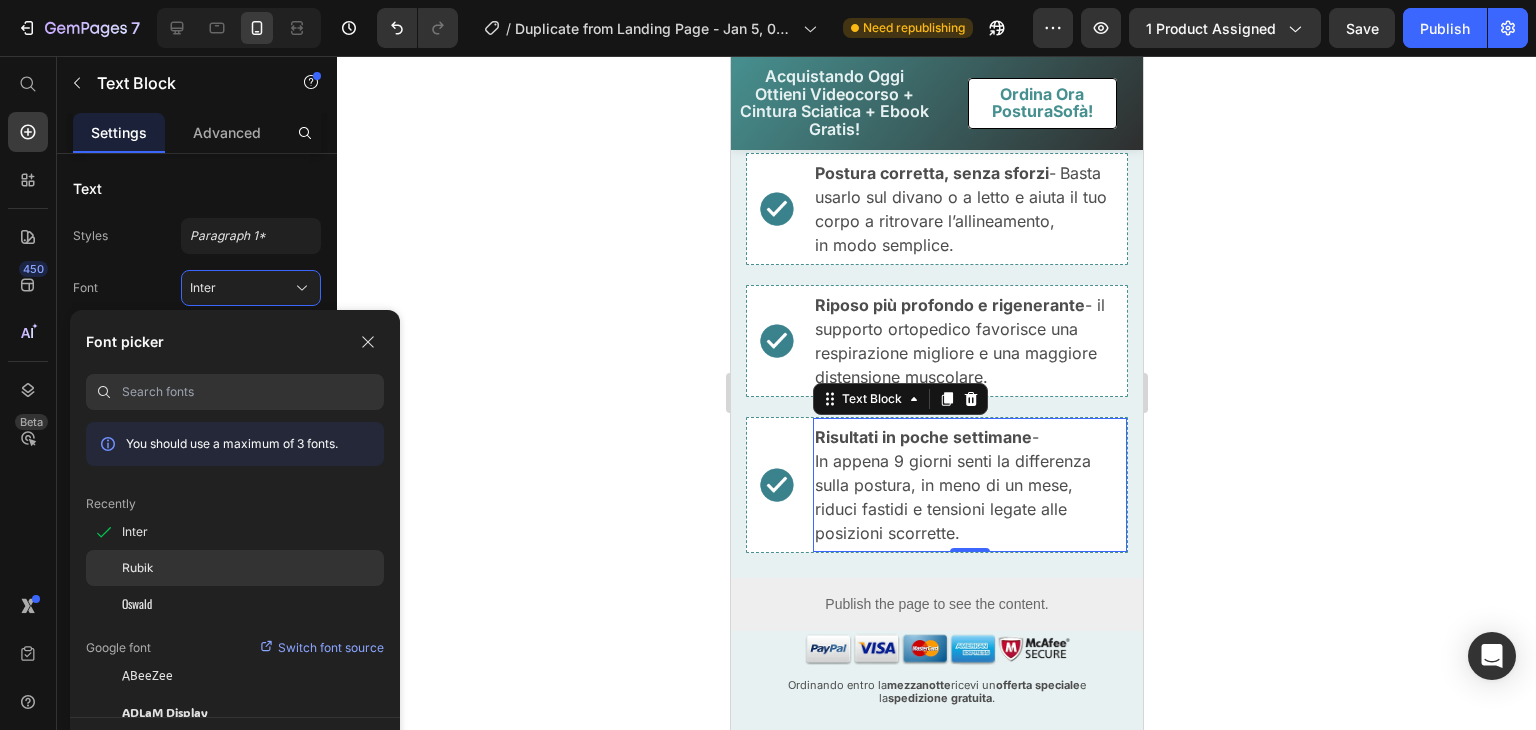 click on "Rubik" 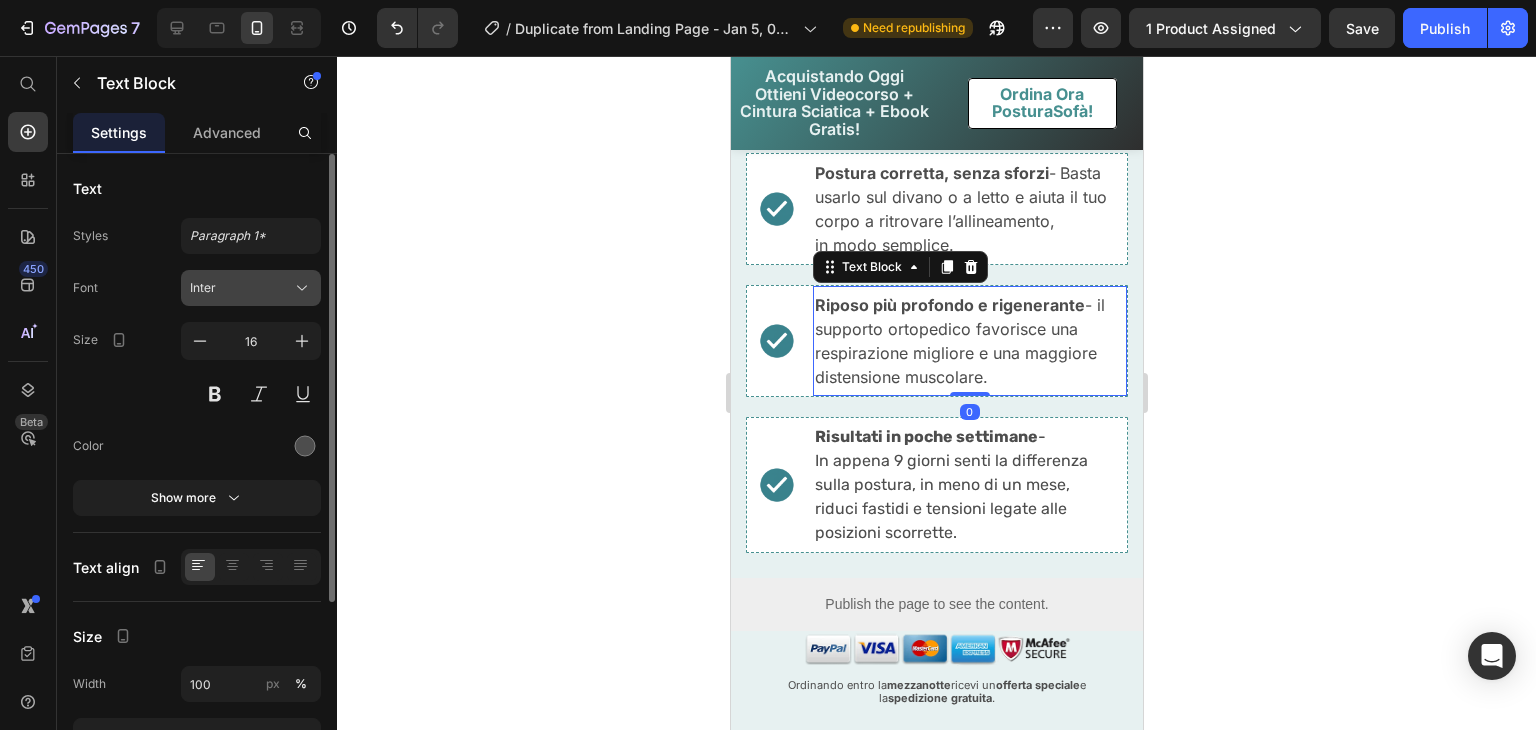 drag, startPoint x: 270, startPoint y: 306, endPoint x: 294, endPoint y: 286, distance: 31.241 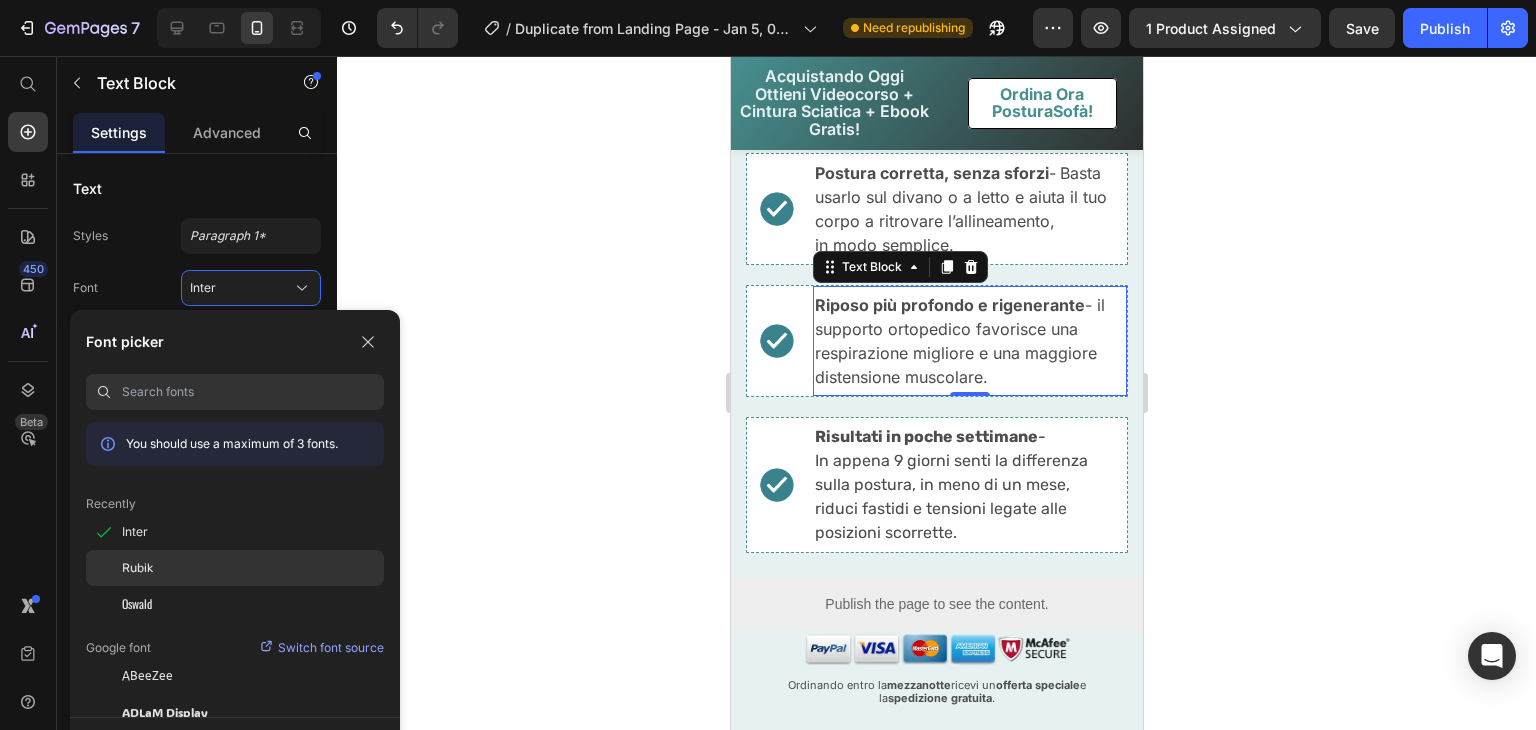 click on "Rubik" 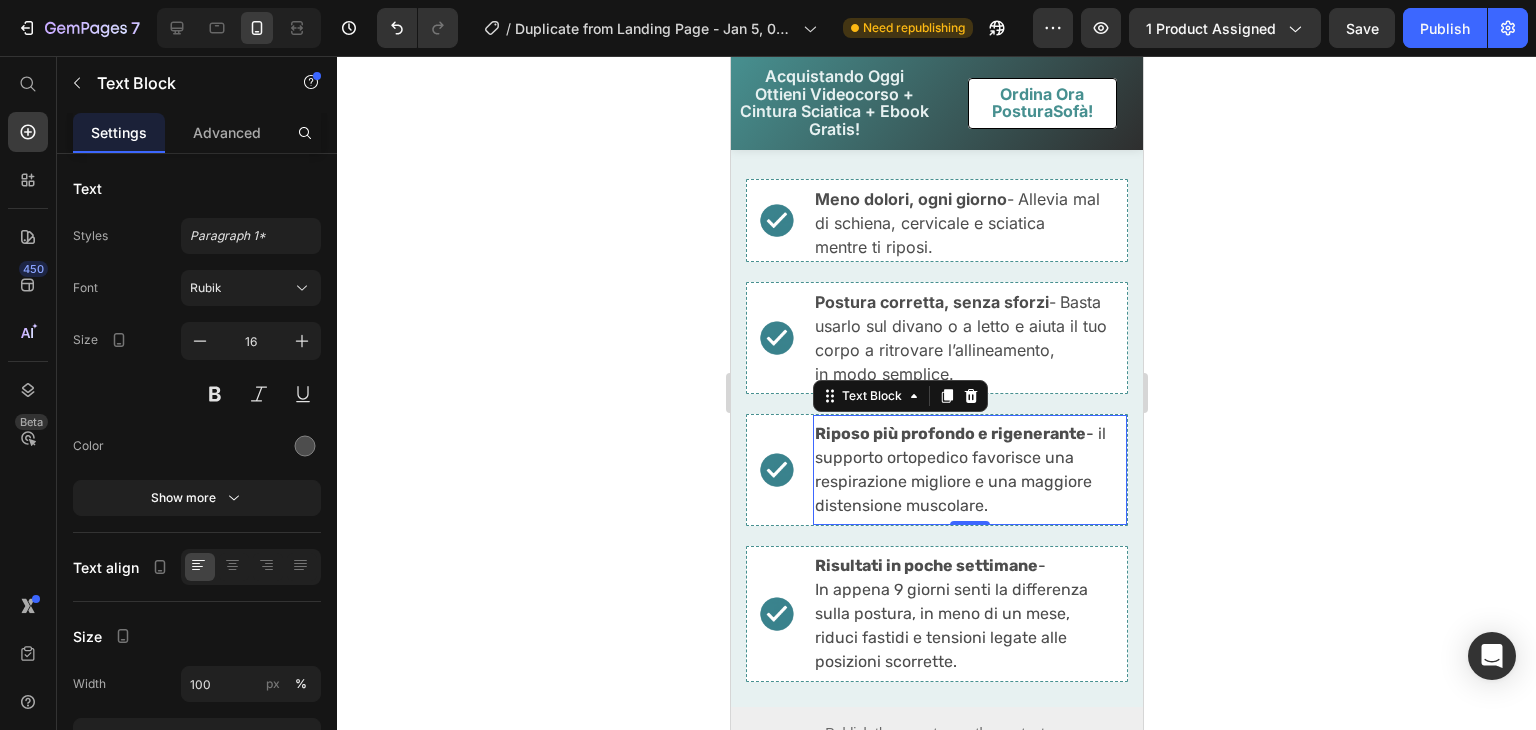scroll, scrollTop: 676, scrollLeft: 0, axis: vertical 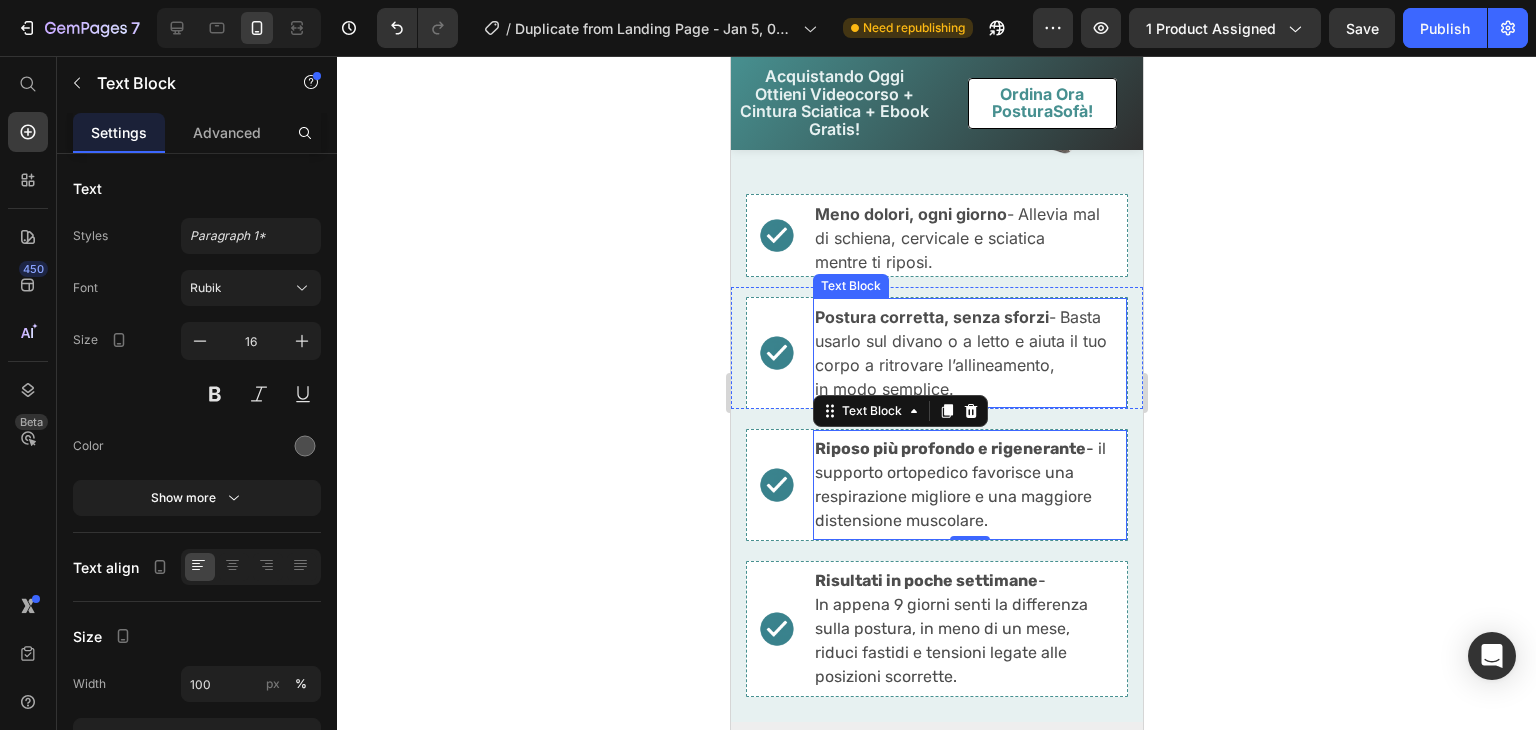 click on "Postura corretta, senza sforzi" at bounding box center [931, 317] 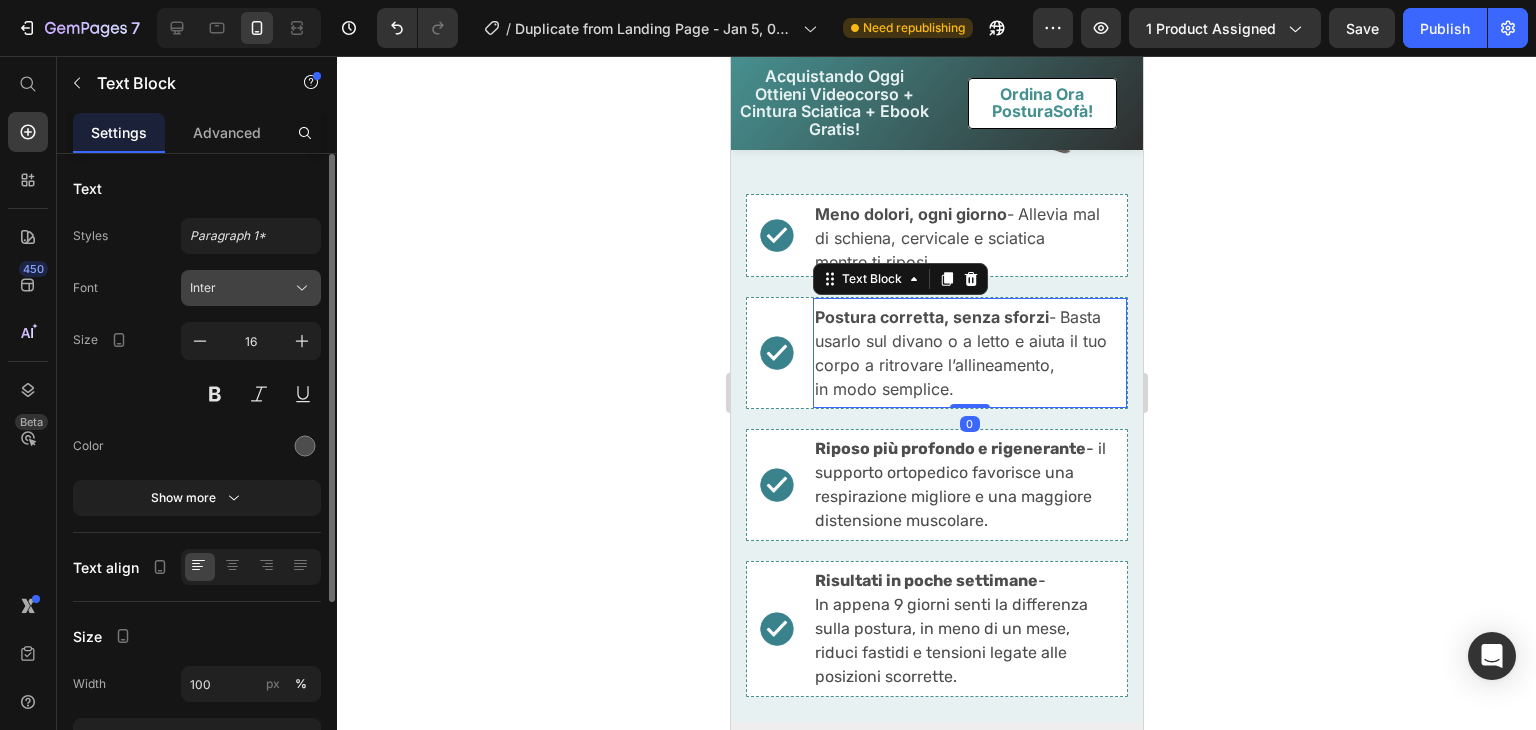 click on "Inter" at bounding box center [251, 288] 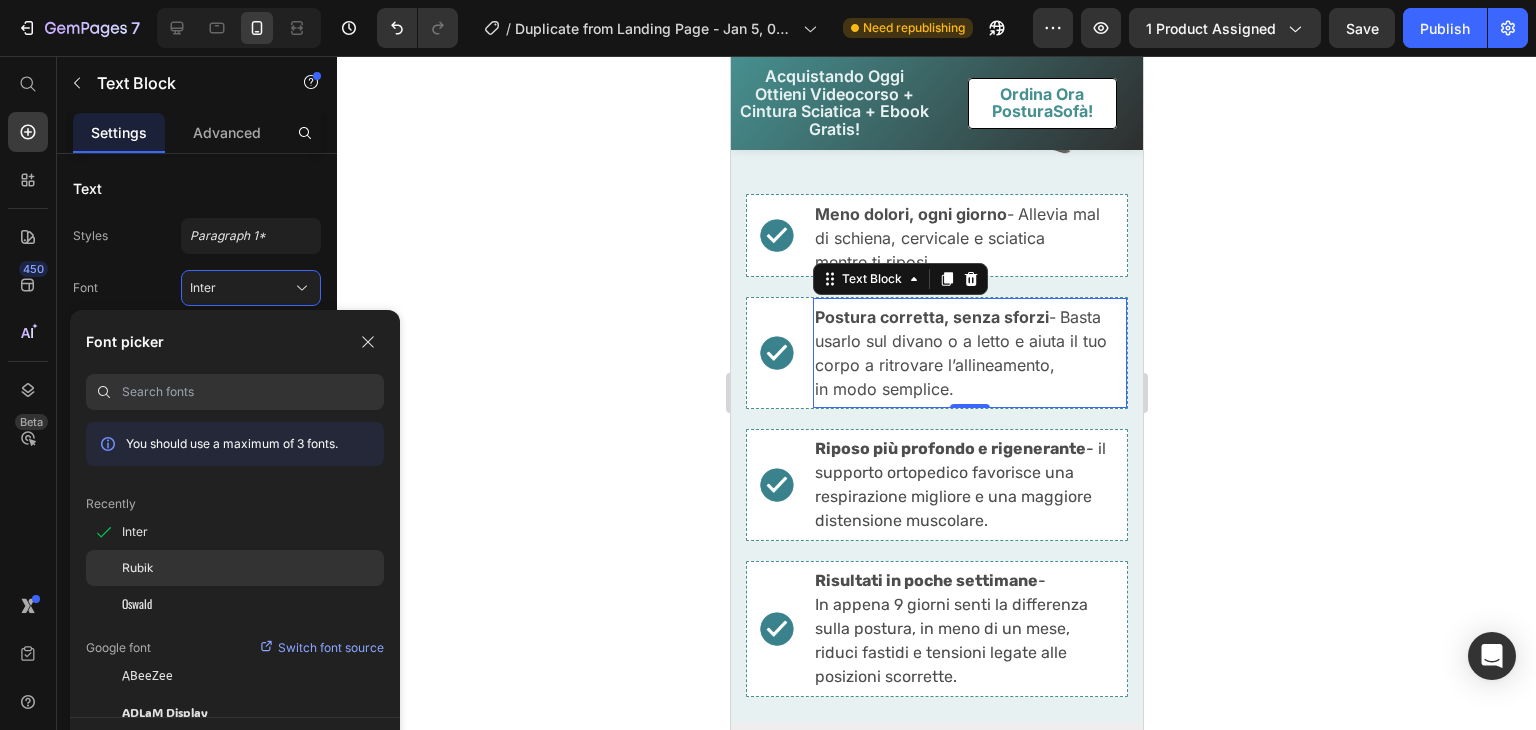 click on "Rubik" 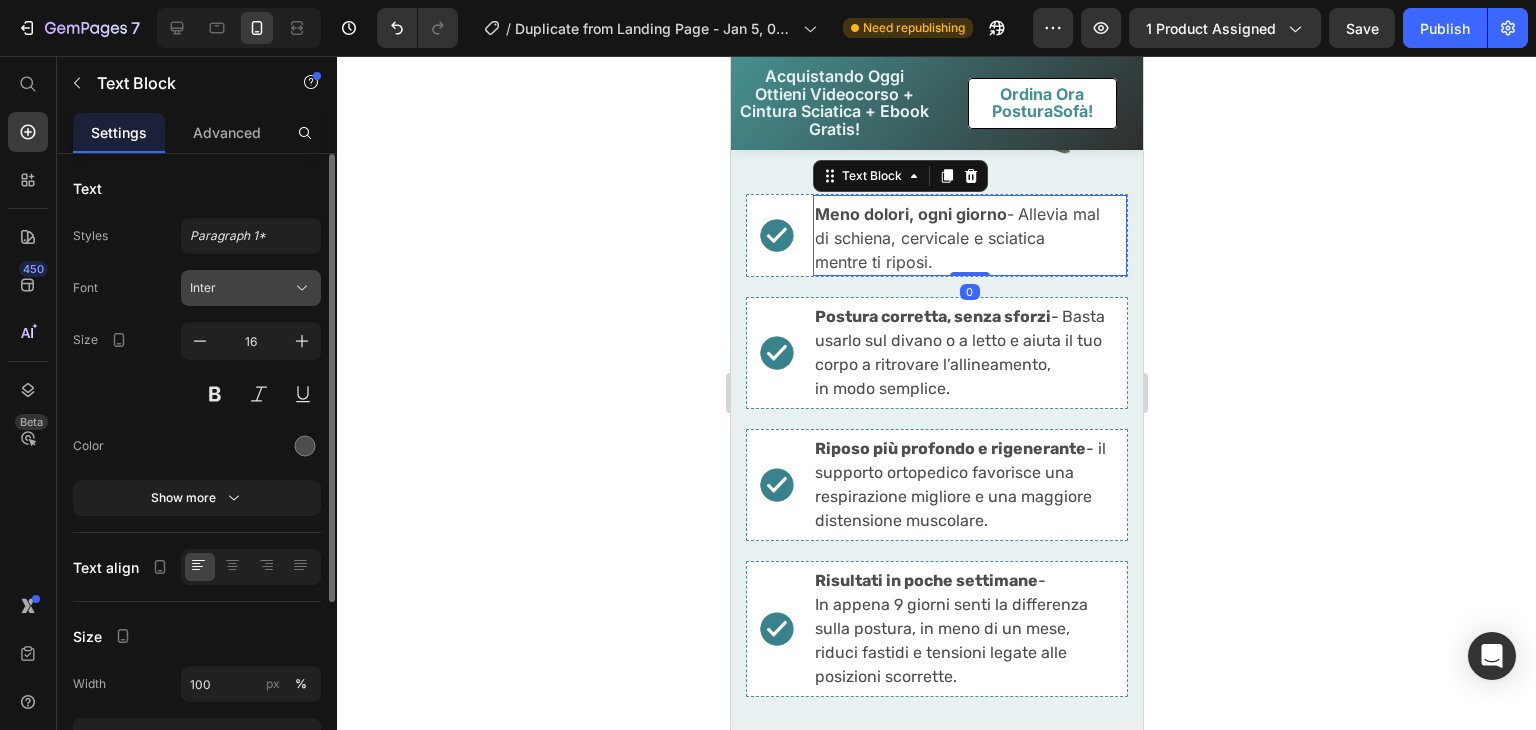 click on "Inter" at bounding box center (241, 288) 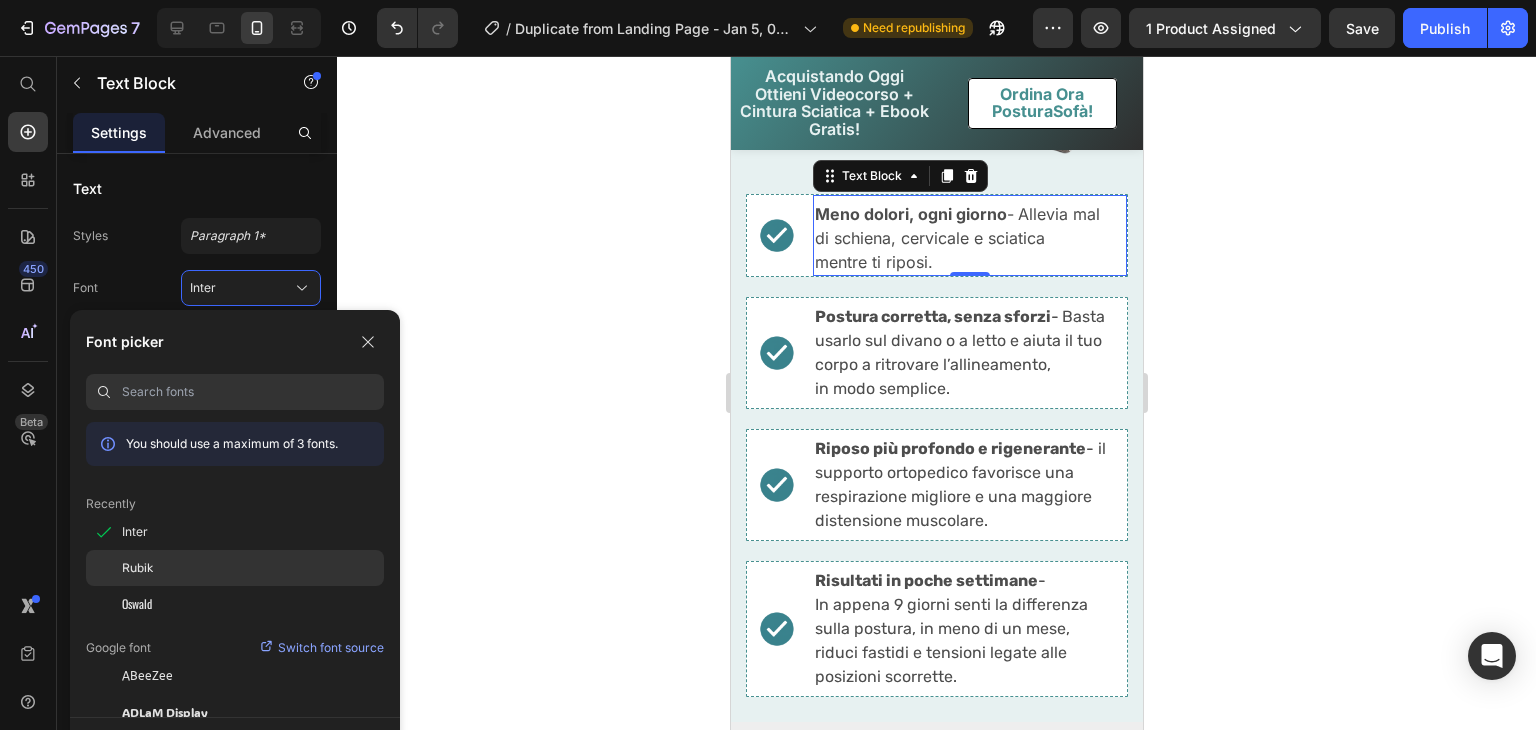 click on "Rubik" 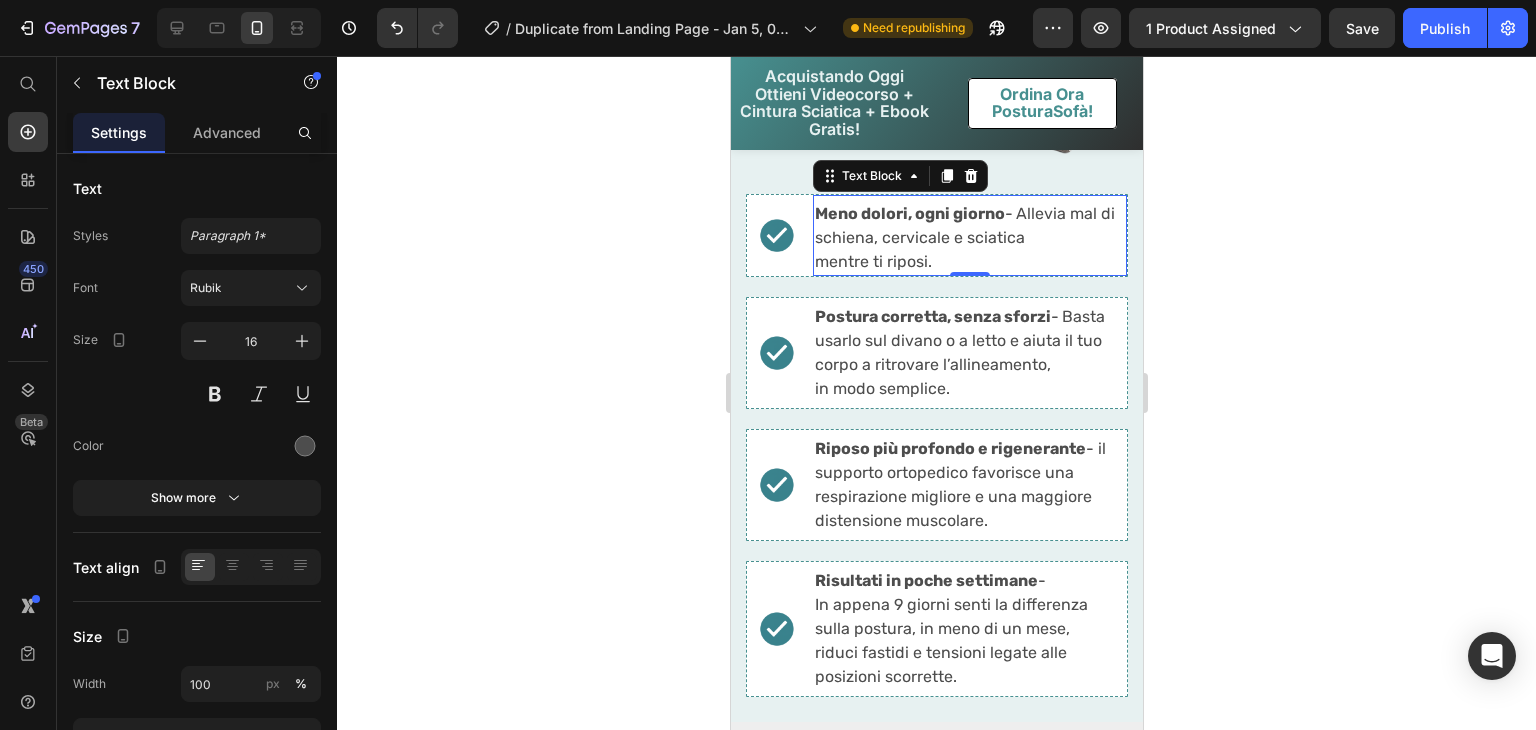 click 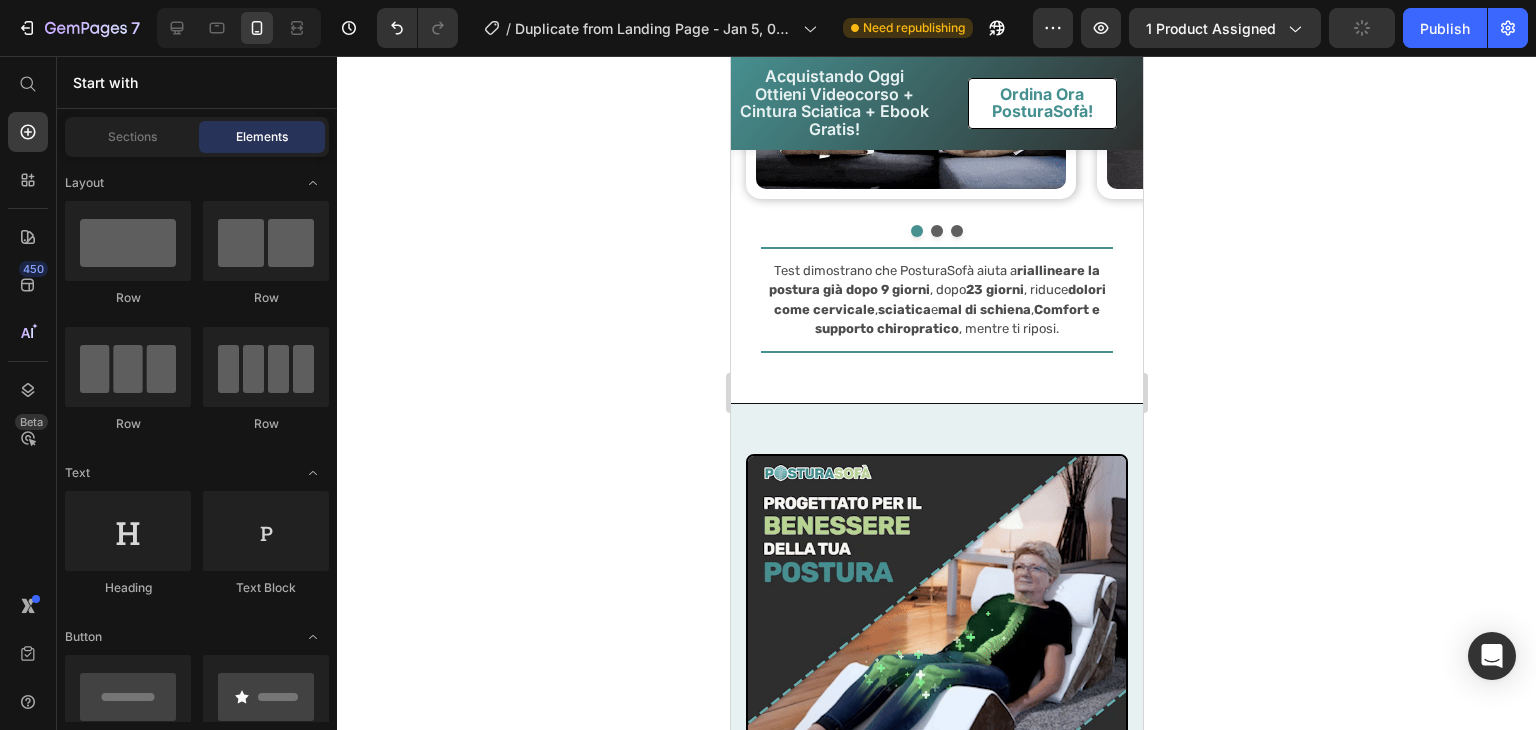 scroll, scrollTop: 2756, scrollLeft: 0, axis: vertical 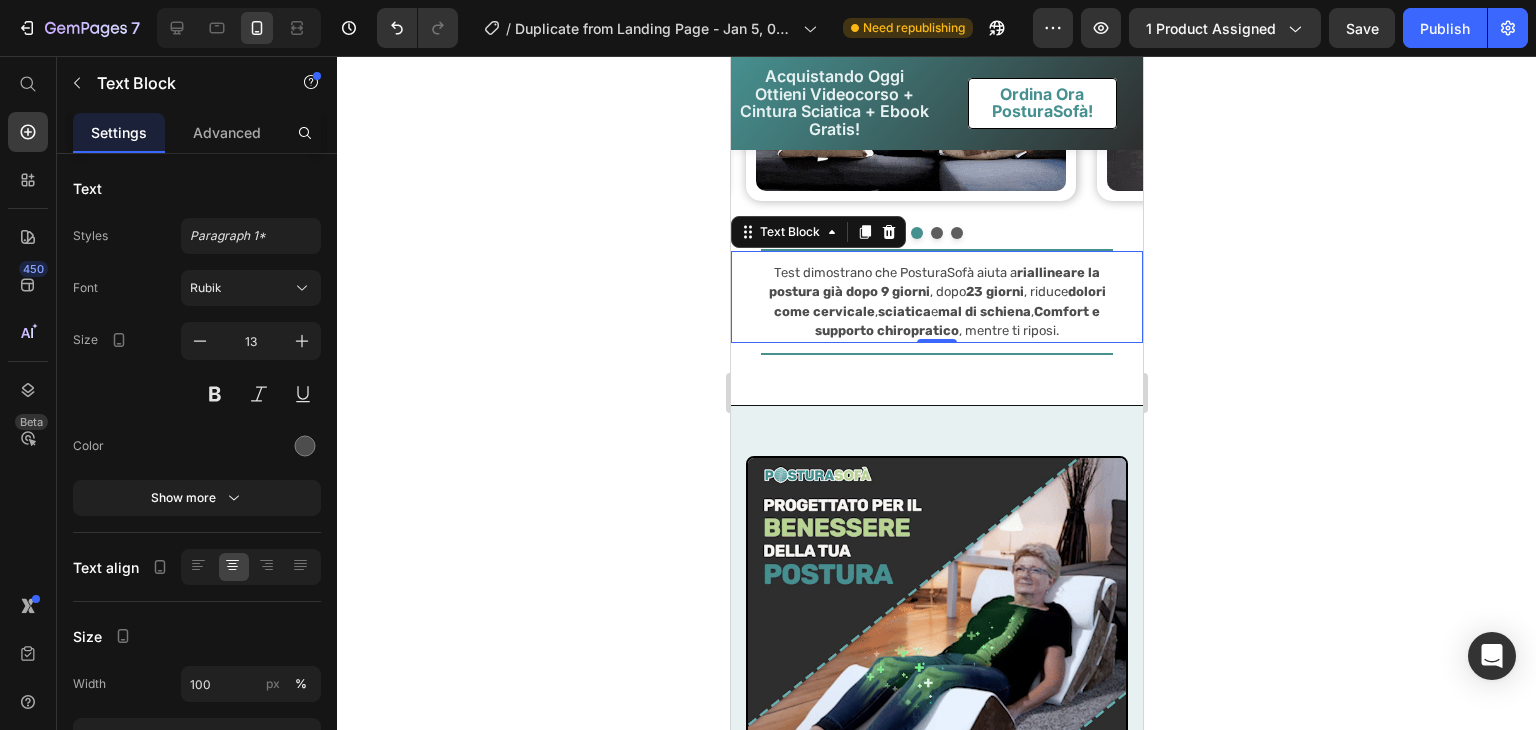 click 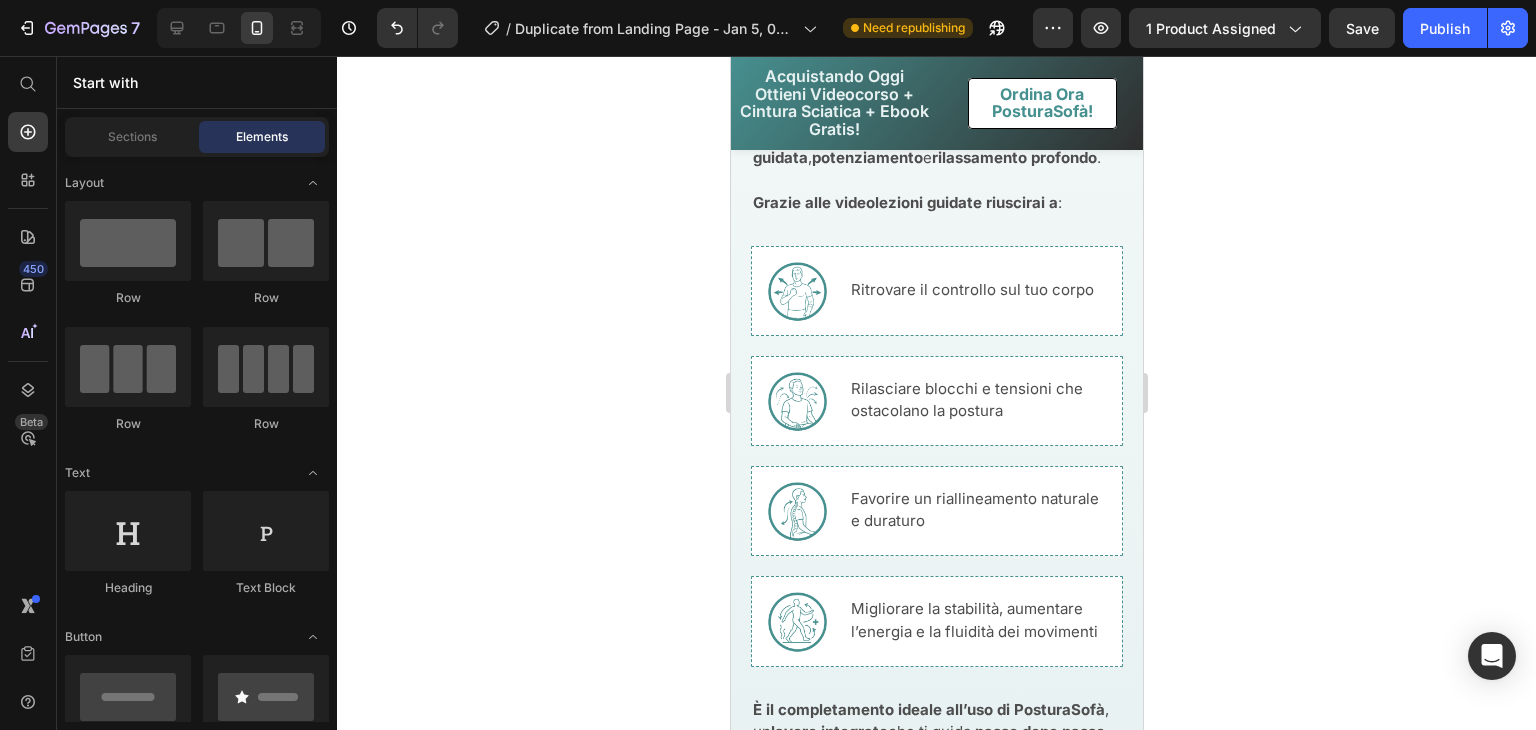 scroll, scrollTop: 7679, scrollLeft: 0, axis: vertical 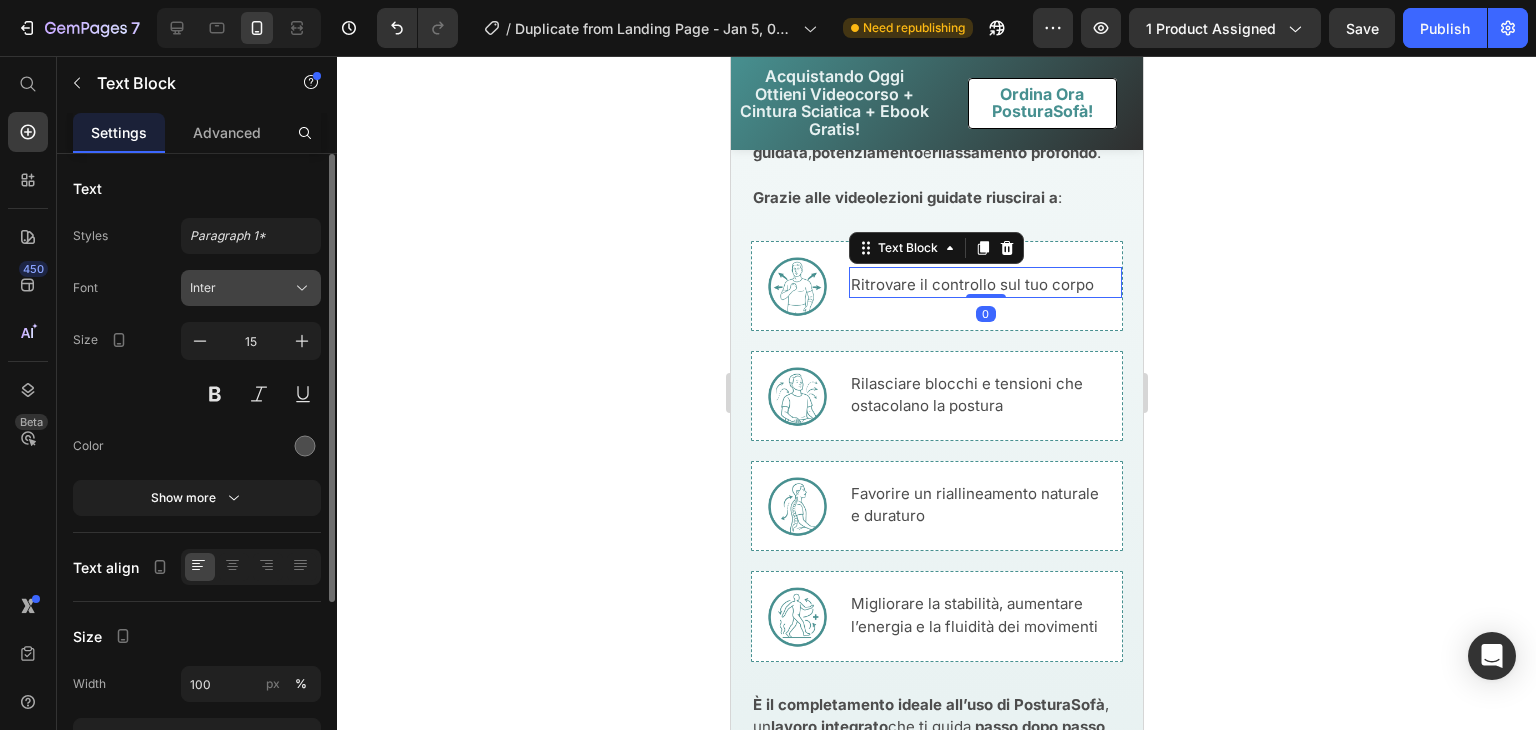 click on "Inter" at bounding box center [241, 288] 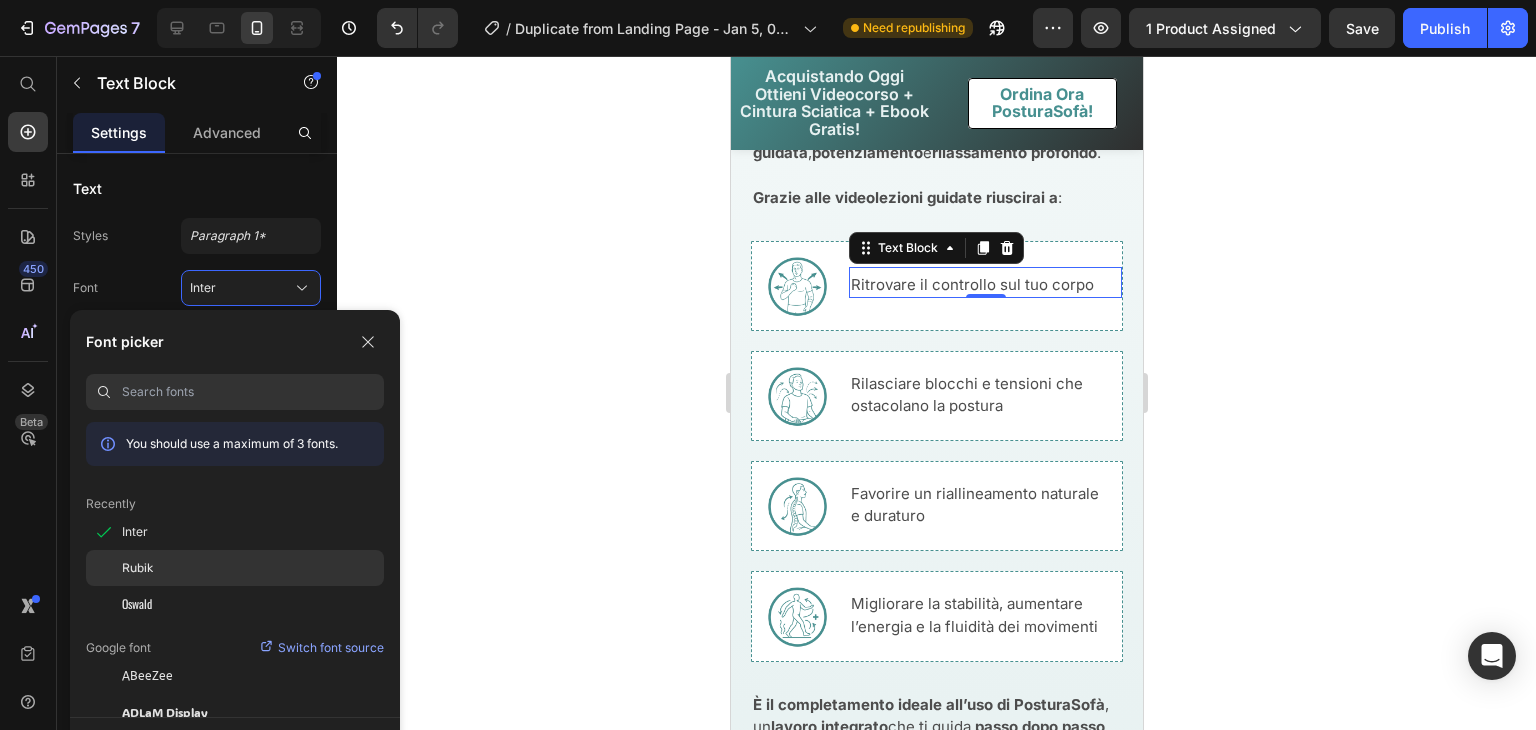 click on "Rubik" 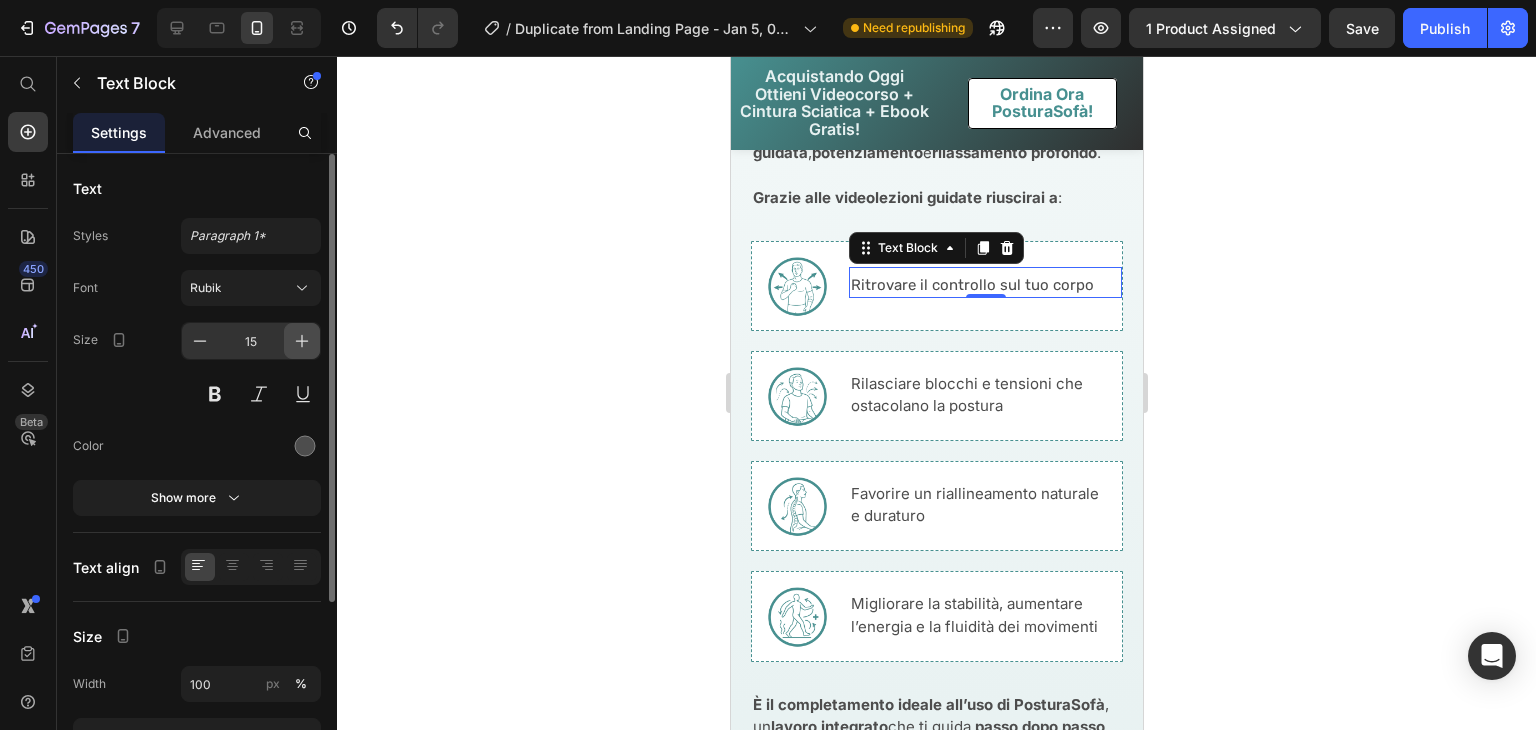 click 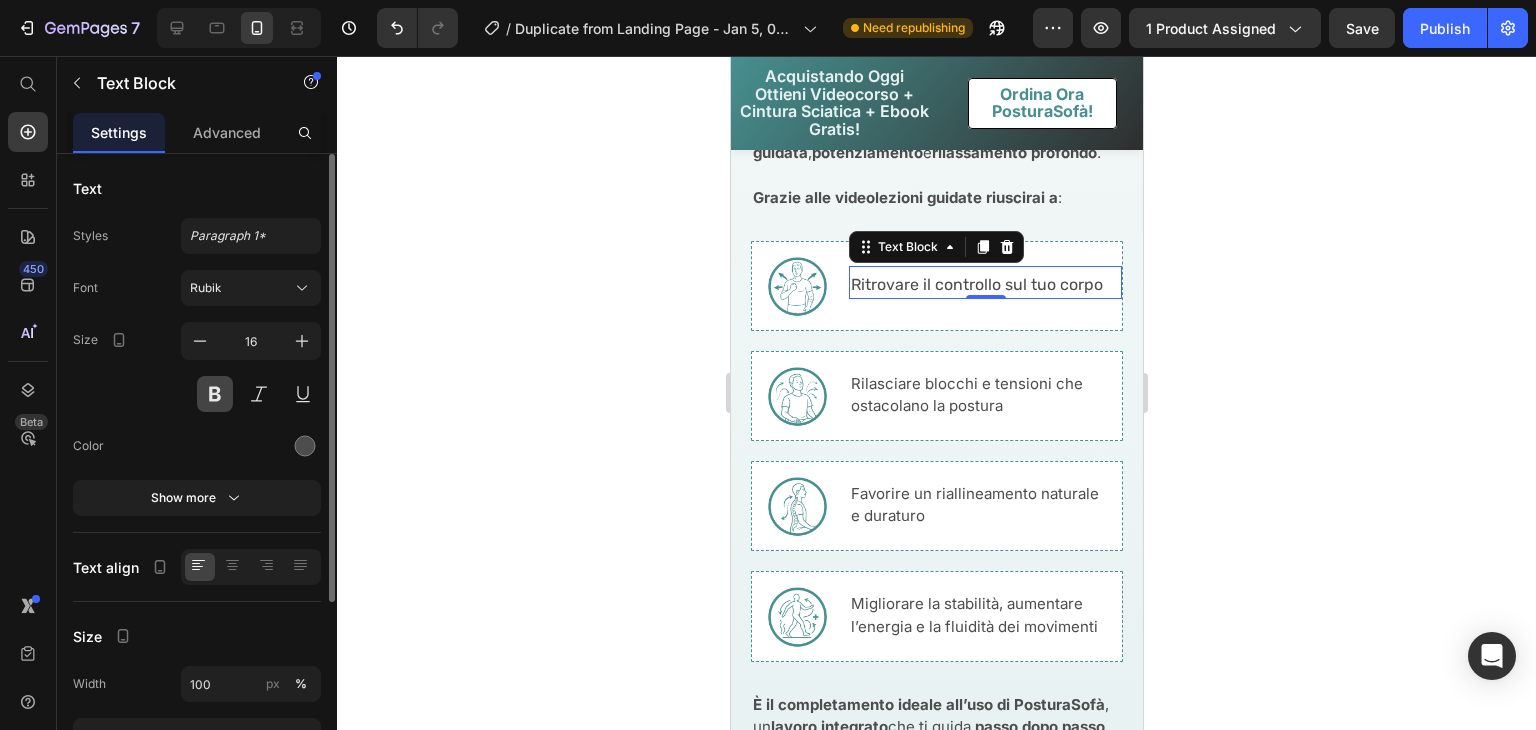 click at bounding box center (215, 394) 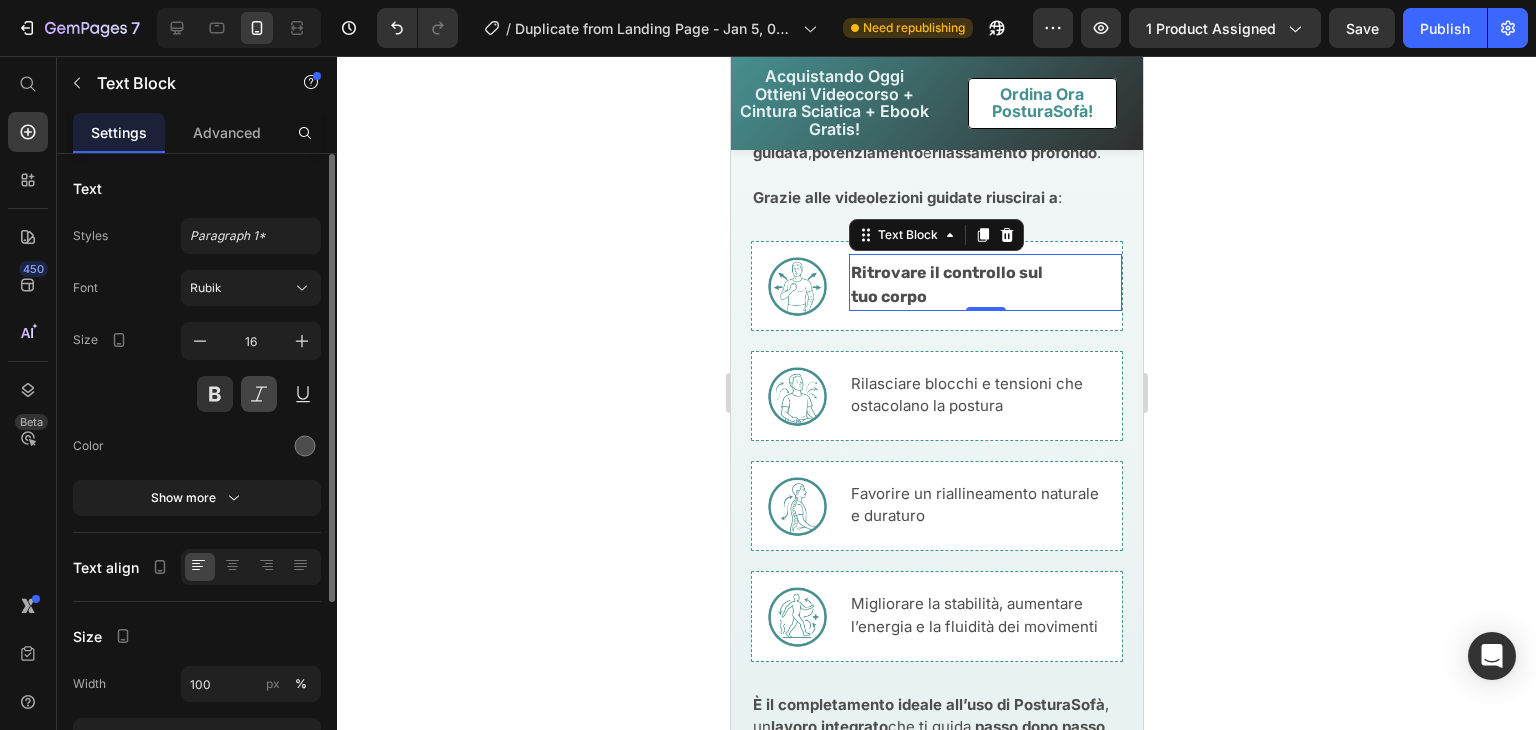 click at bounding box center [259, 394] 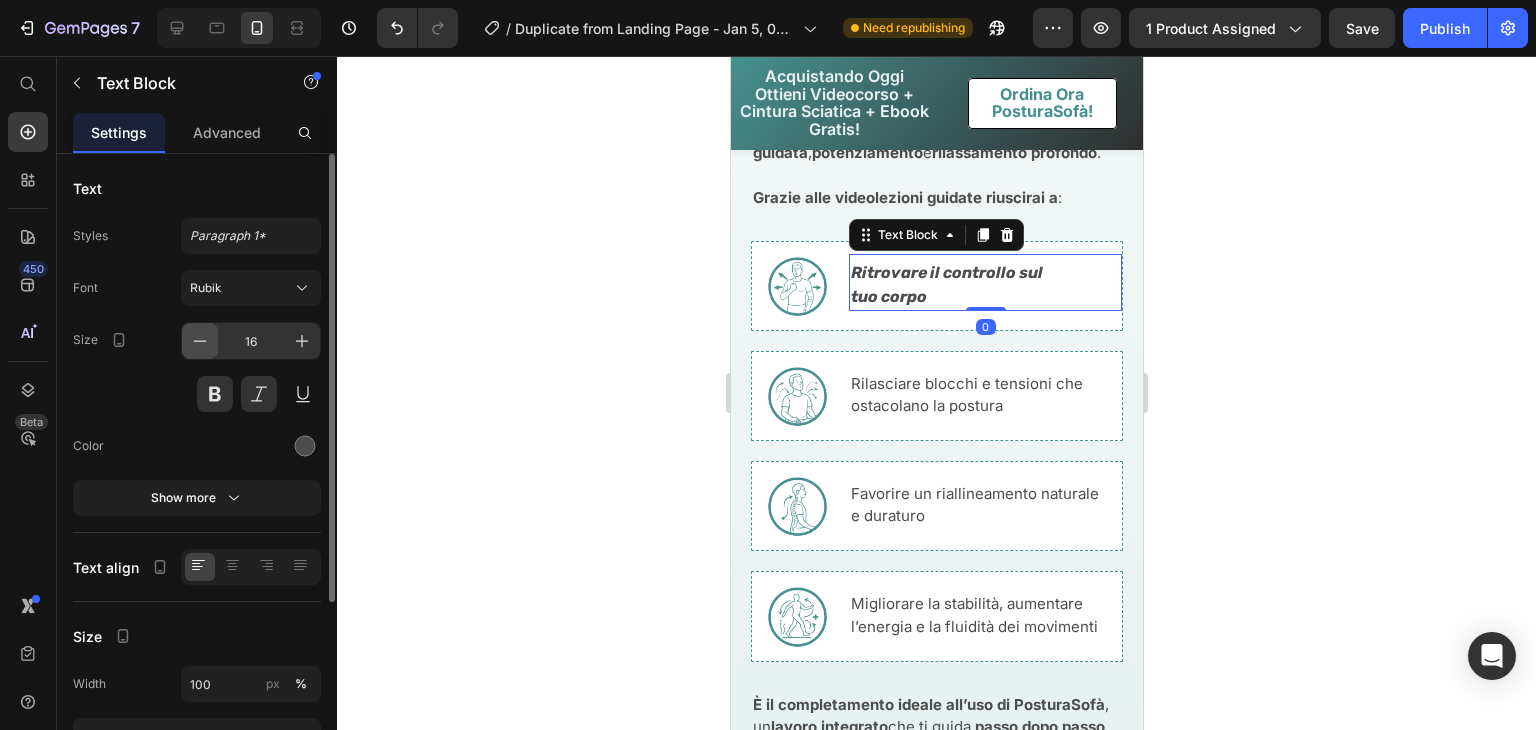 click 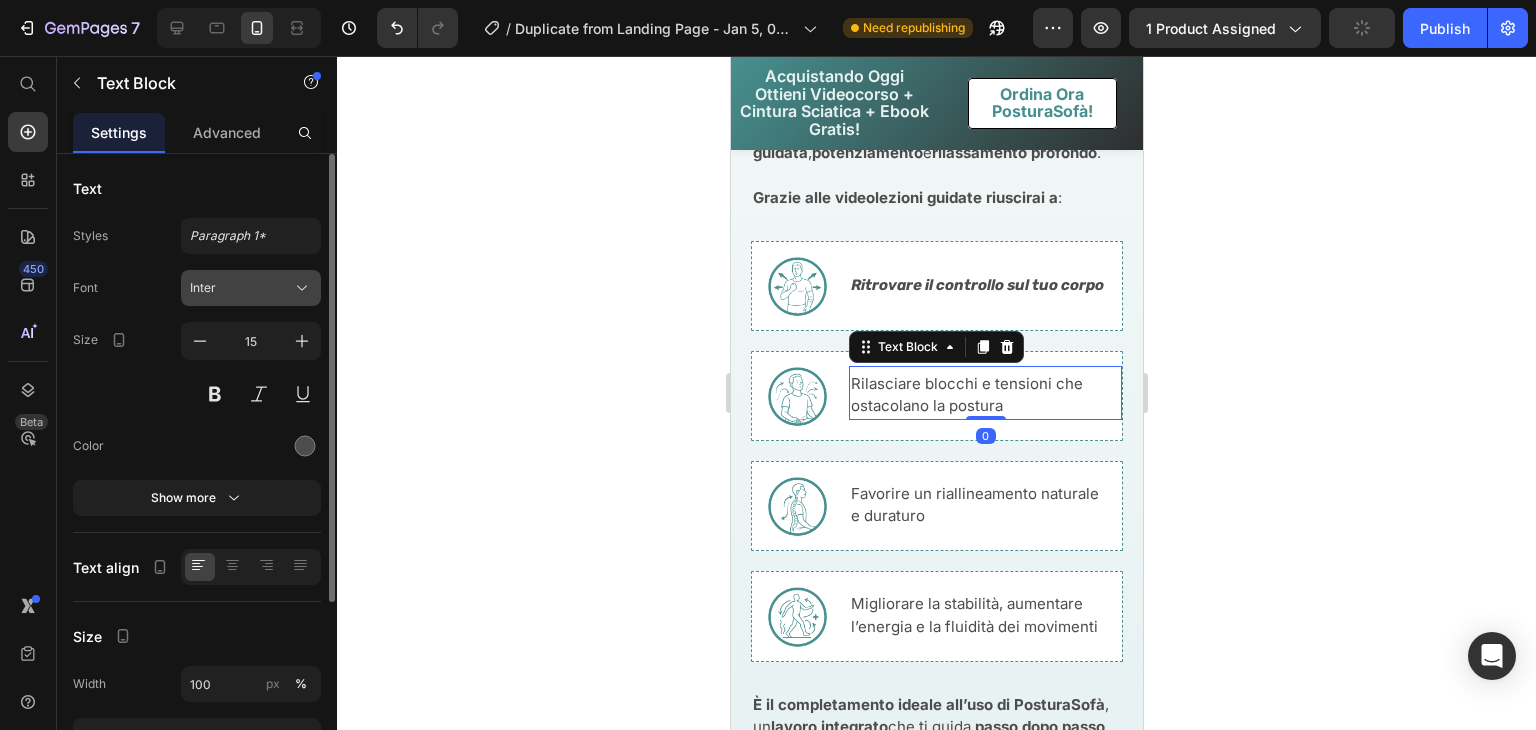 click on "Inter" at bounding box center (241, 288) 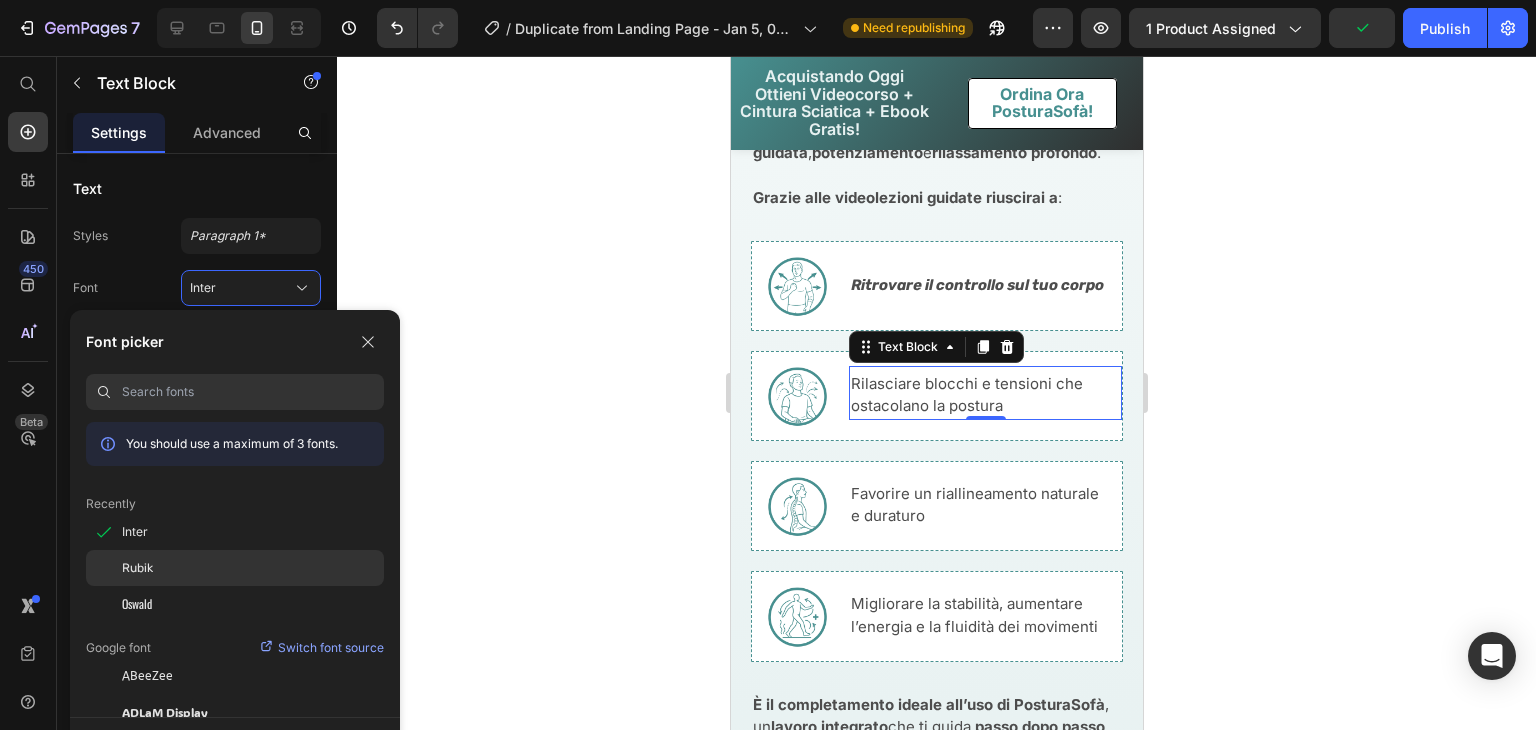 click on "Rubik" 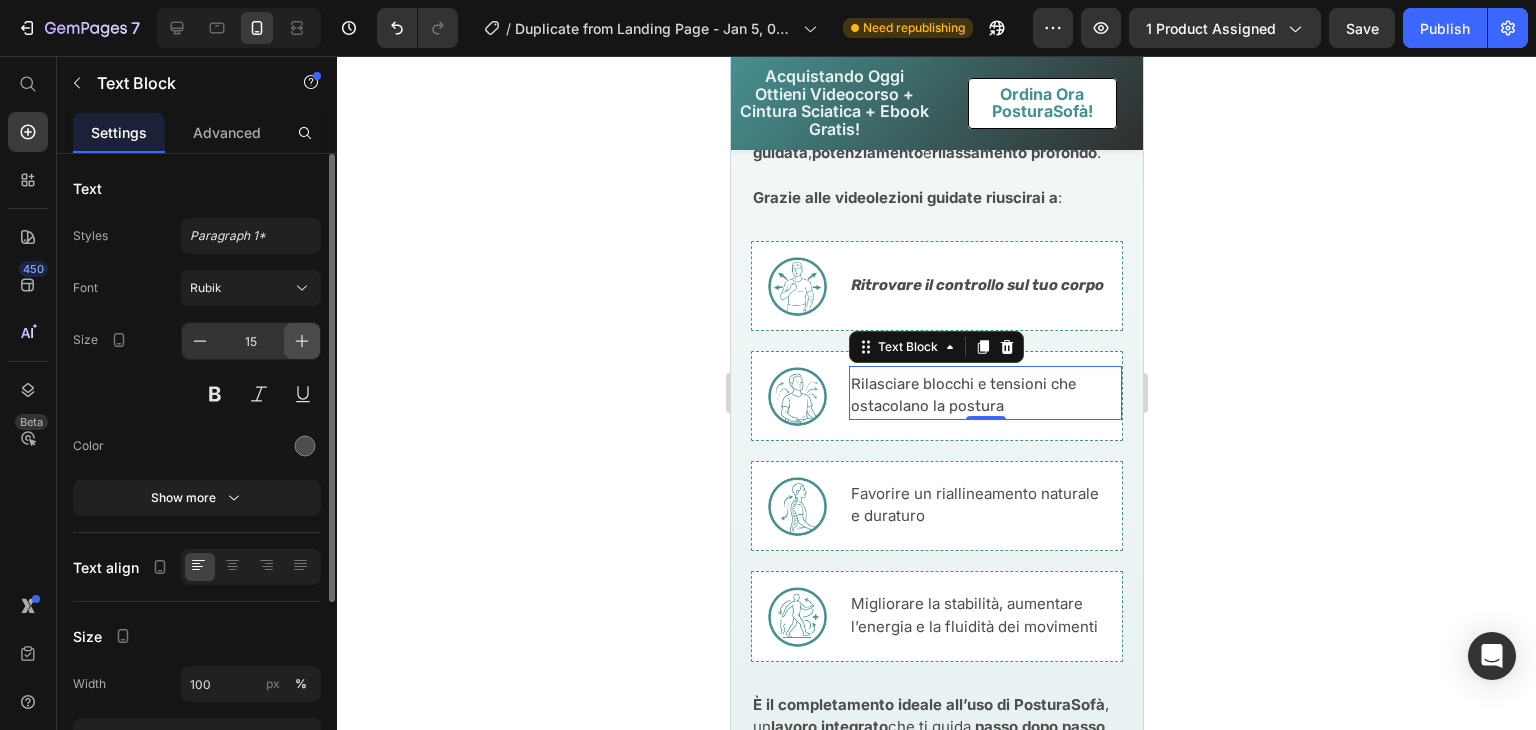 click 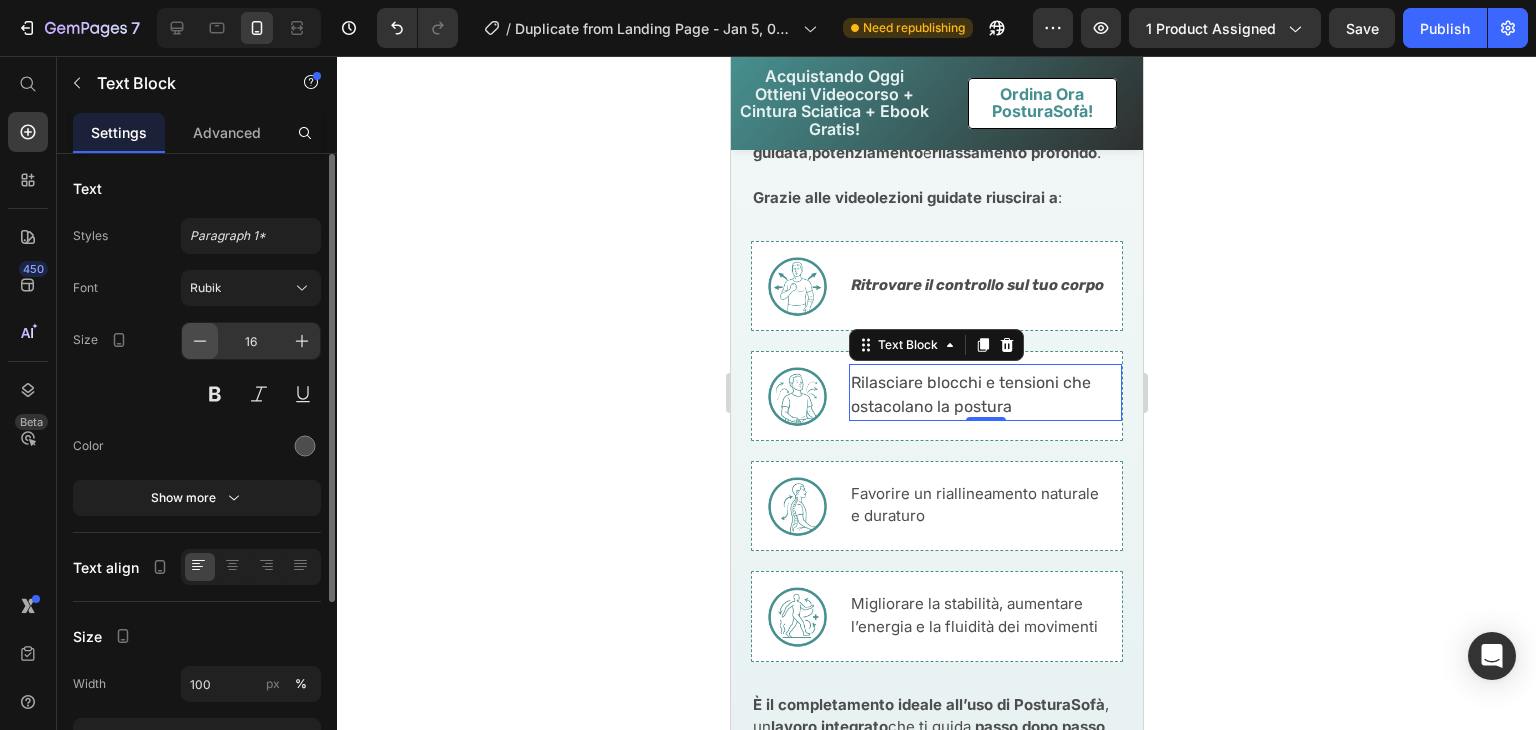 click 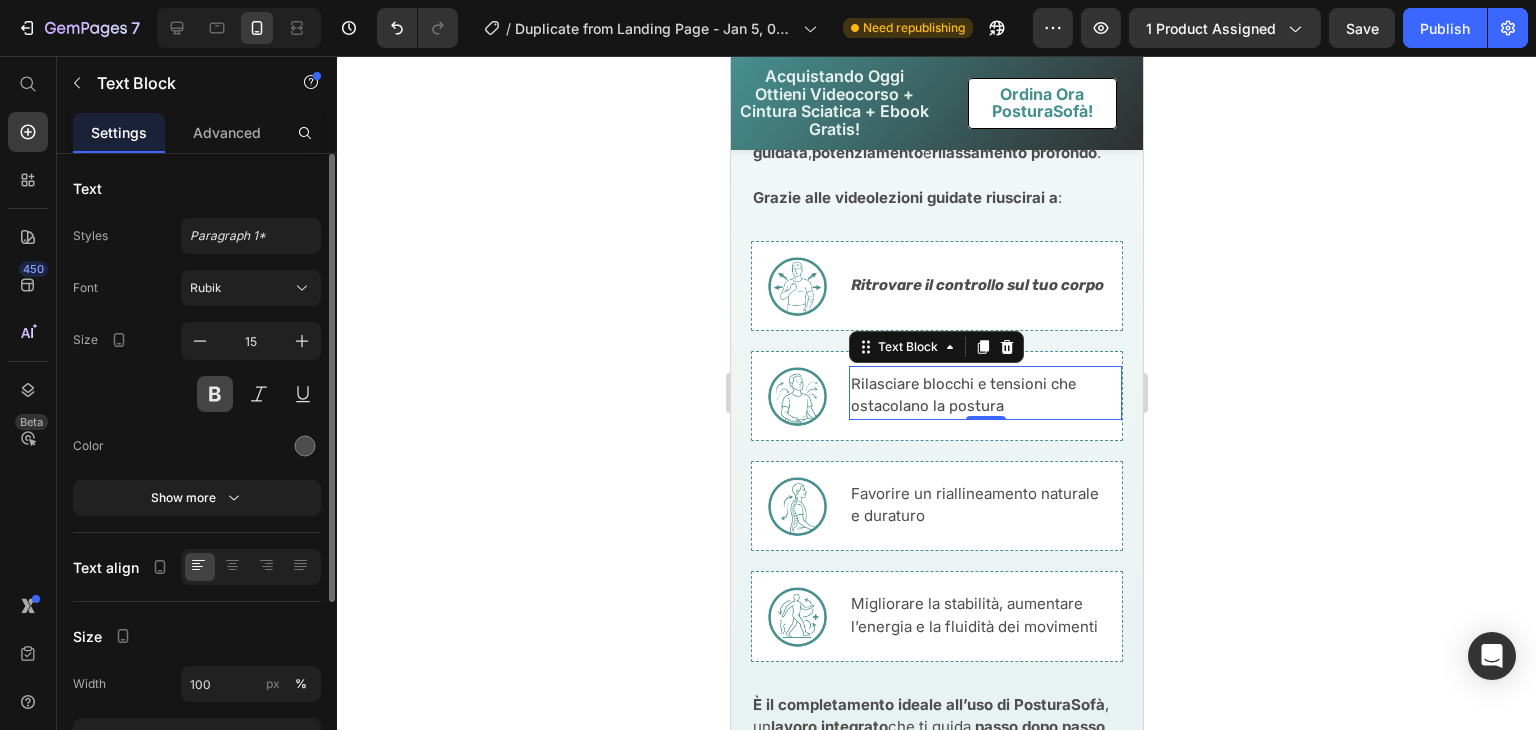 click at bounding box center [215, 394] 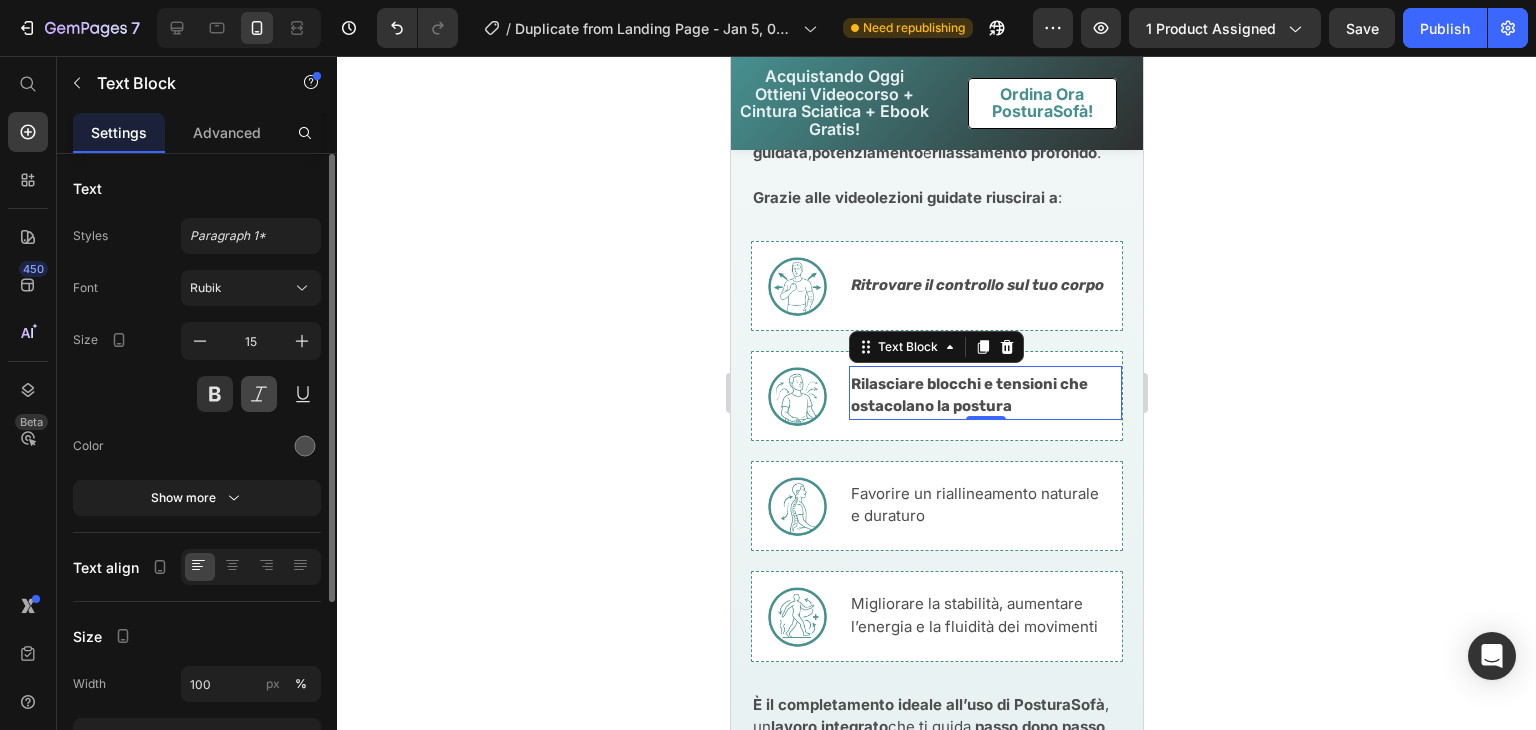 click at bounding box center [259, 394] 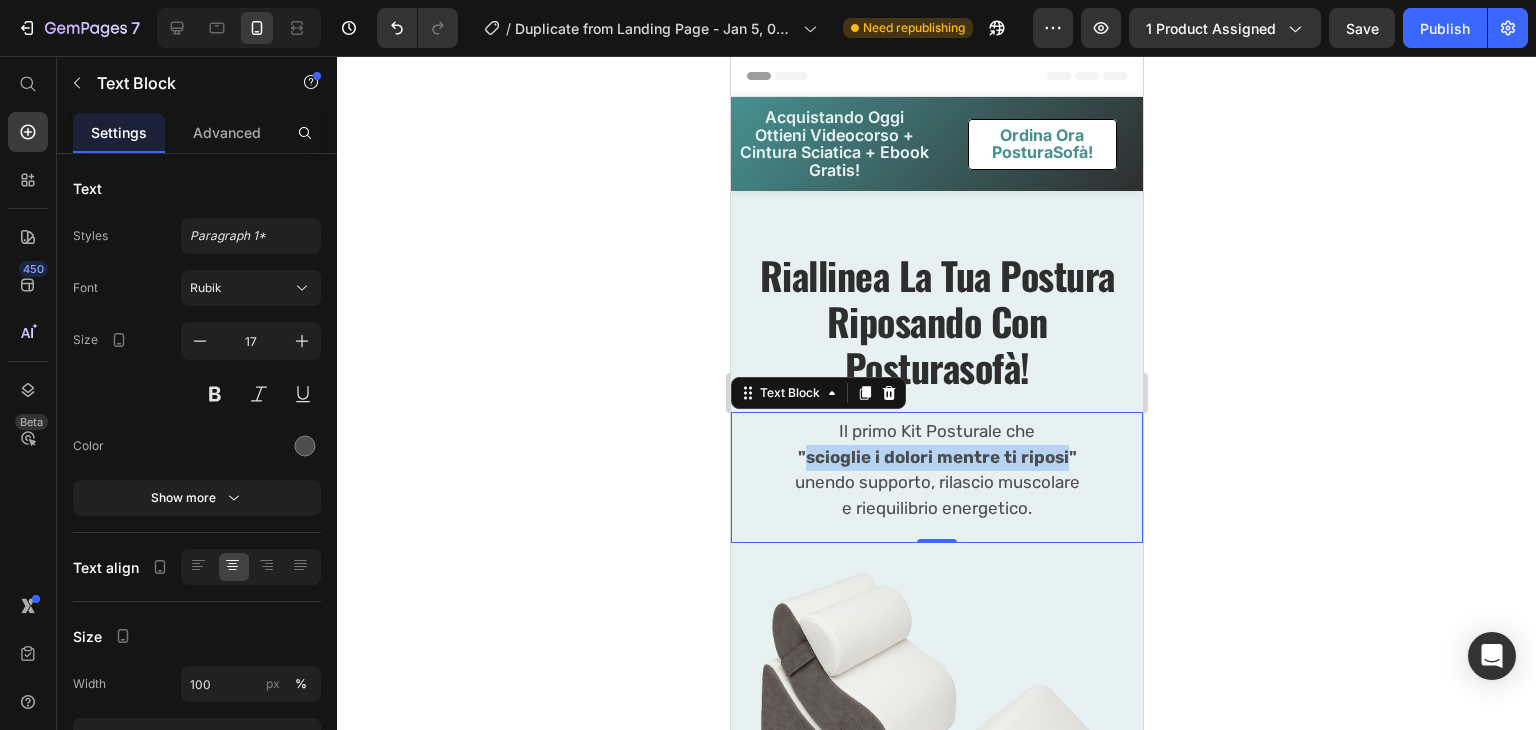 drag, startPoint x: 1058, startPoint y: 459, endPoint x: 801, endPoint y: 453, distance: 257.07004 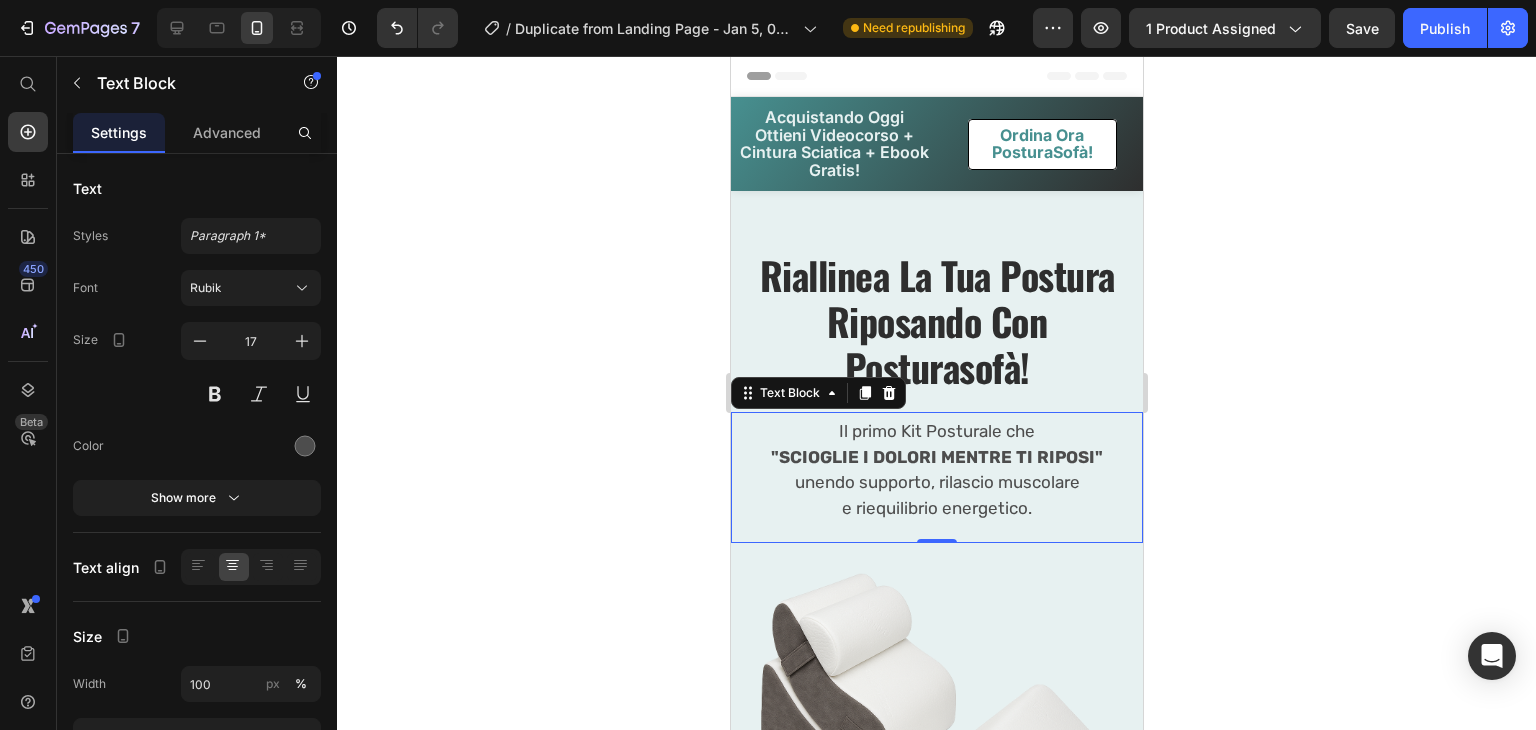click 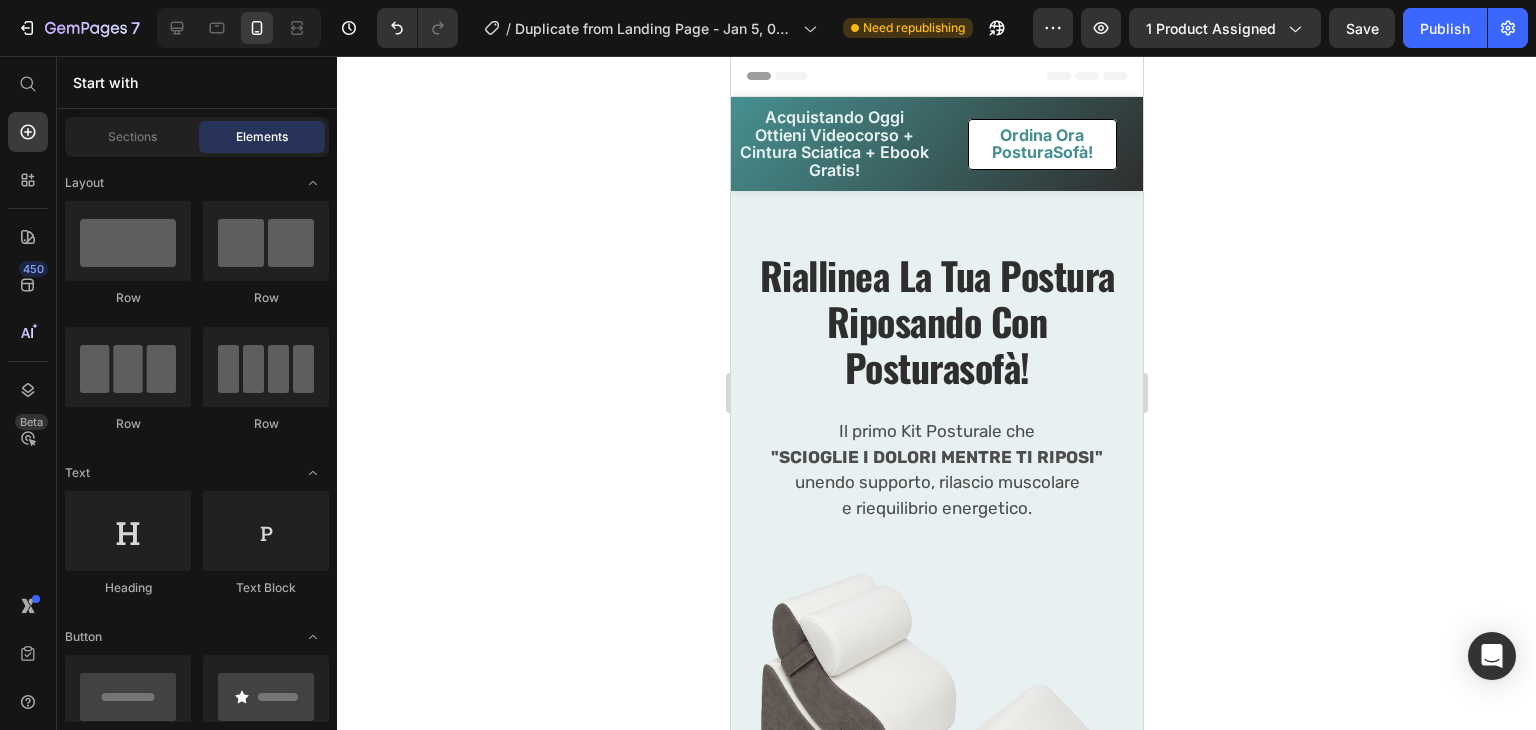 click 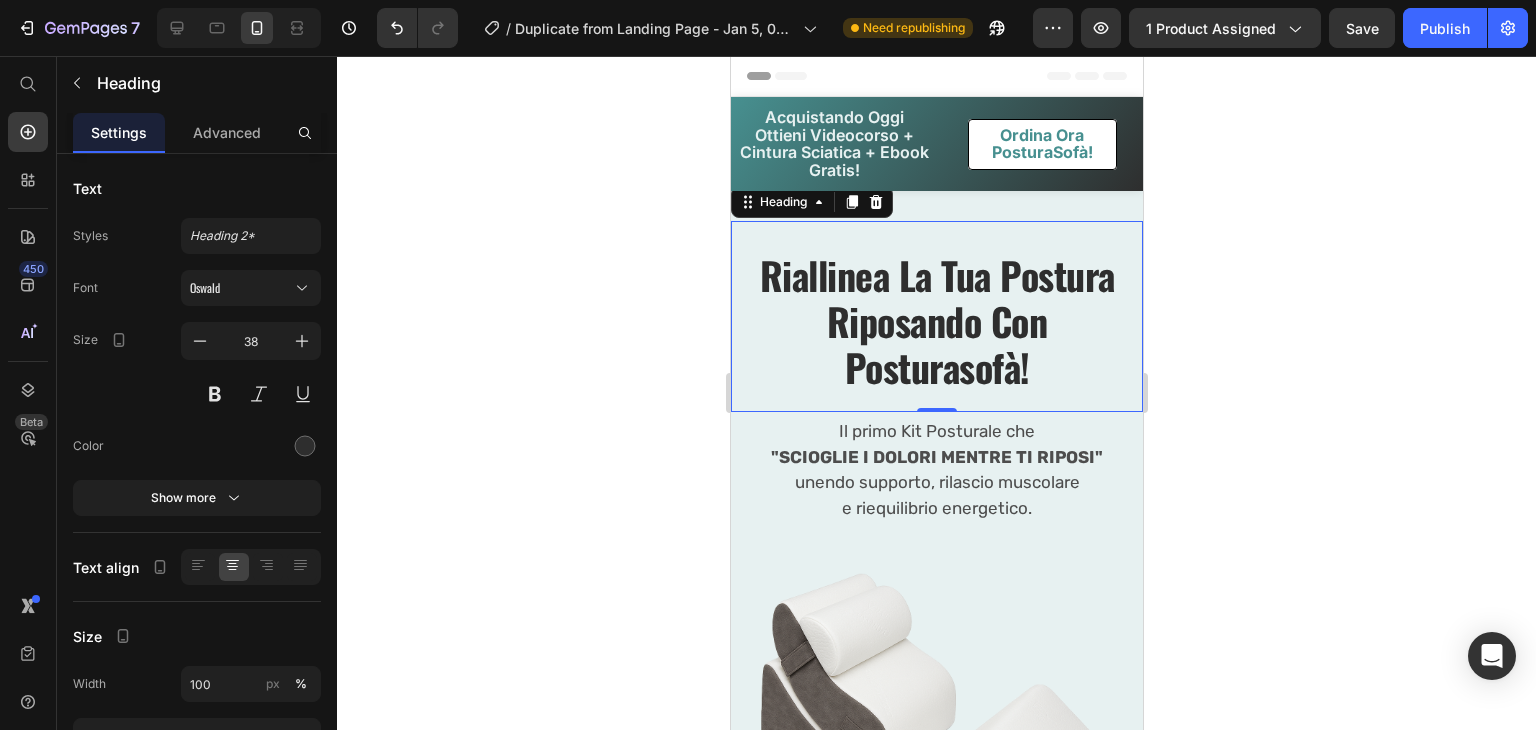 click on "Riallinea la tua postura riposando con posturasofà!" at bounding box center [936, 321] 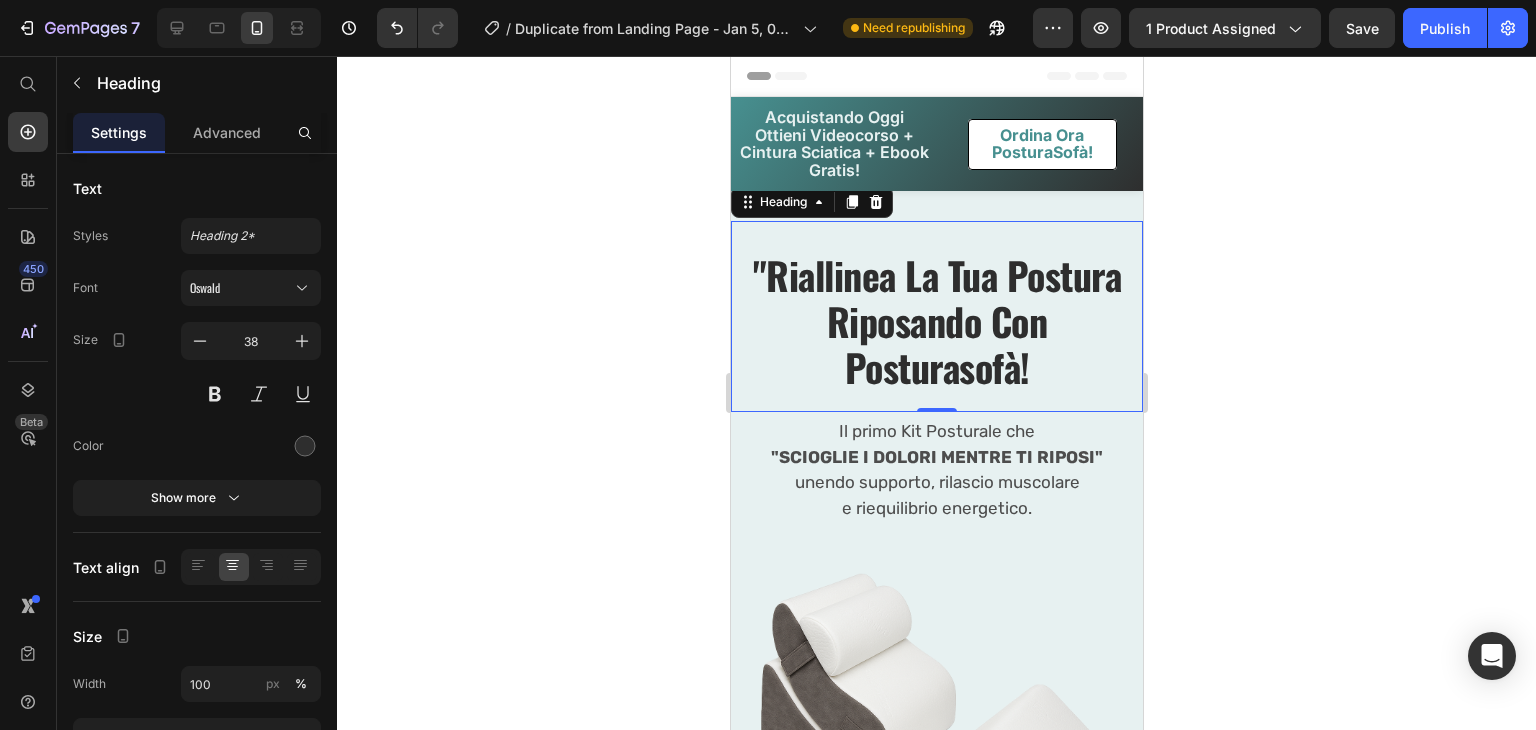 click on ""Riallinea la tua postura riposando con posturasofà!" at bounding box center [936, 321] 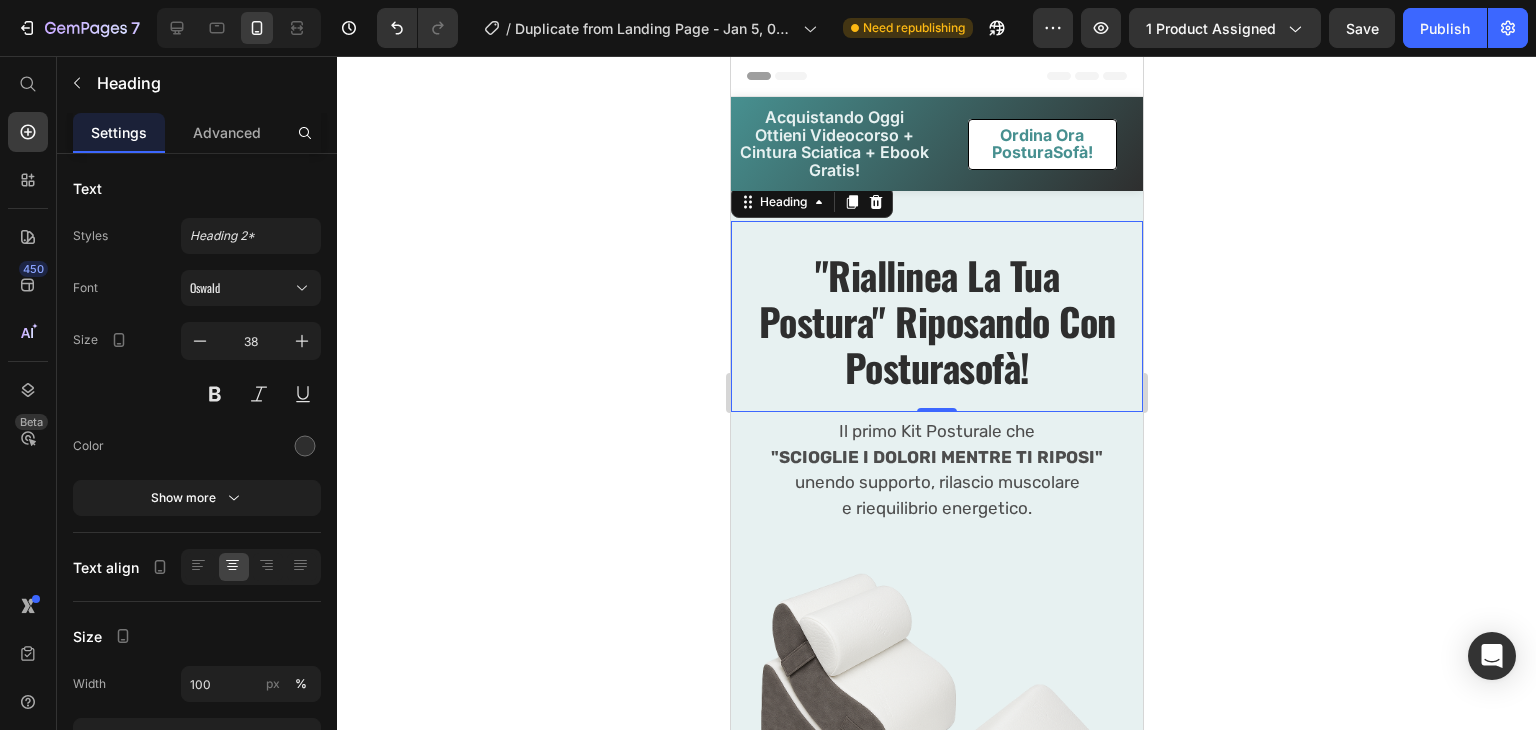 click 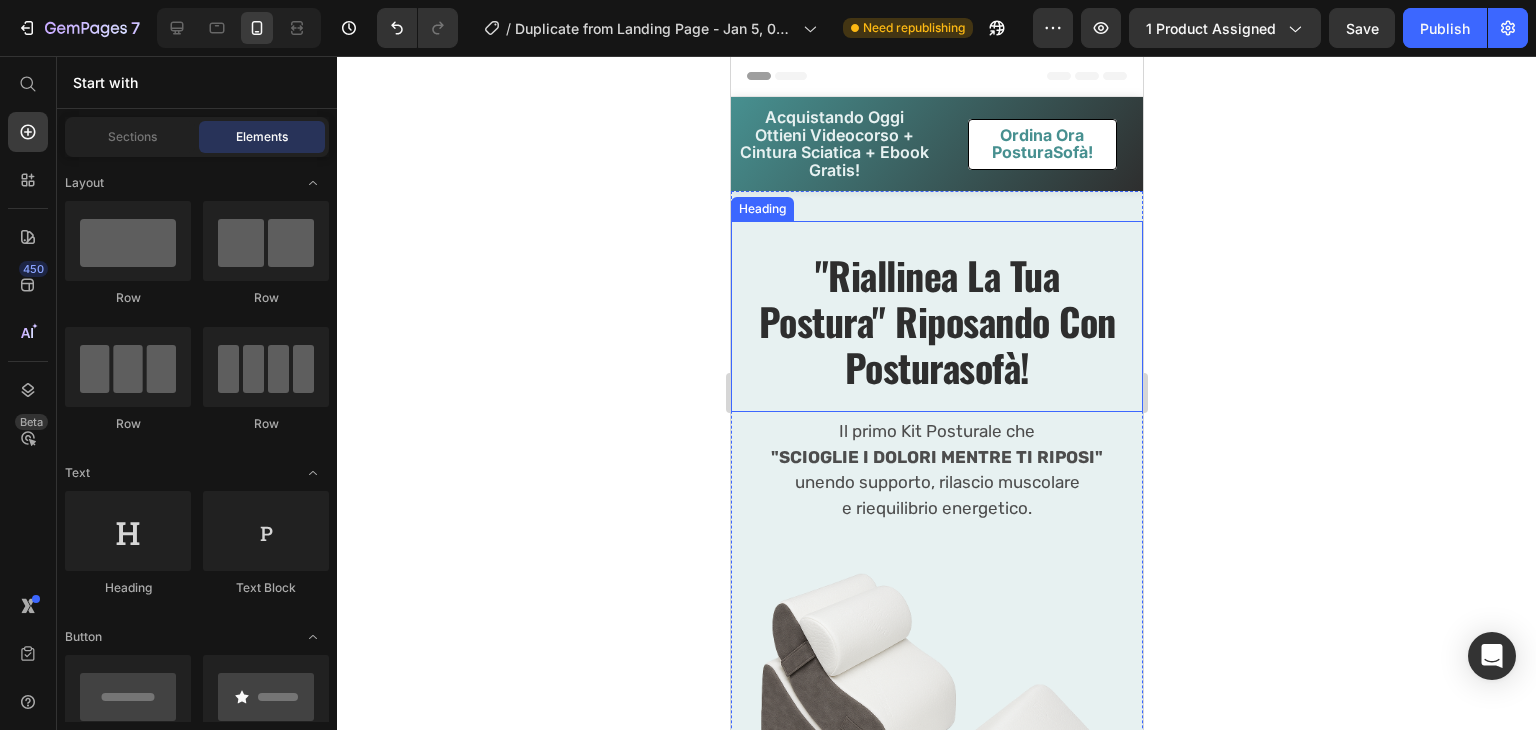 click on ""Riallinea la tua postura" riposando con posturasofà!" at bounding box center (936, 321) 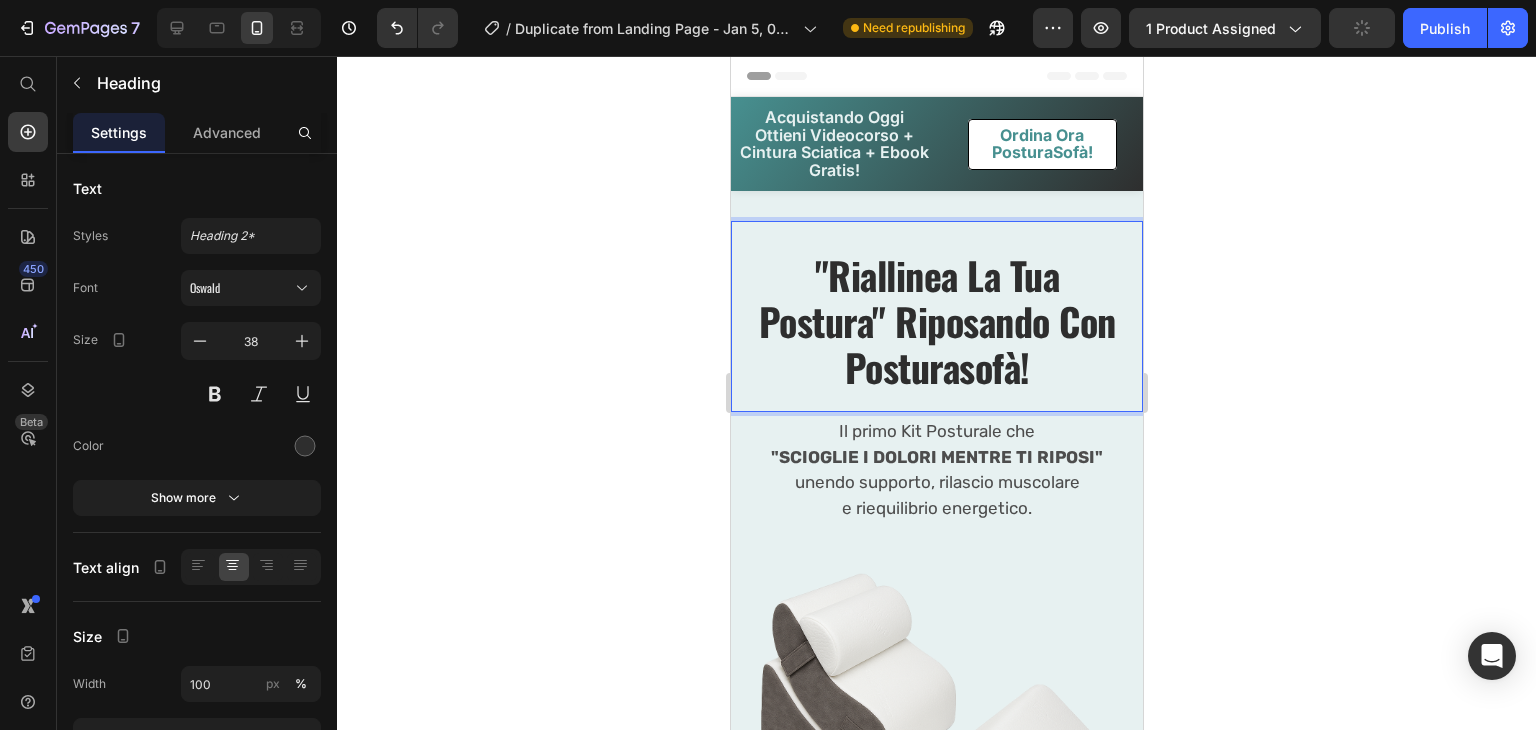 click on ""Riallinea la tua postura" riposando con posturasofà!" at bounding box center (936, 321) 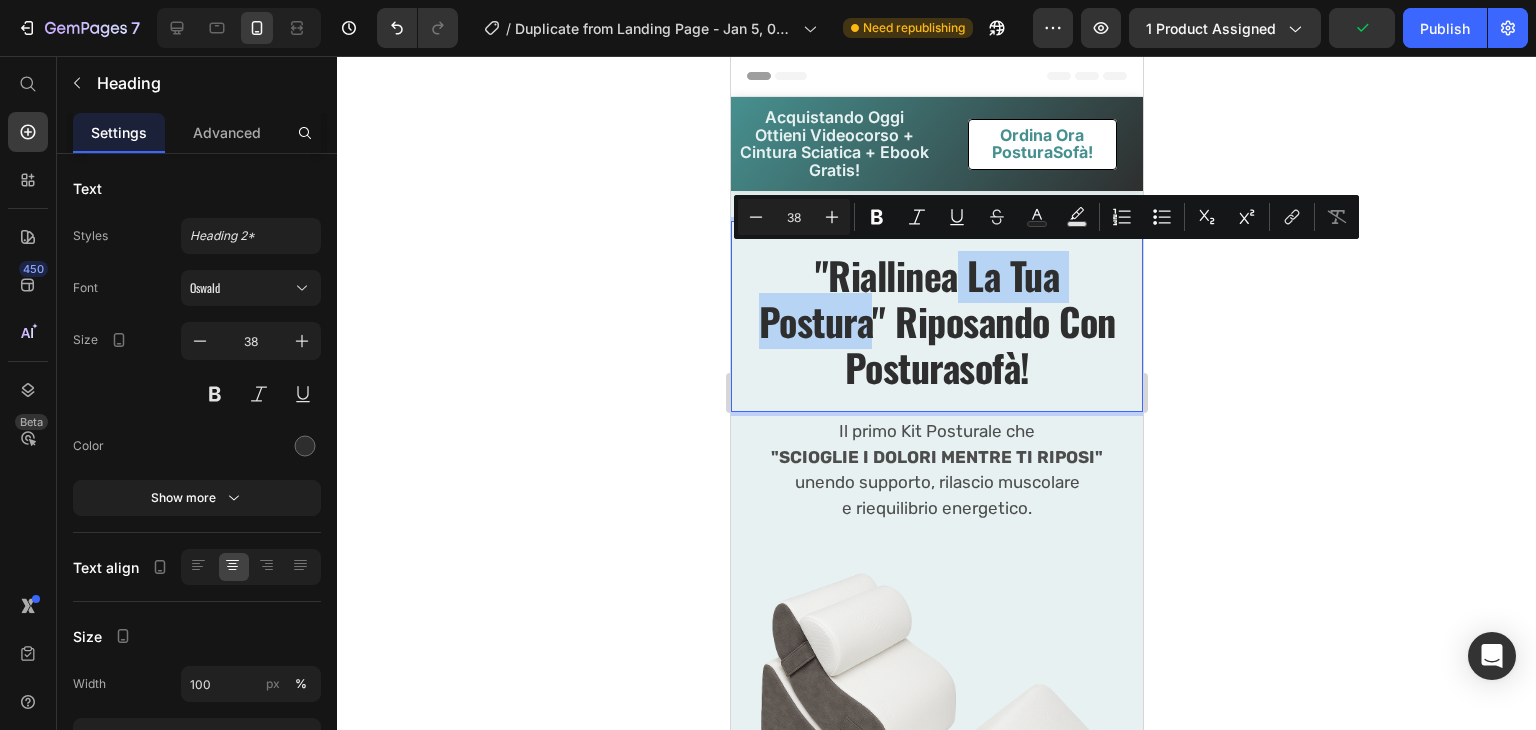 drag, startPoint x: 865, startPoint y: 321, endPoint x: 953, endPoint y: 281, distance: 96.66437 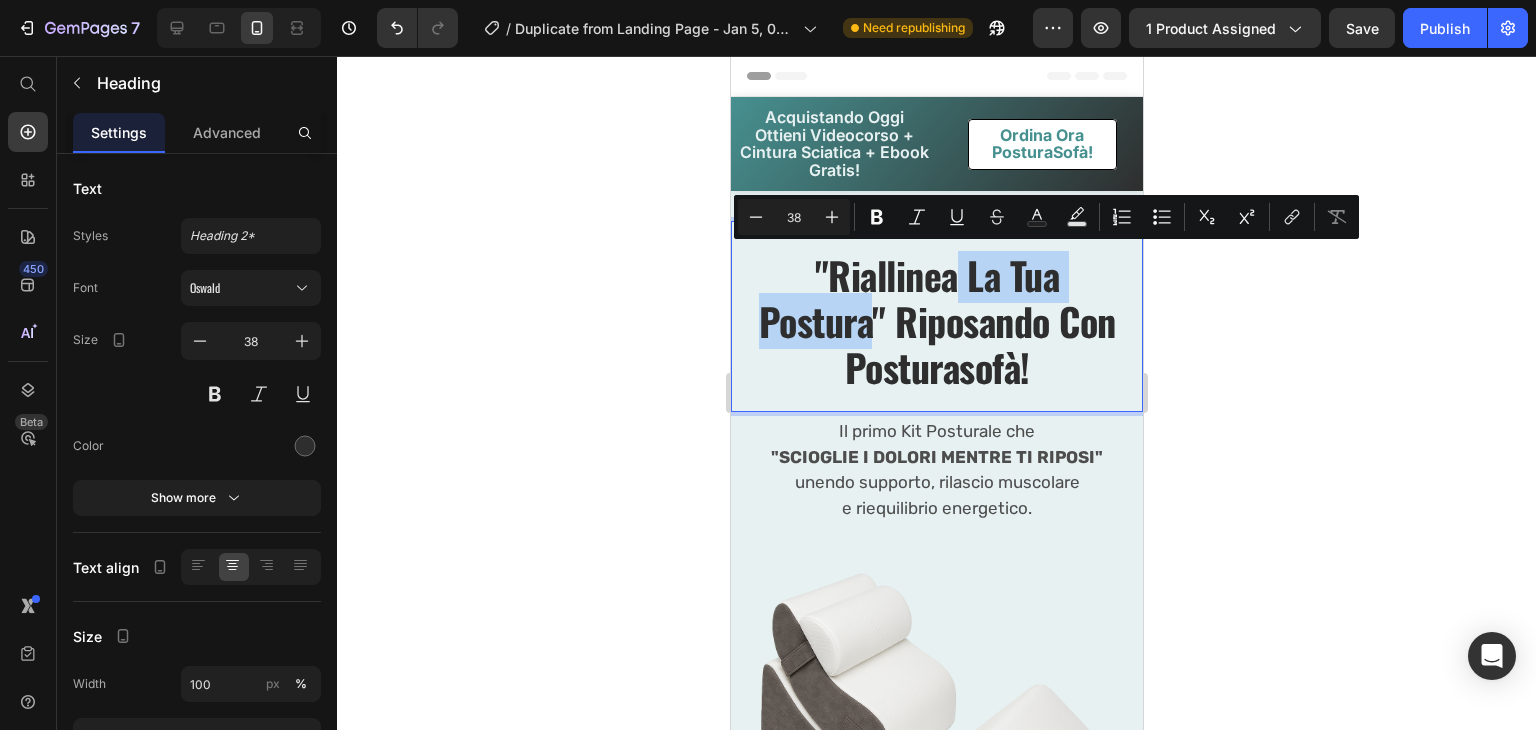 click on ""Riallinea la tua postura" riposando con posturasofà!" at bounding box center [936, 321] 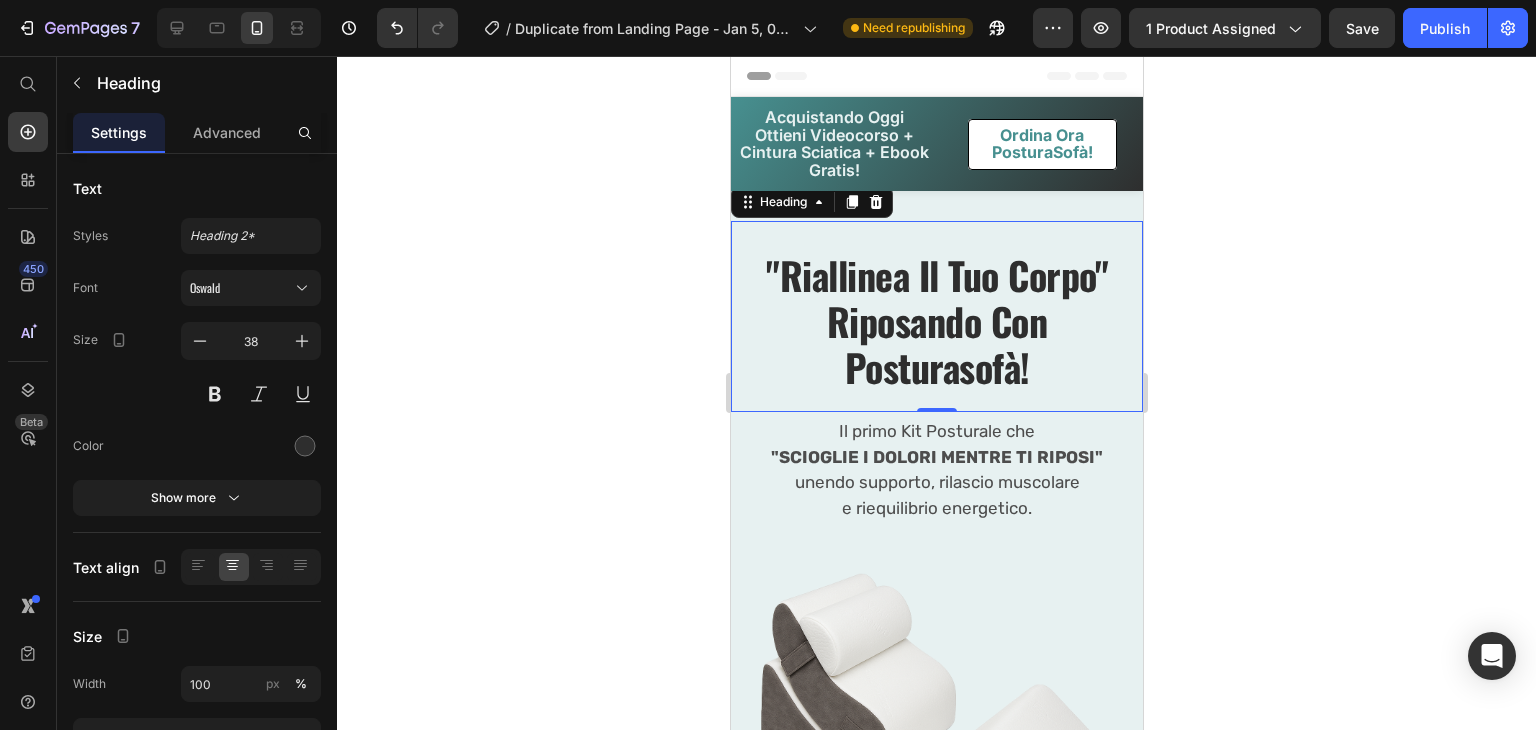 click 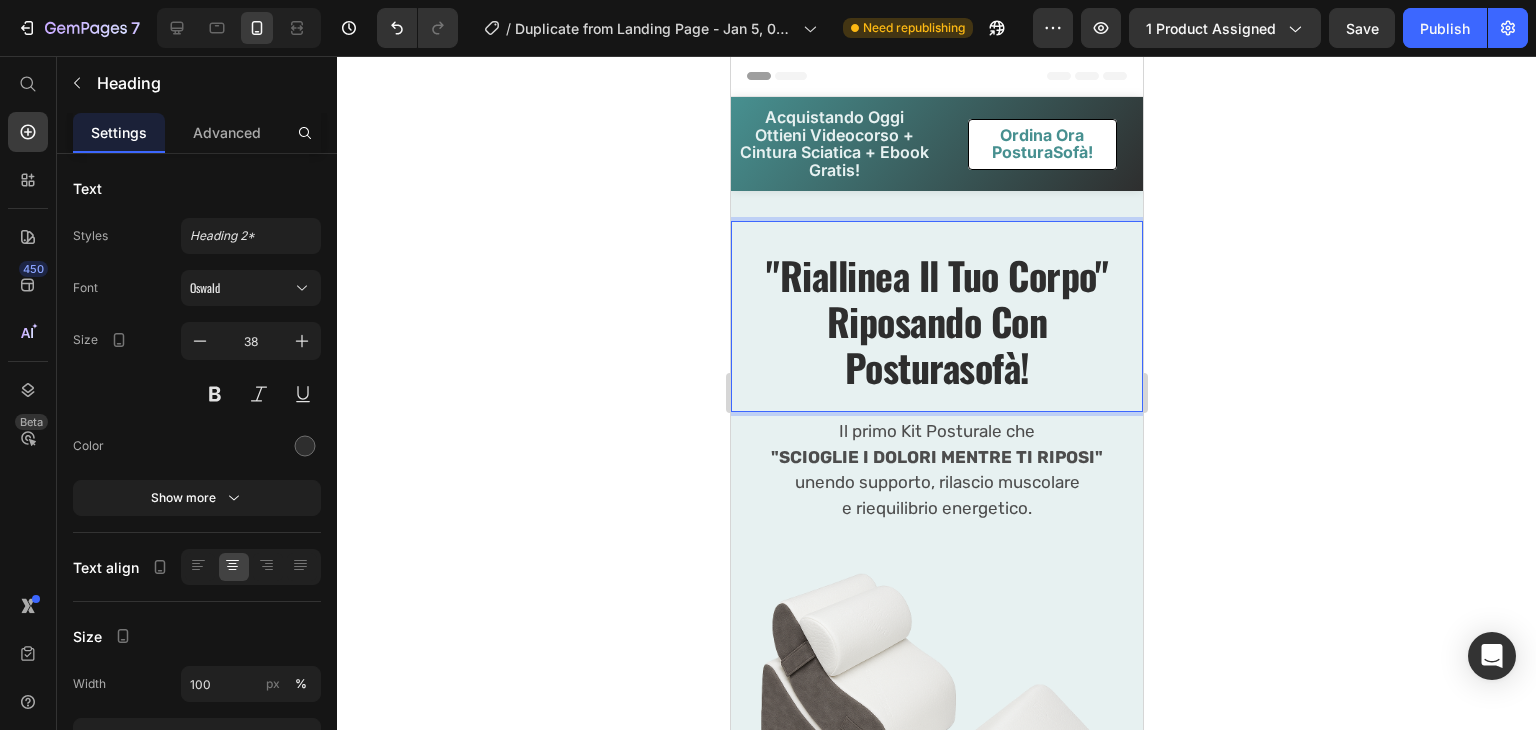 click on ""Riallinea il tuo corpo" riposando con posturasofà!" at bounding box center (936, 321) 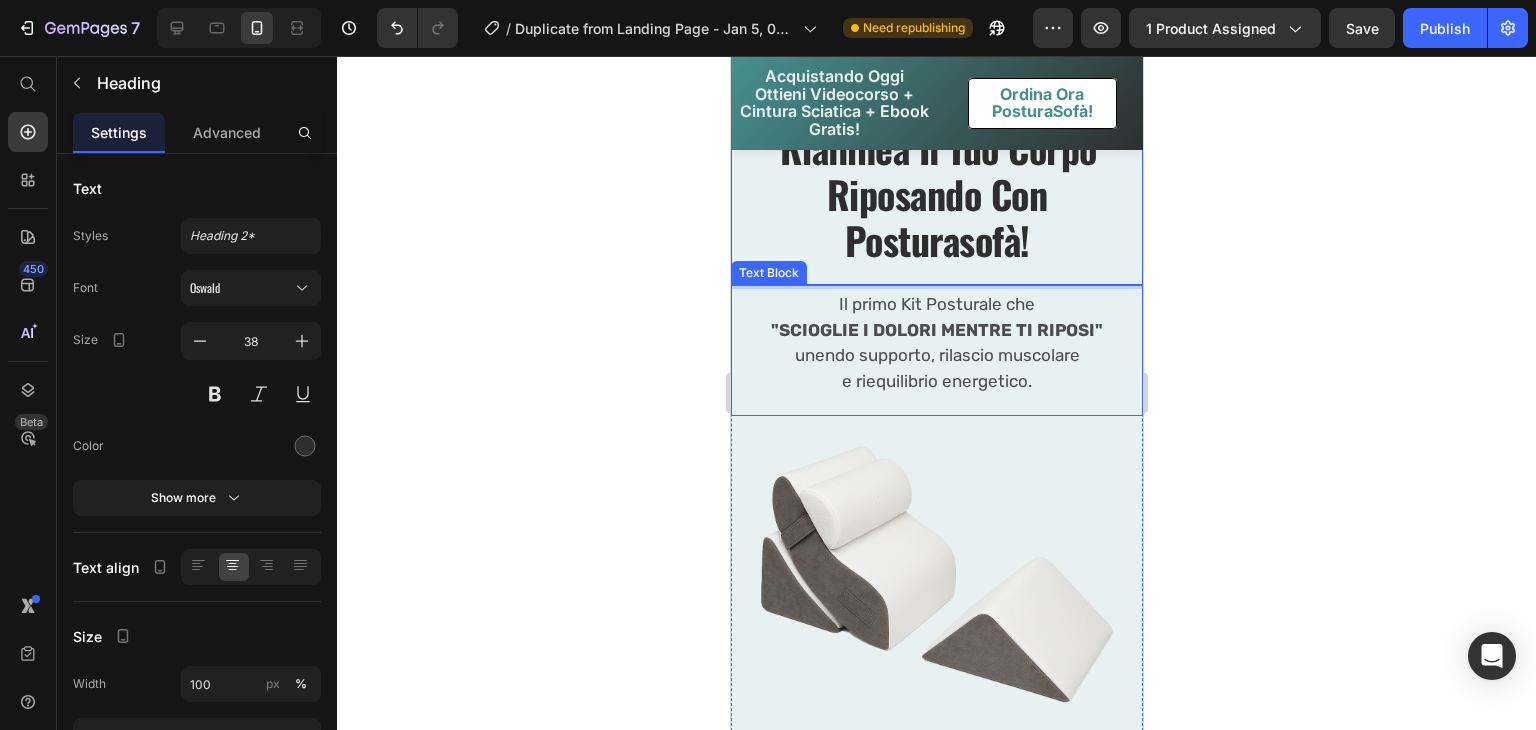 scroll, scrollTop: 119, scrollLeft: 0, axis: vertical 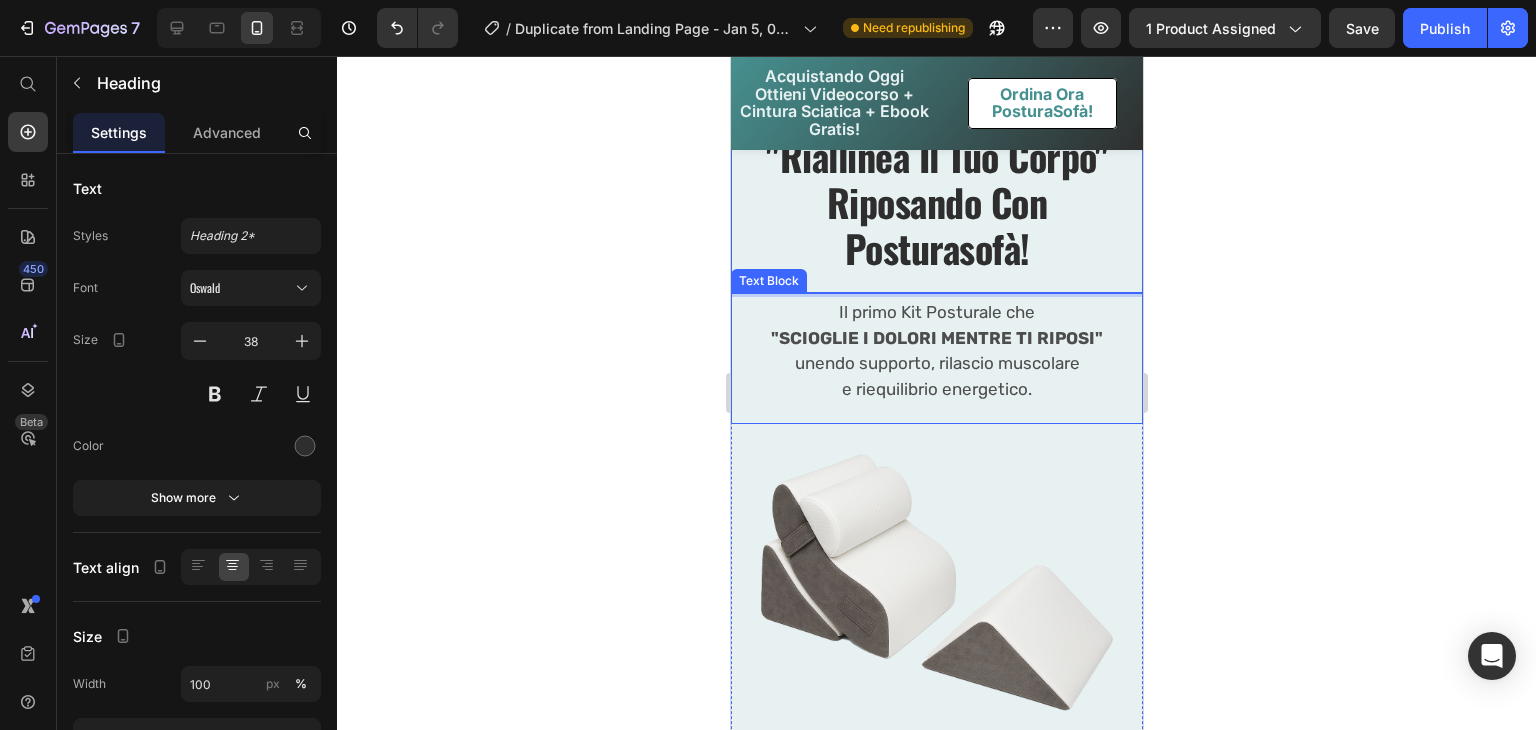 click on "e riequilibrio energetico." at bounding box center [936, 390] 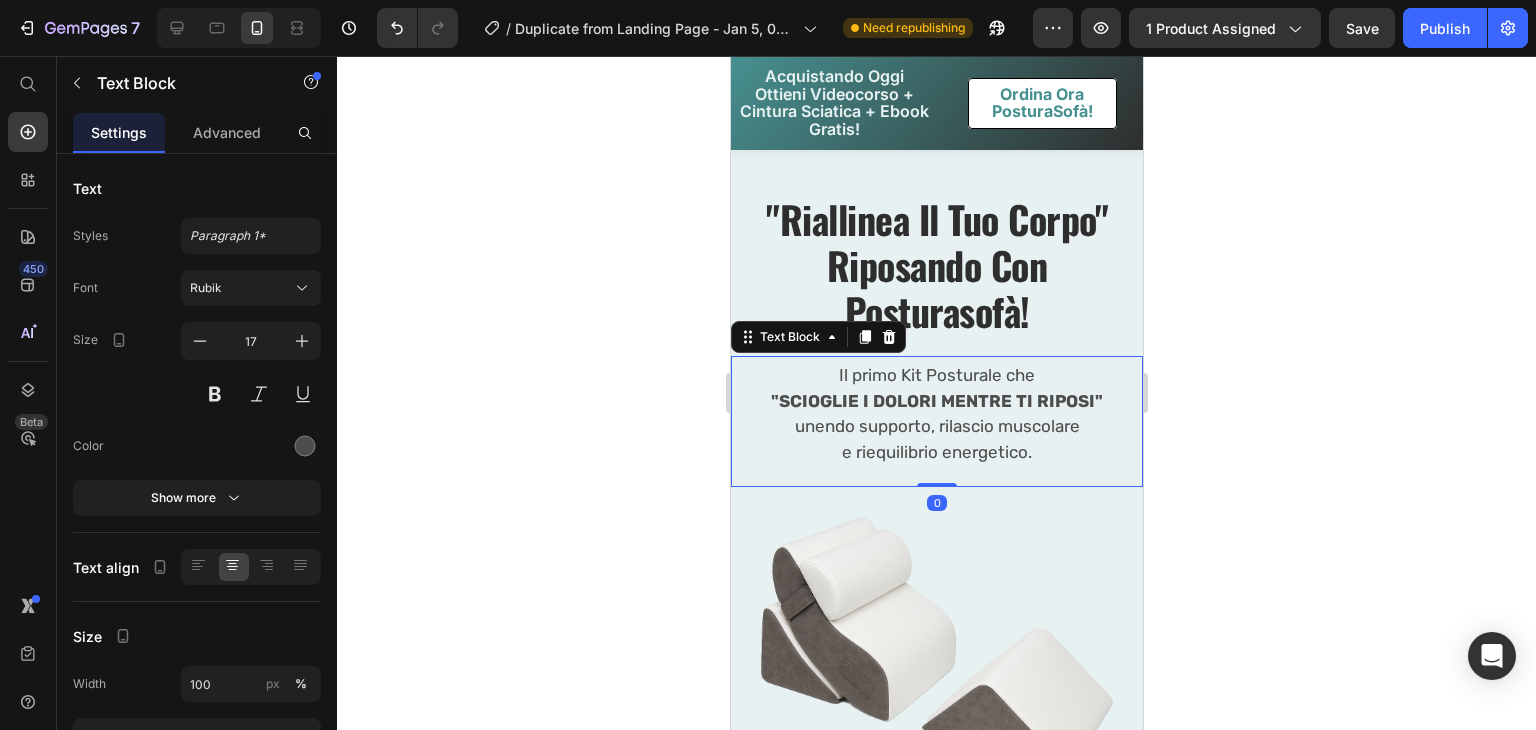 scroll, scrollTop: 43, scrollLeft: 0, axis: vertical 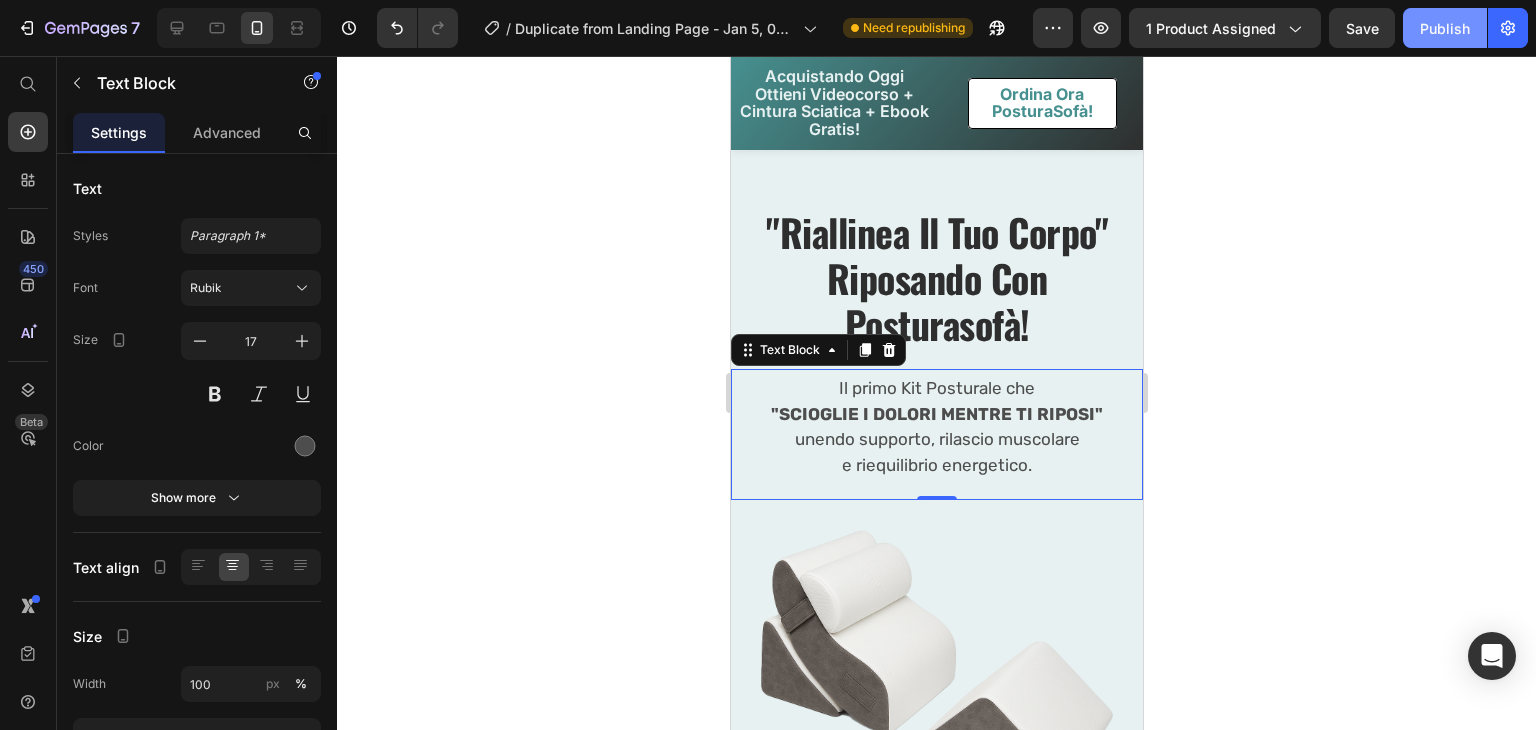 click on "Publish" at bounding box center [1445, 28] 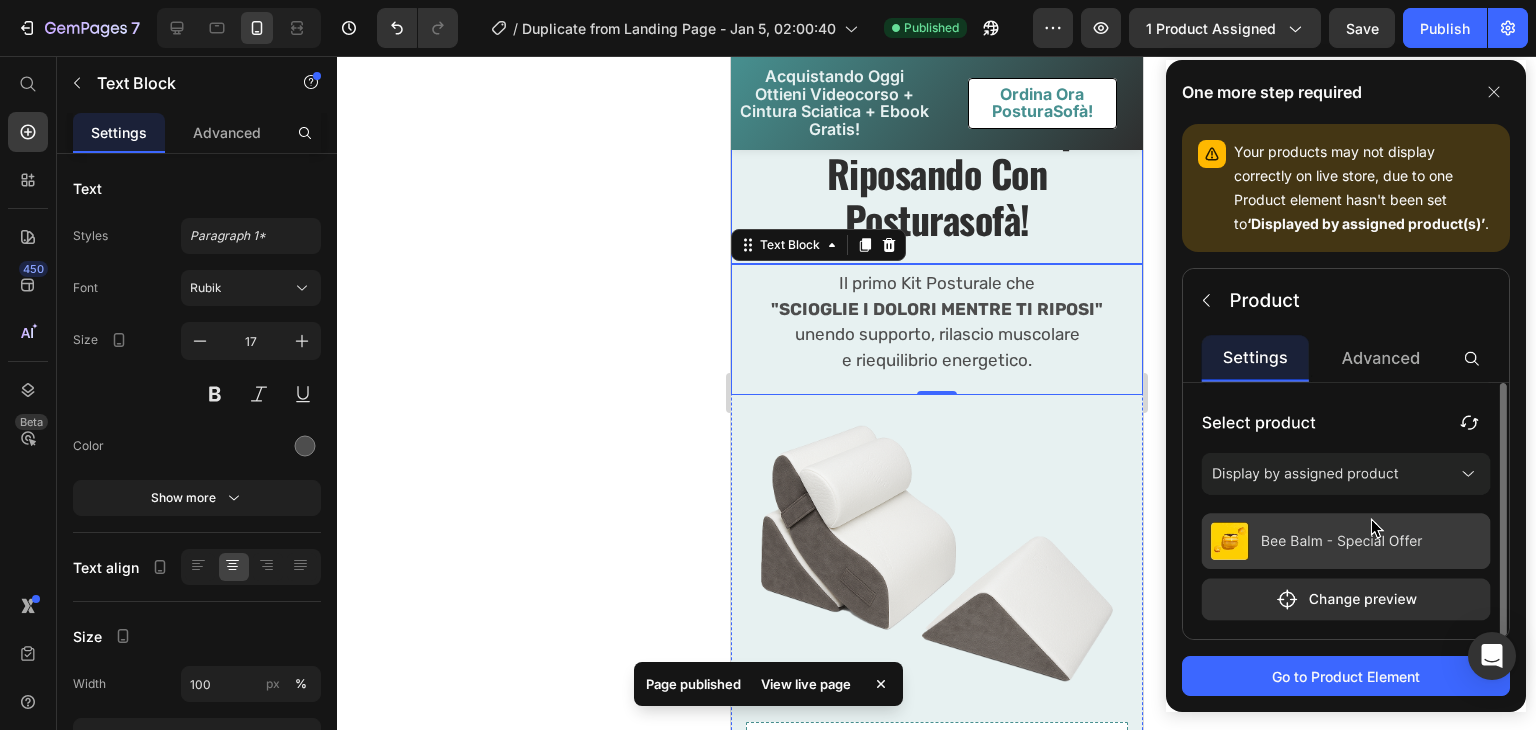 scroll, scrollTop: 151, scrollLeft: 0, axis: vertical 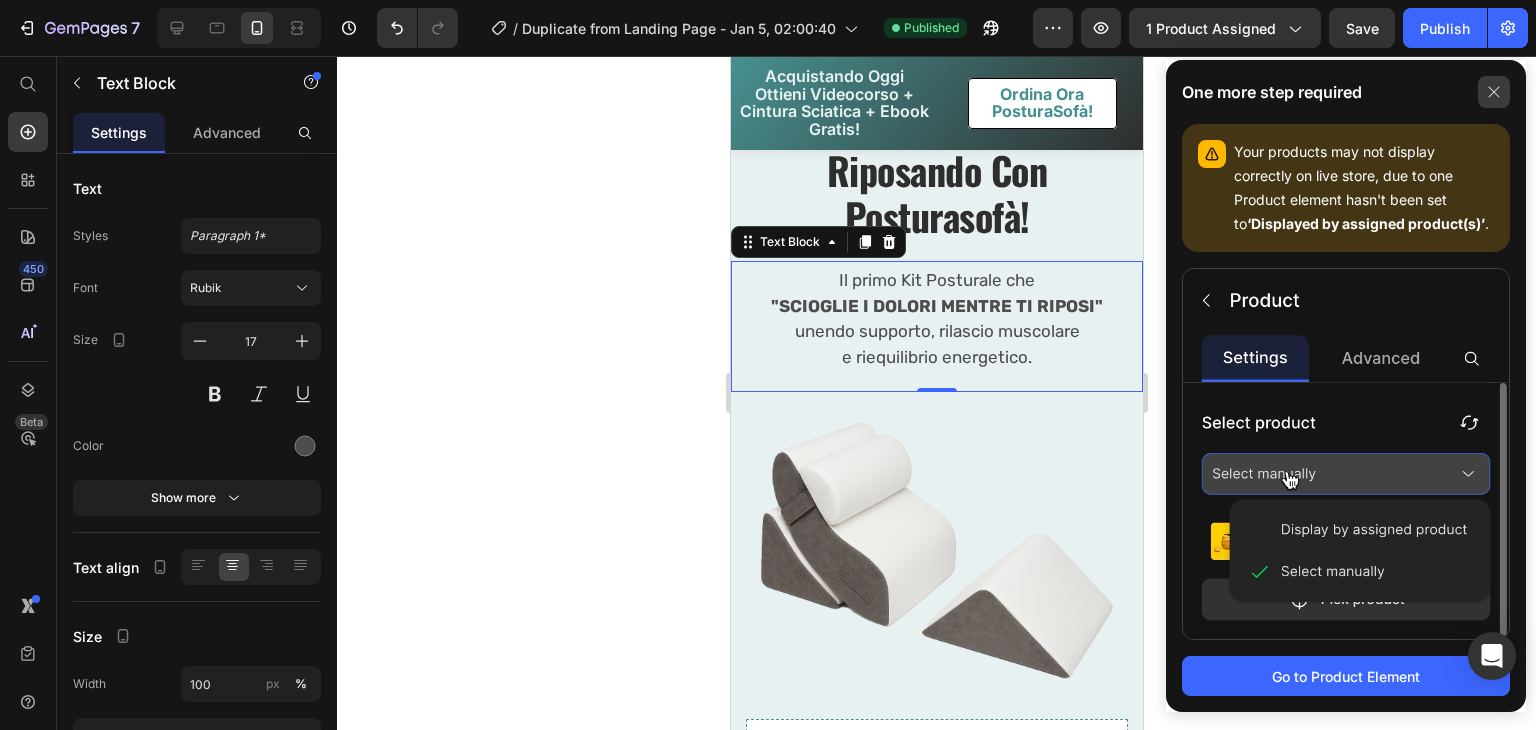click 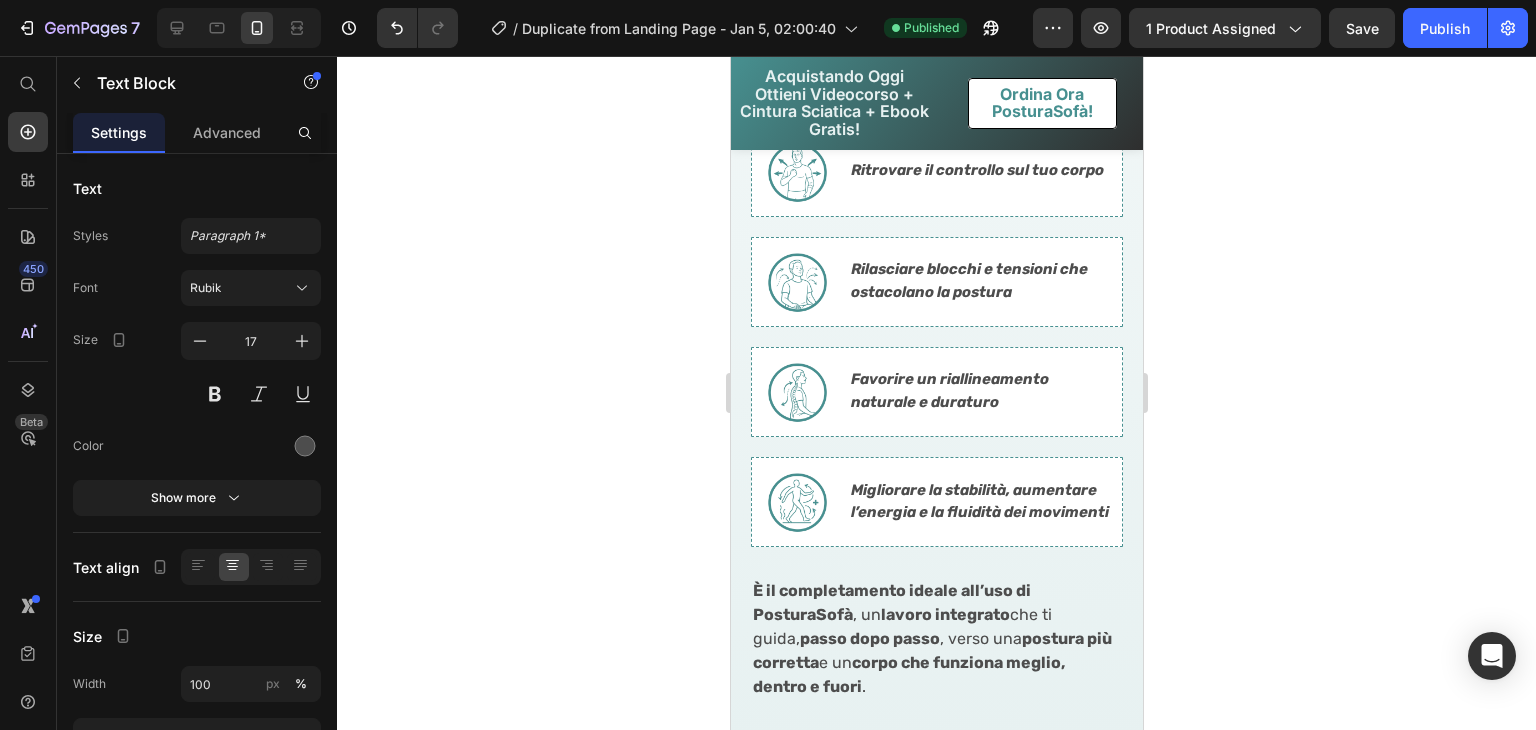scroll, scrollTop: 7848, scrollLeft: 0, axis: vertical 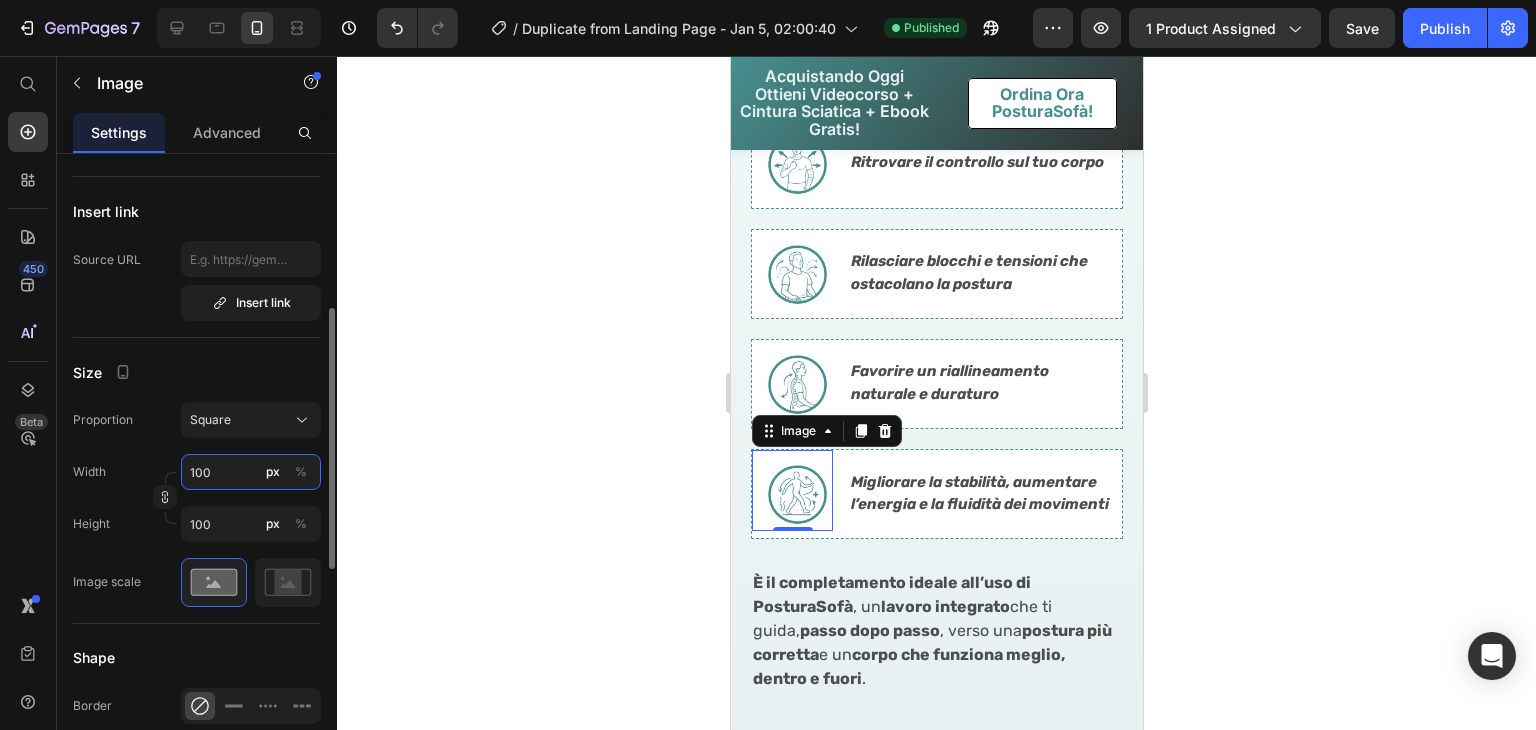 click on "100" at bounding box center (251, 472) 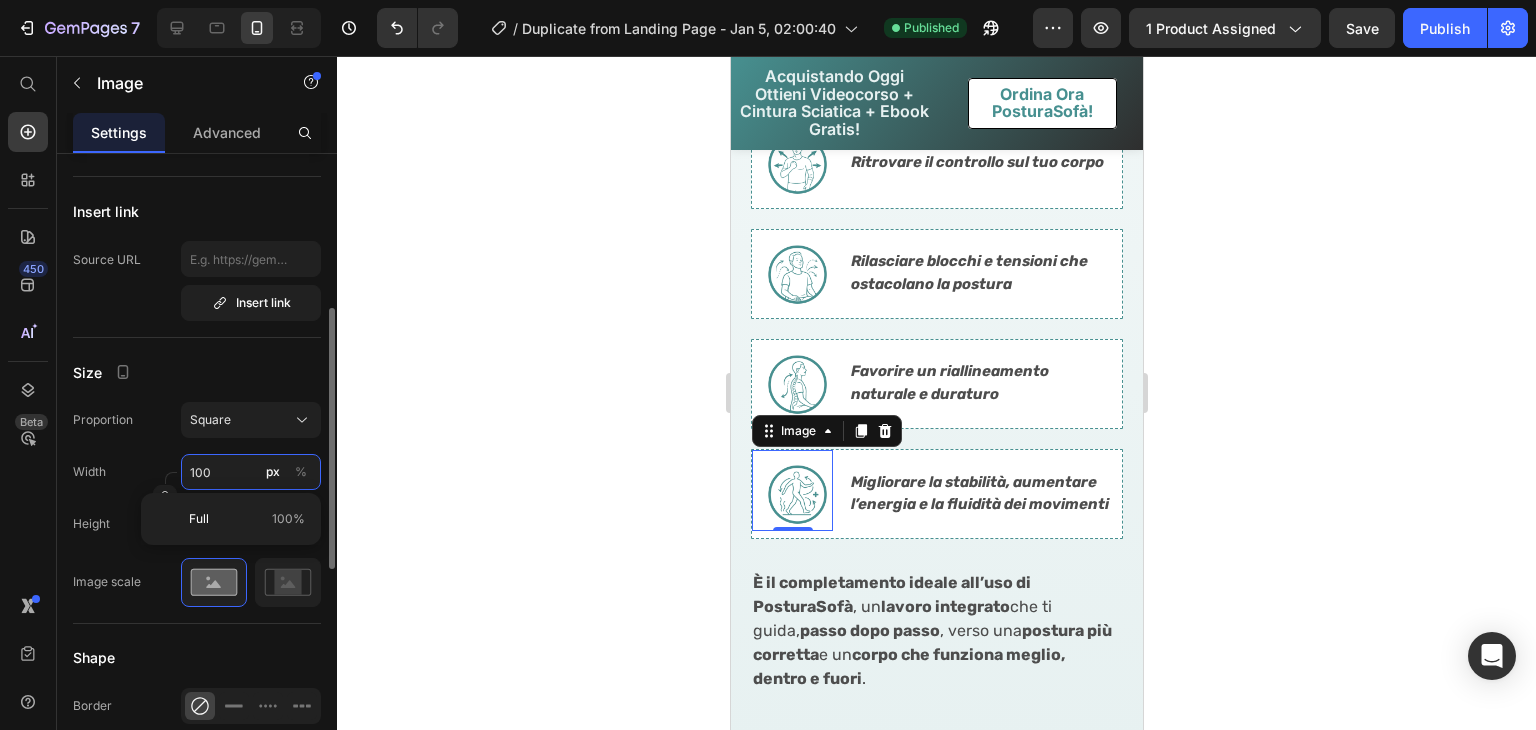 type on "1" 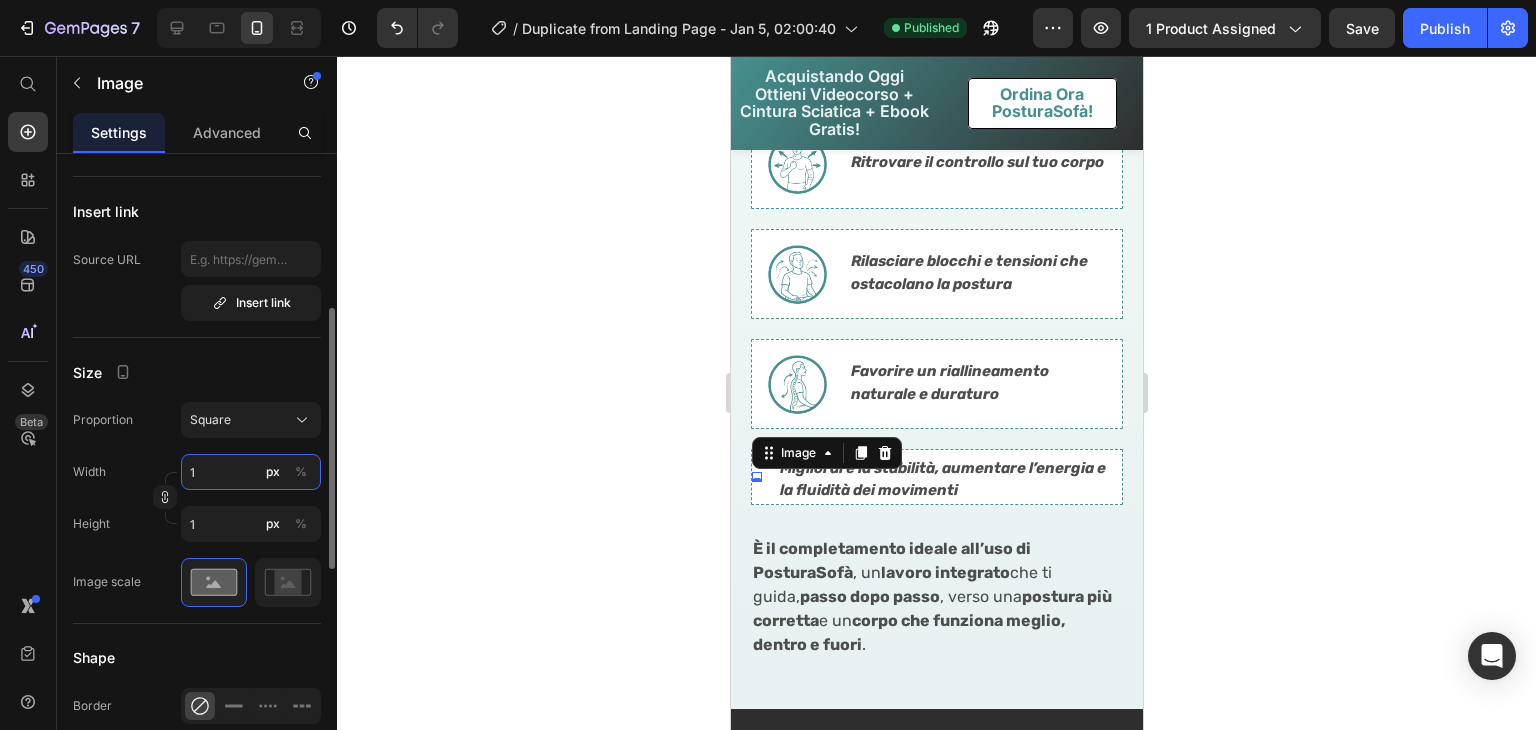 type on "11" 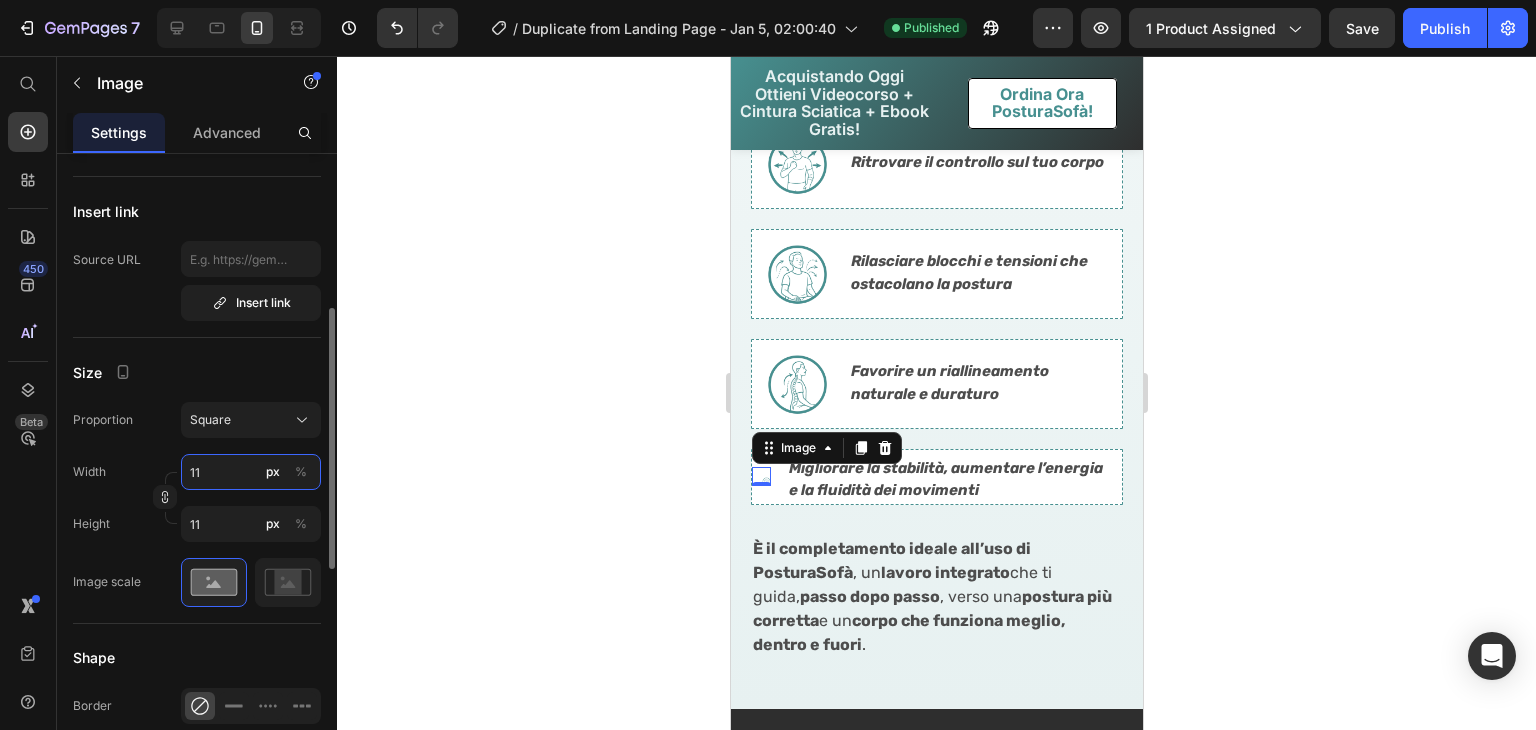 type on "110" 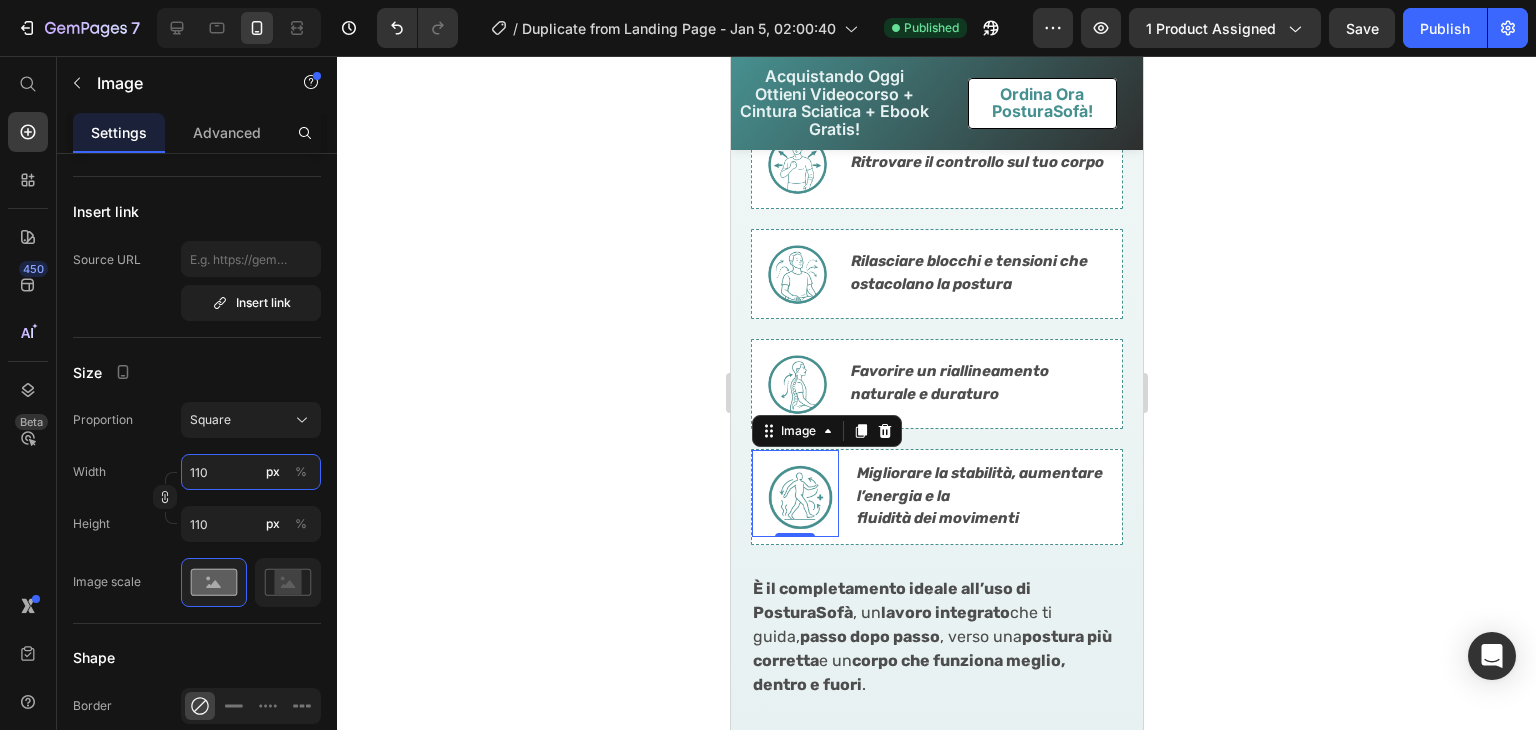 type on "110" 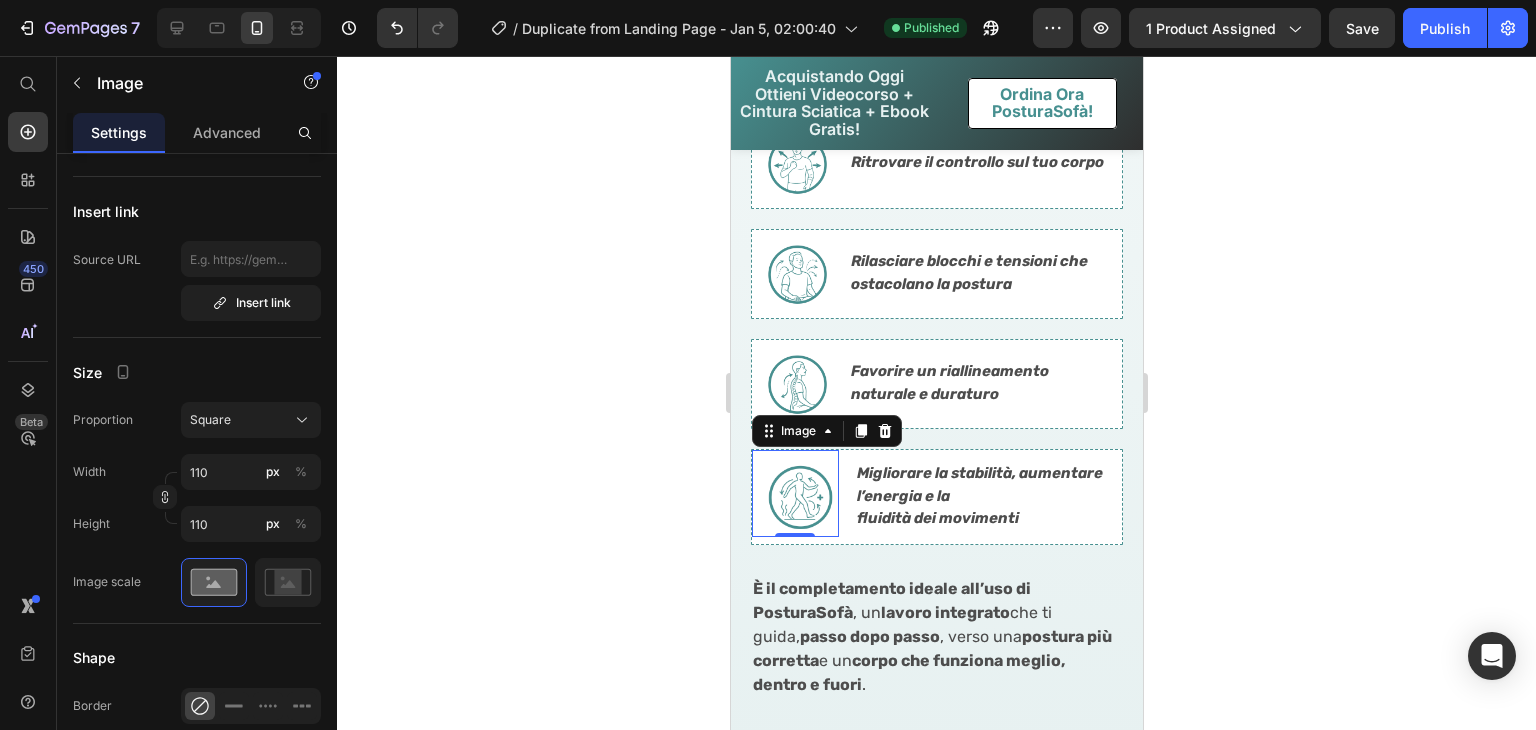 click 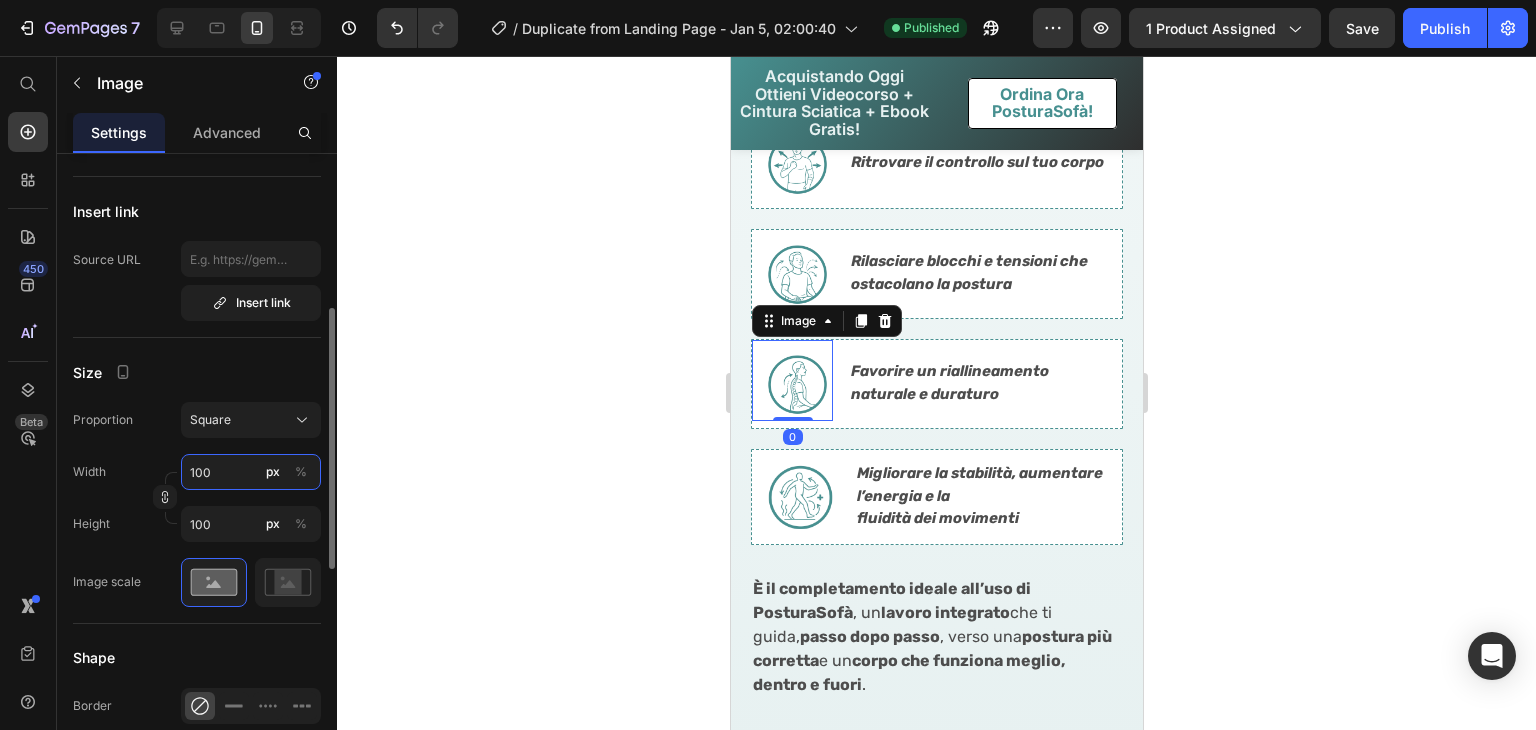 click on "100" at bounding box center [251, 472] 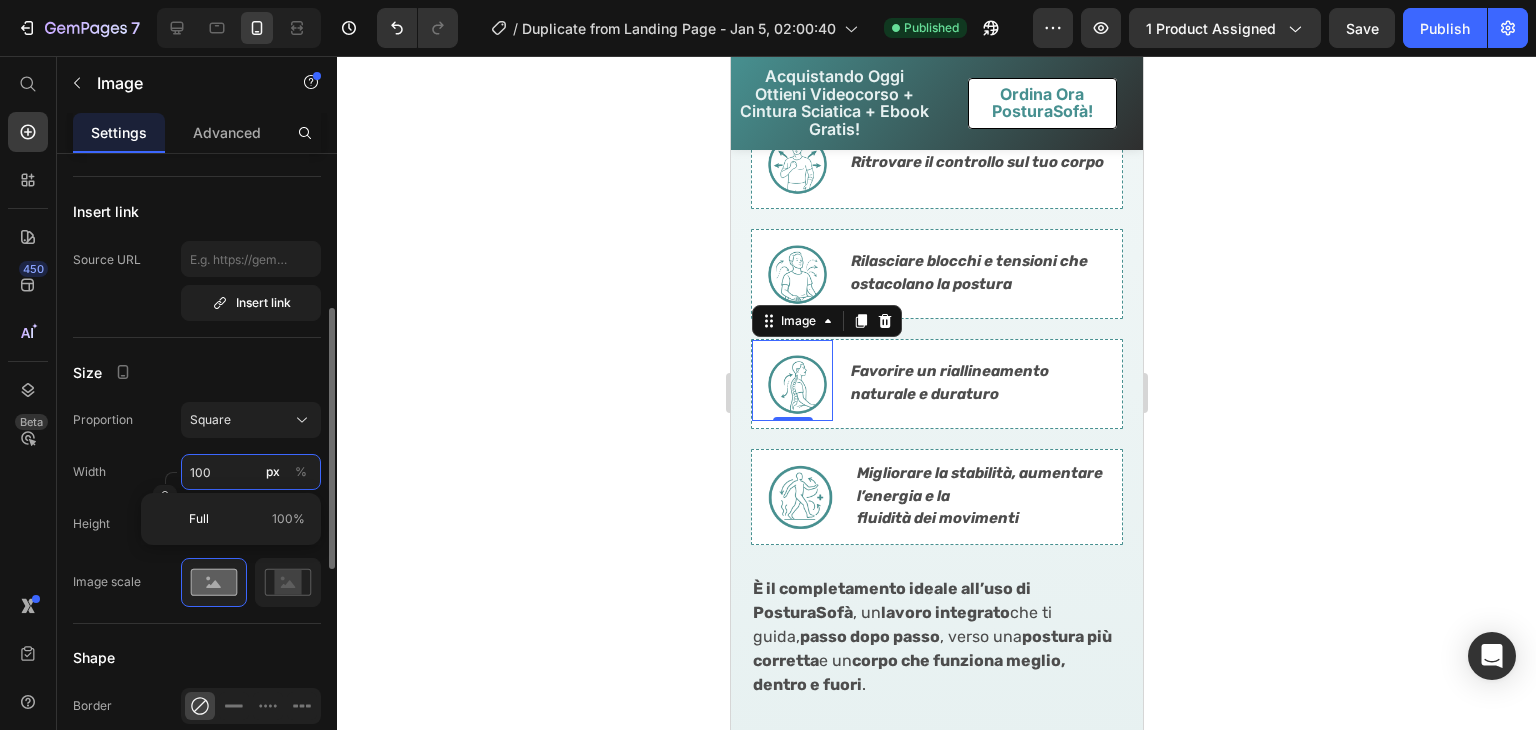 type on "1" 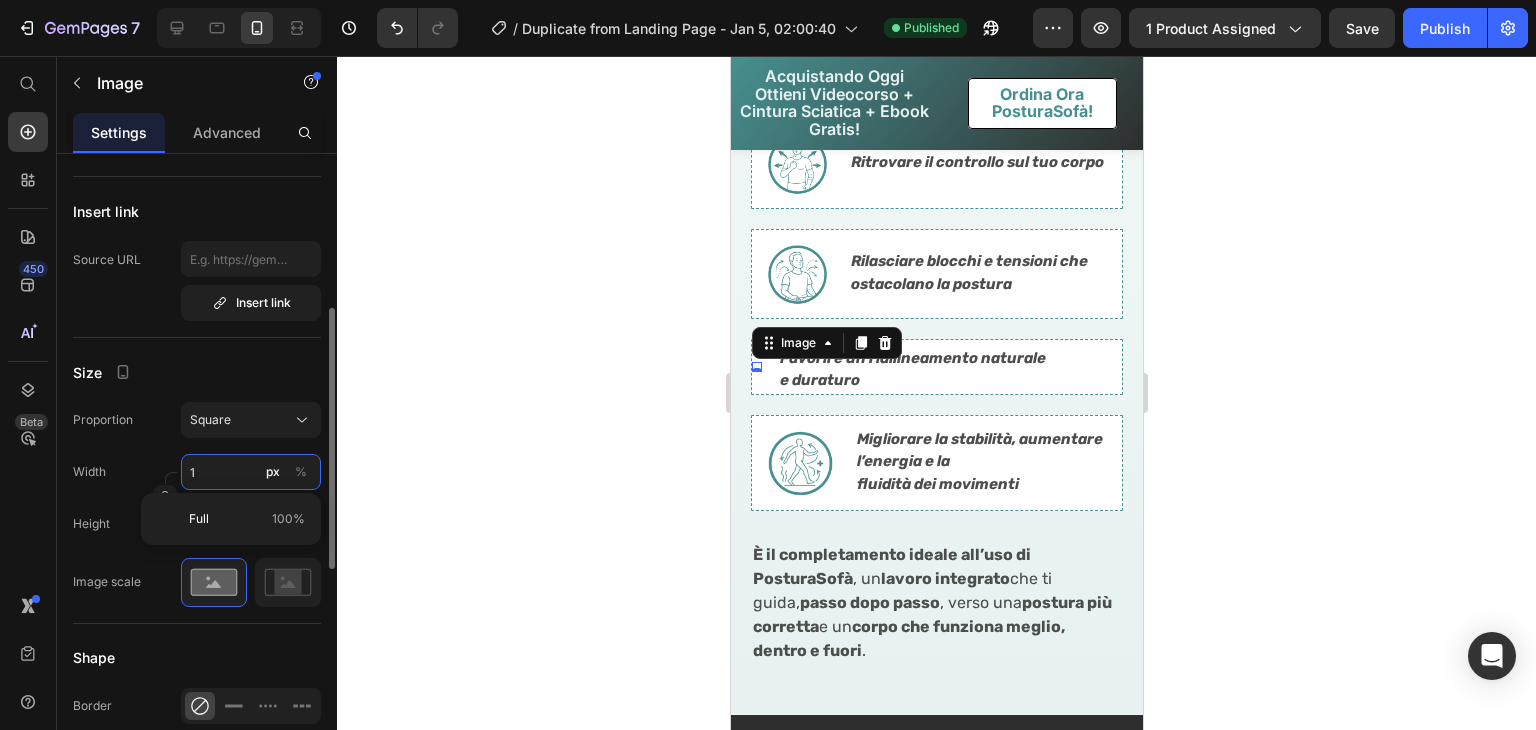 type on "12" 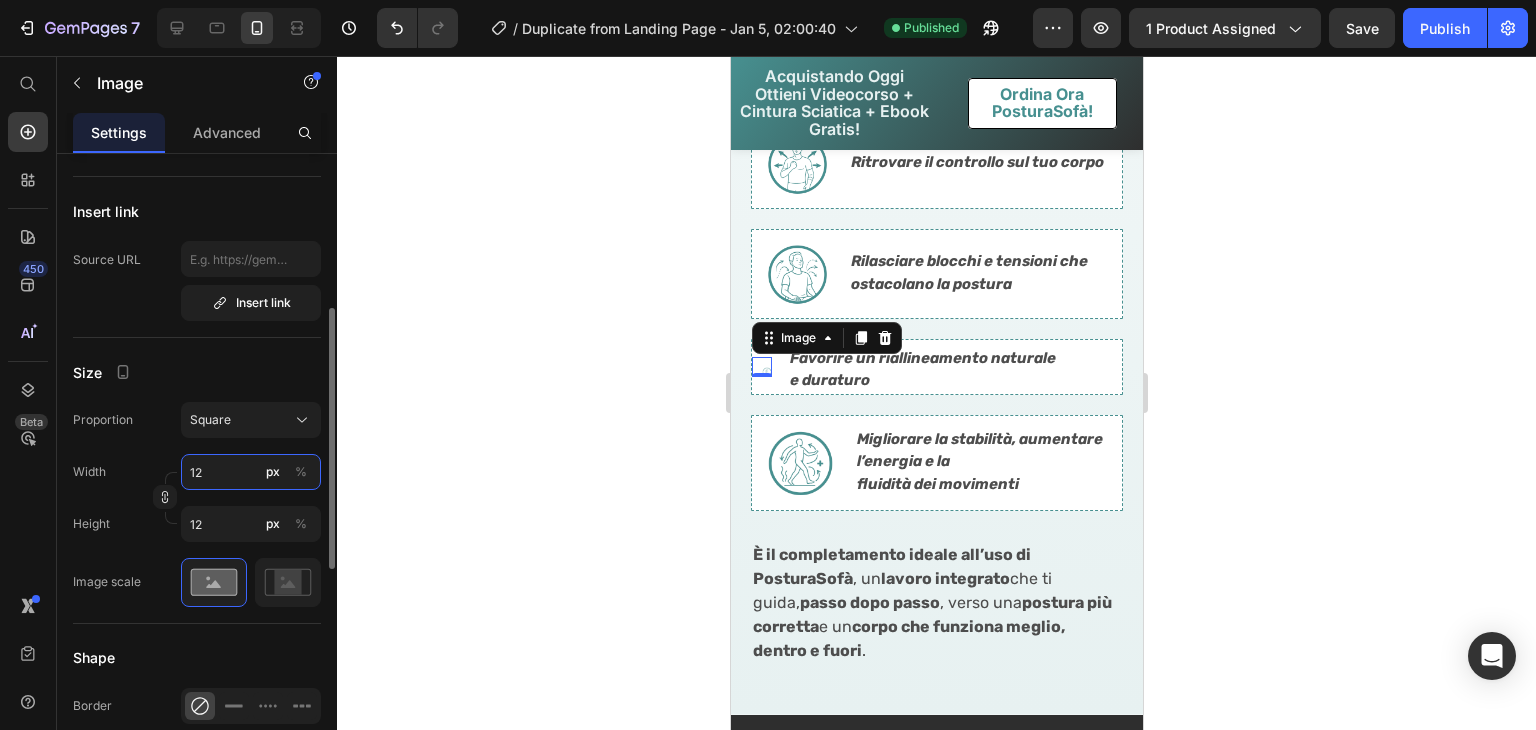 type on "120" 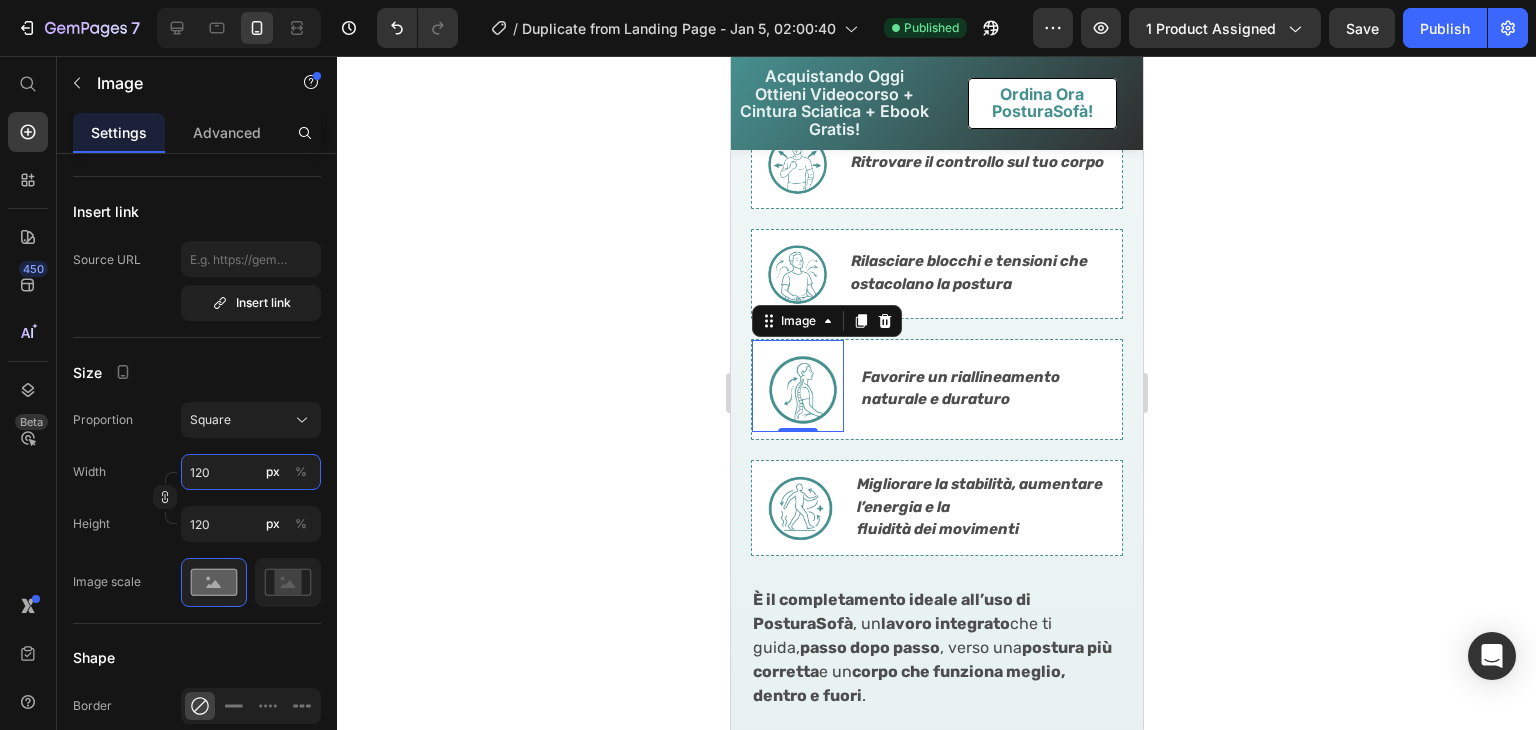 type on "120" 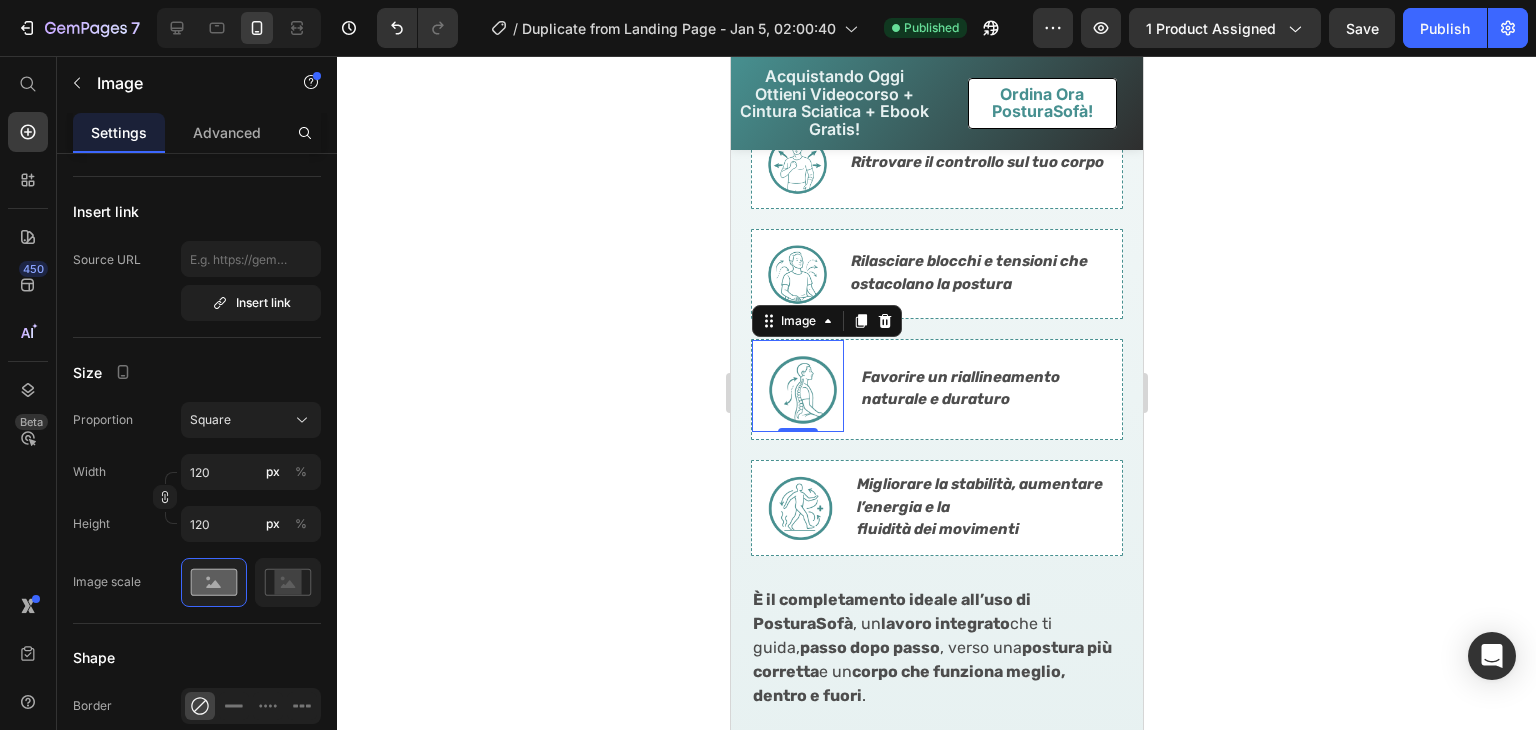 click 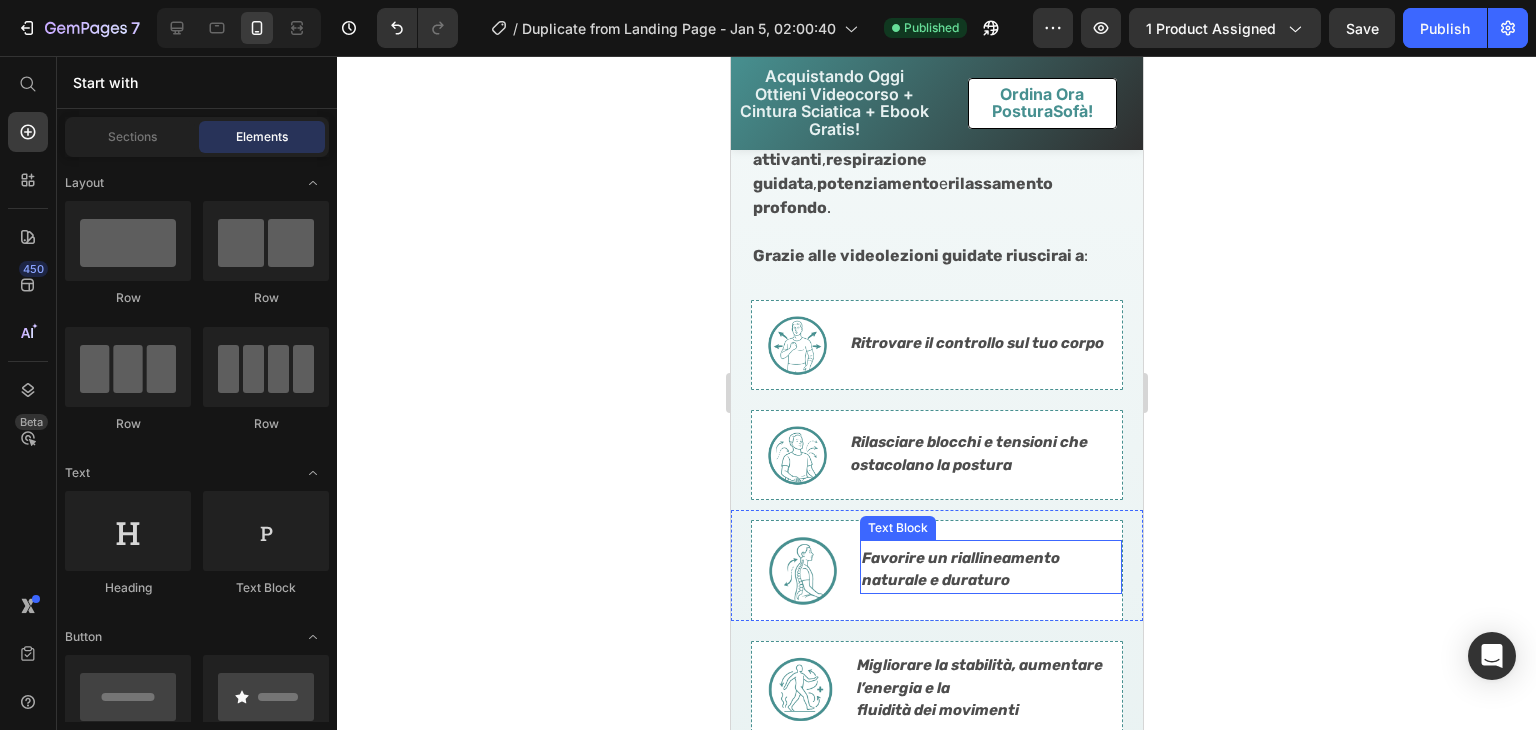 scroll, scrollTop: 7668, scrollLeft: 0, axis: vertical 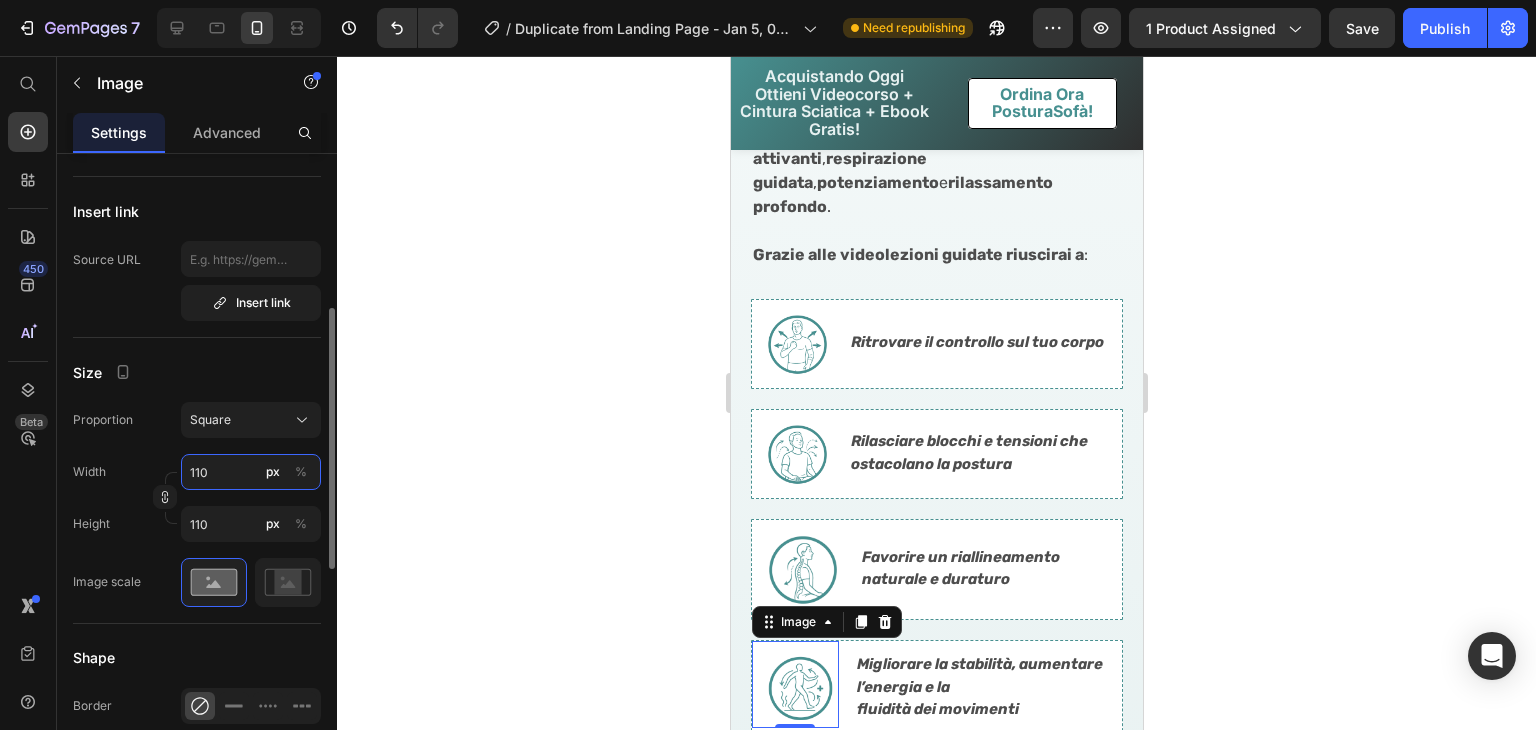 click on "110" at bounding box center [251, 472] 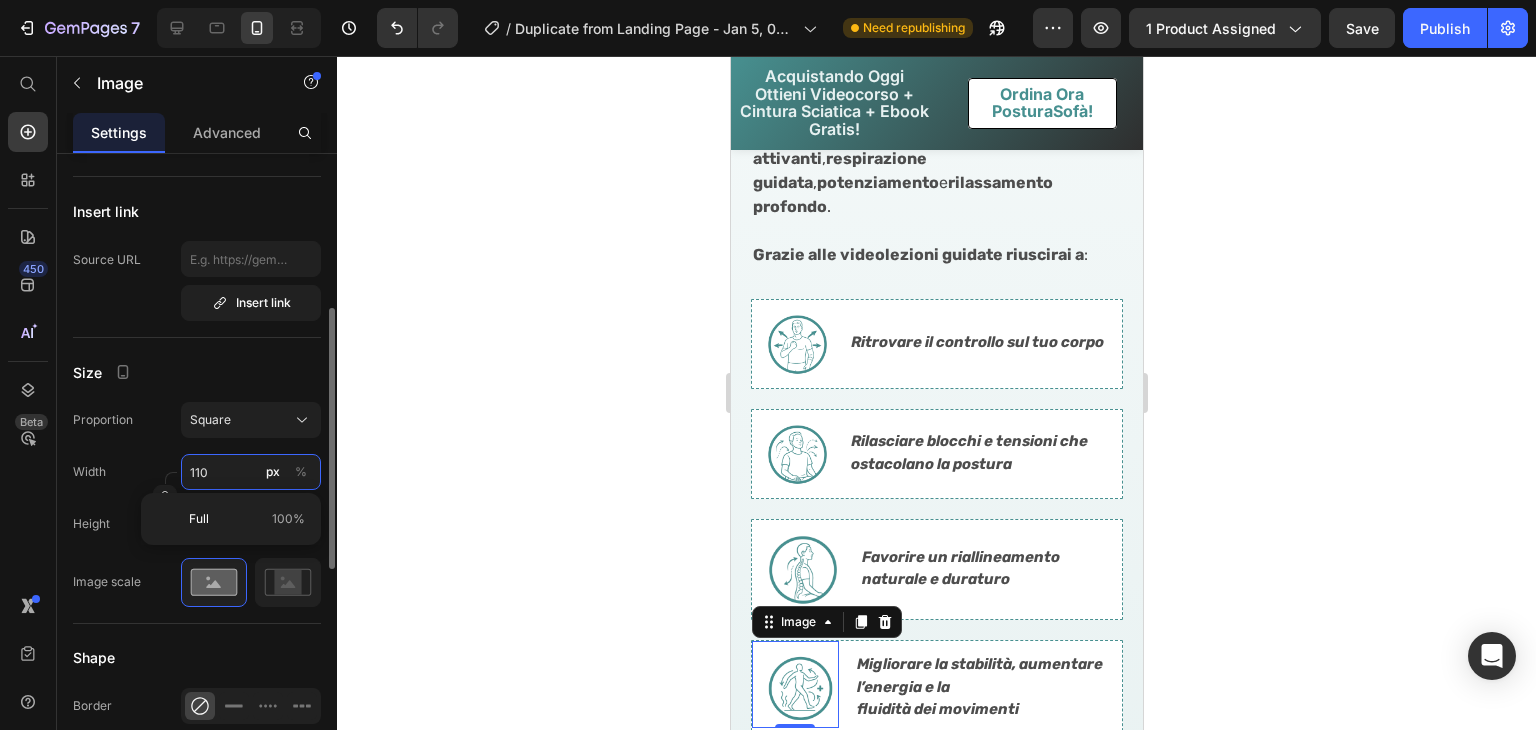 type on "1" 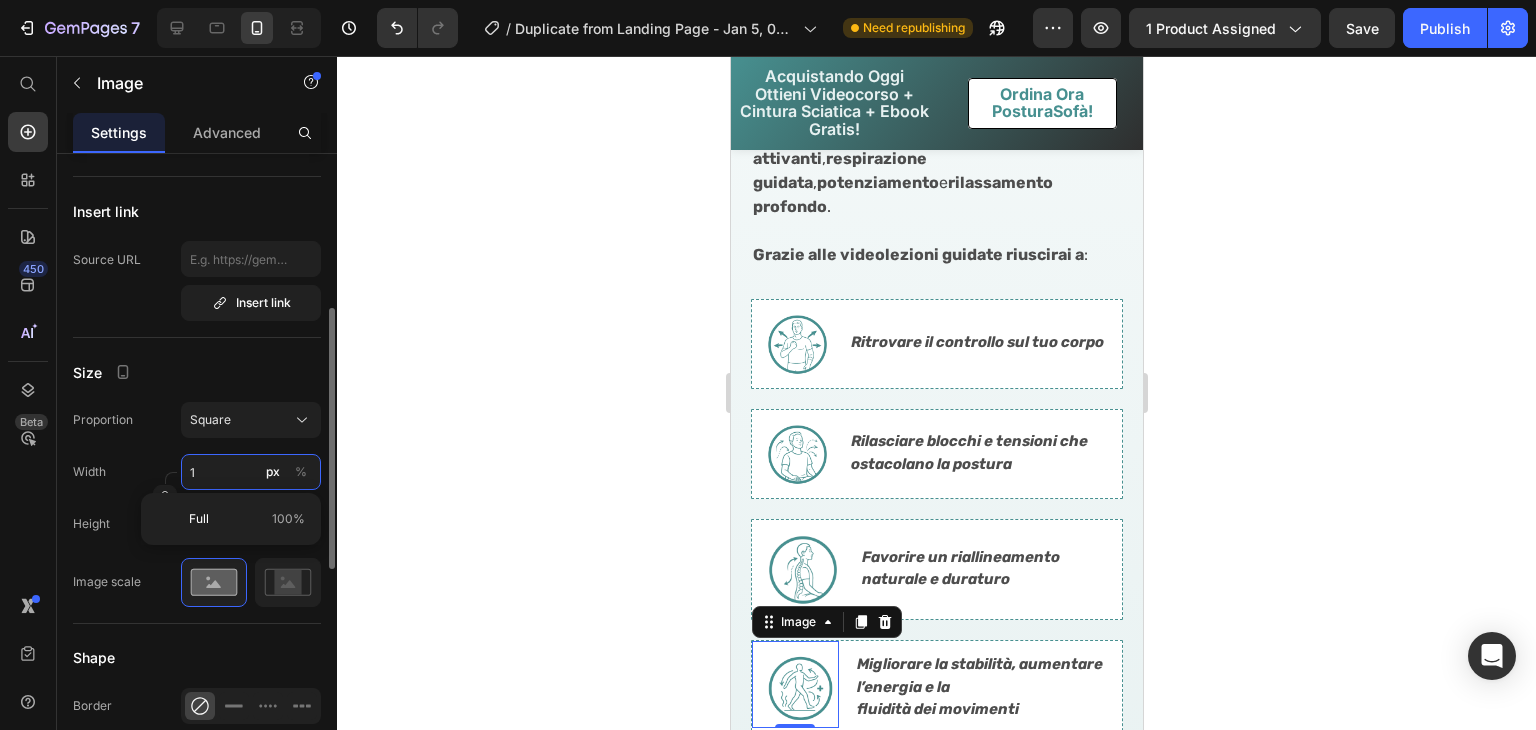 type on "1" 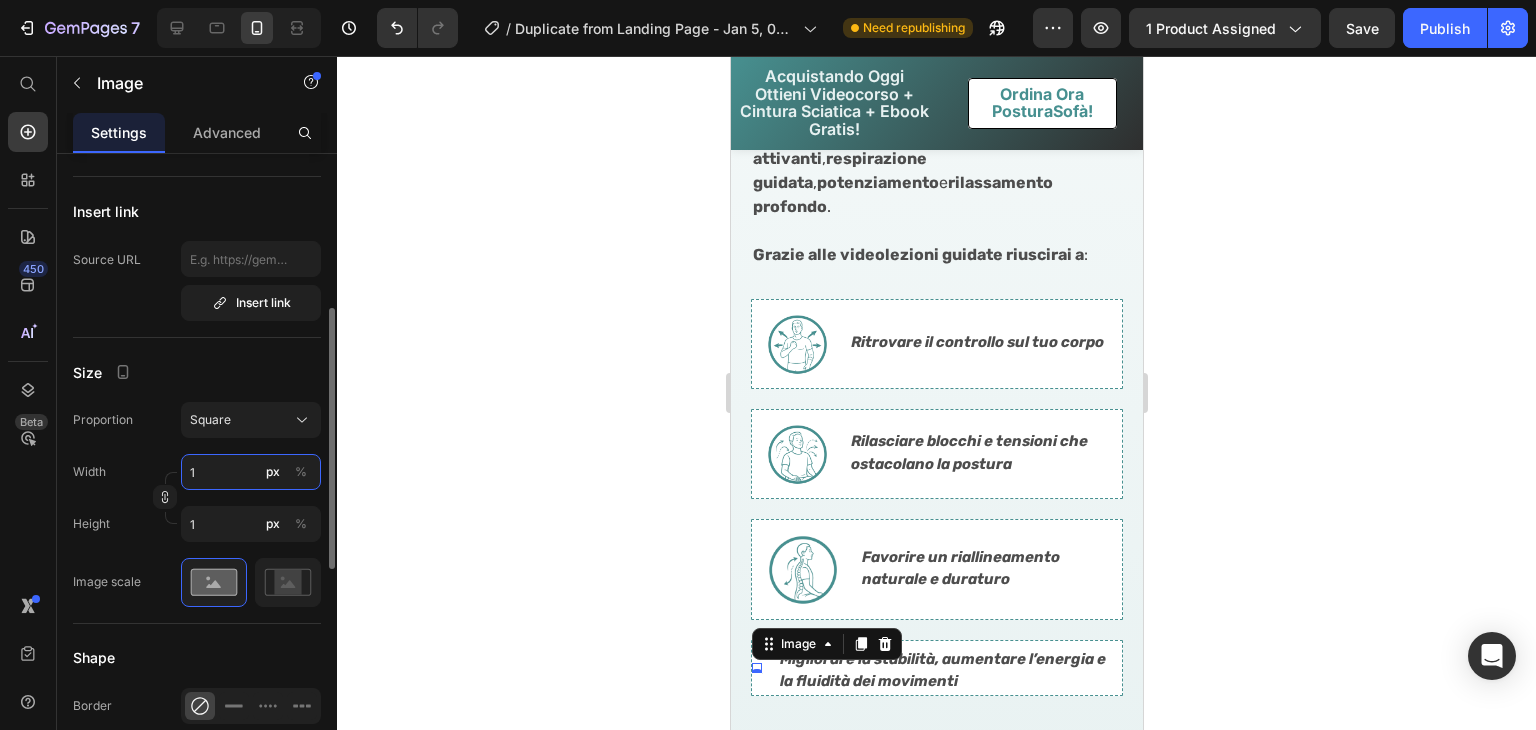 type on "12" 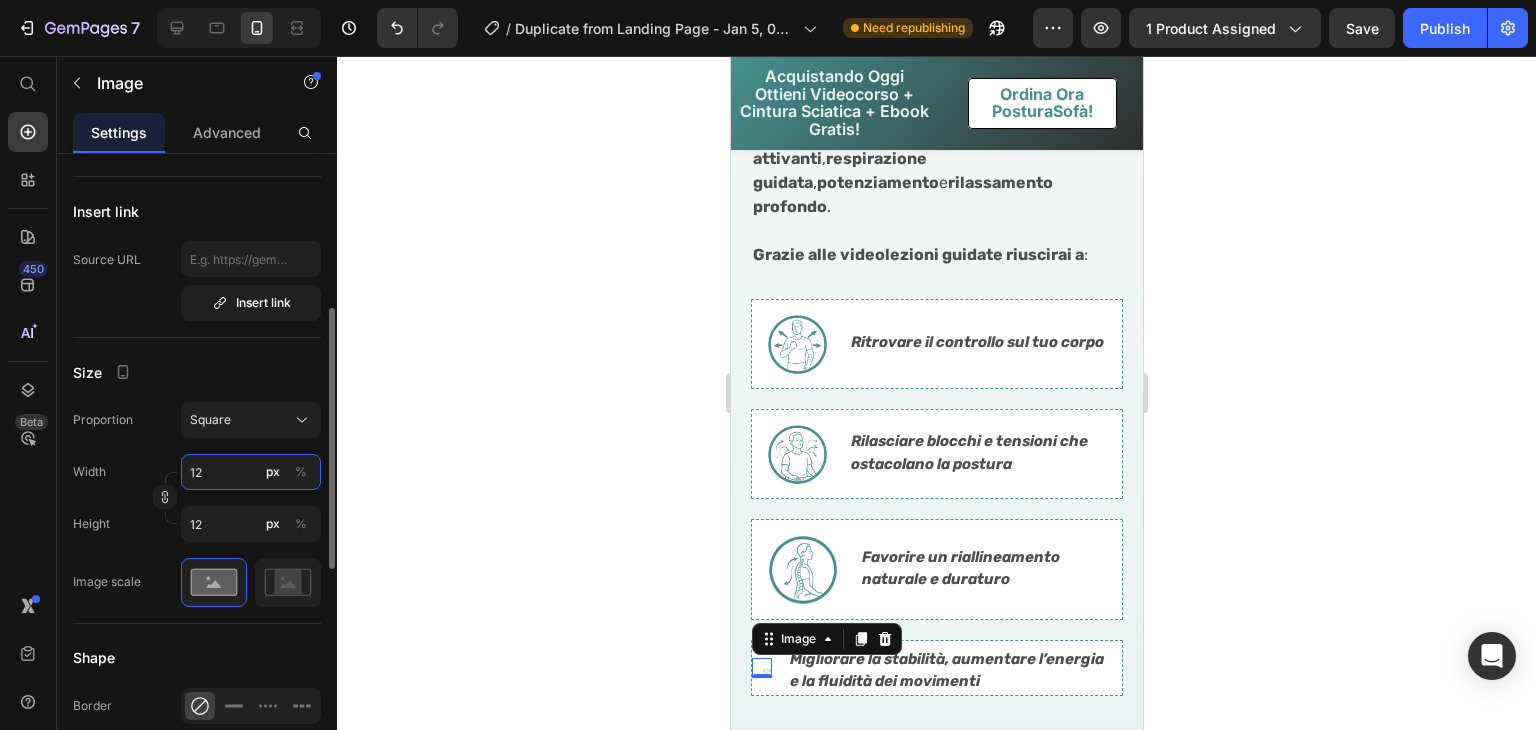 type on "120" 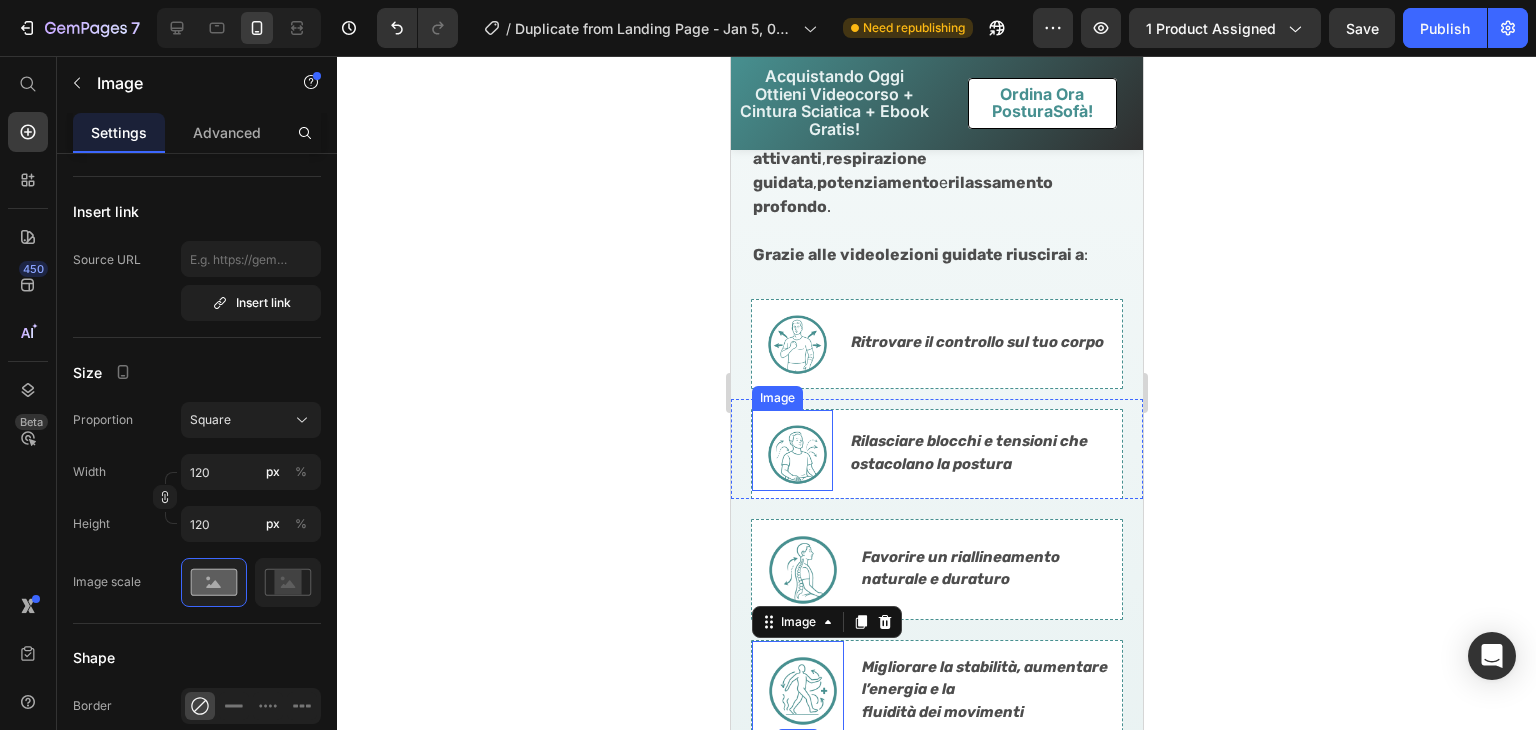 click at bounding box center (791, 450) 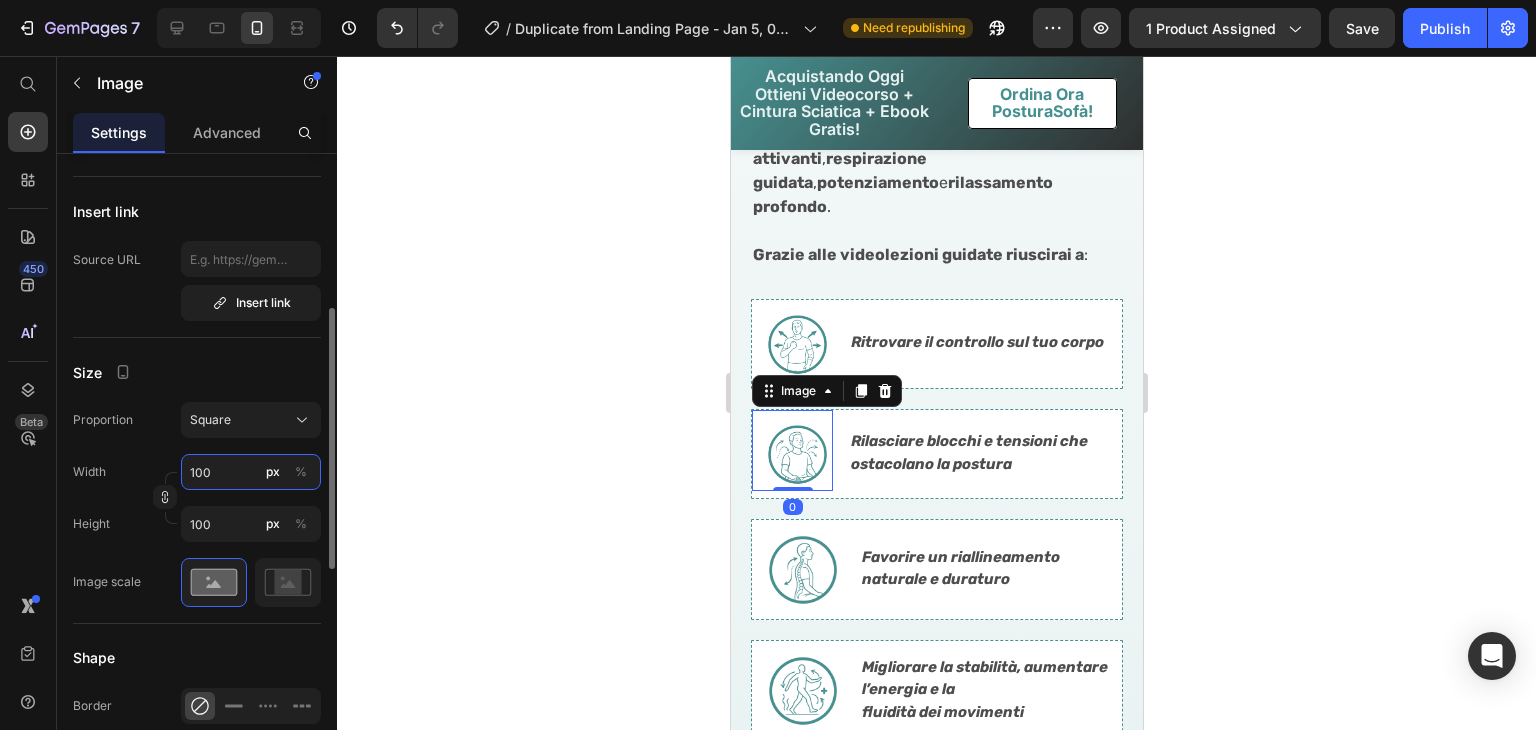 click on "100" at bounding box center (251, 472) 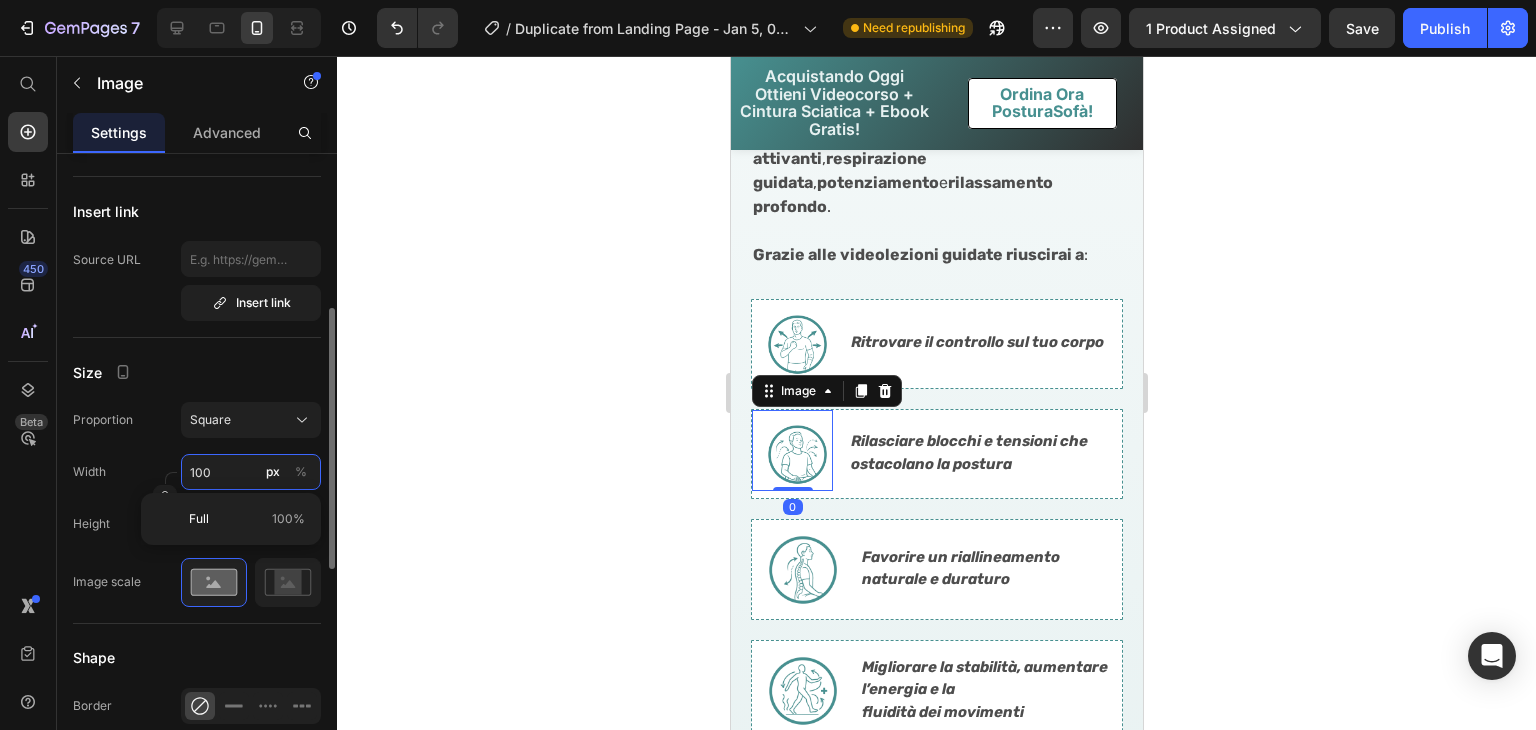type on "1" 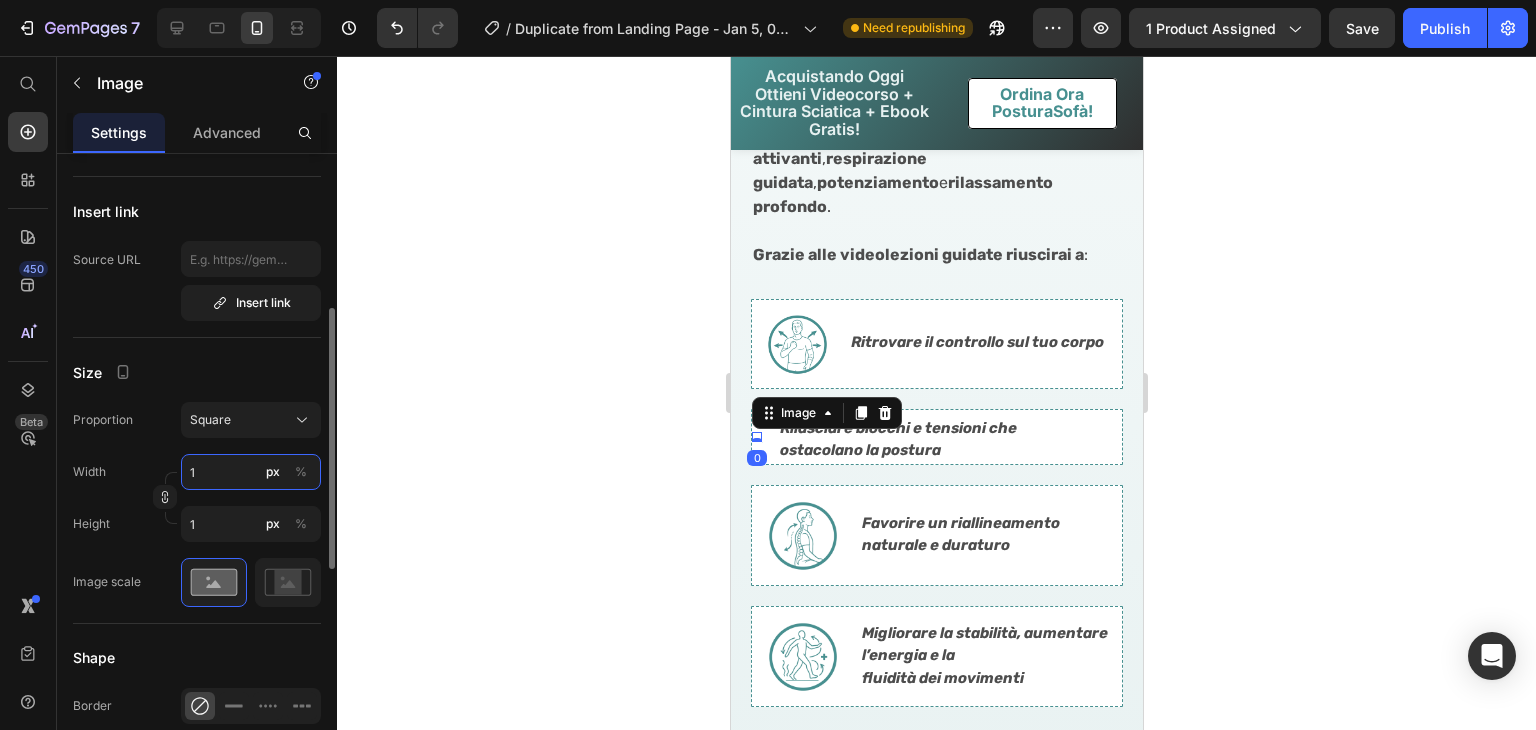 type on "12" 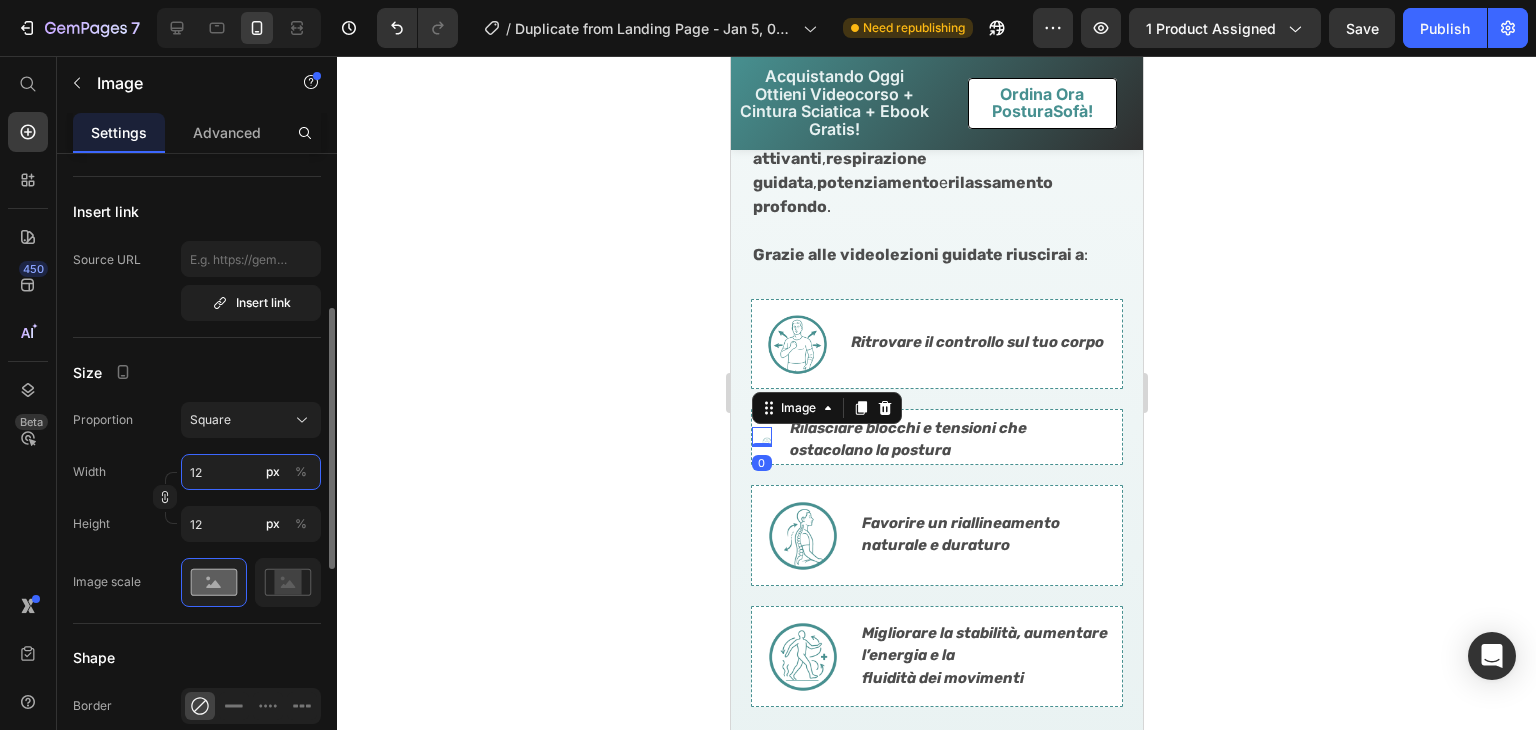 type on "120" 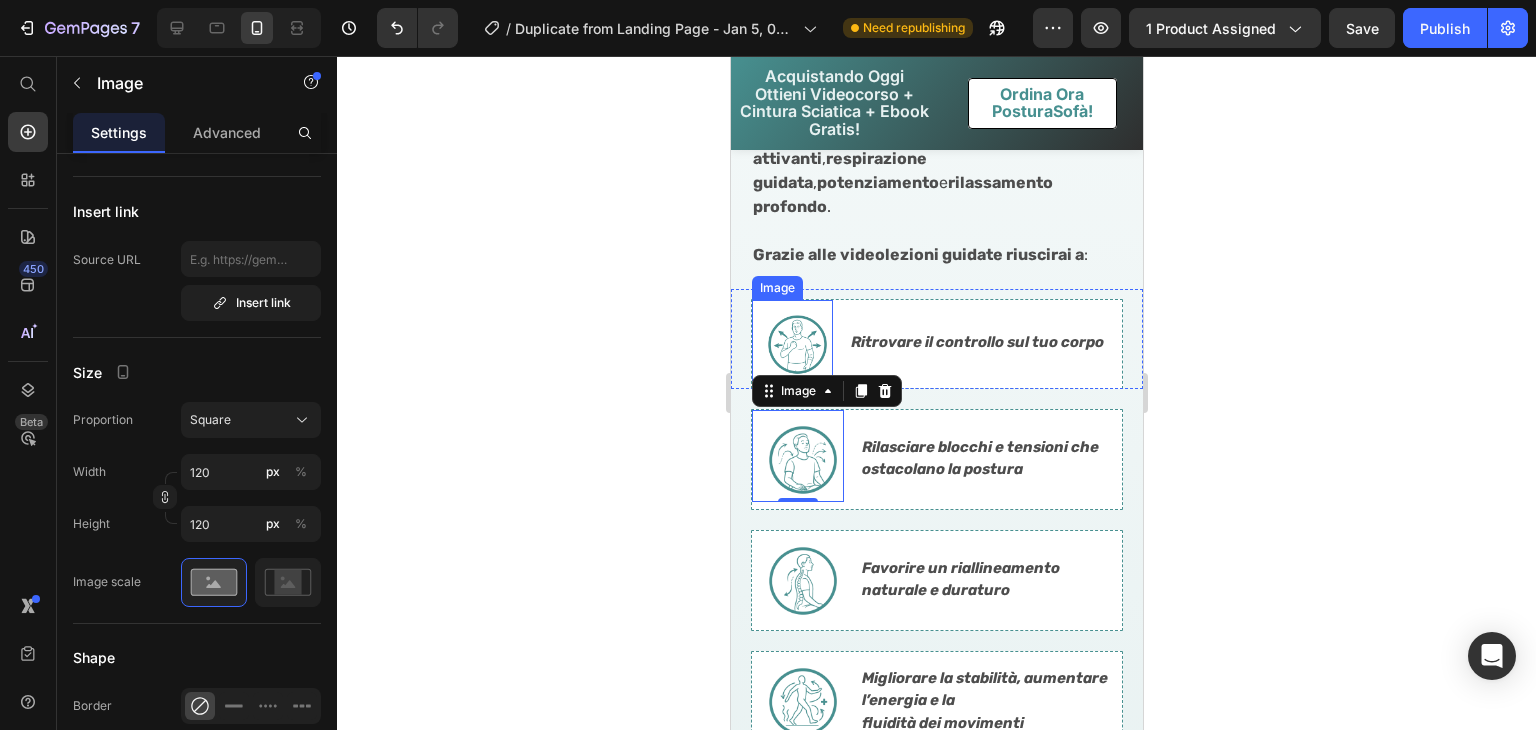 click at bounding box center (791, 340) 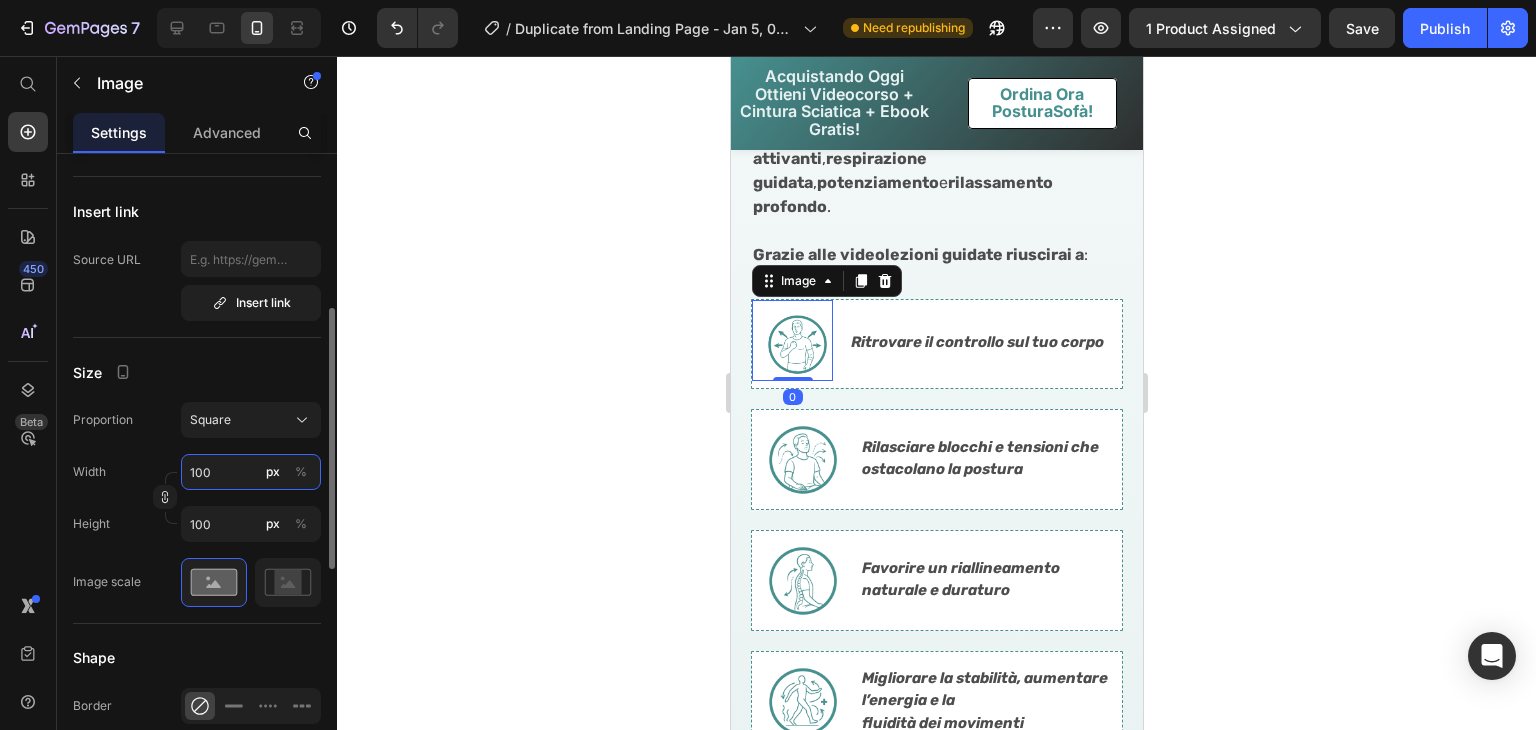 click on "100" at bounding box center (251, 472) 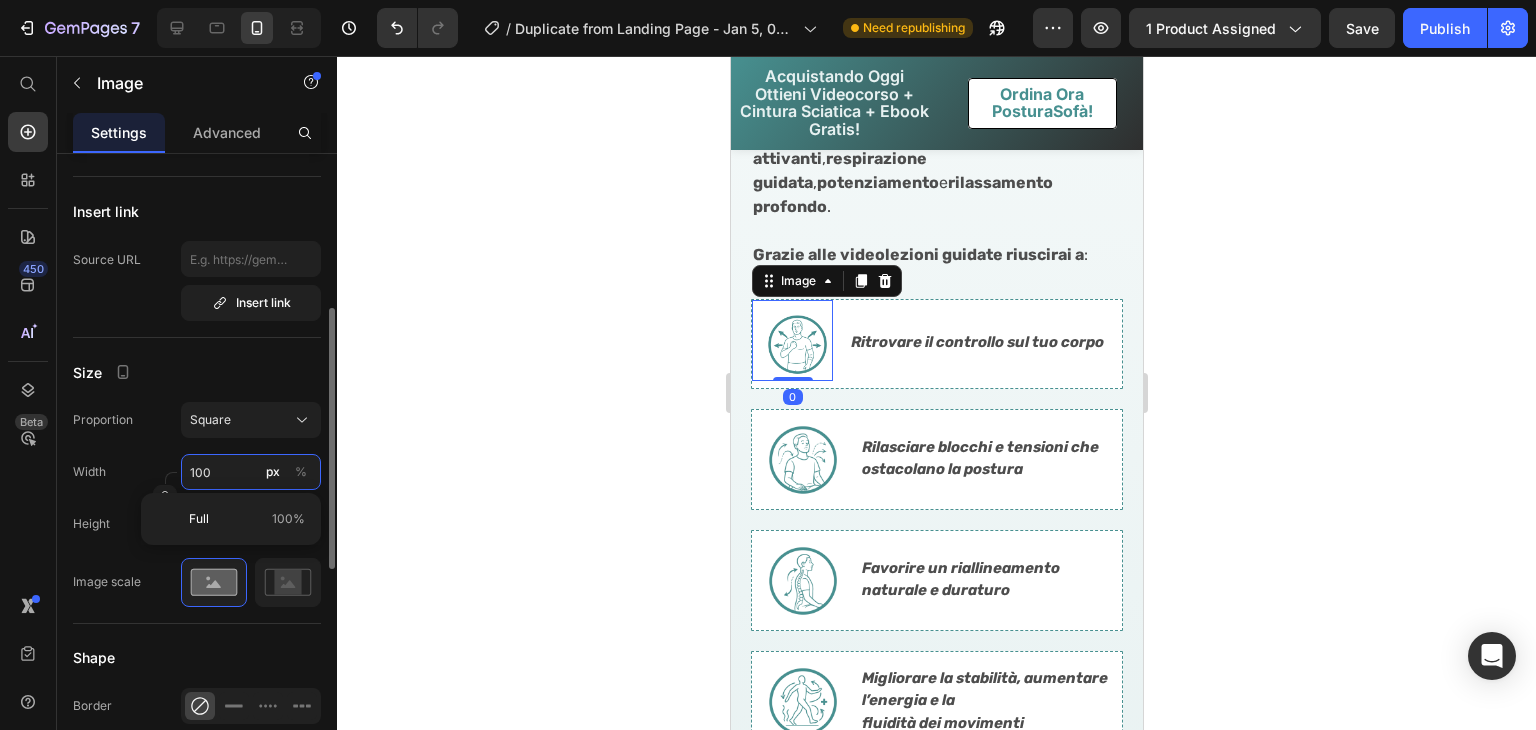 type on "1" 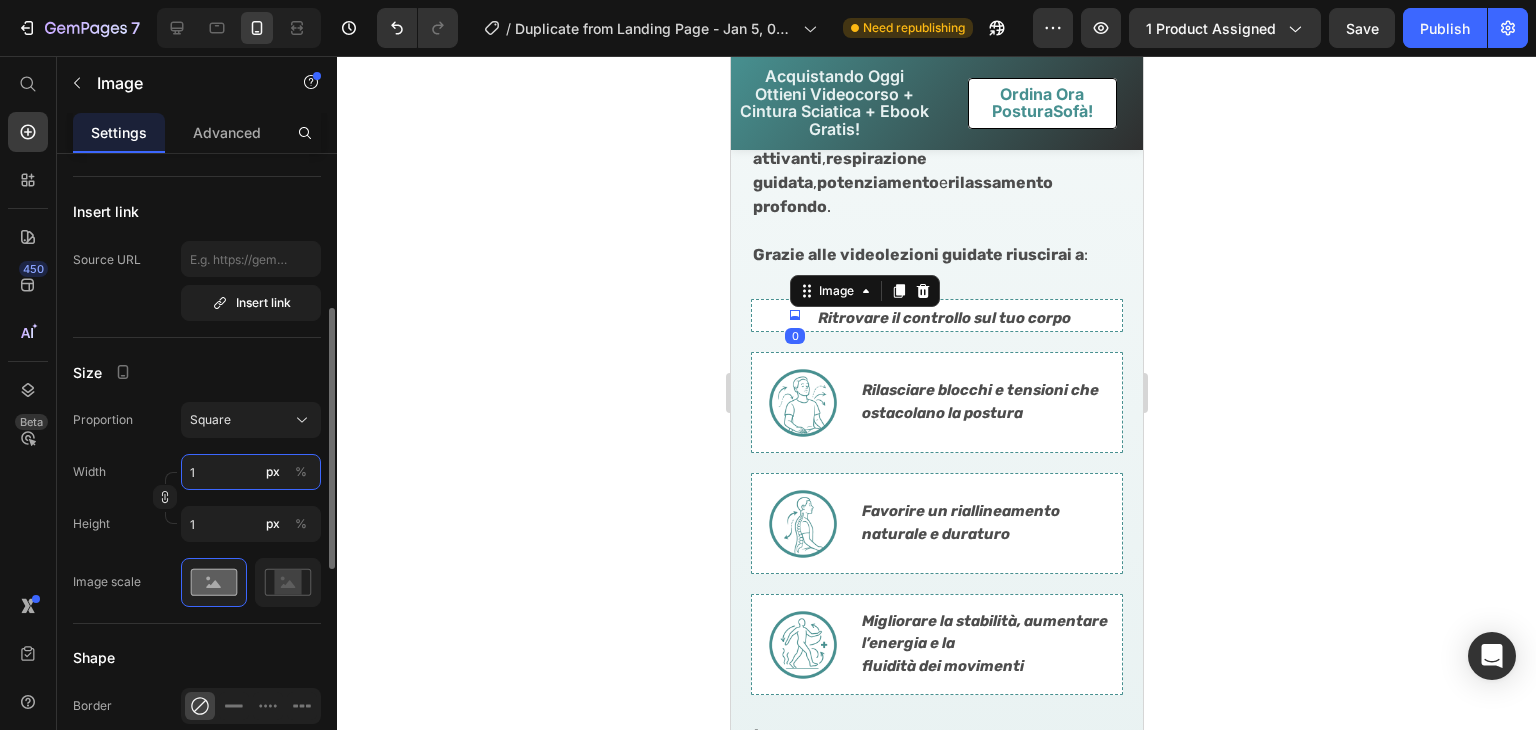 type on "12" 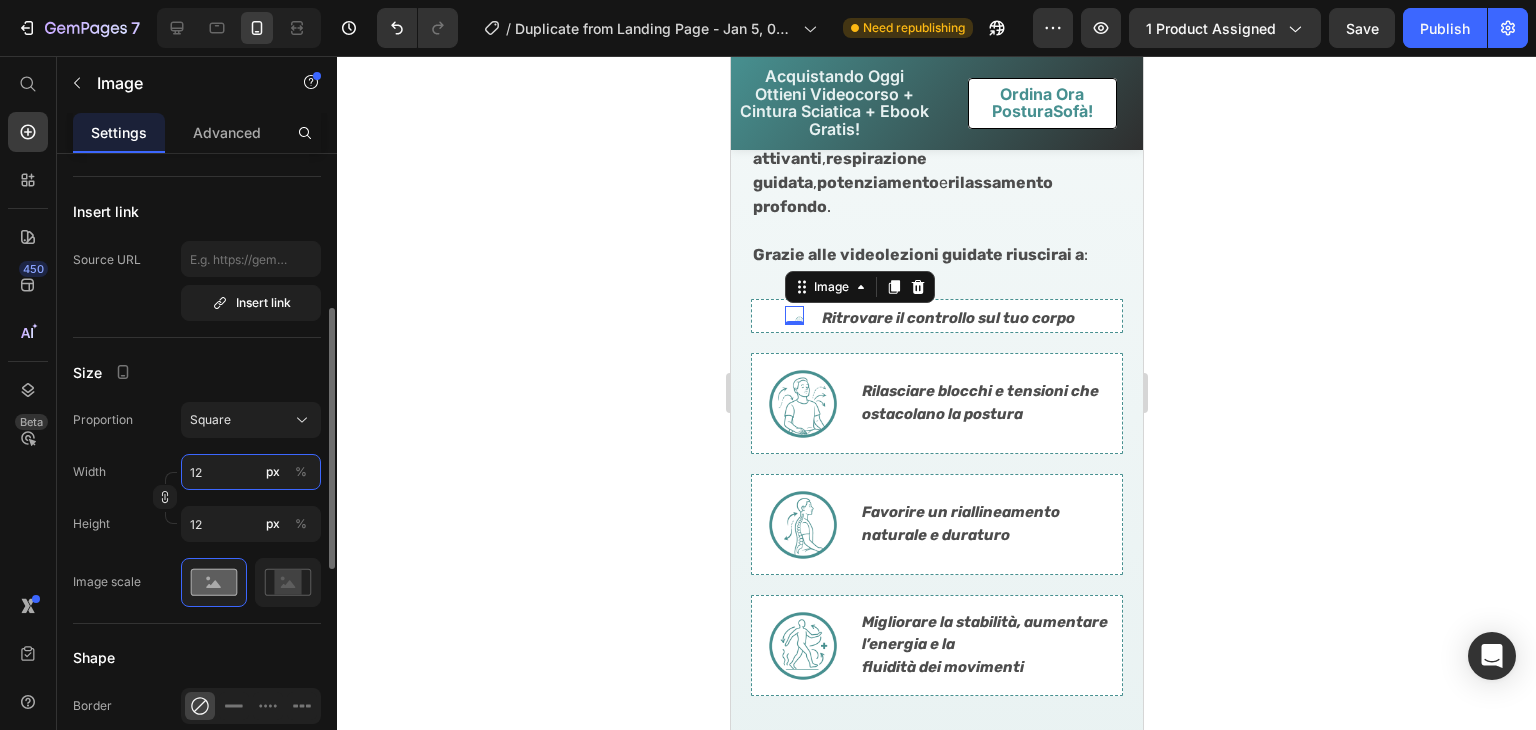 type on "120" 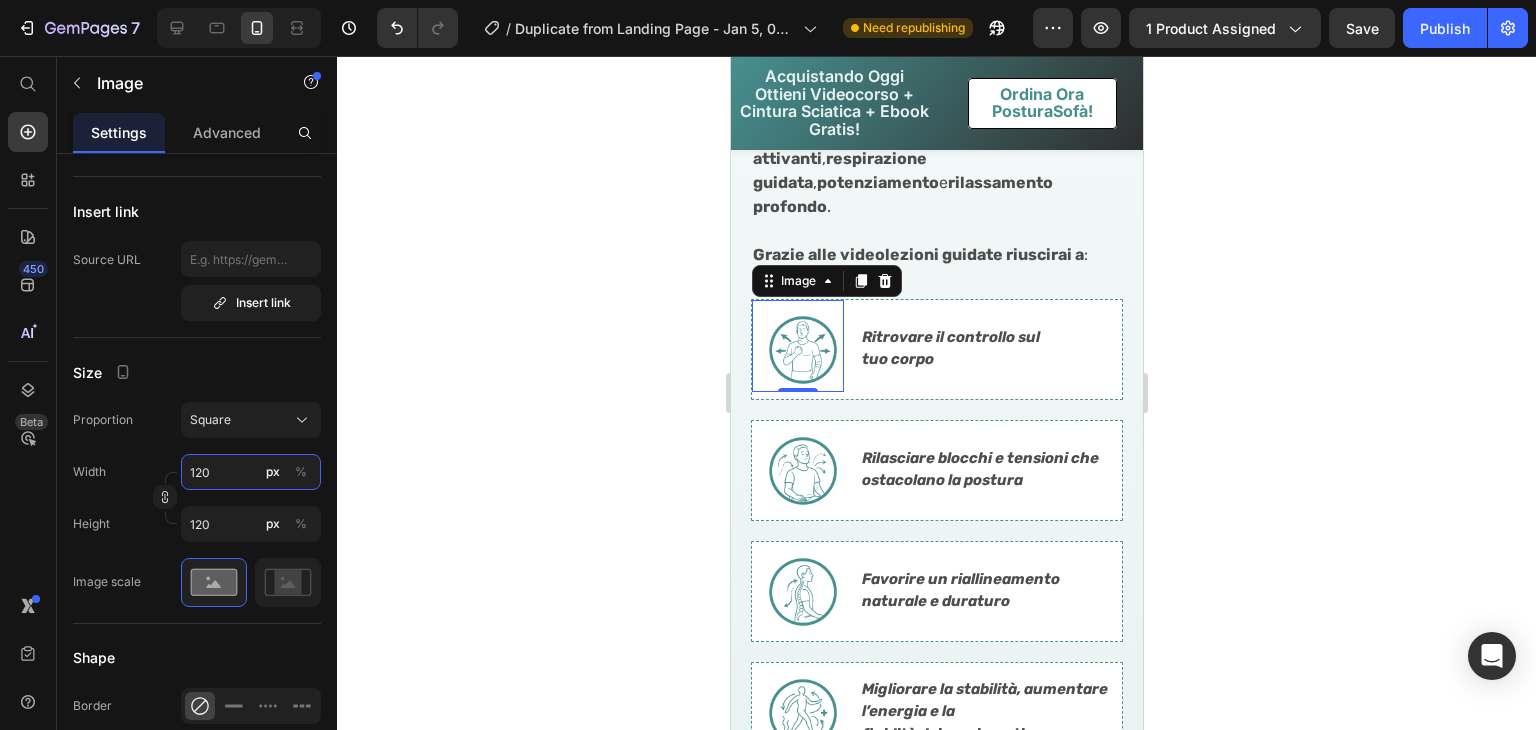 type on "120" 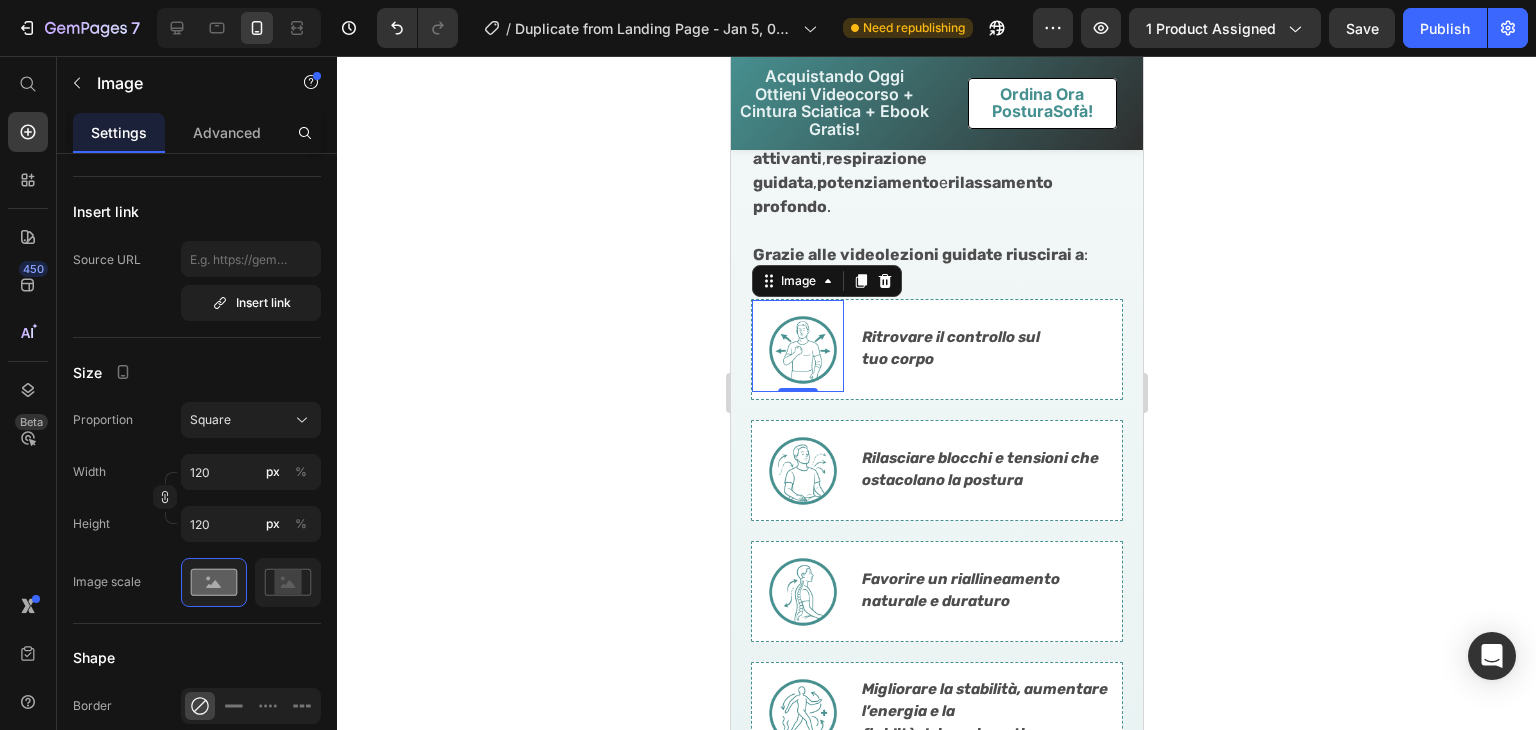 click 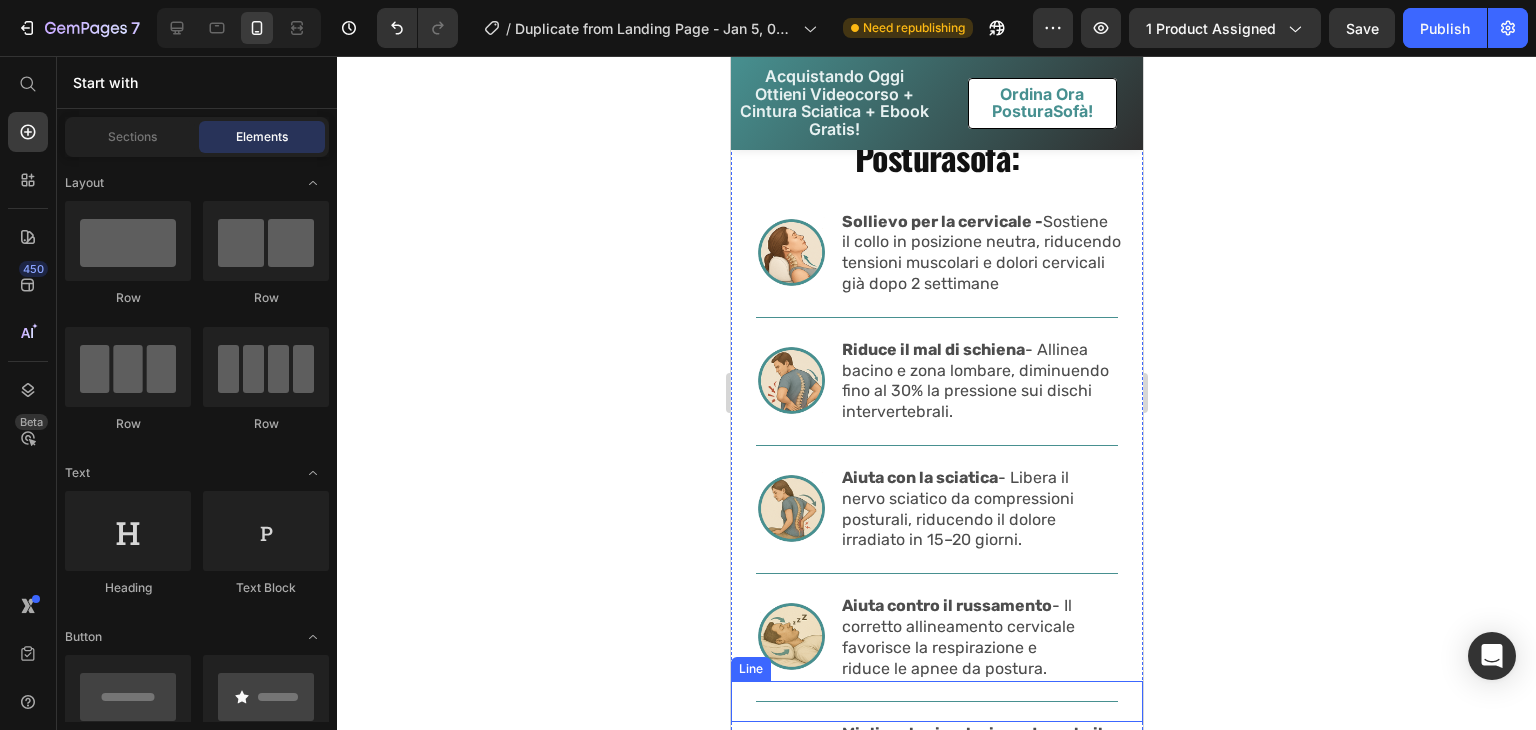 scroll, scrollTop: 5683, scrollLeft: 0, axis: vertical 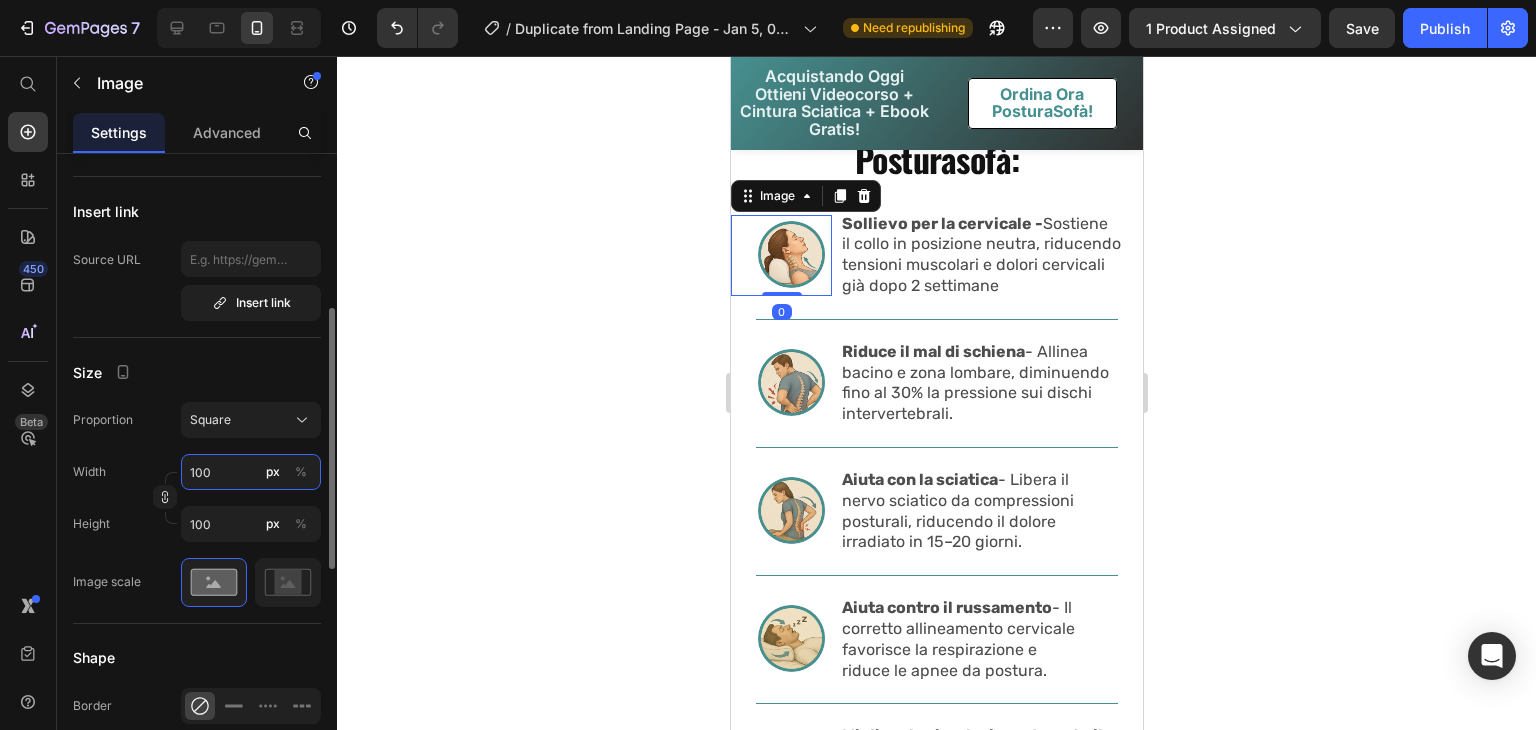 click on "100" at bounding box center (251, 472) 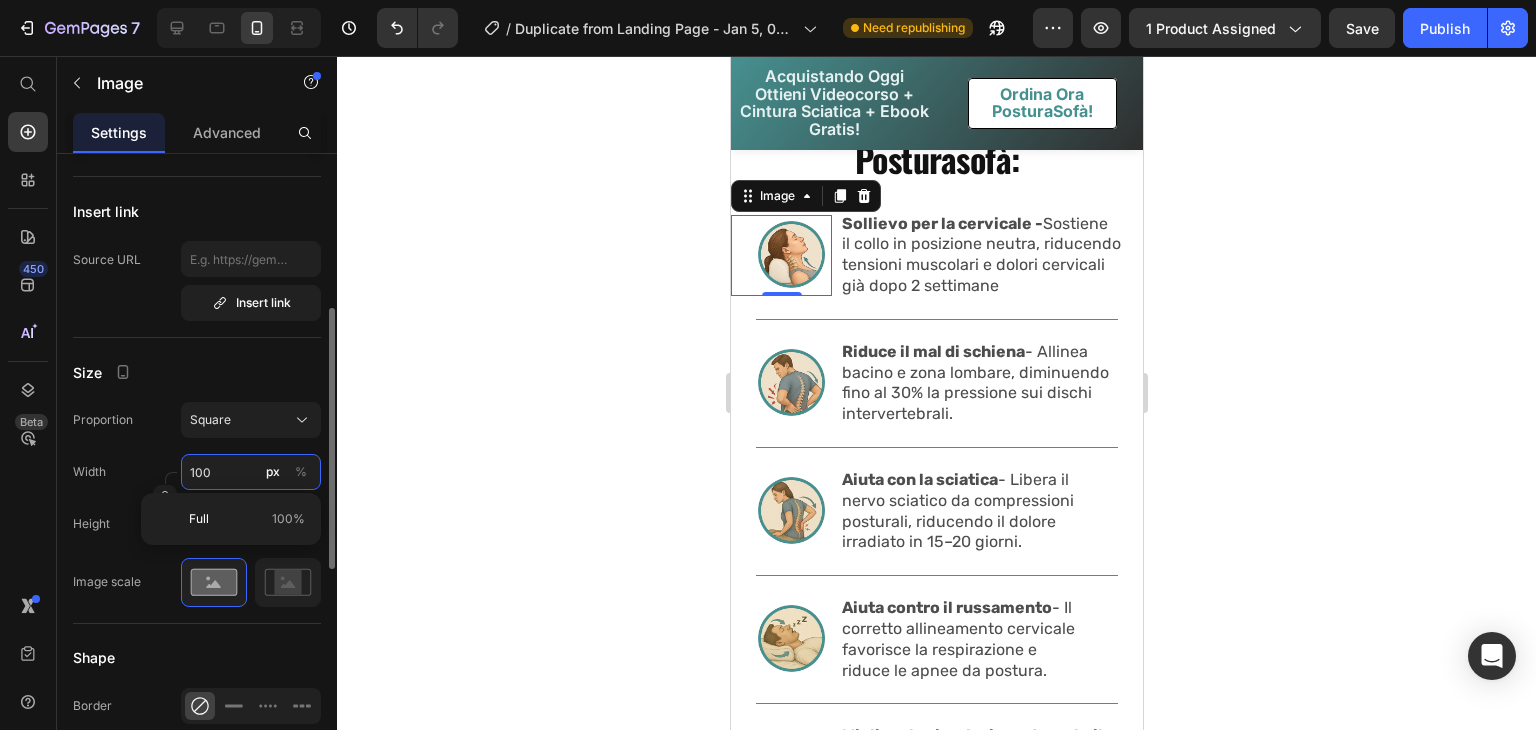 type on "1" 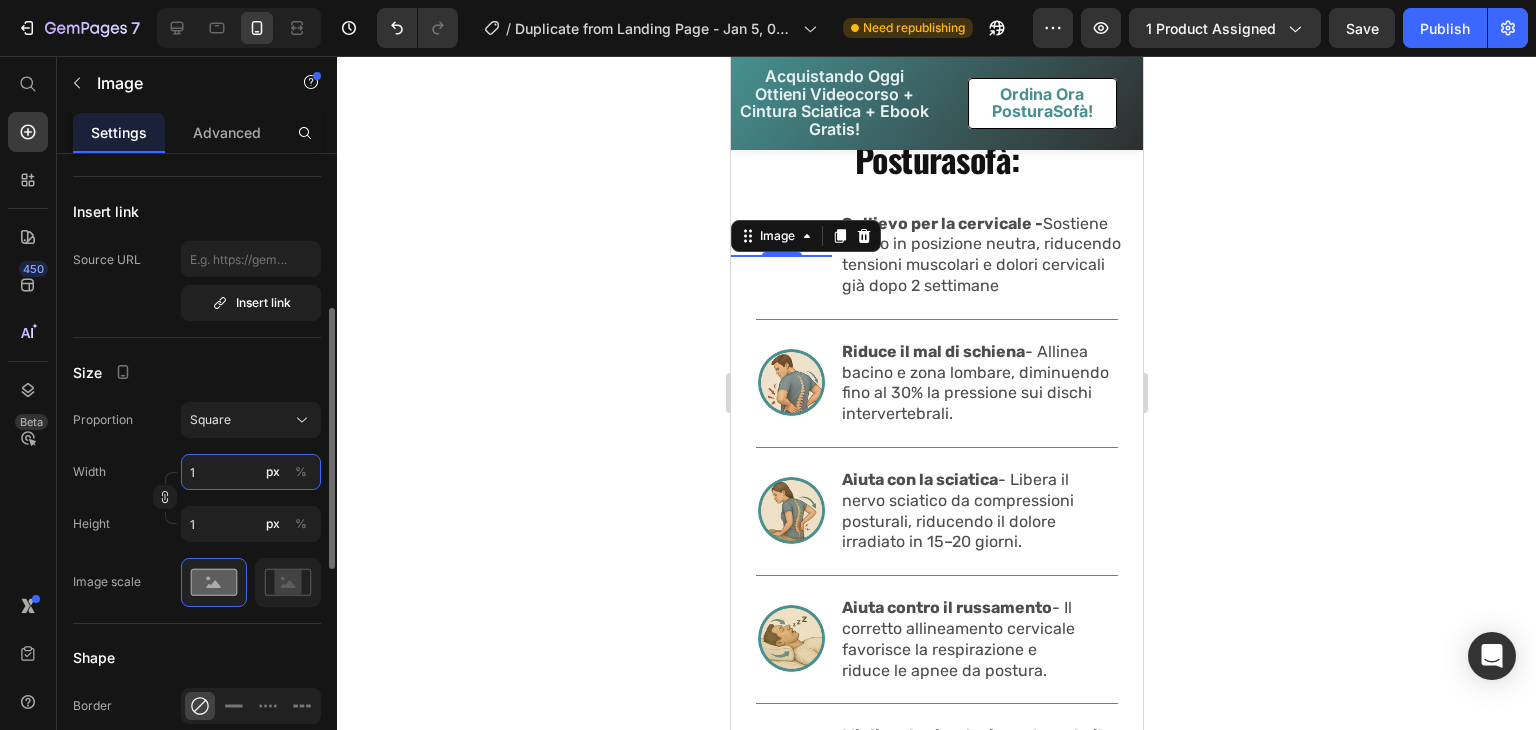 type on "12" 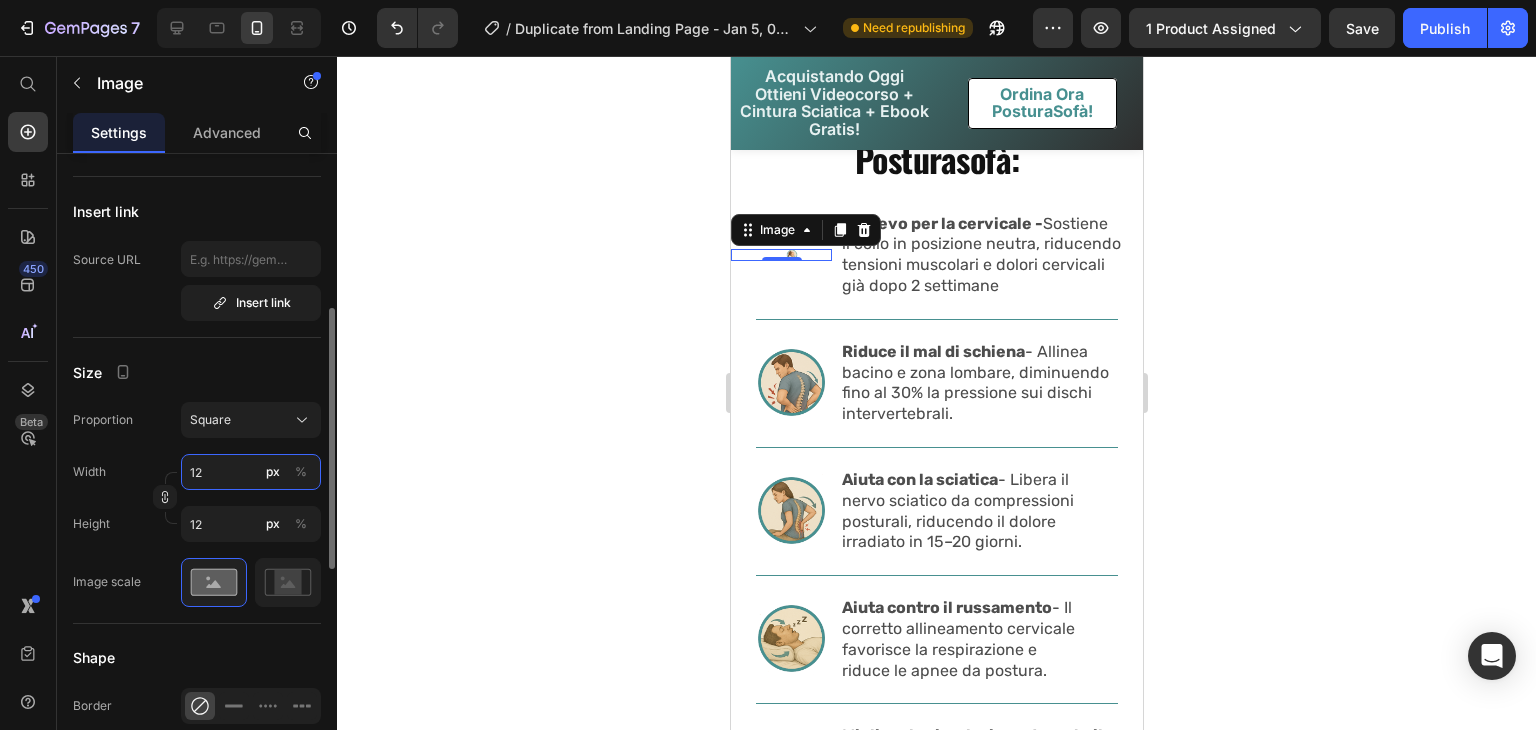 type on "120" 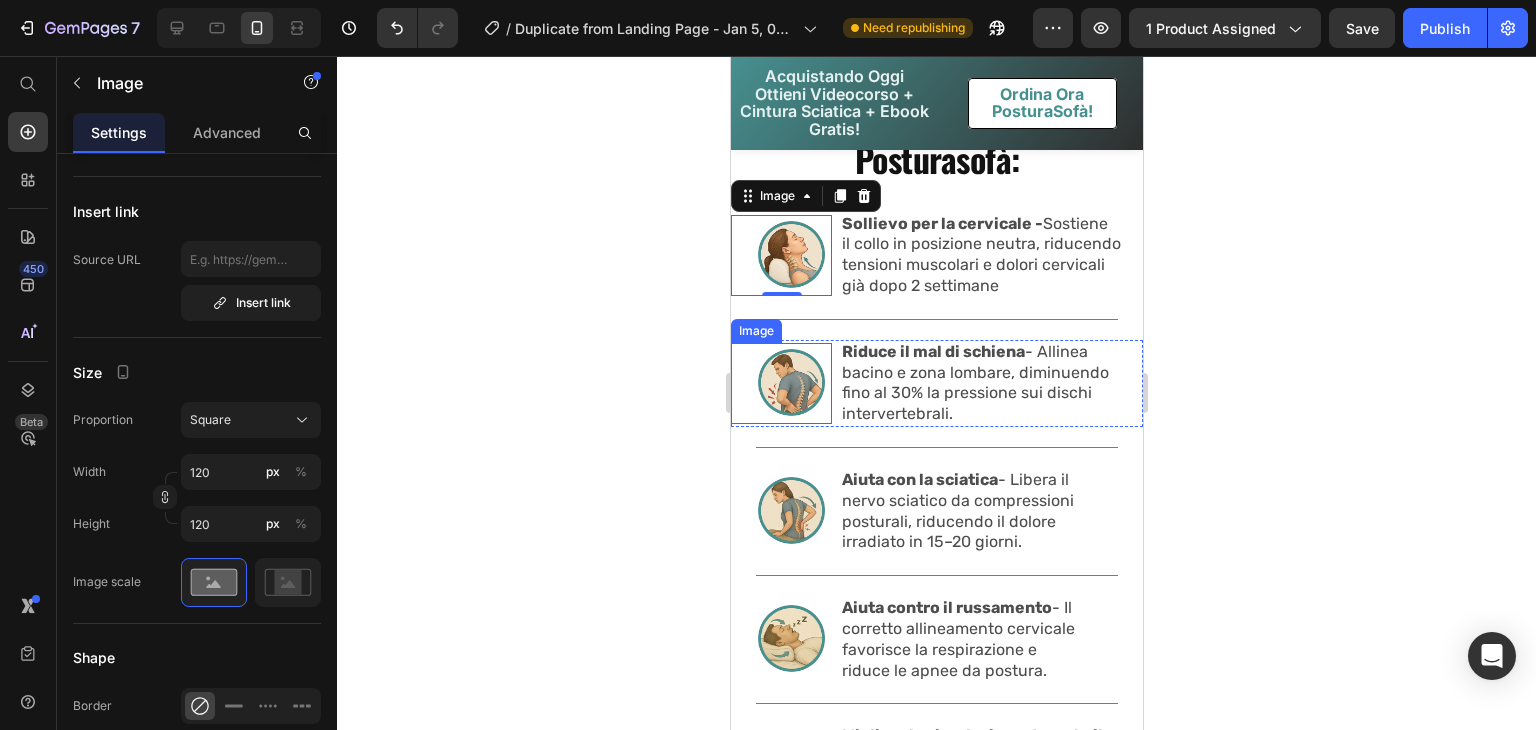 click at bounding box center [780, 383] 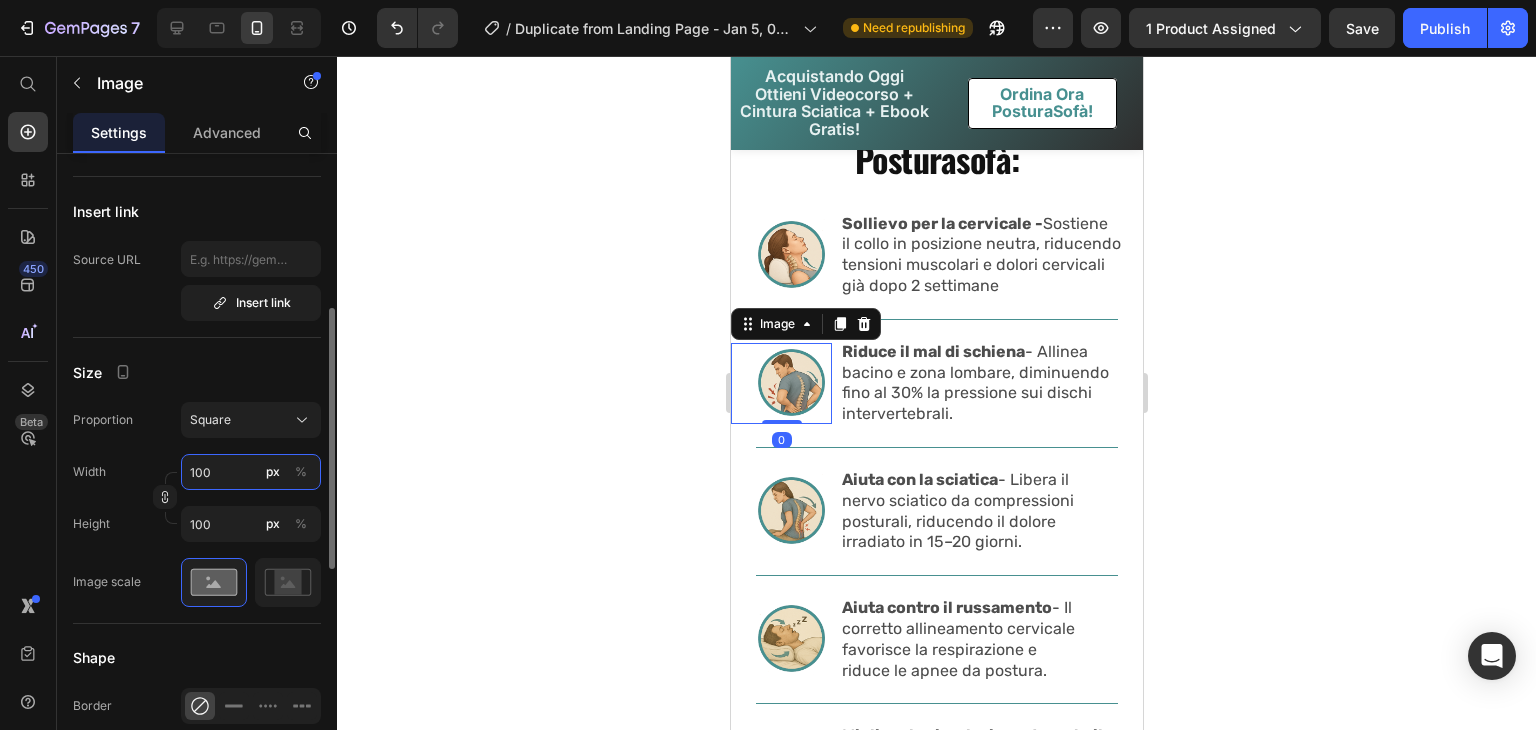 click on "100" at bounding box center (251, 472) 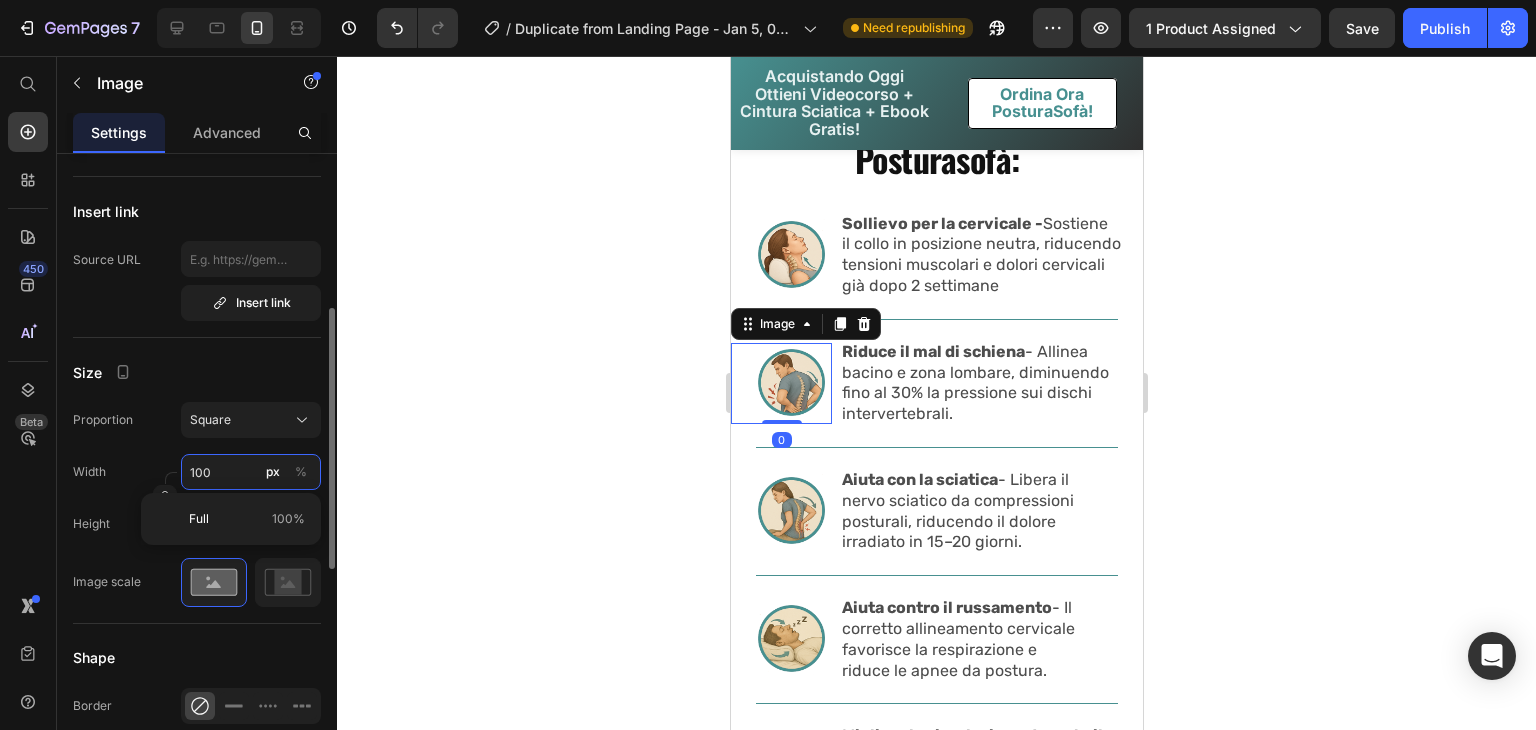 type on "1" 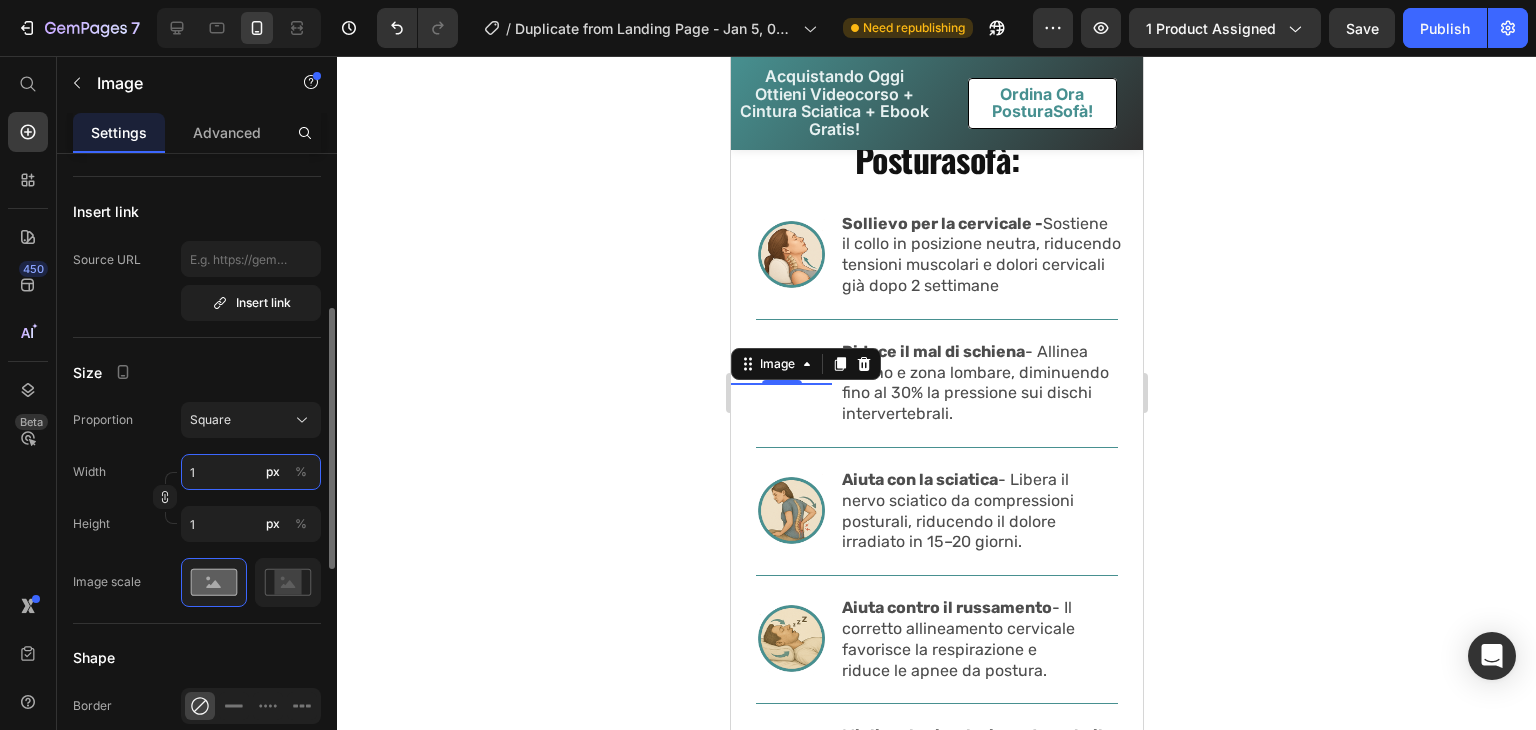type on "12" 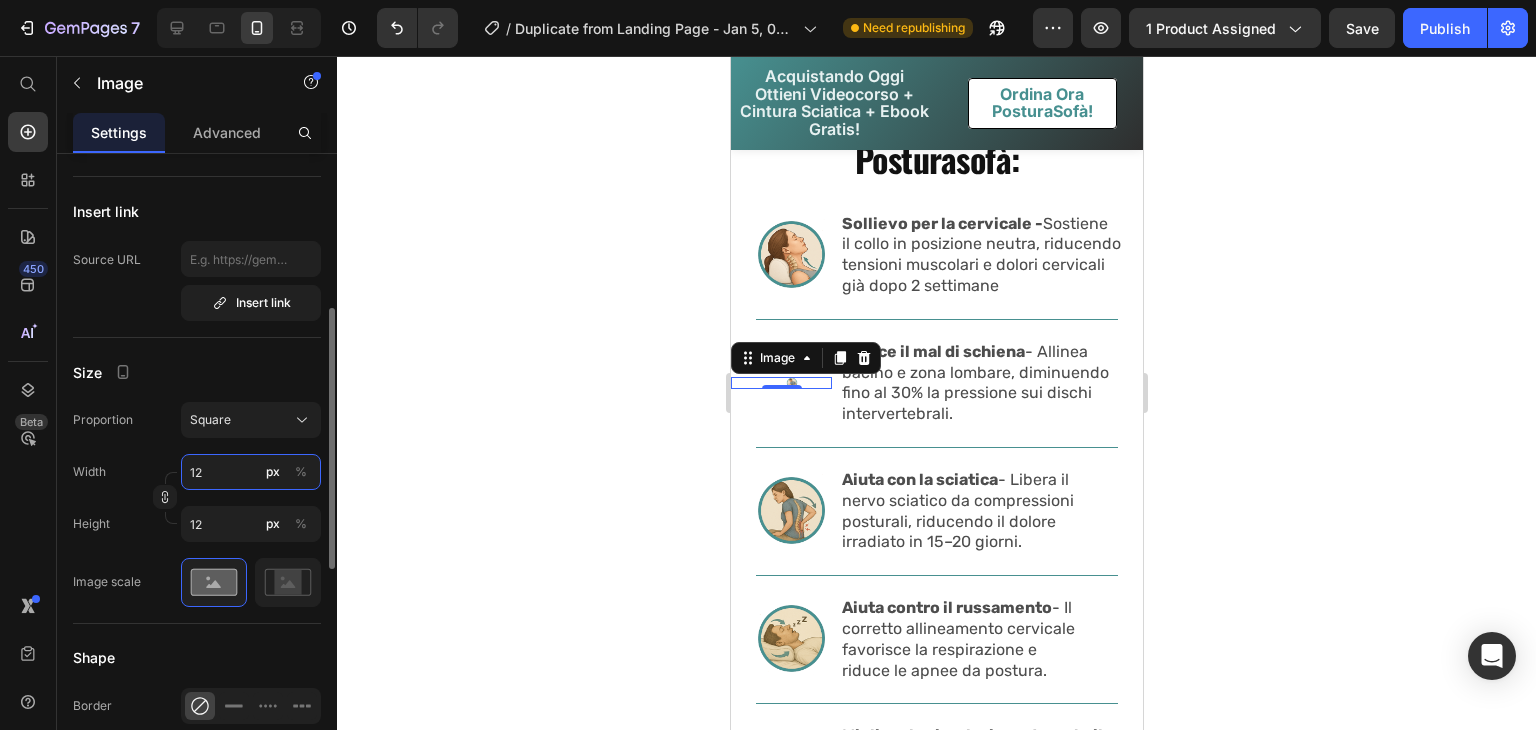 type on "120" 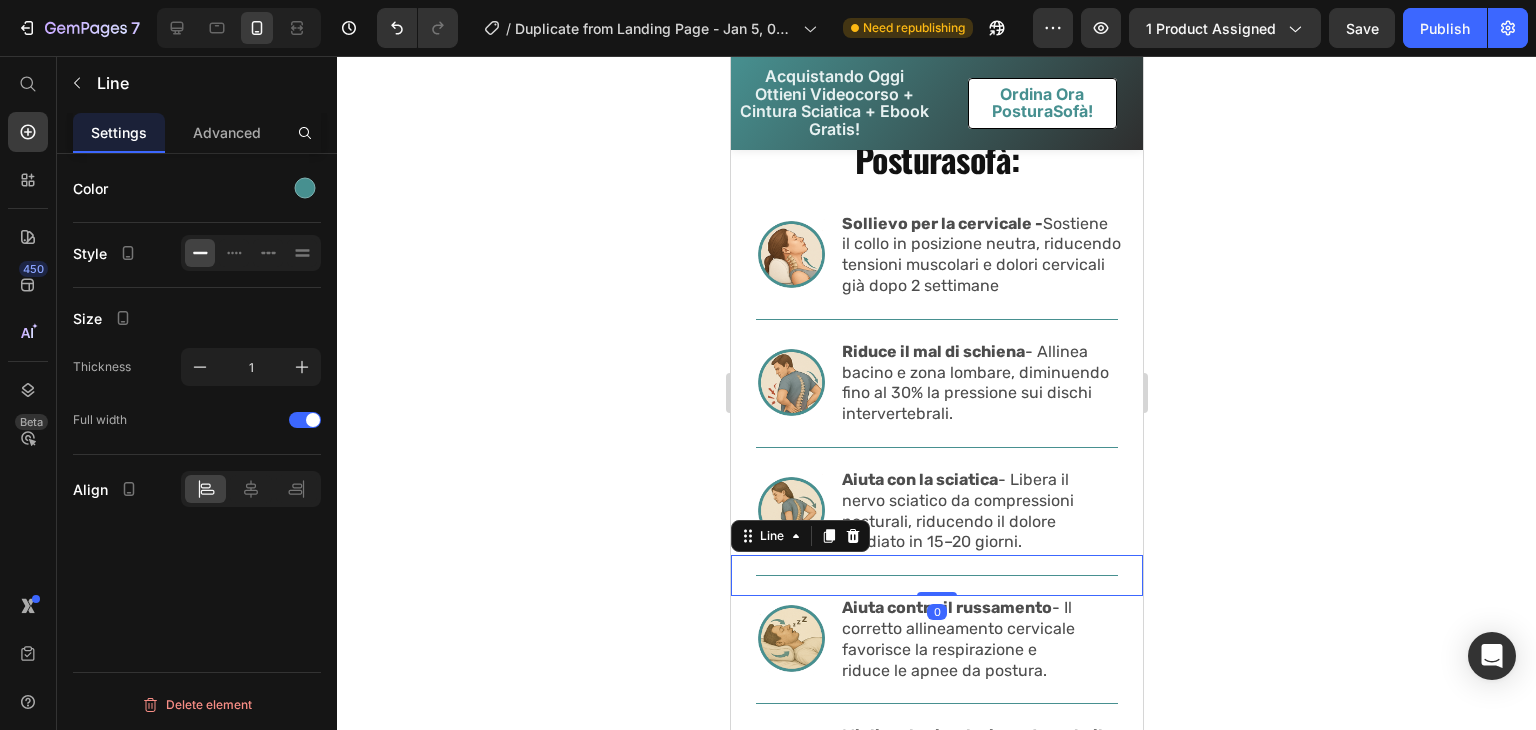 click on "Line" at bounding box center [799, 536] 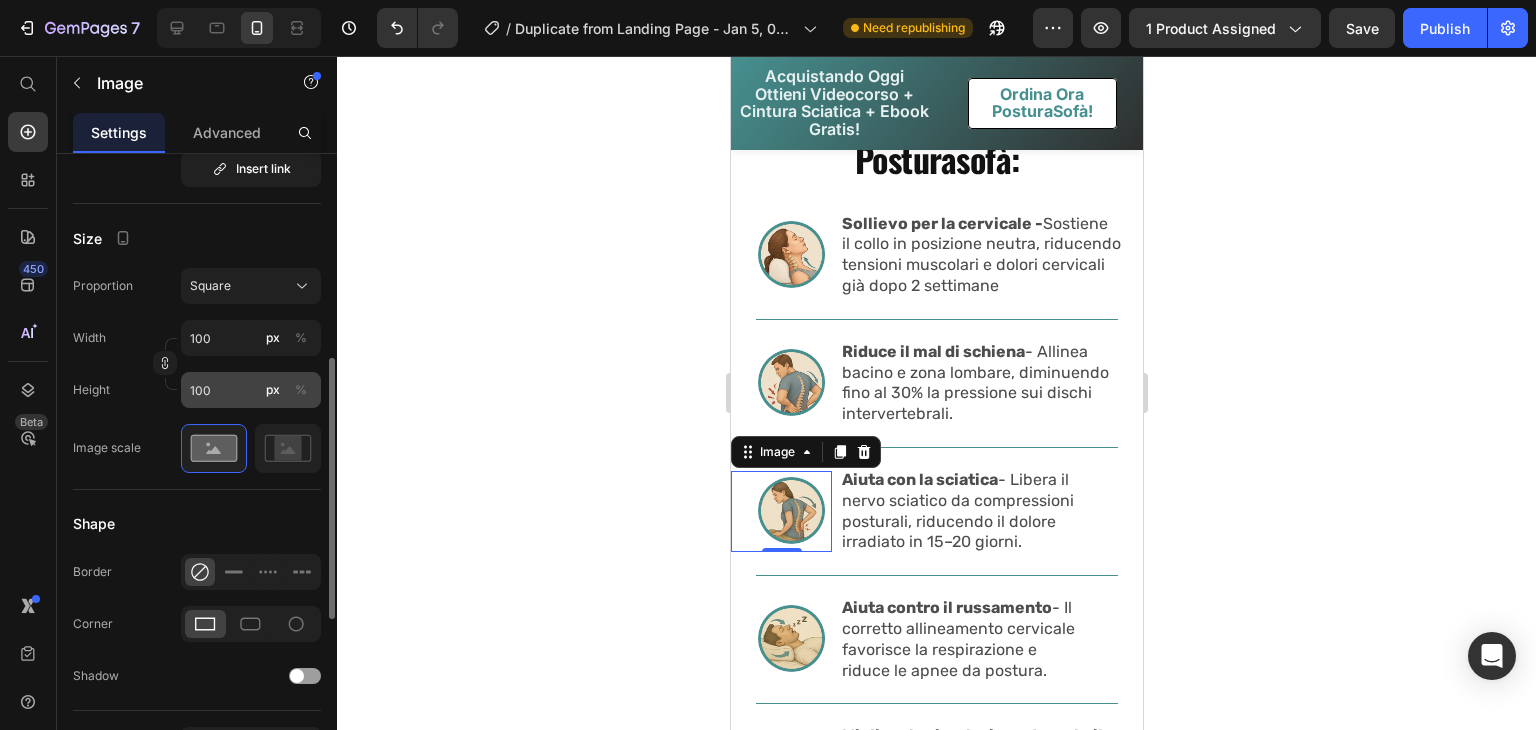 scroll, scrollTop: 512, scrollLeft: 0, axis: vertical 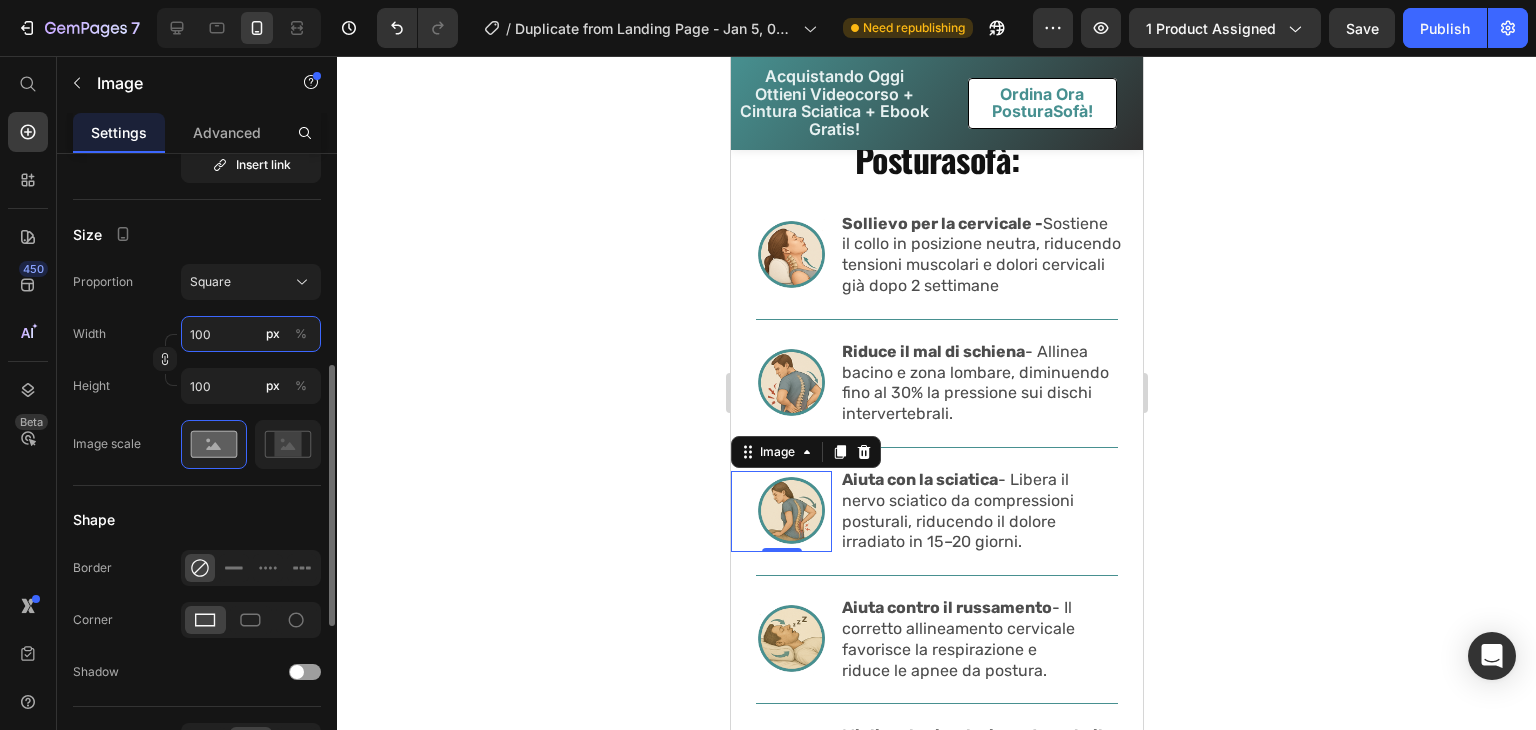 click on "100" at bounding box center (251, 334) 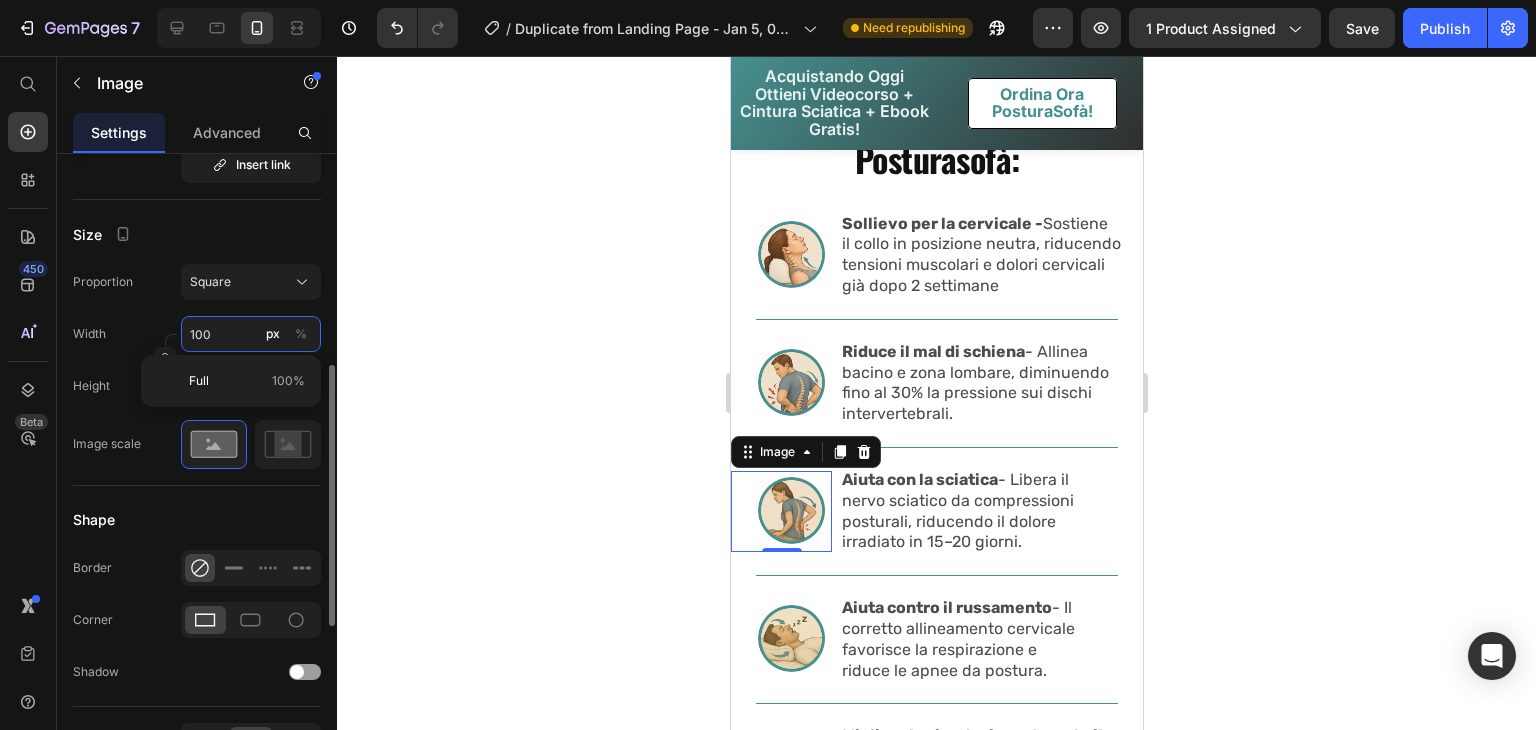 type on "1" 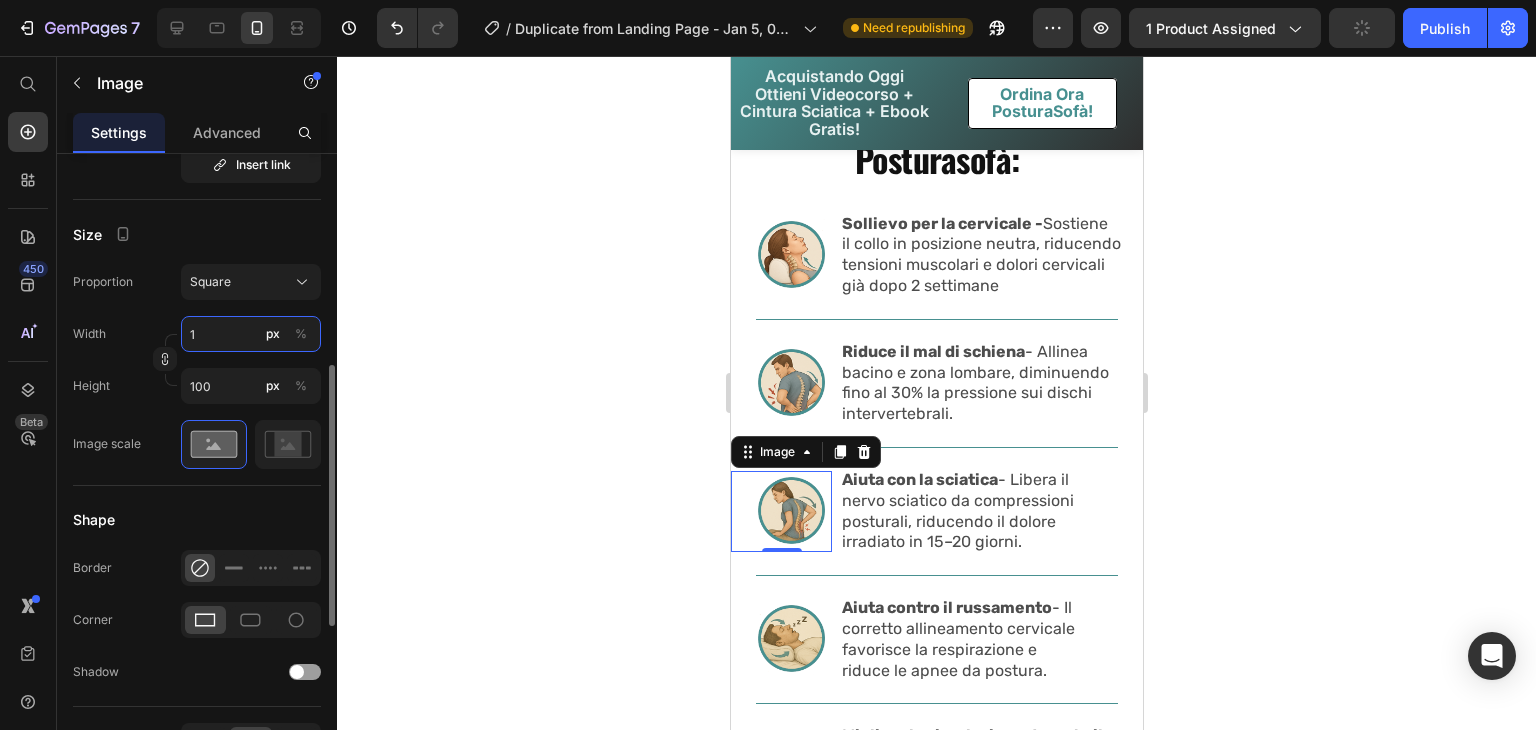 type on "1" 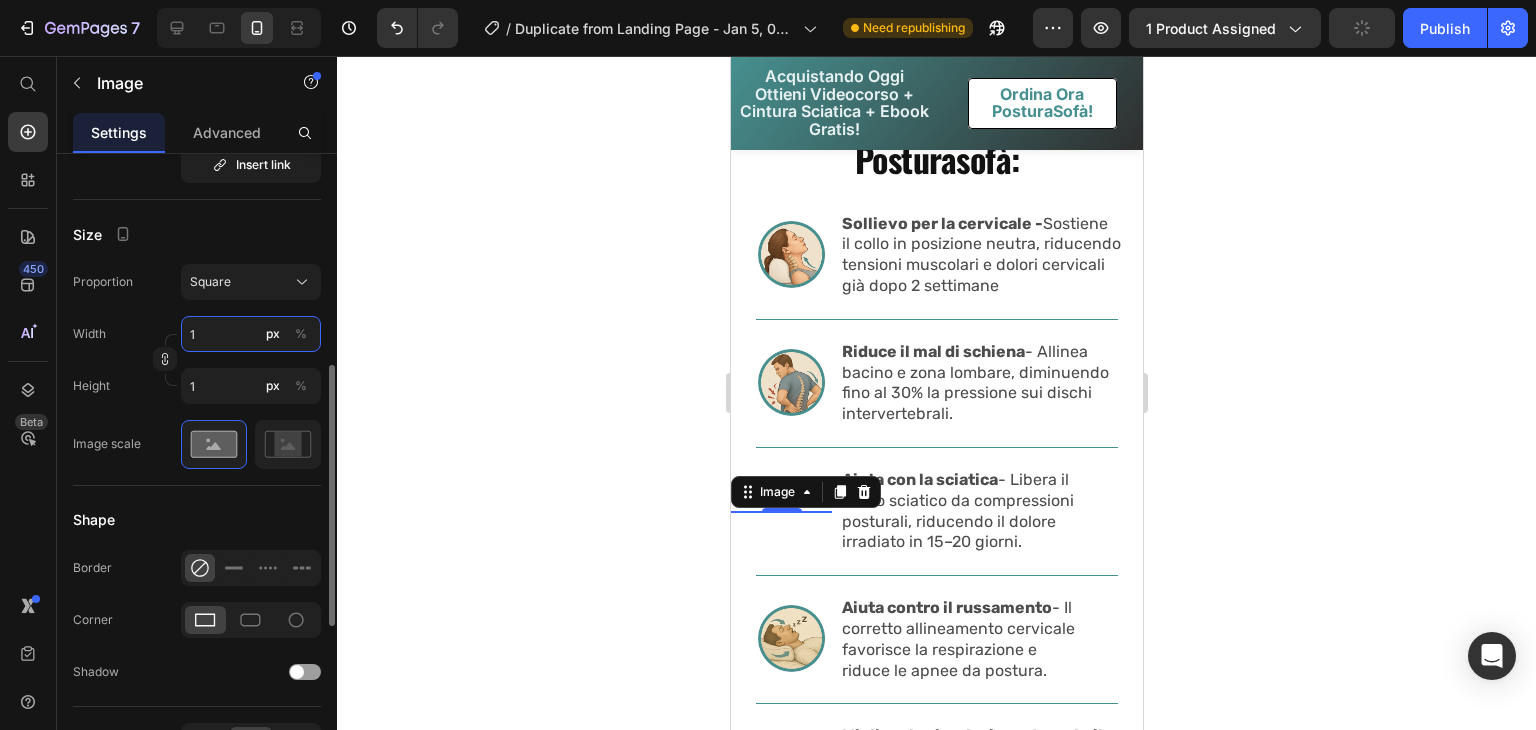 type on "12" 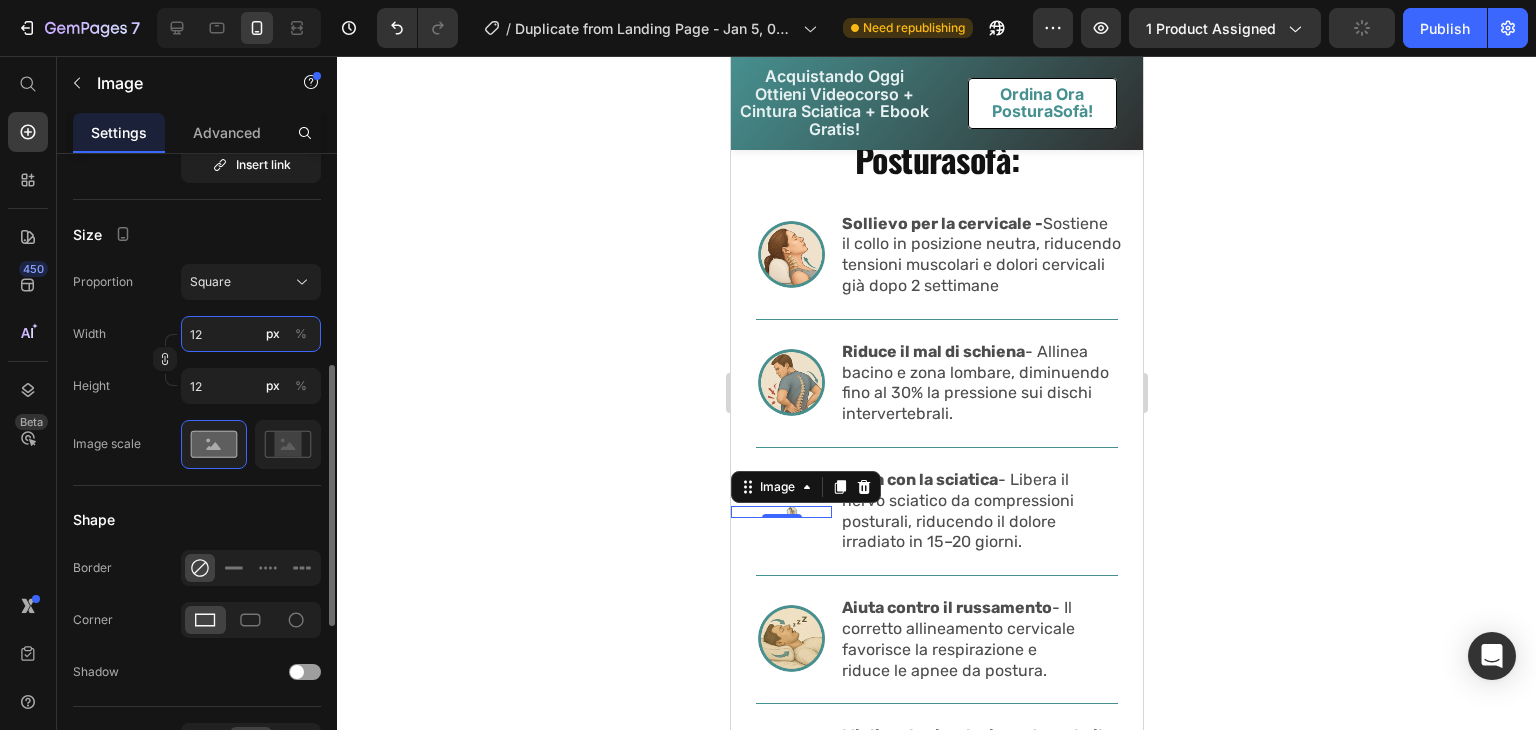 type on "120" 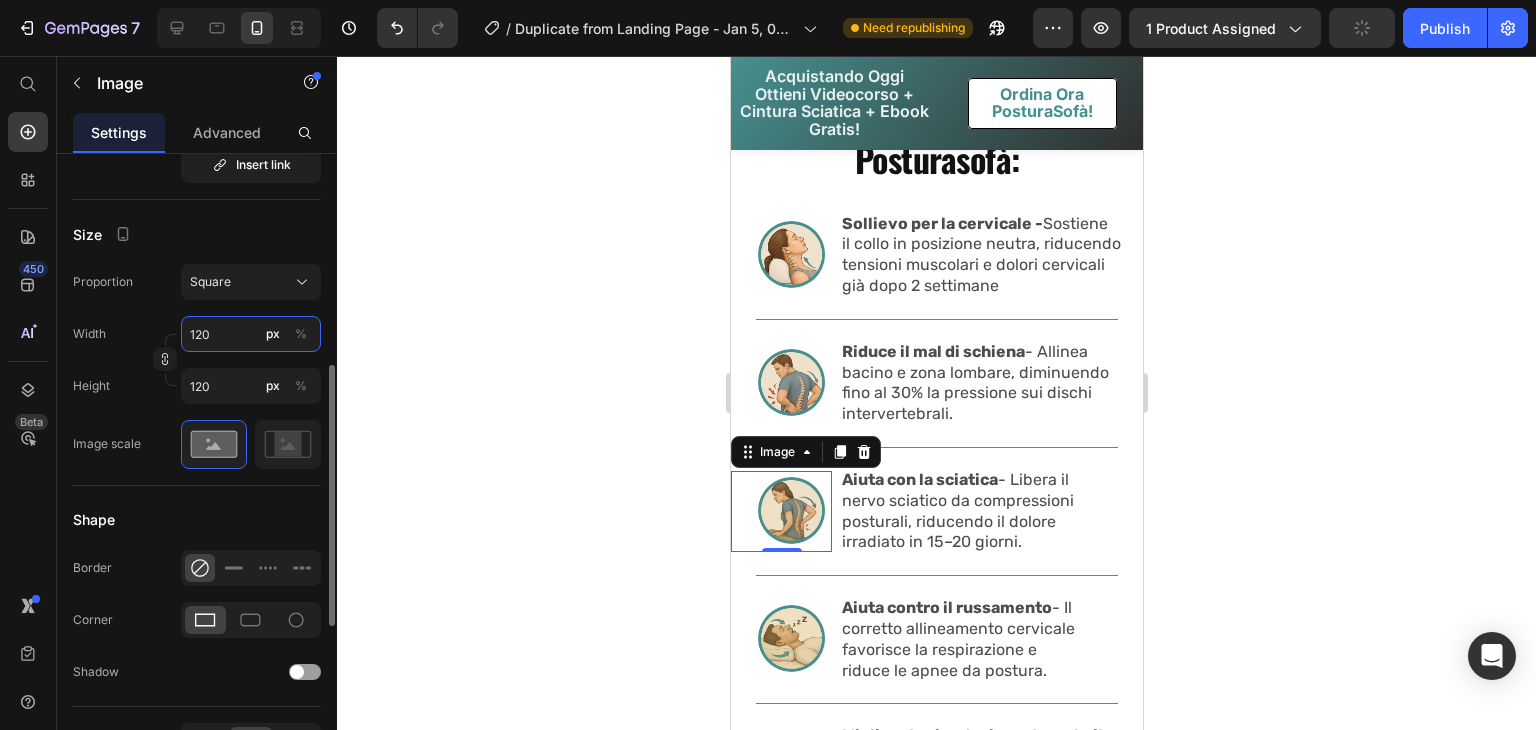 type on "100" 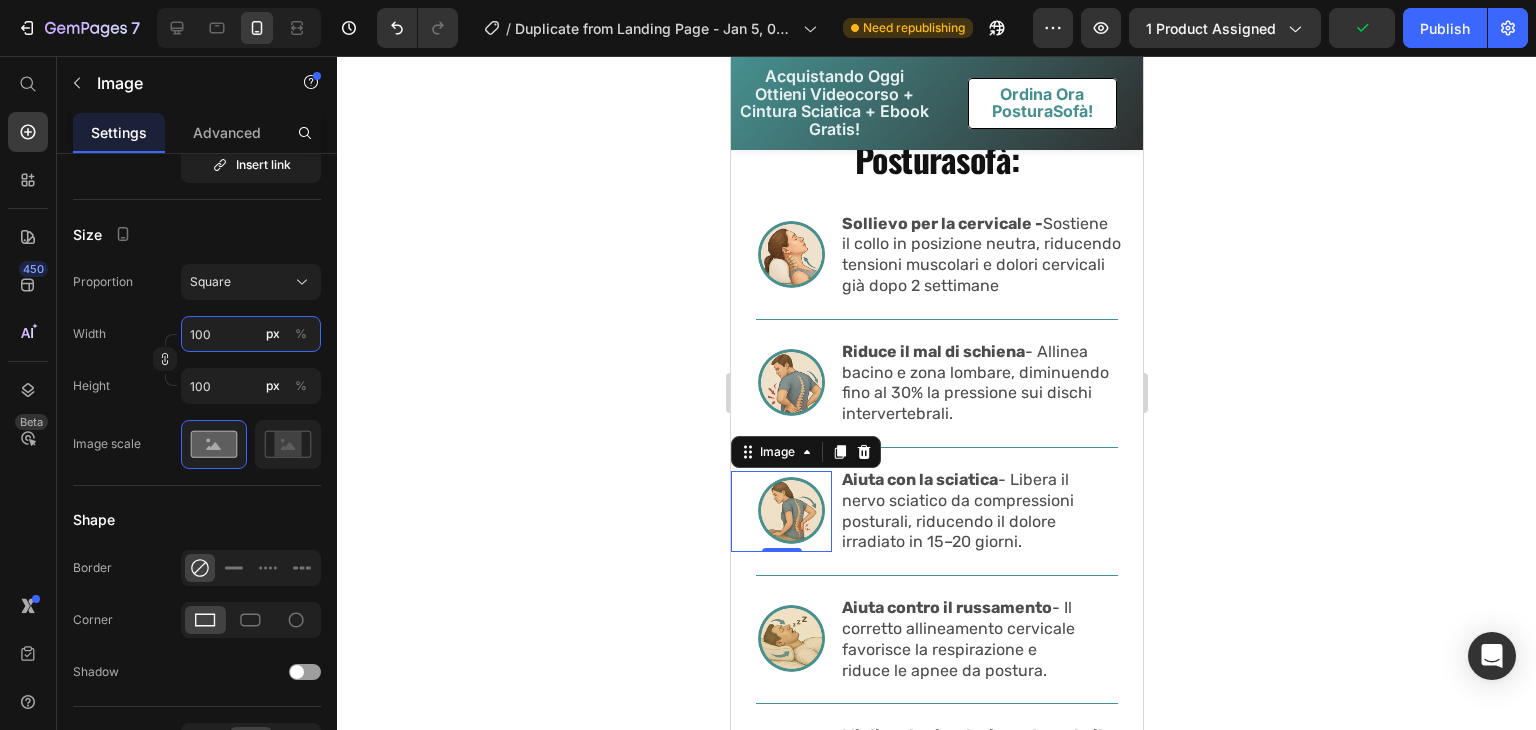 type on "120" 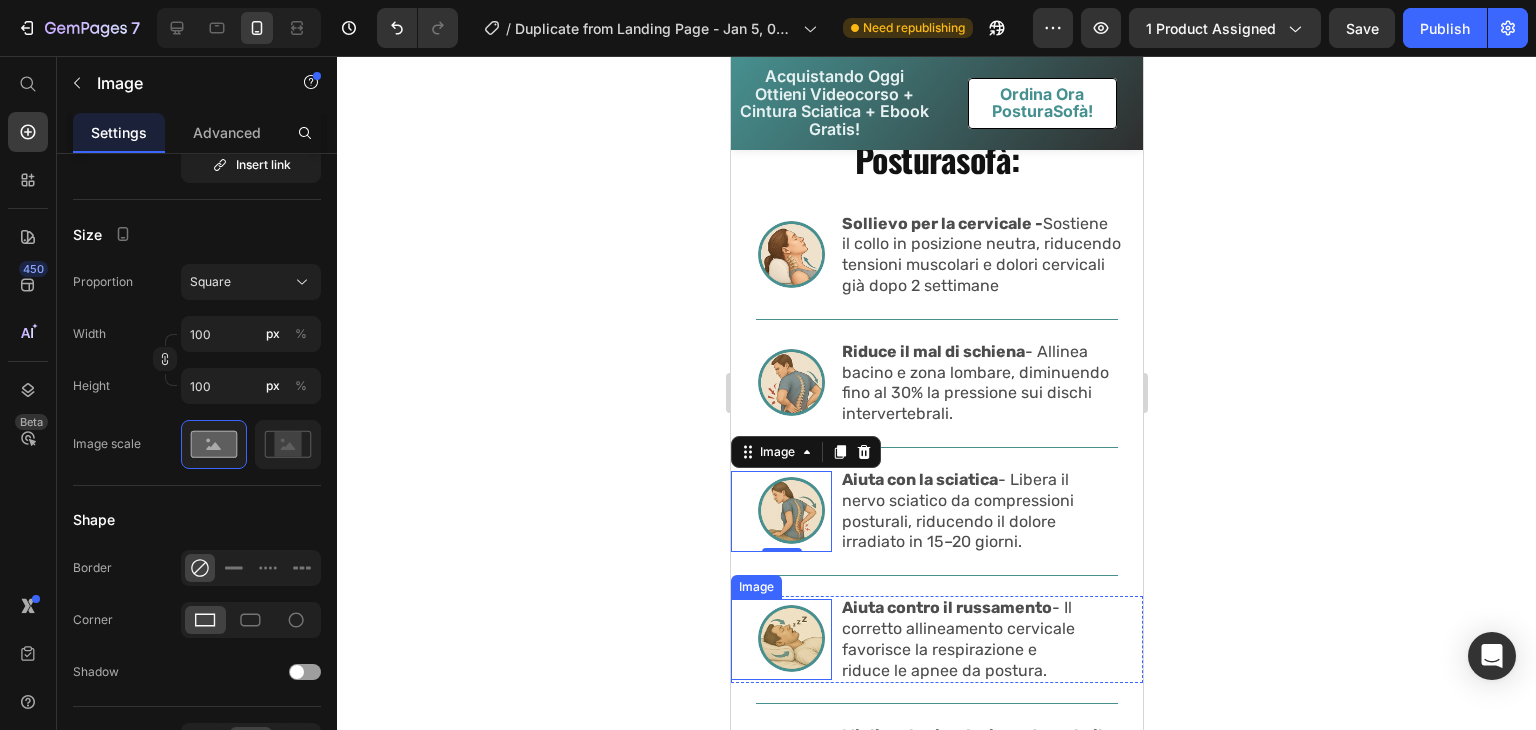 click at bounding box center [780, 639] 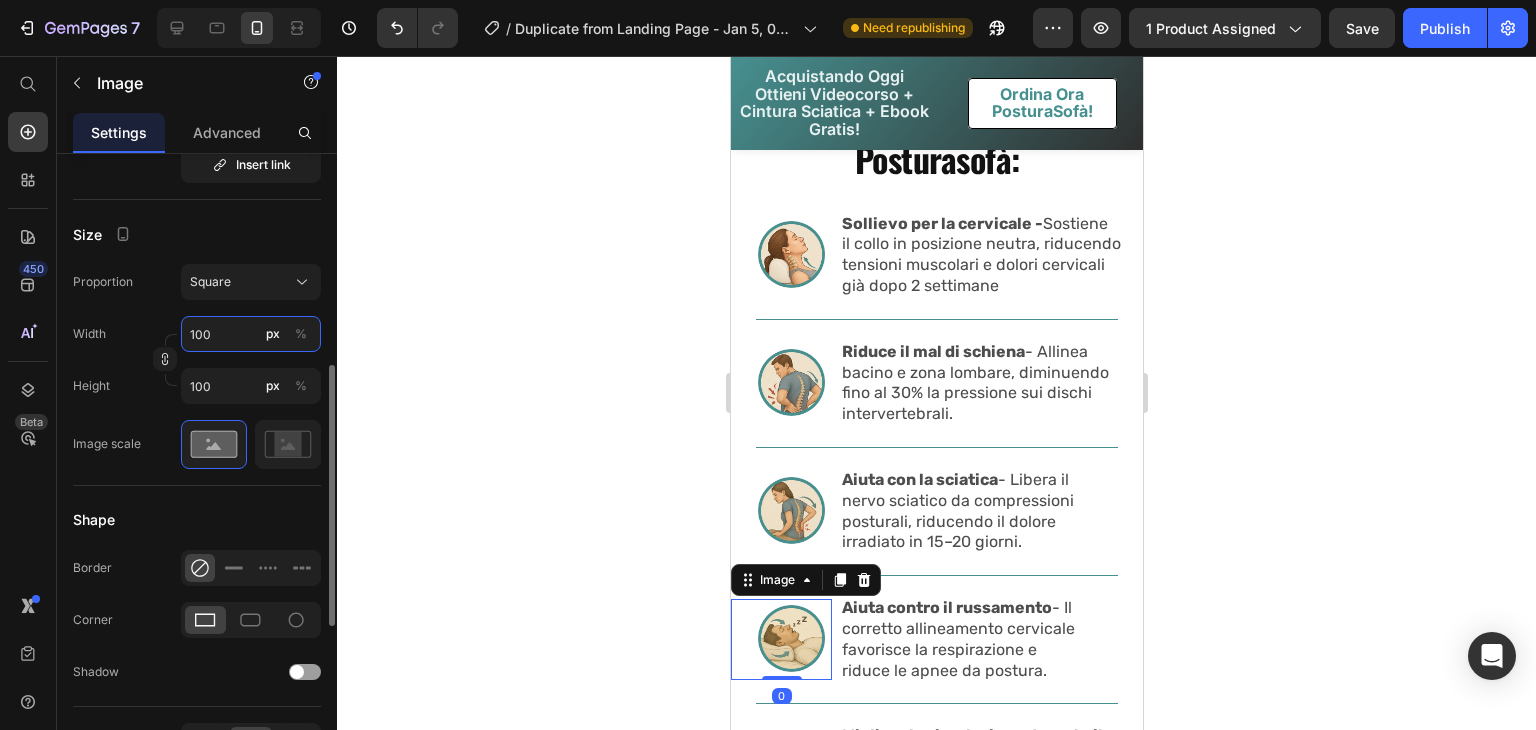 click on "100" at bounding box center (251, 334) 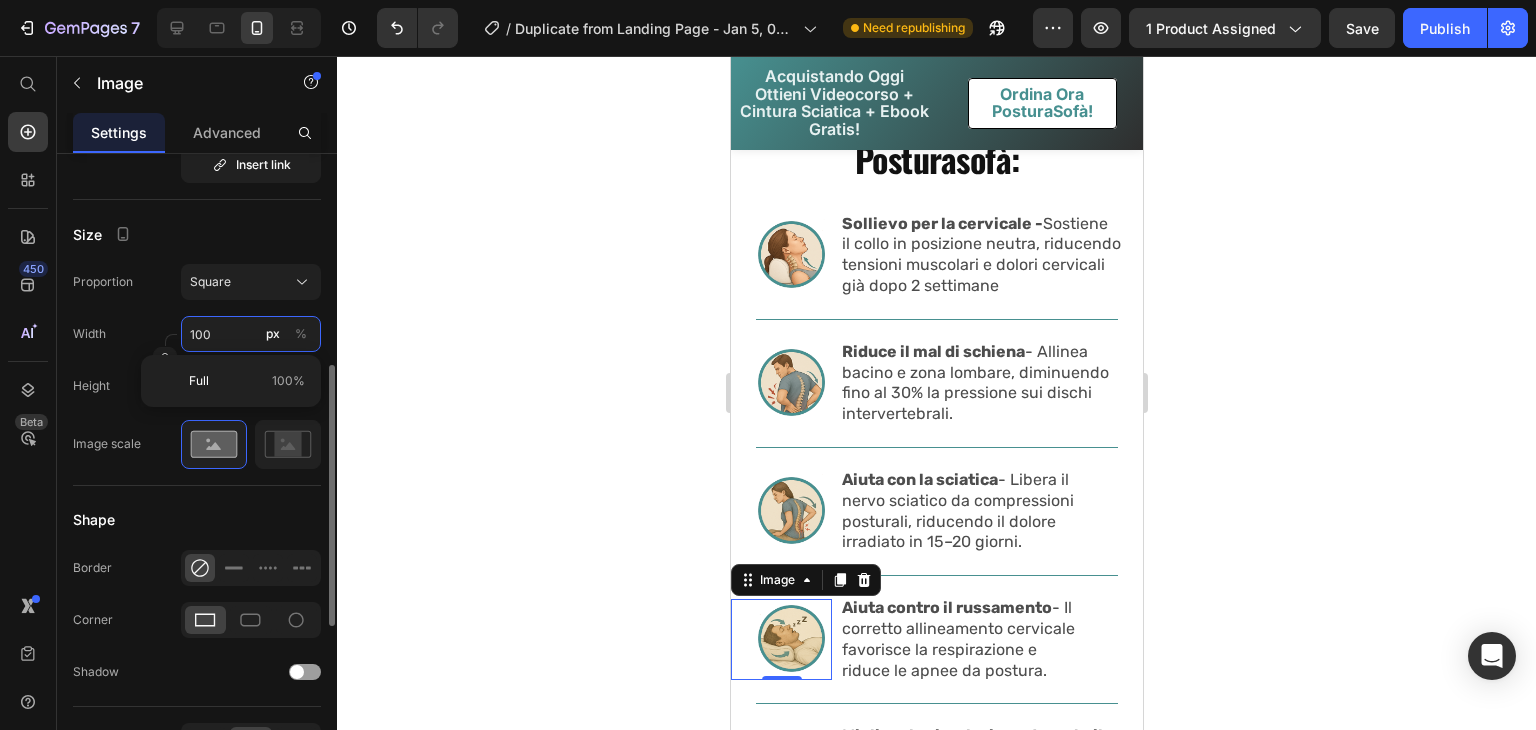 type on "1" 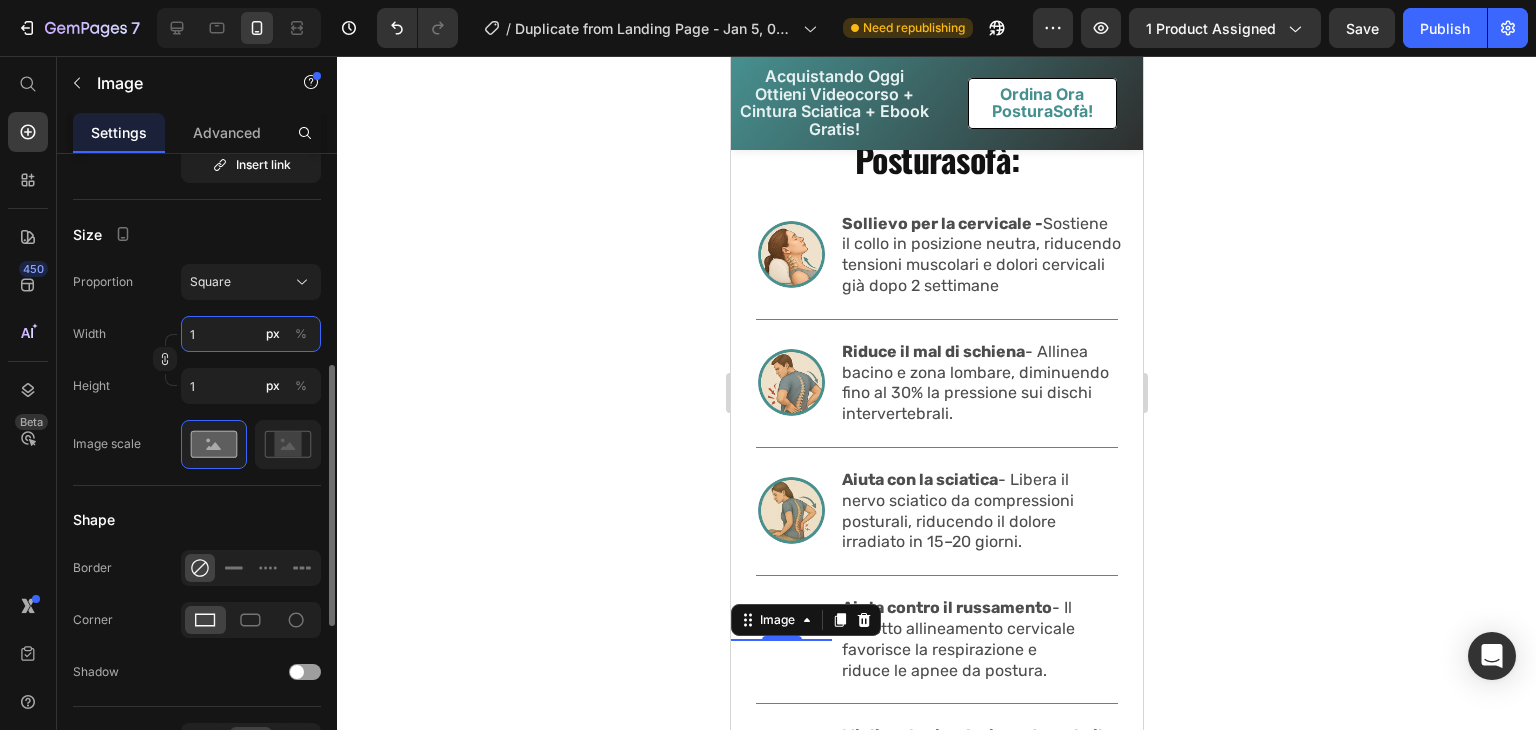type on "12" 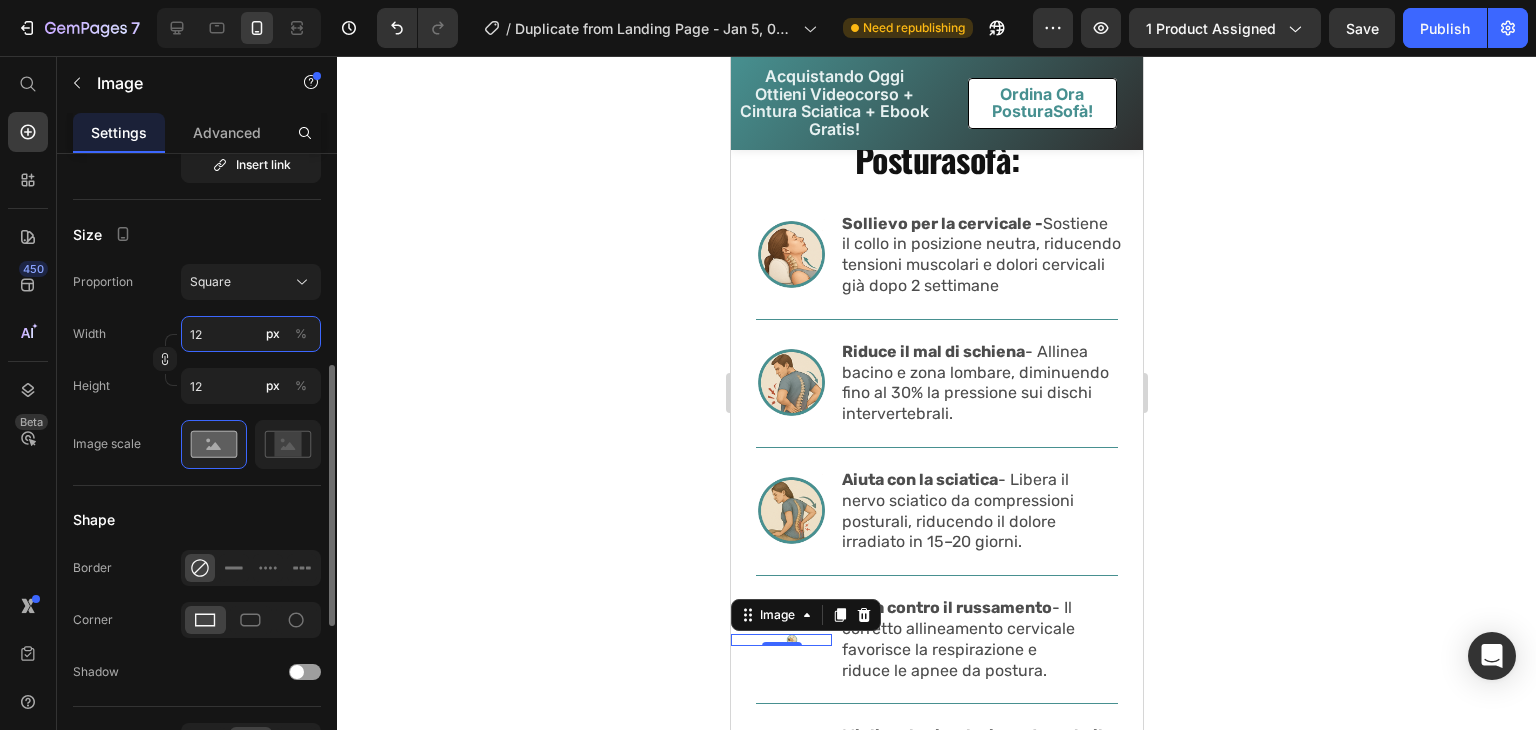 type on "120" 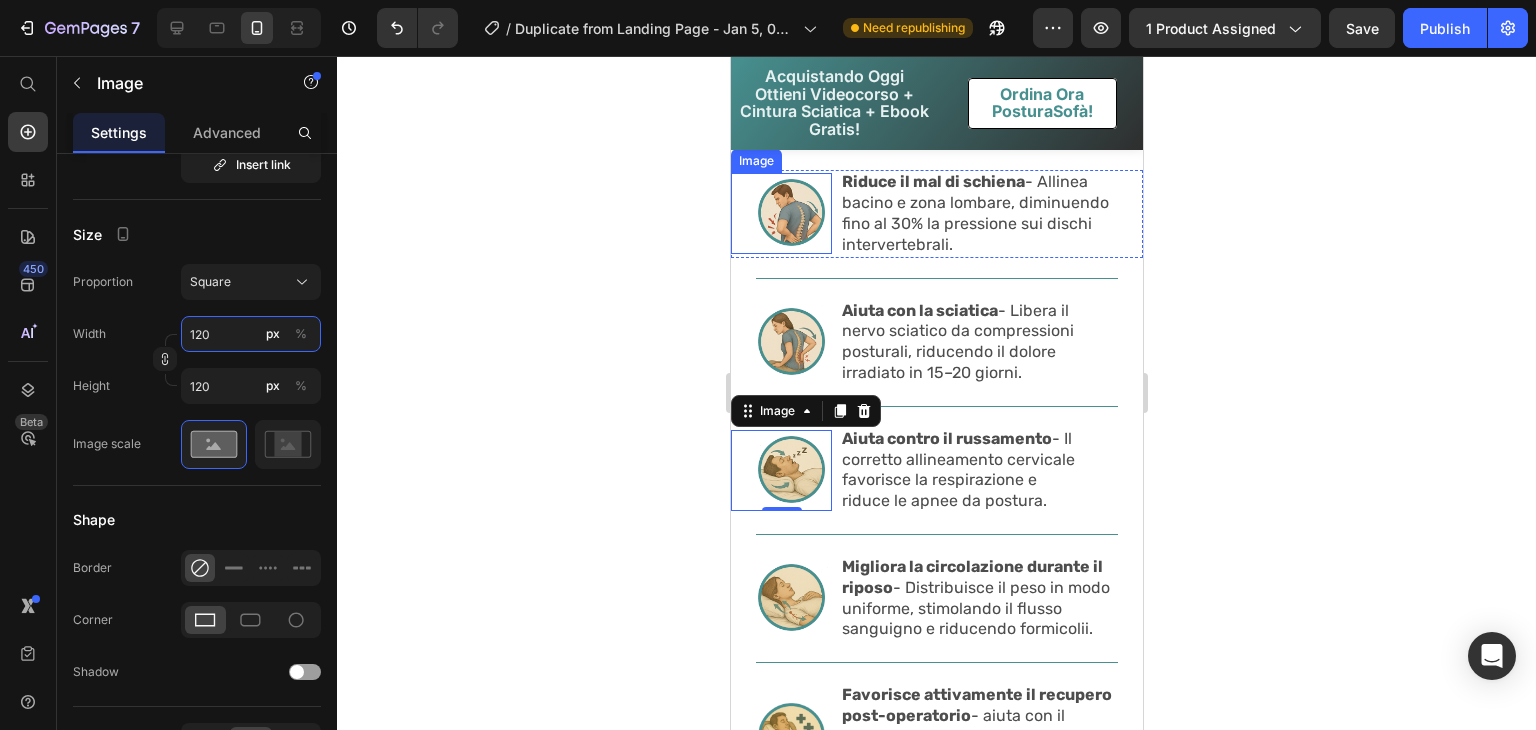 scroll, scrollTop: 5867, scrollLeft: 0, axis: vertical 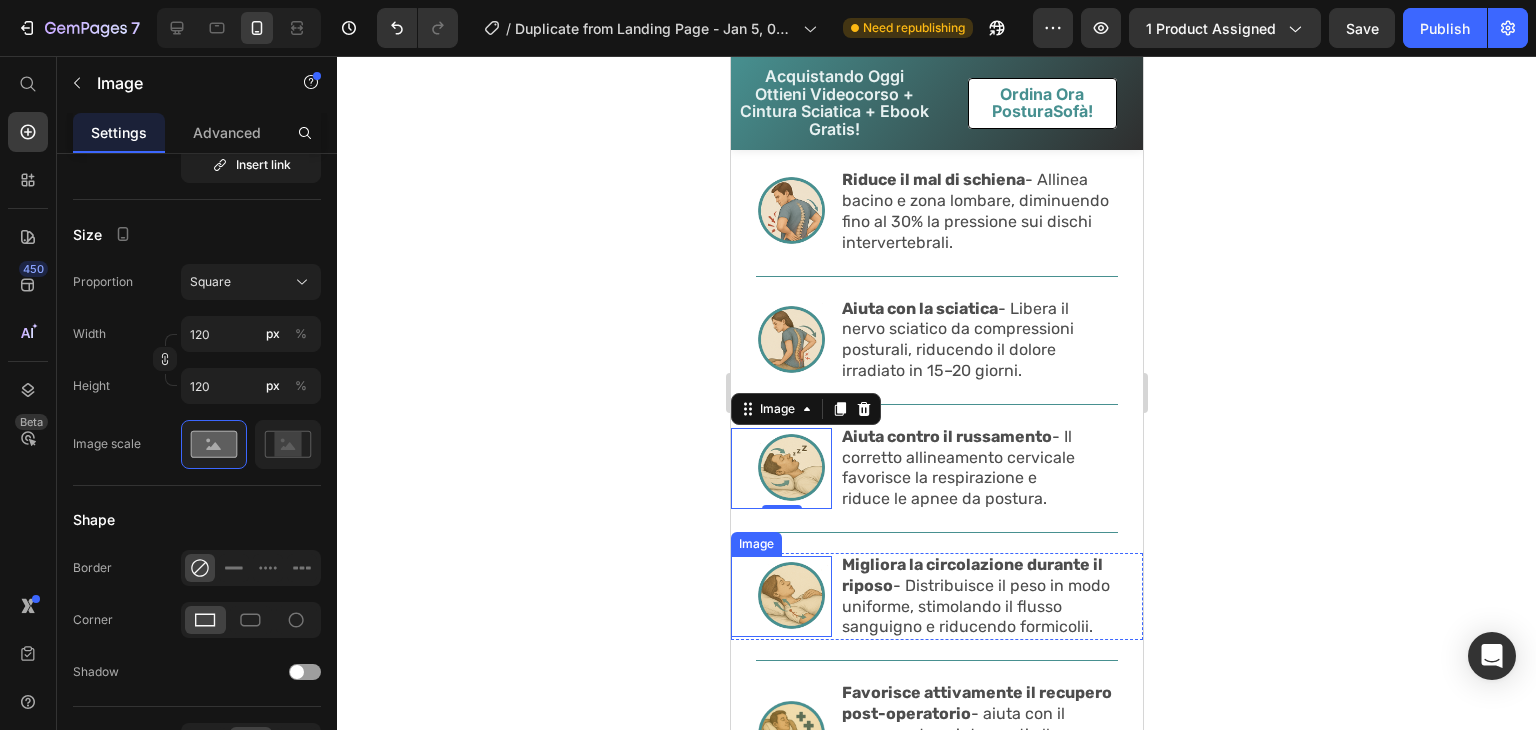 click at bounding box center [780, 596] 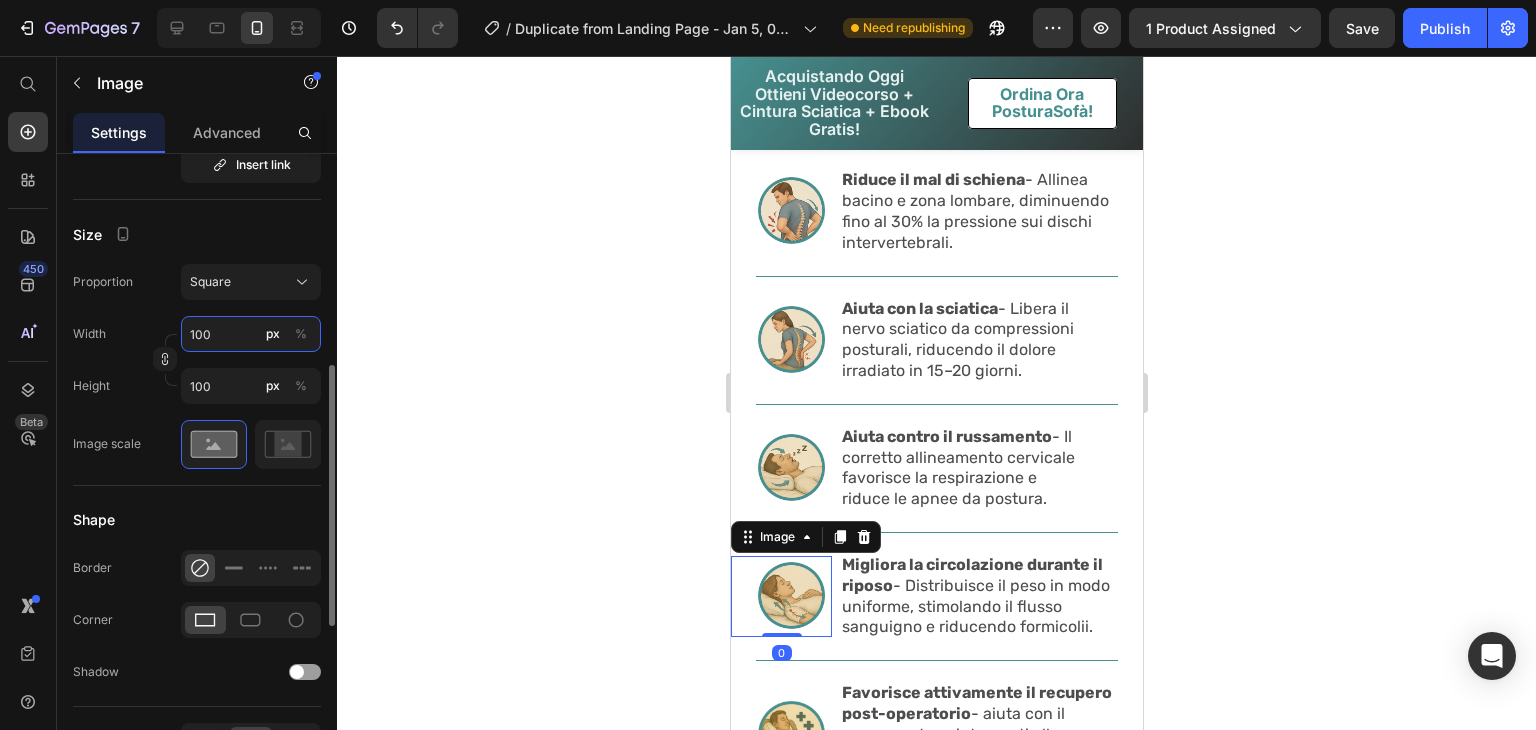 click on "100" at bounding box center [251, 334] 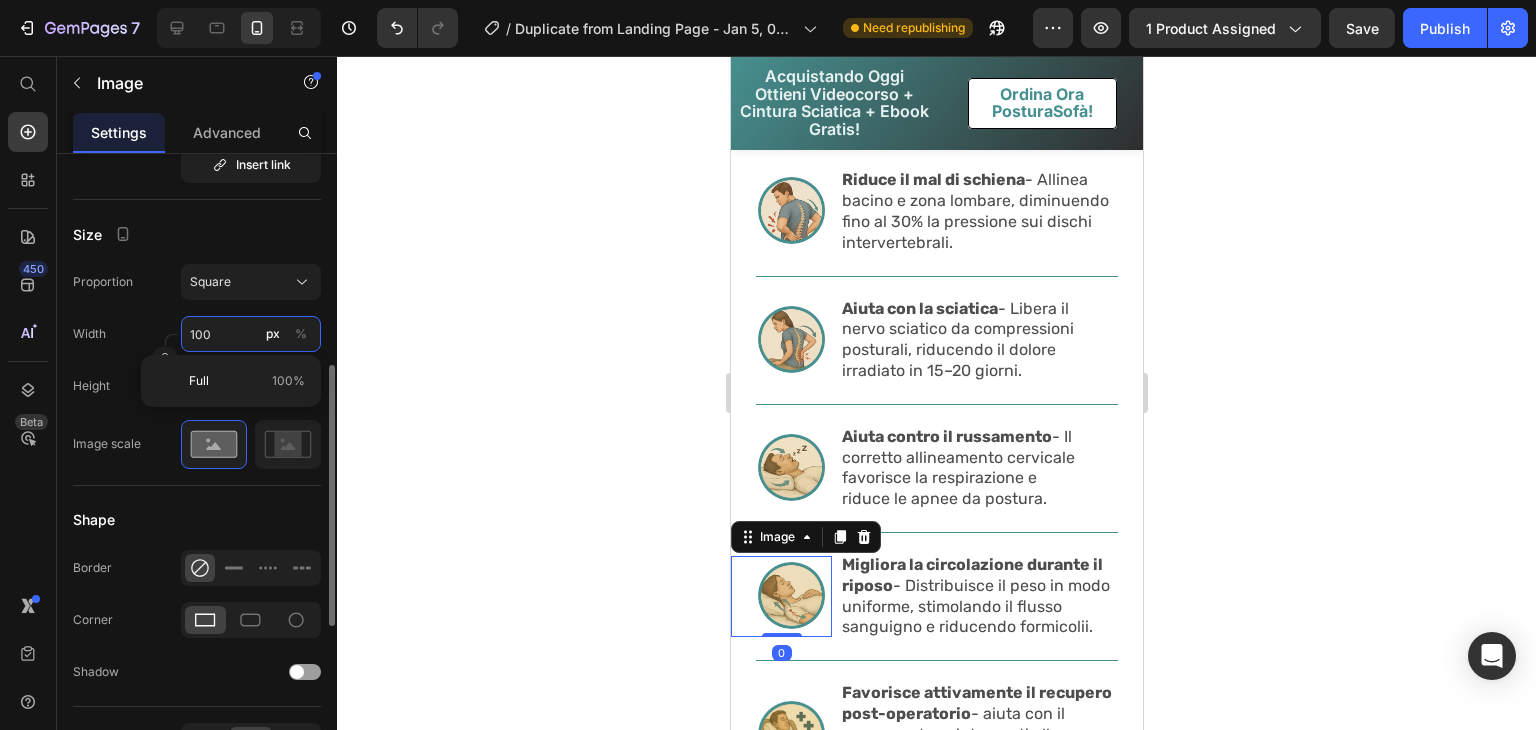 type on "1" 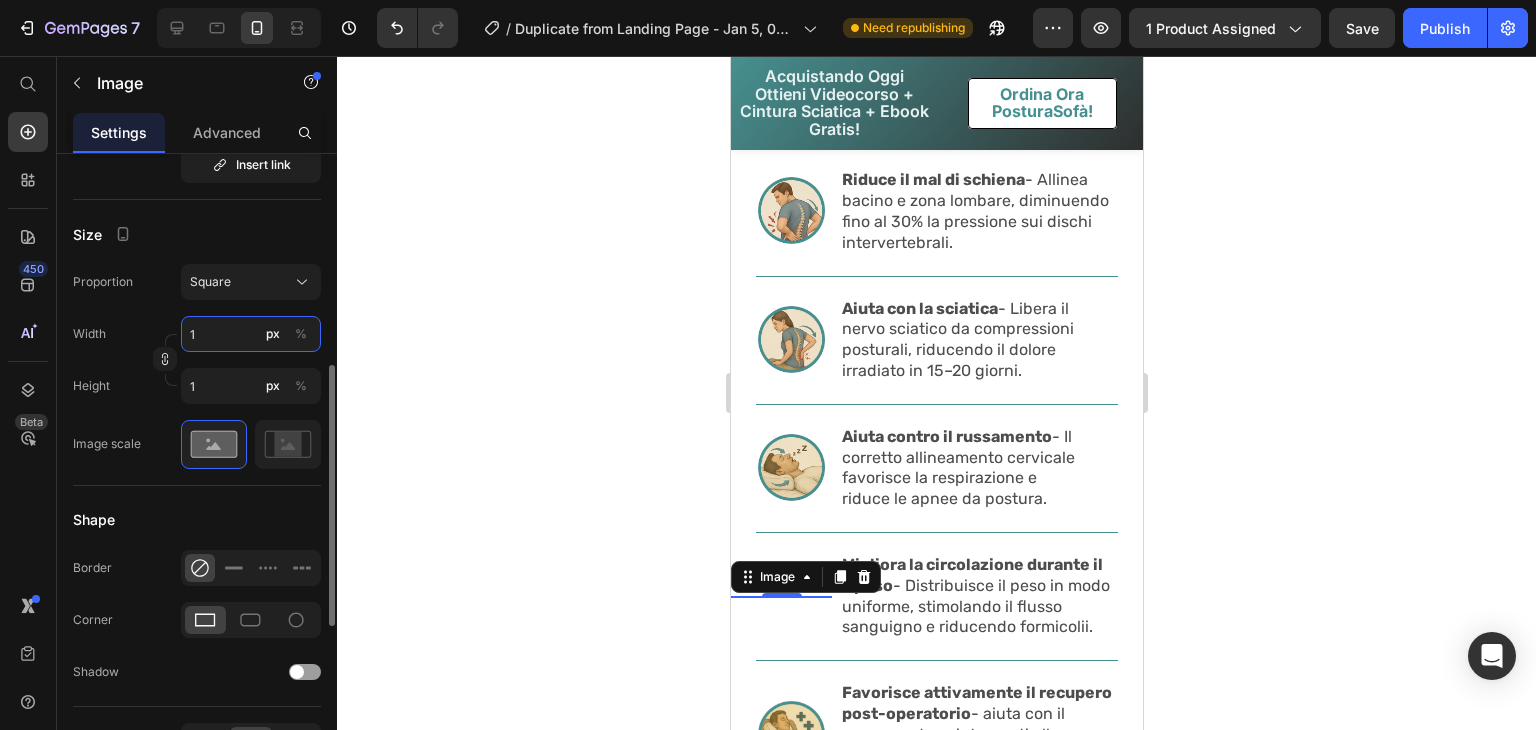 type on "12" 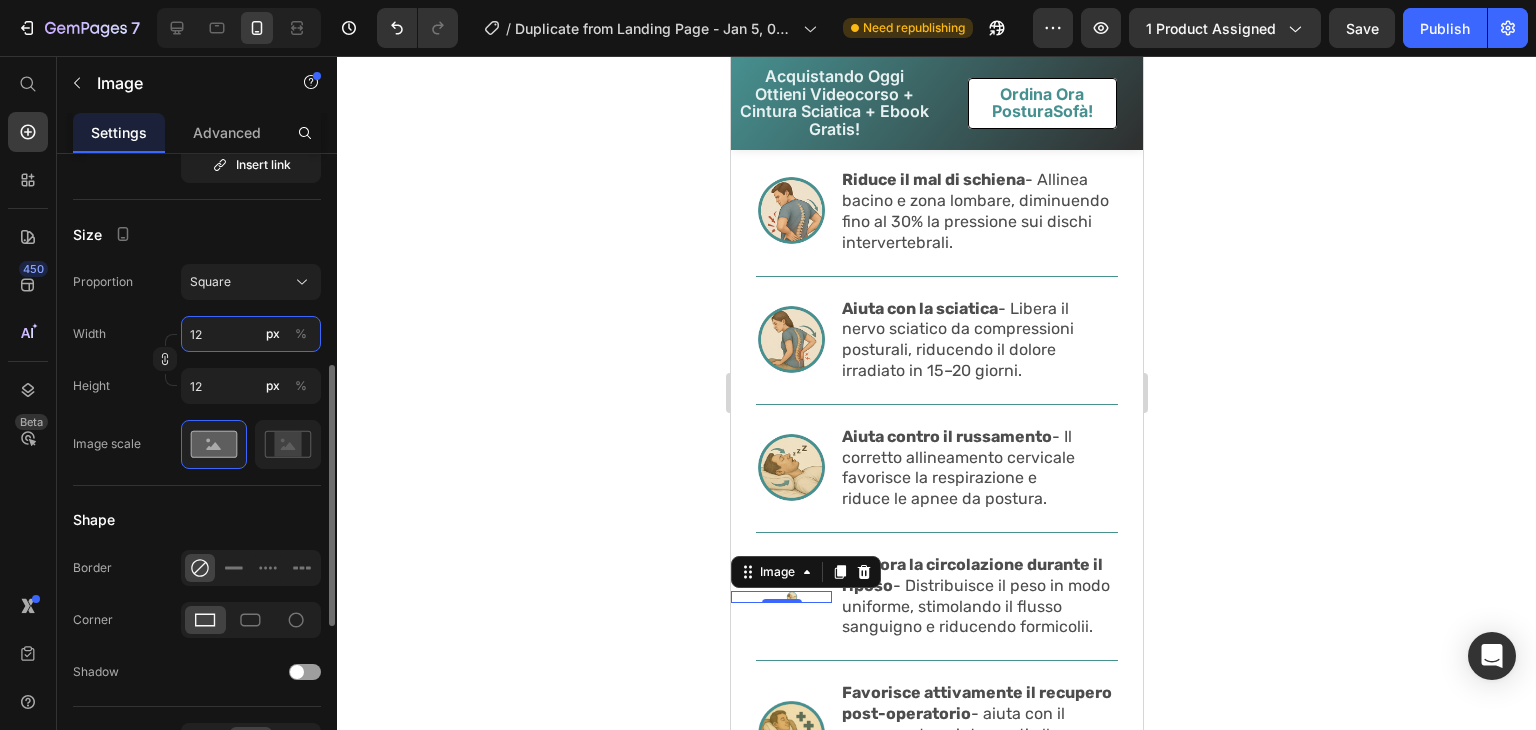 type on "120" 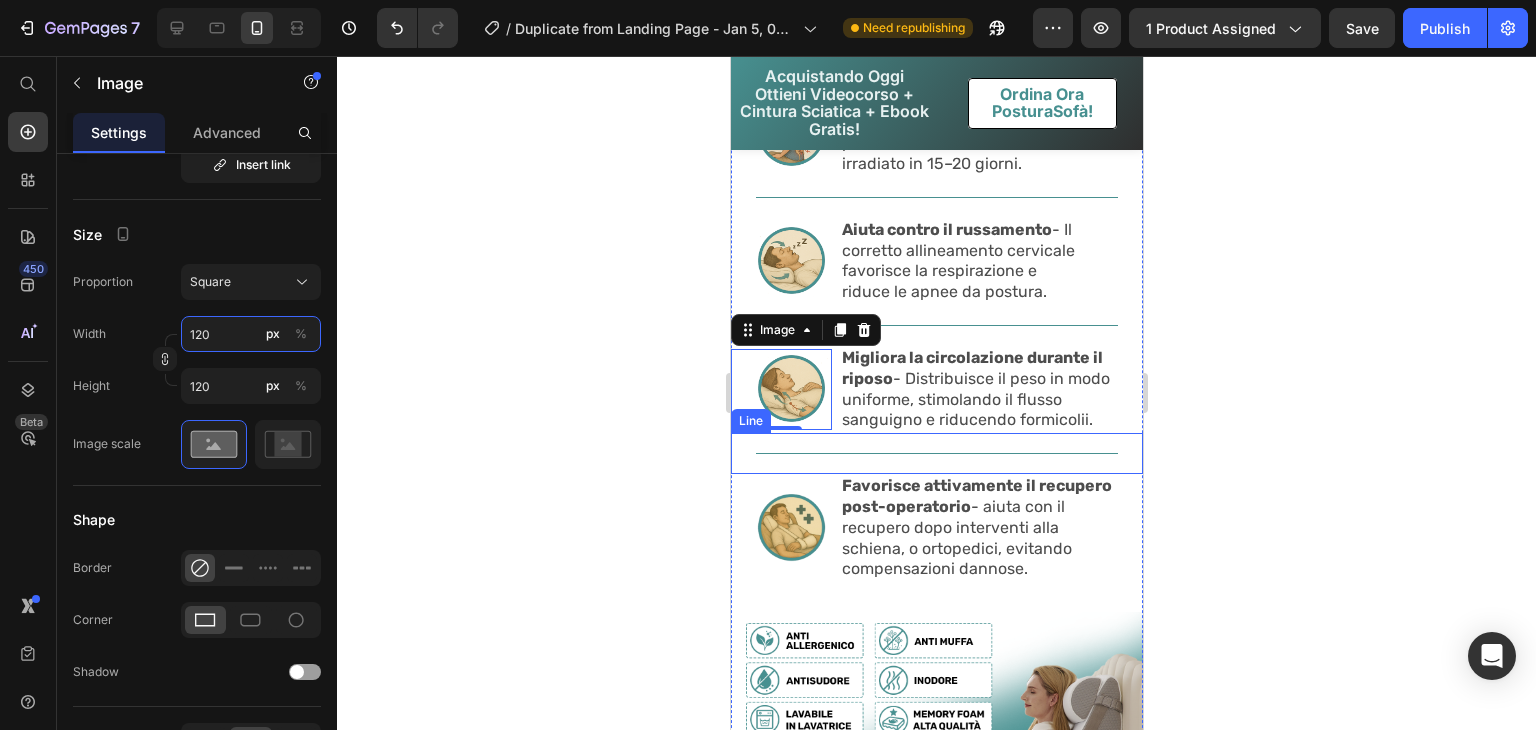 scroll, scrollTop: 6075, scrollLeft: 0, axis: vertical 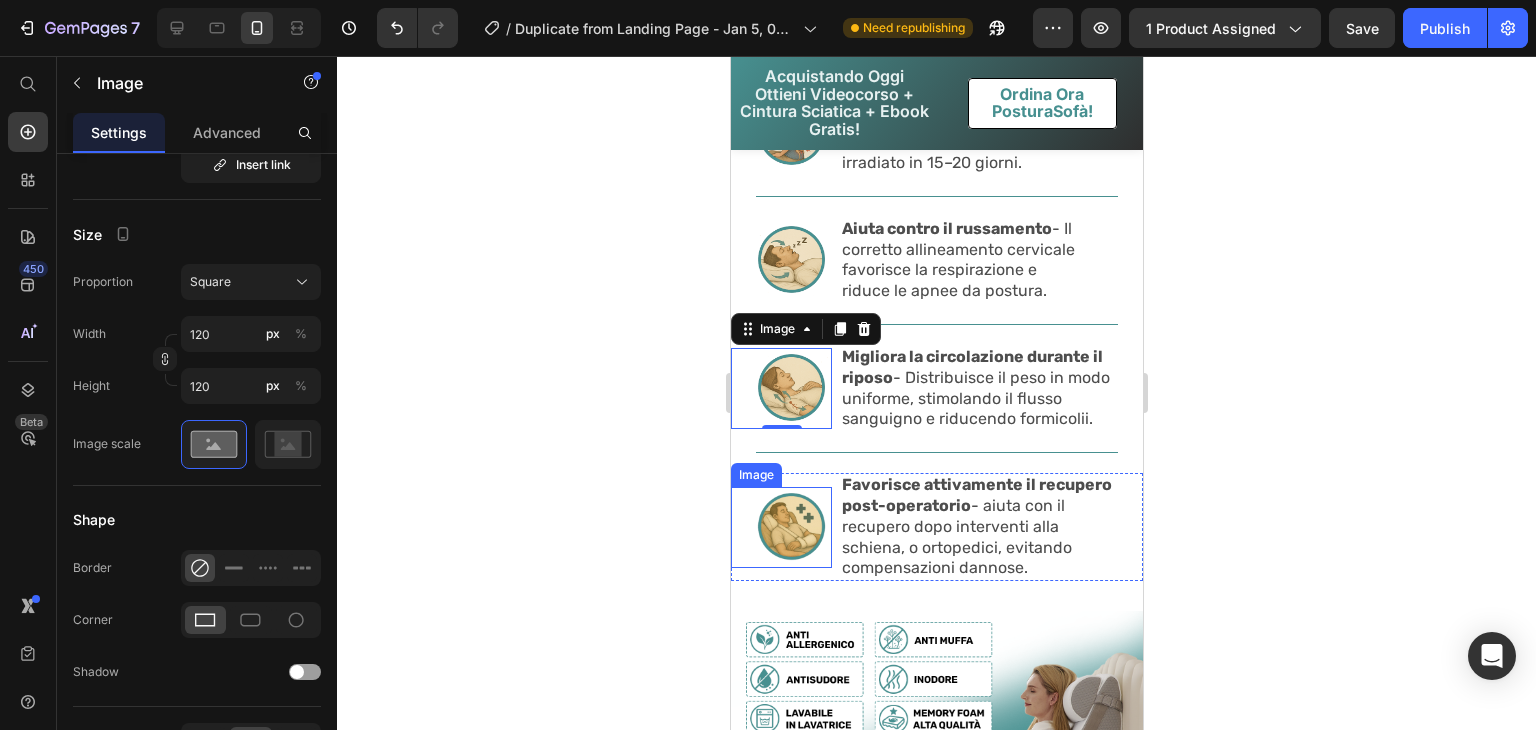 click at bounding box center (780, 527) 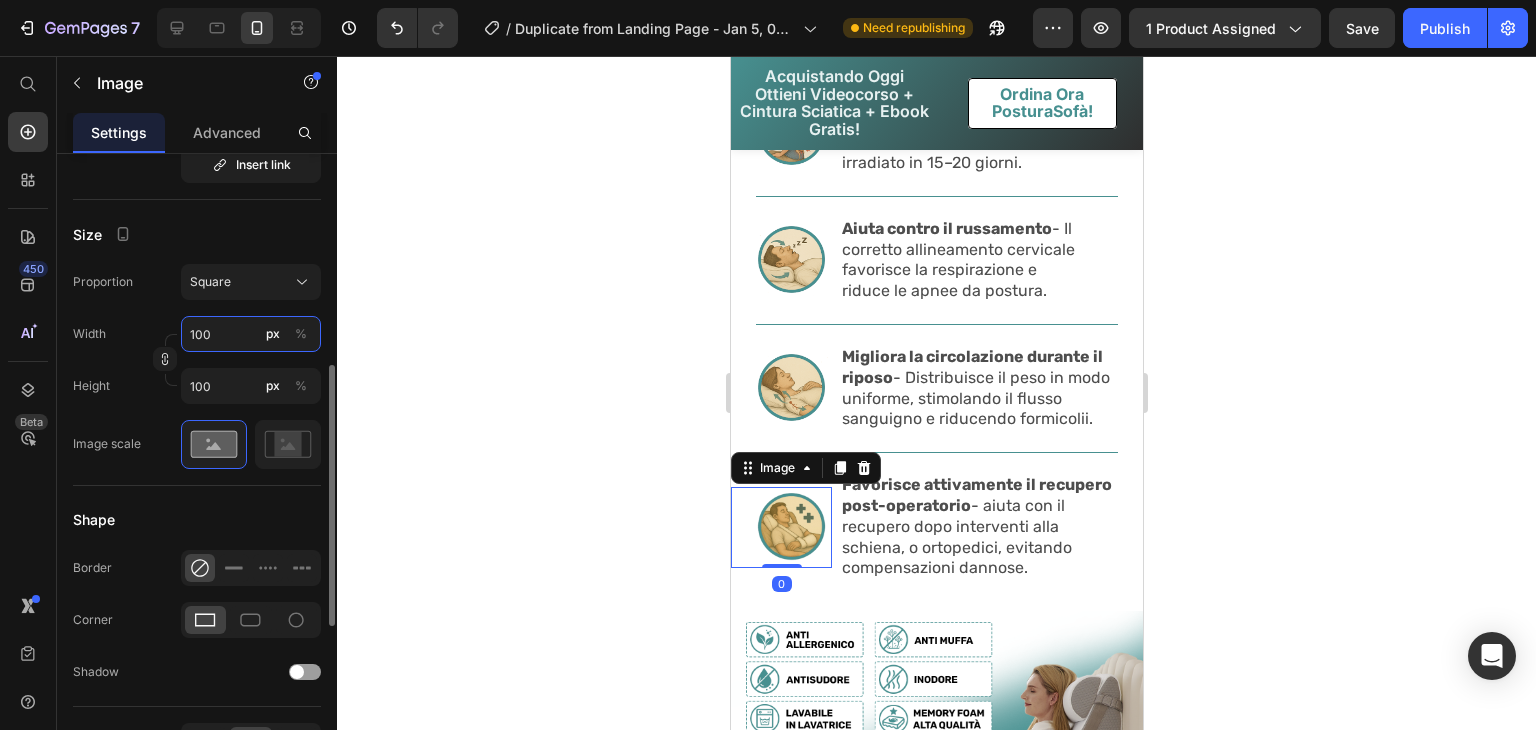 click on "100" at bounding box center (251, 334) 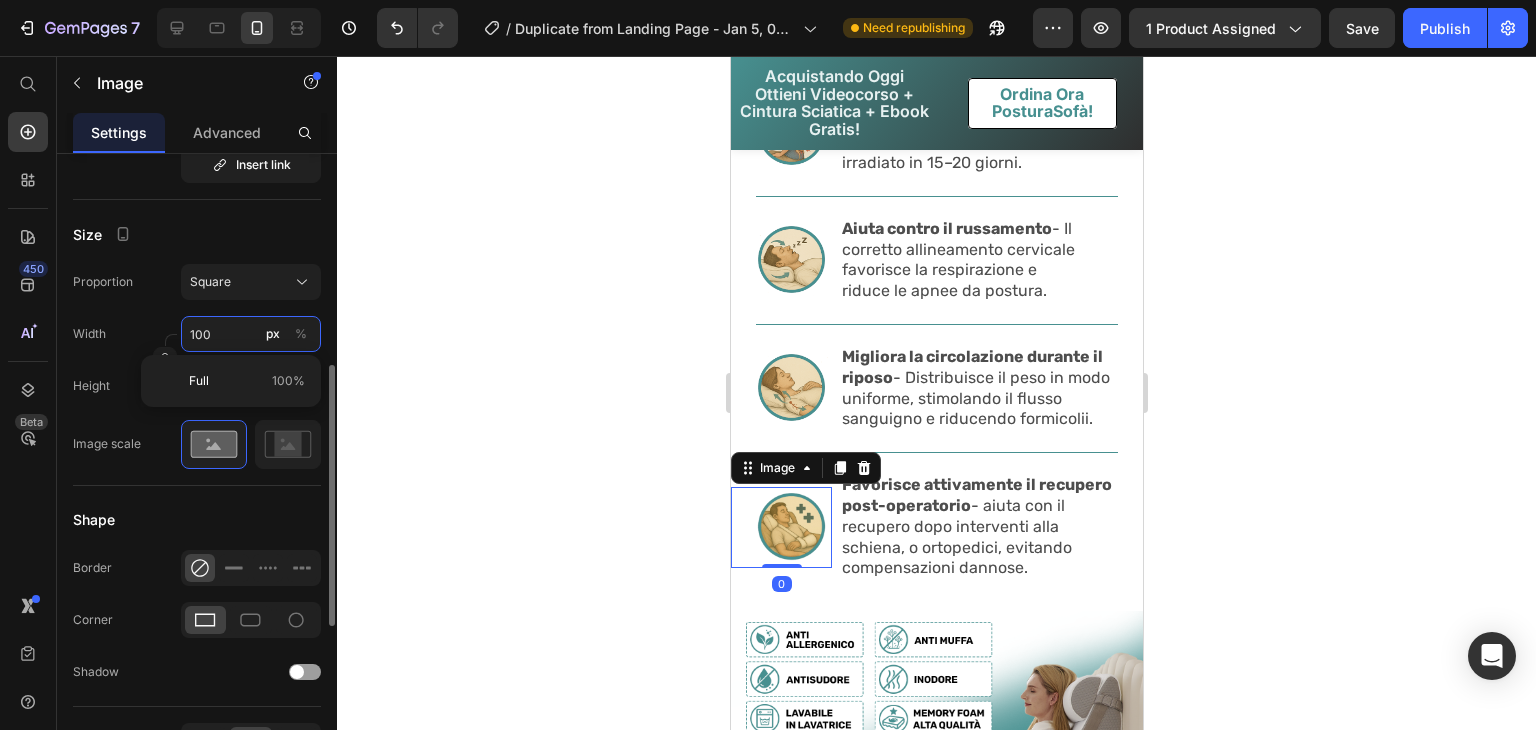 type on "1" 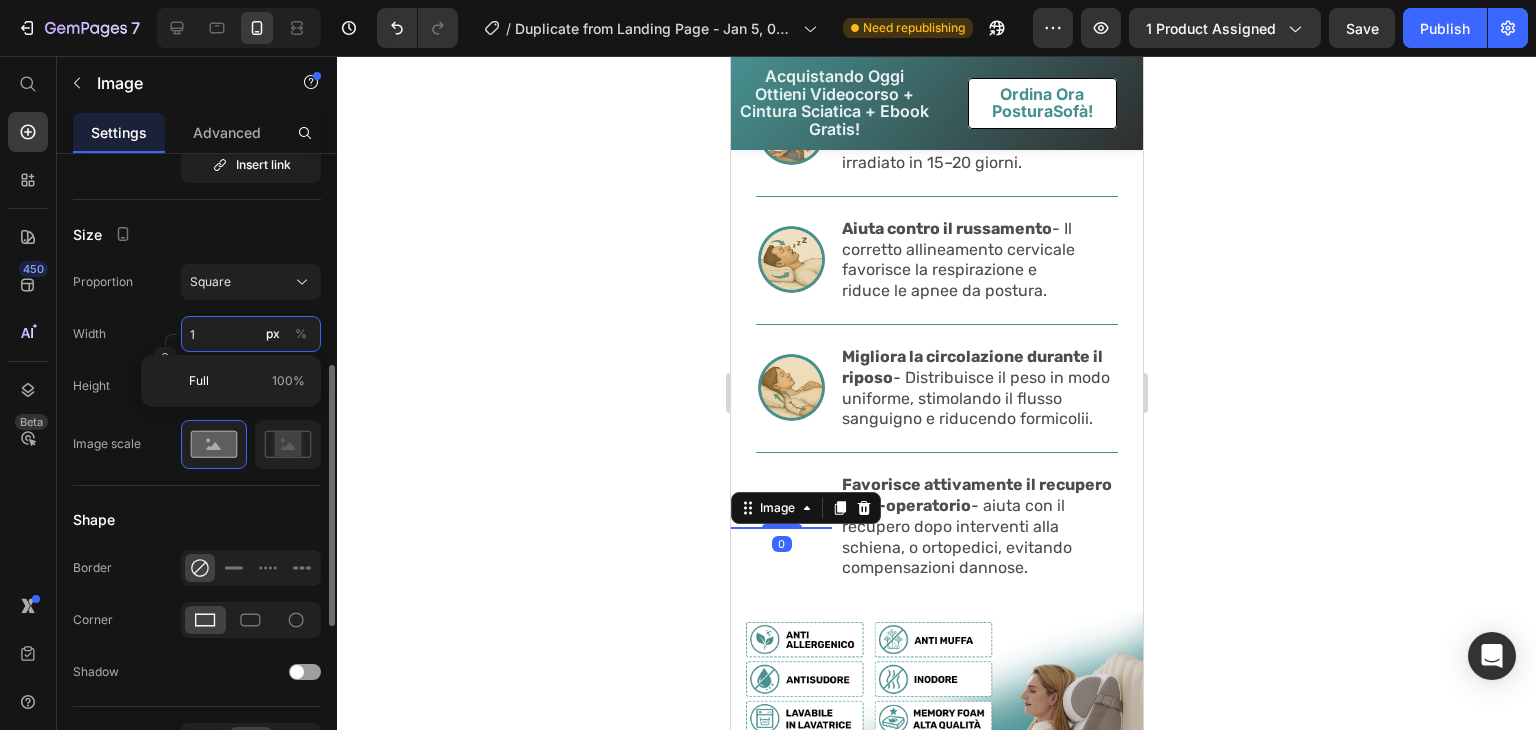 type on "12" 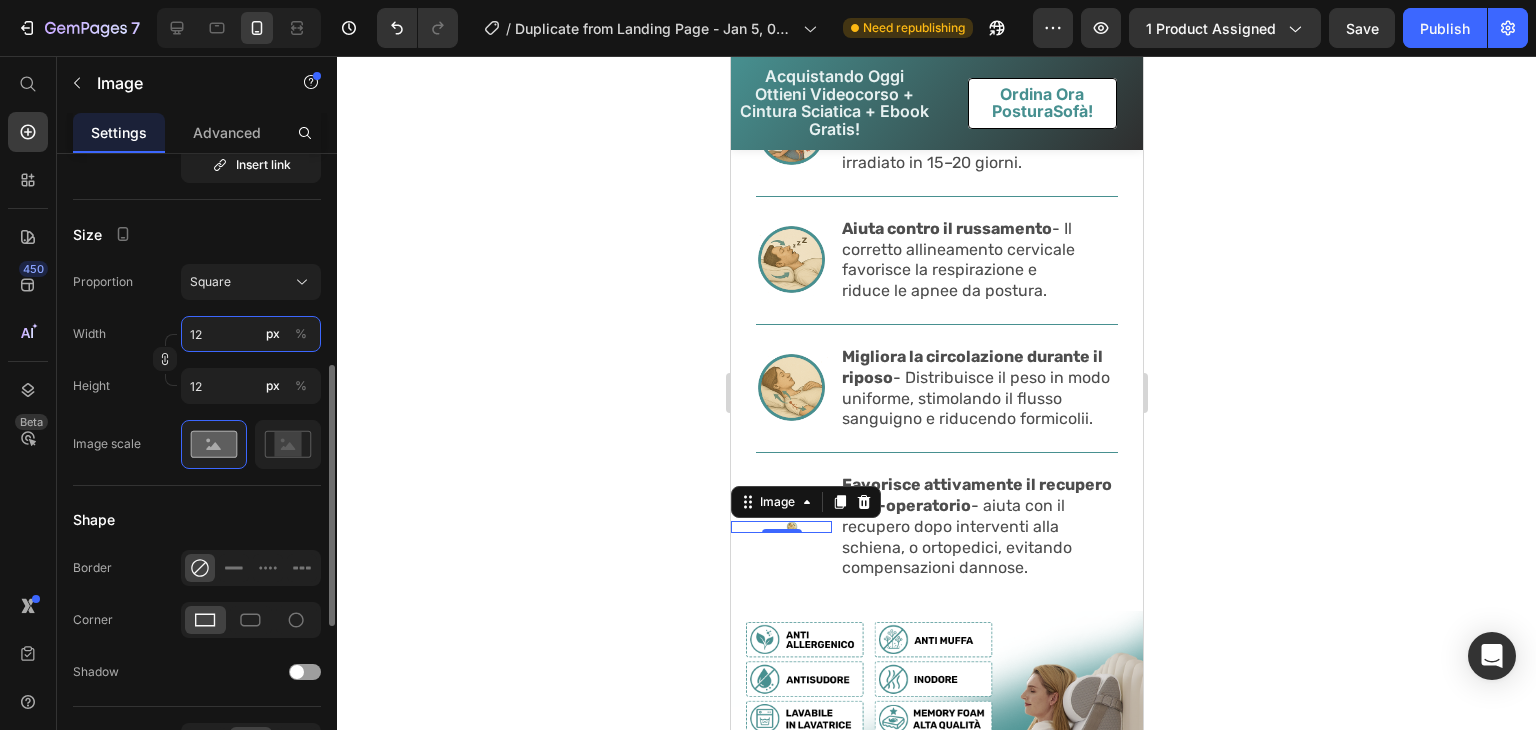 type on "120" 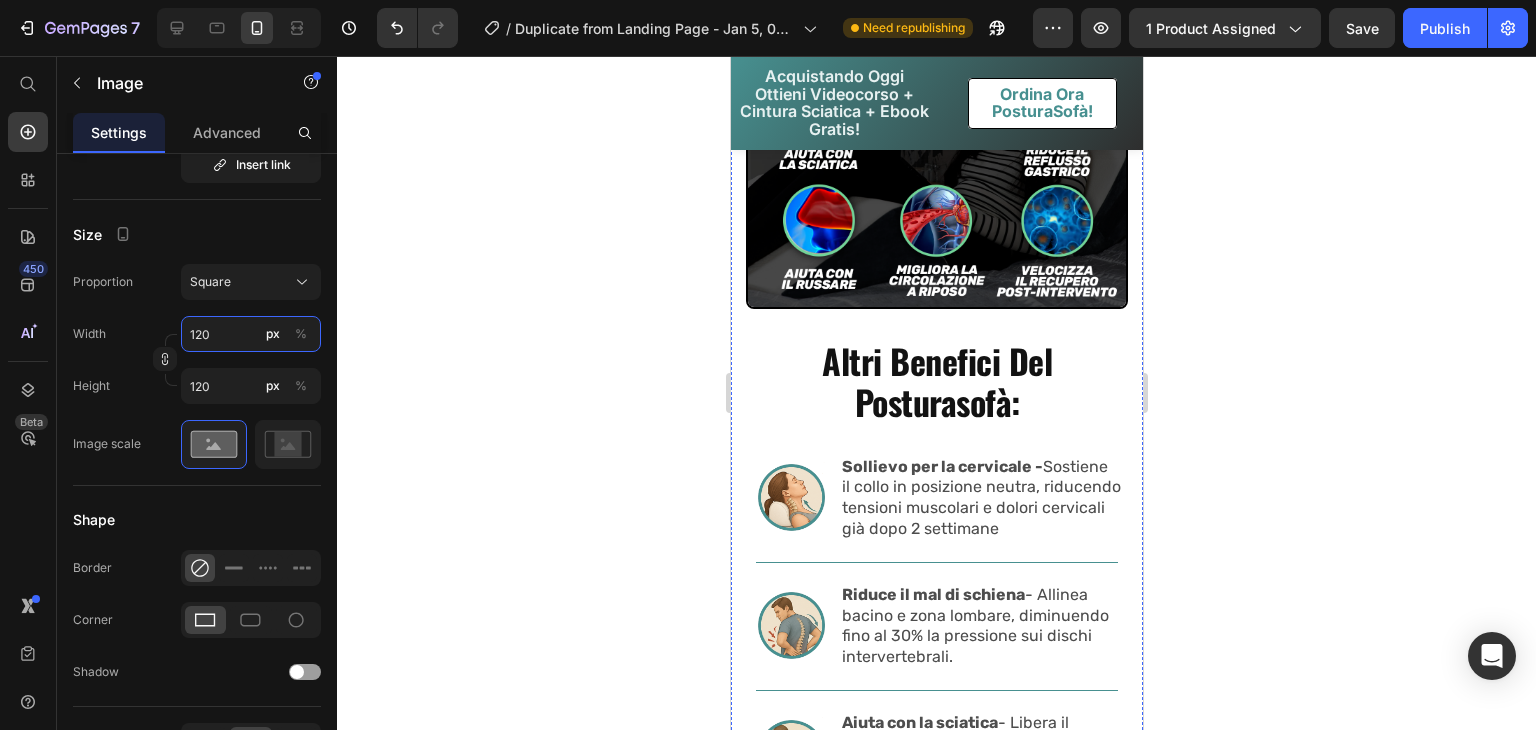 scroll, scrollTop: 5445, scrollLeft: 0, axis: vertical 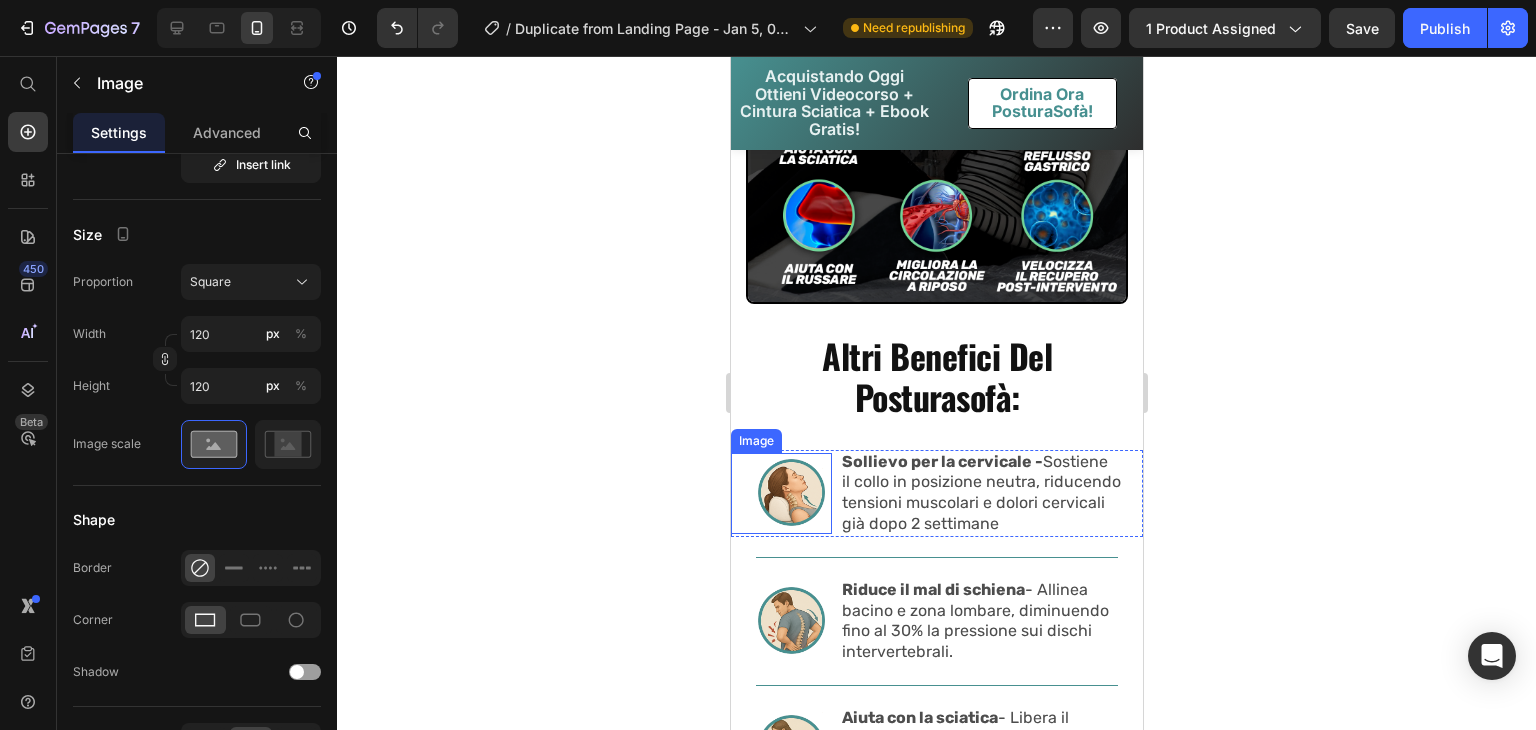 click at bounding box center (780, 493) 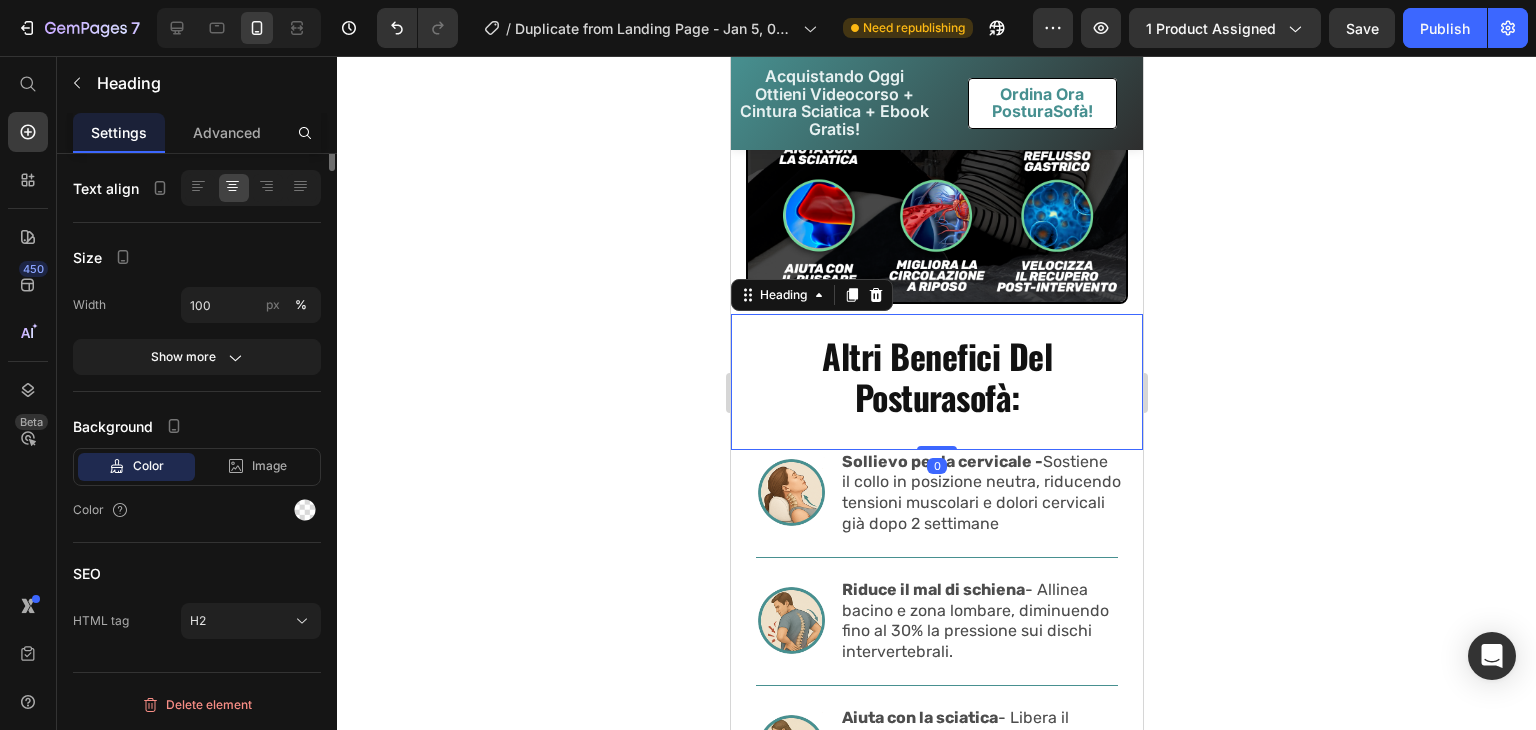 scroll, scrollTop: 0, scrollLeft: 0, axis: both 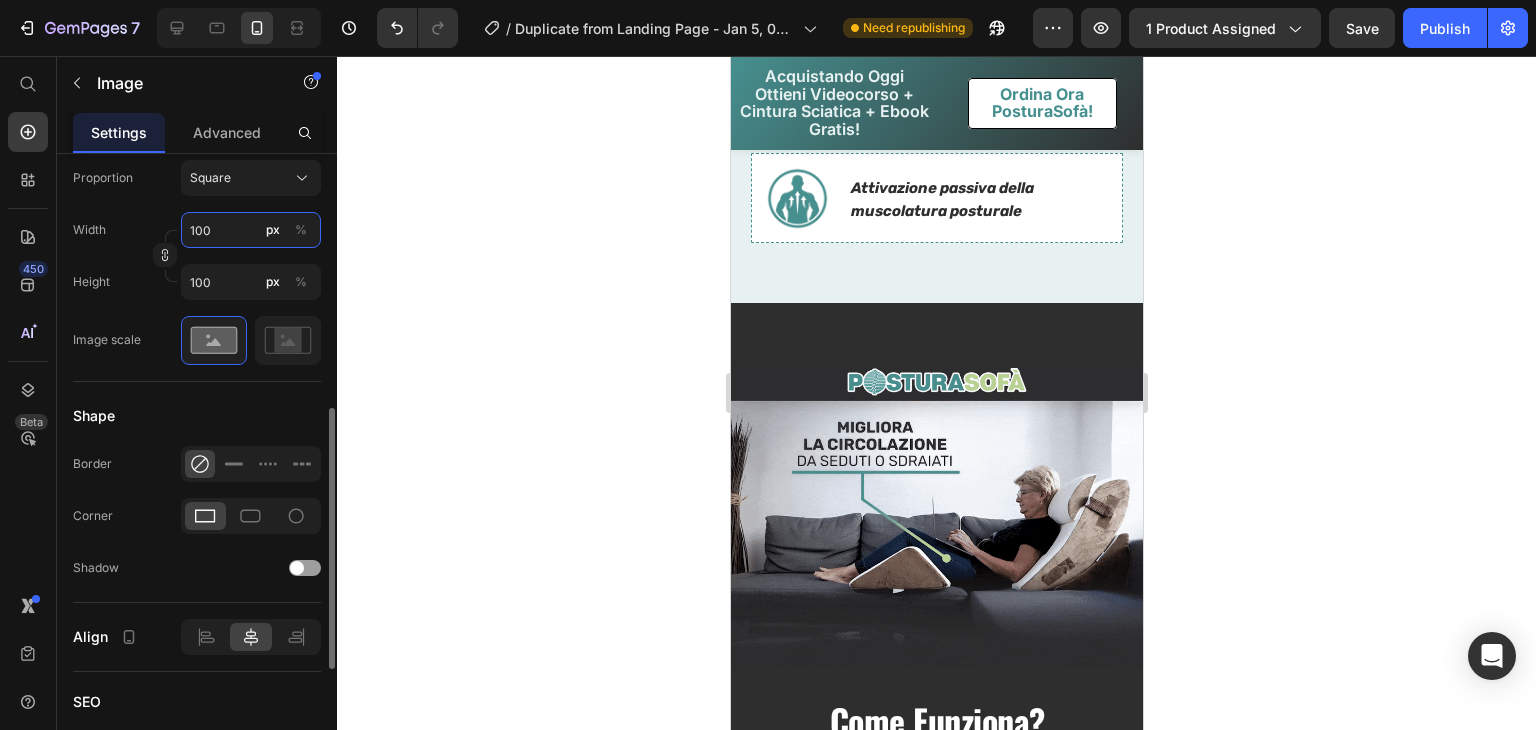 click on "100" at bounding box center [251, 230] 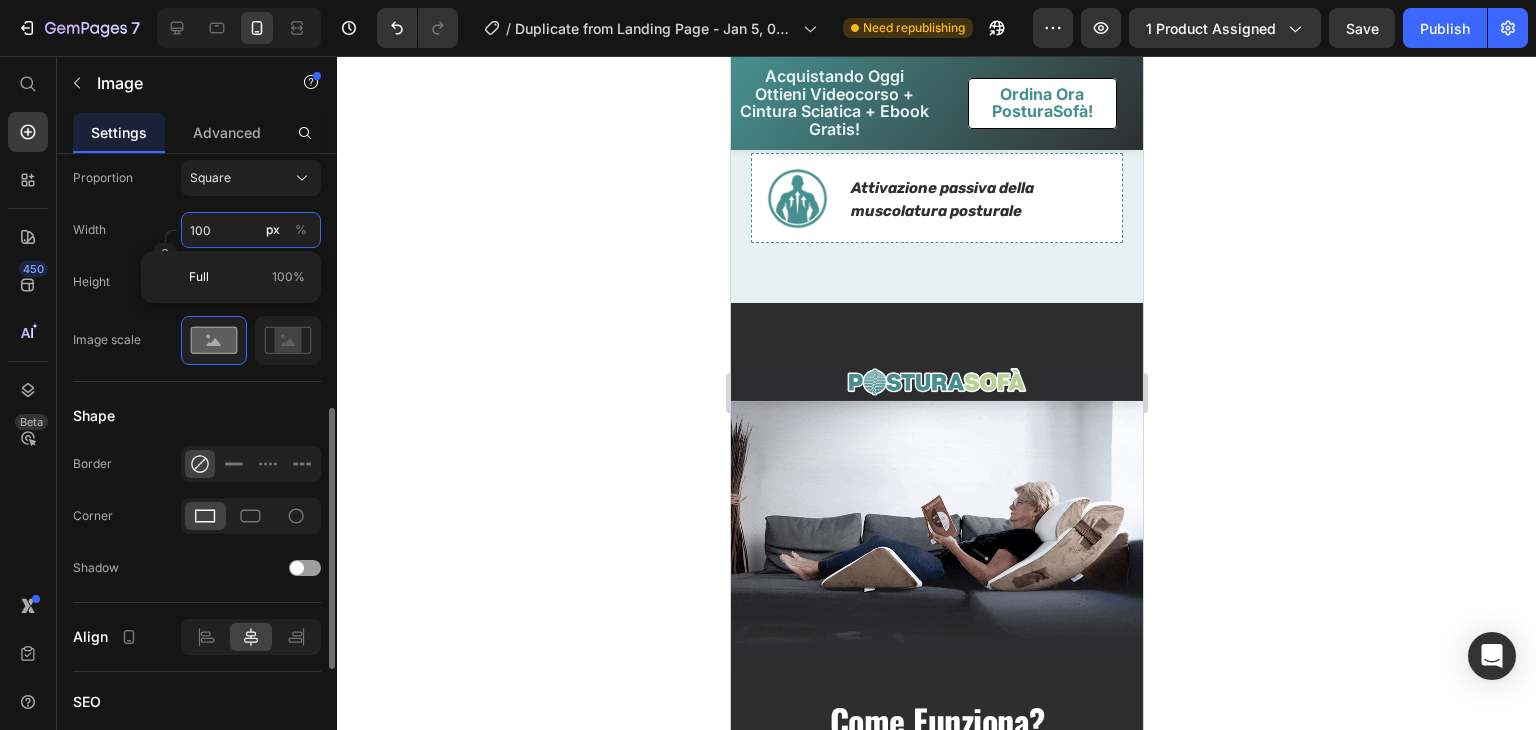 type on "1" 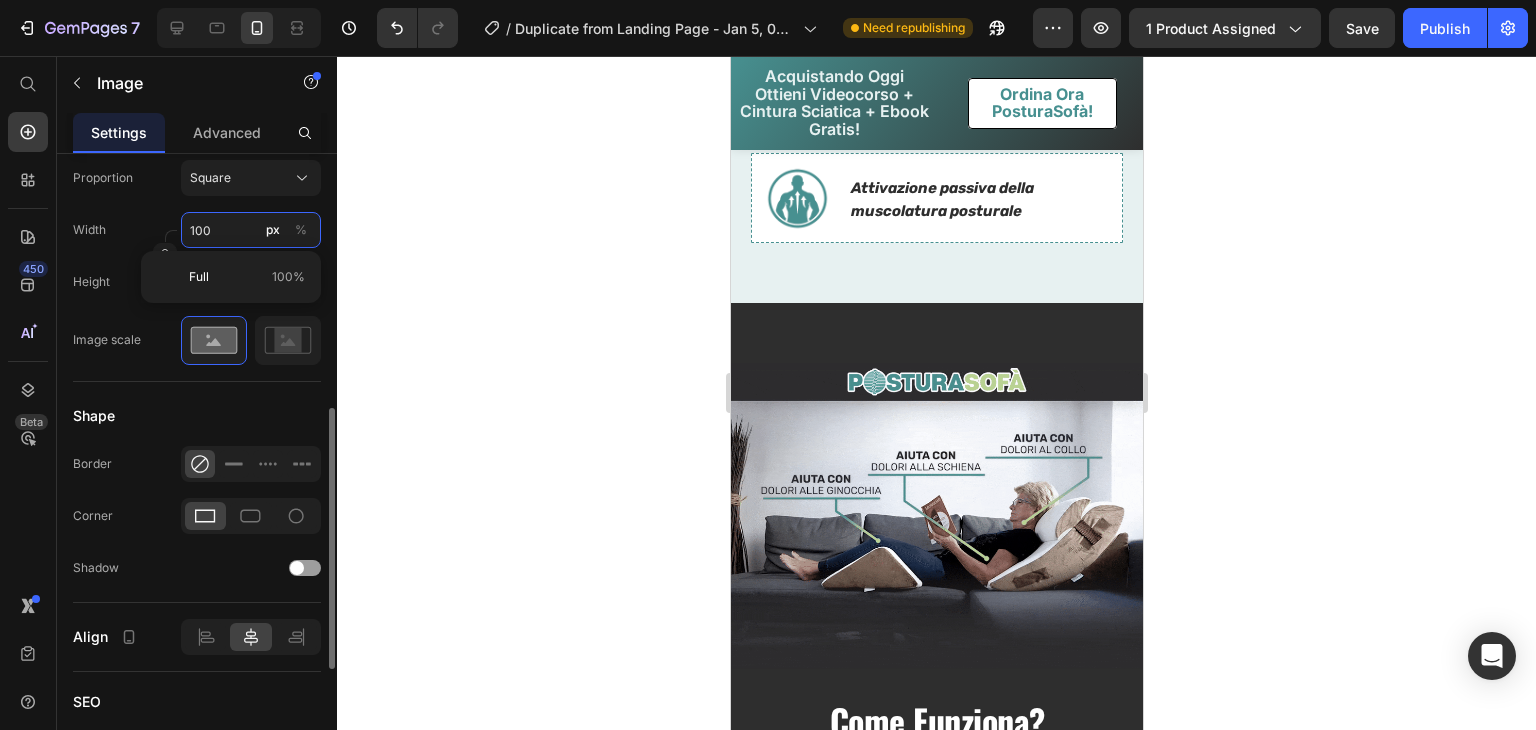 type on "1" 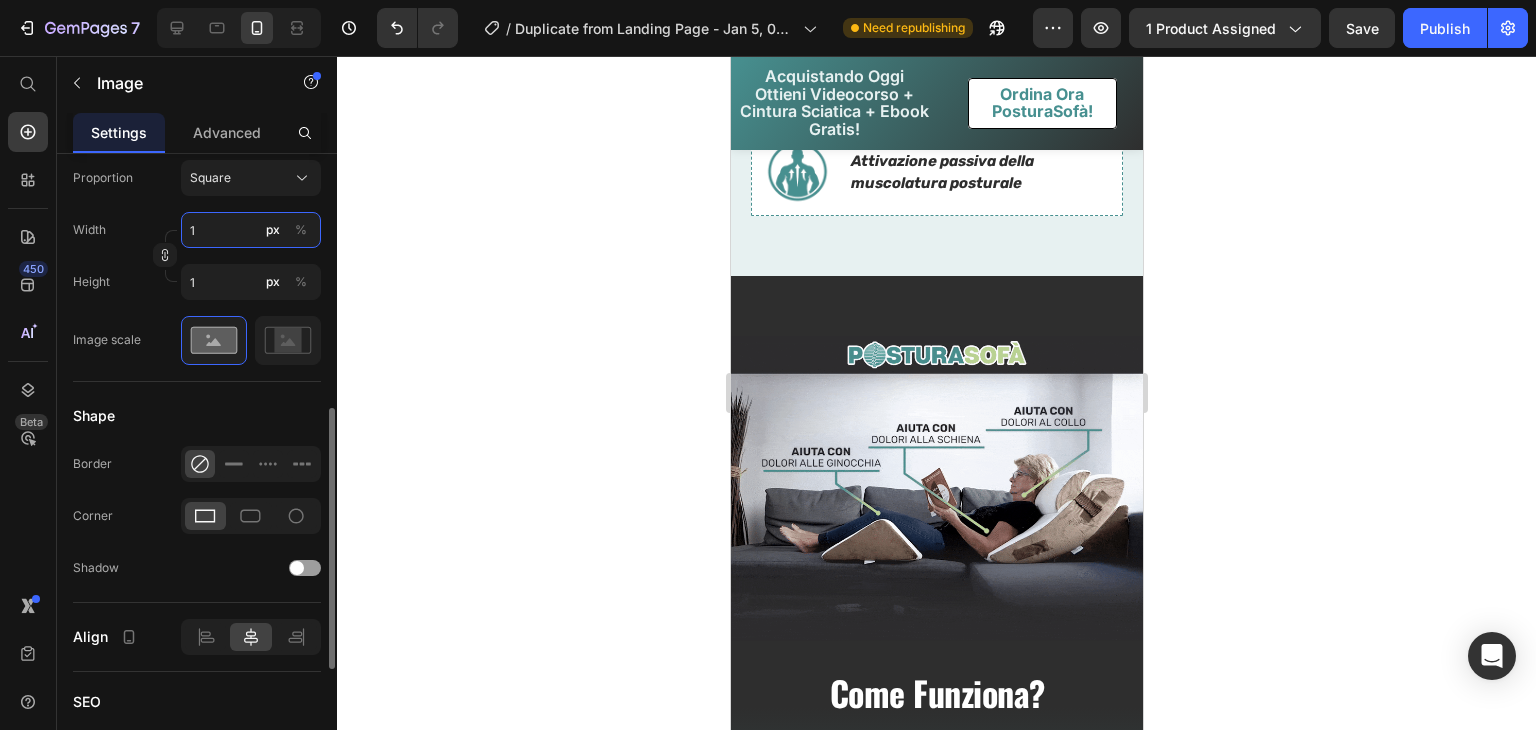 type on "12" 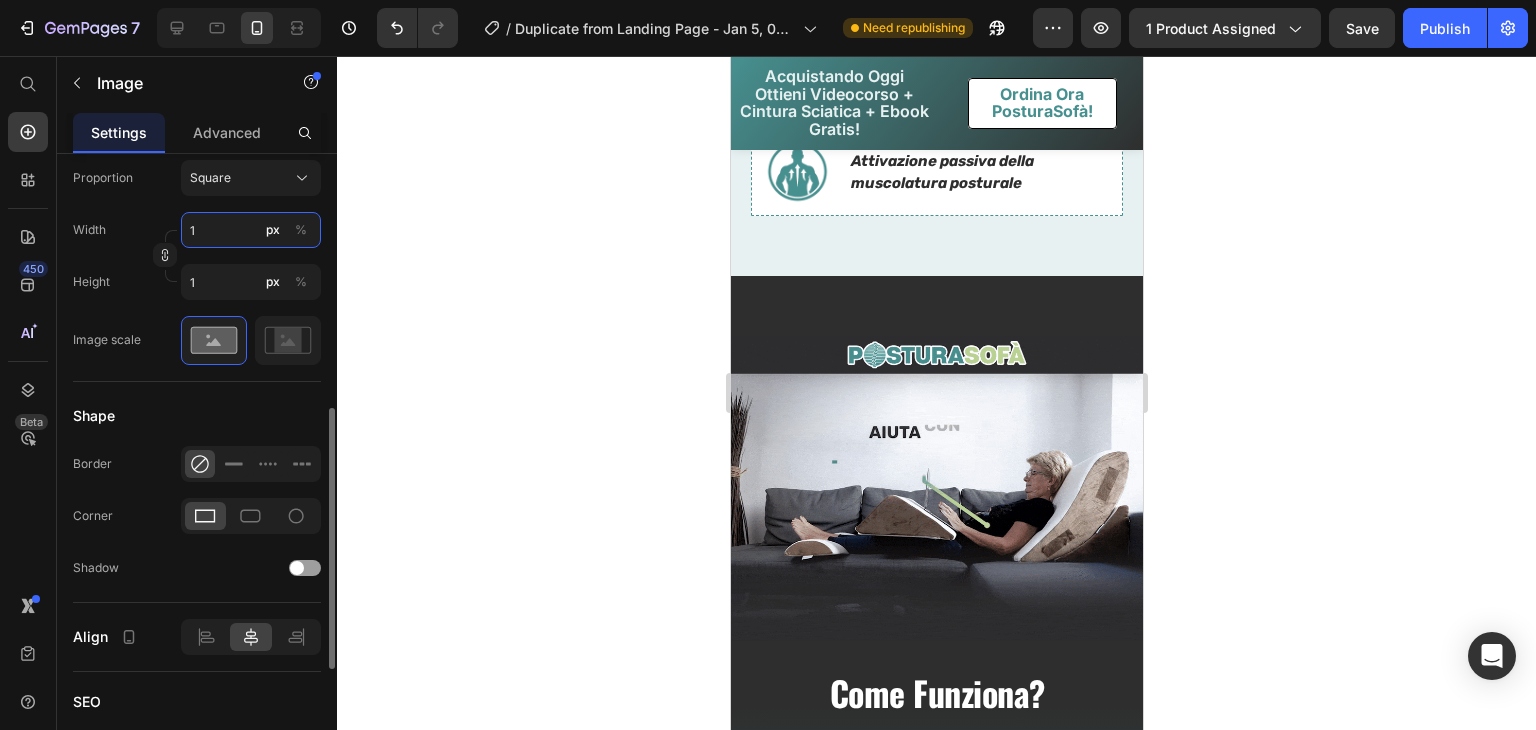 type on "12" 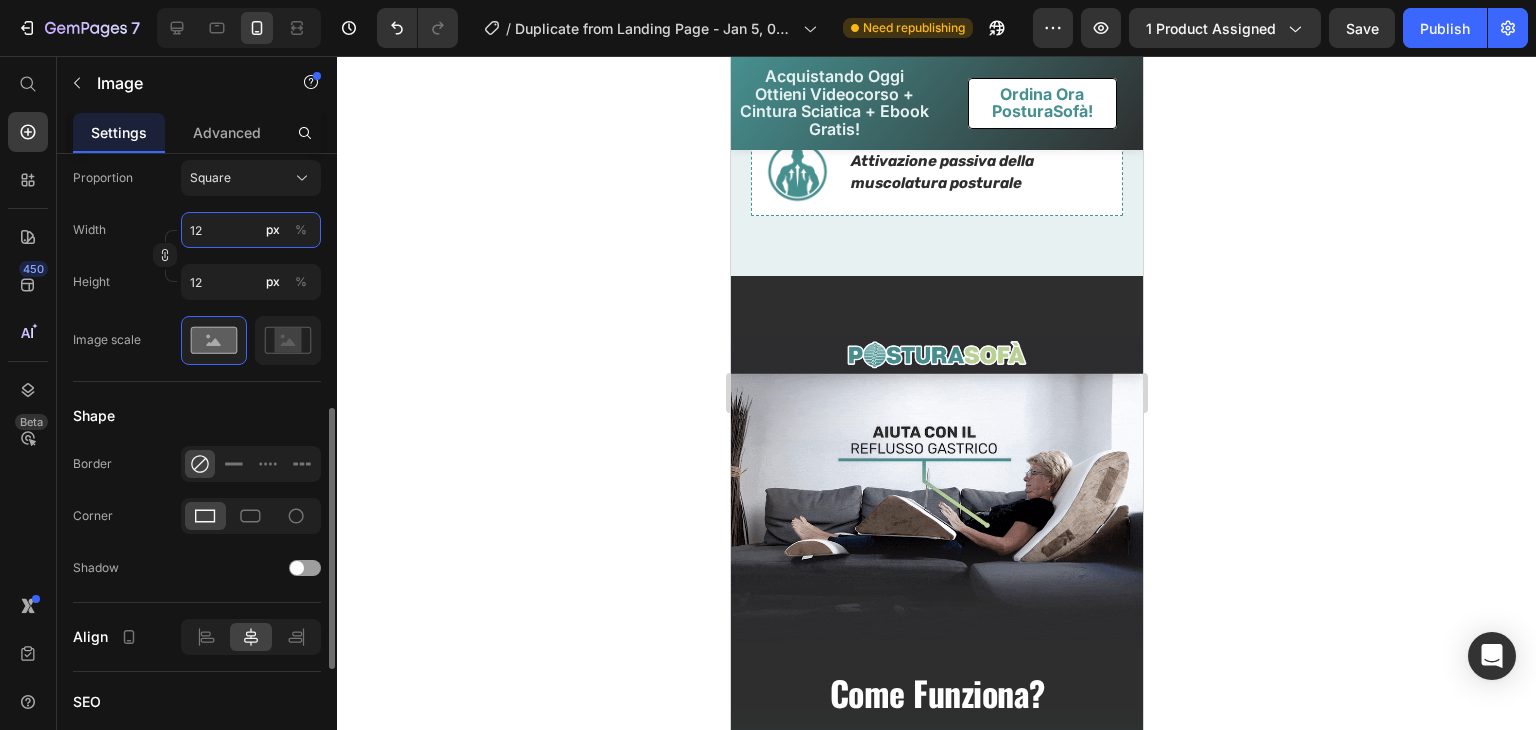 type on "120" 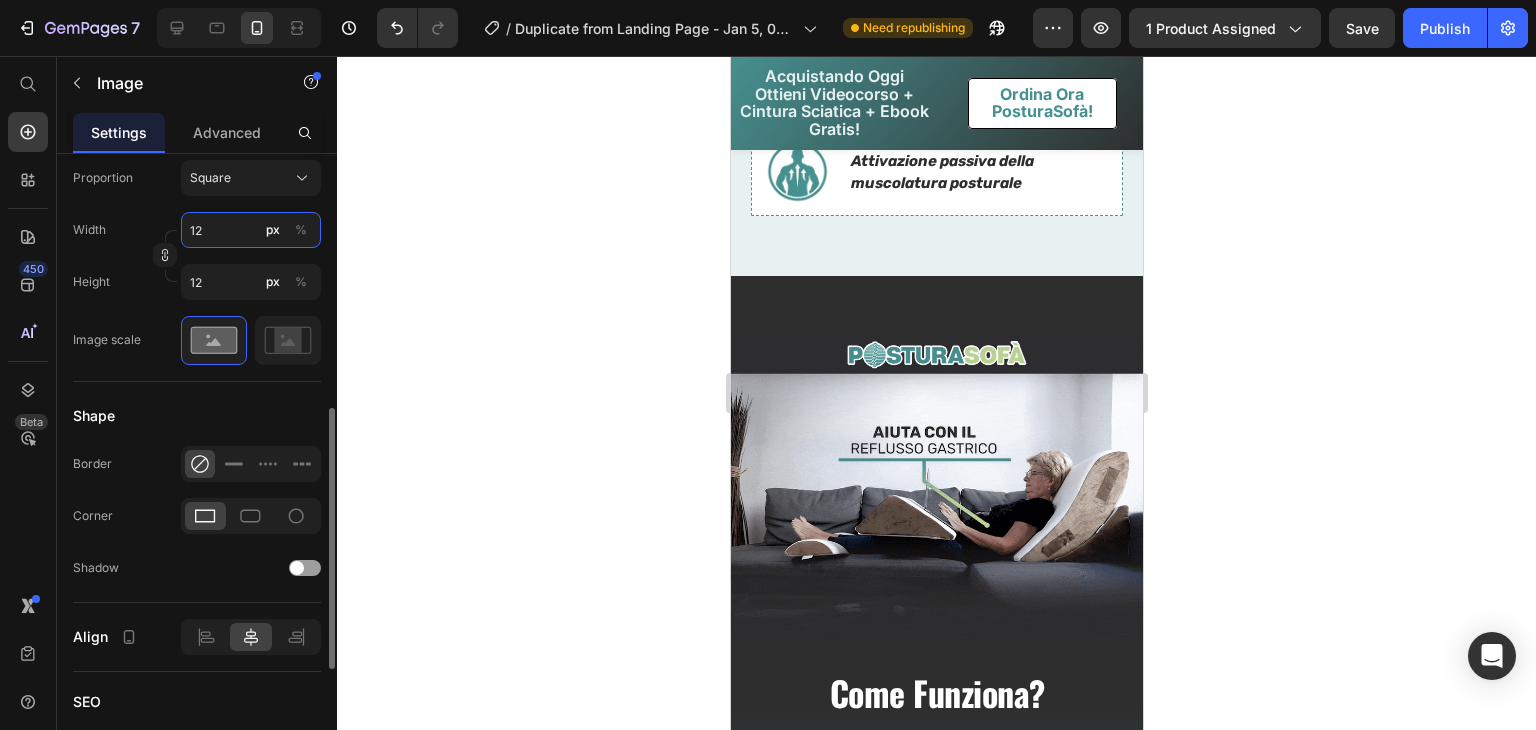 type on "120" 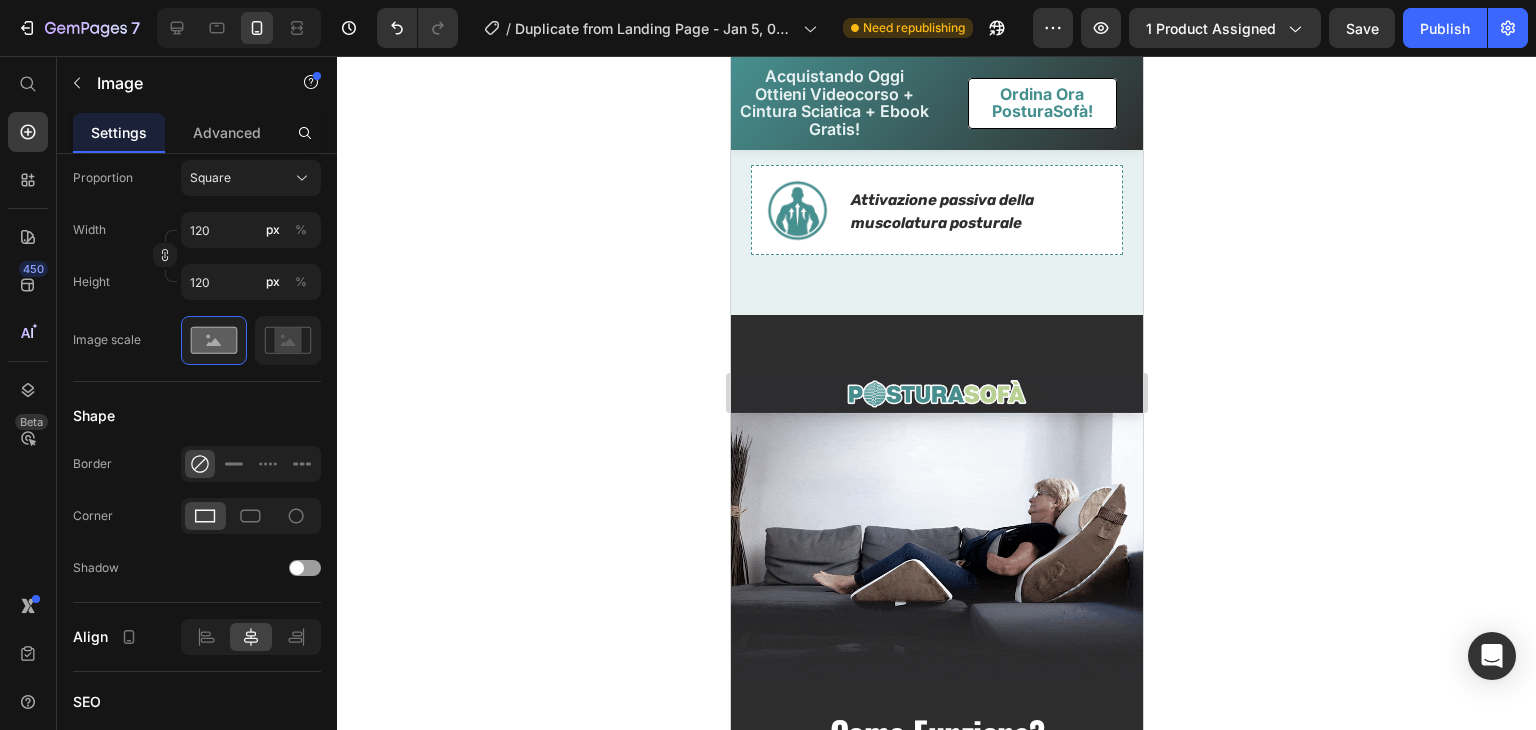 click at bounding box center [791, -14] 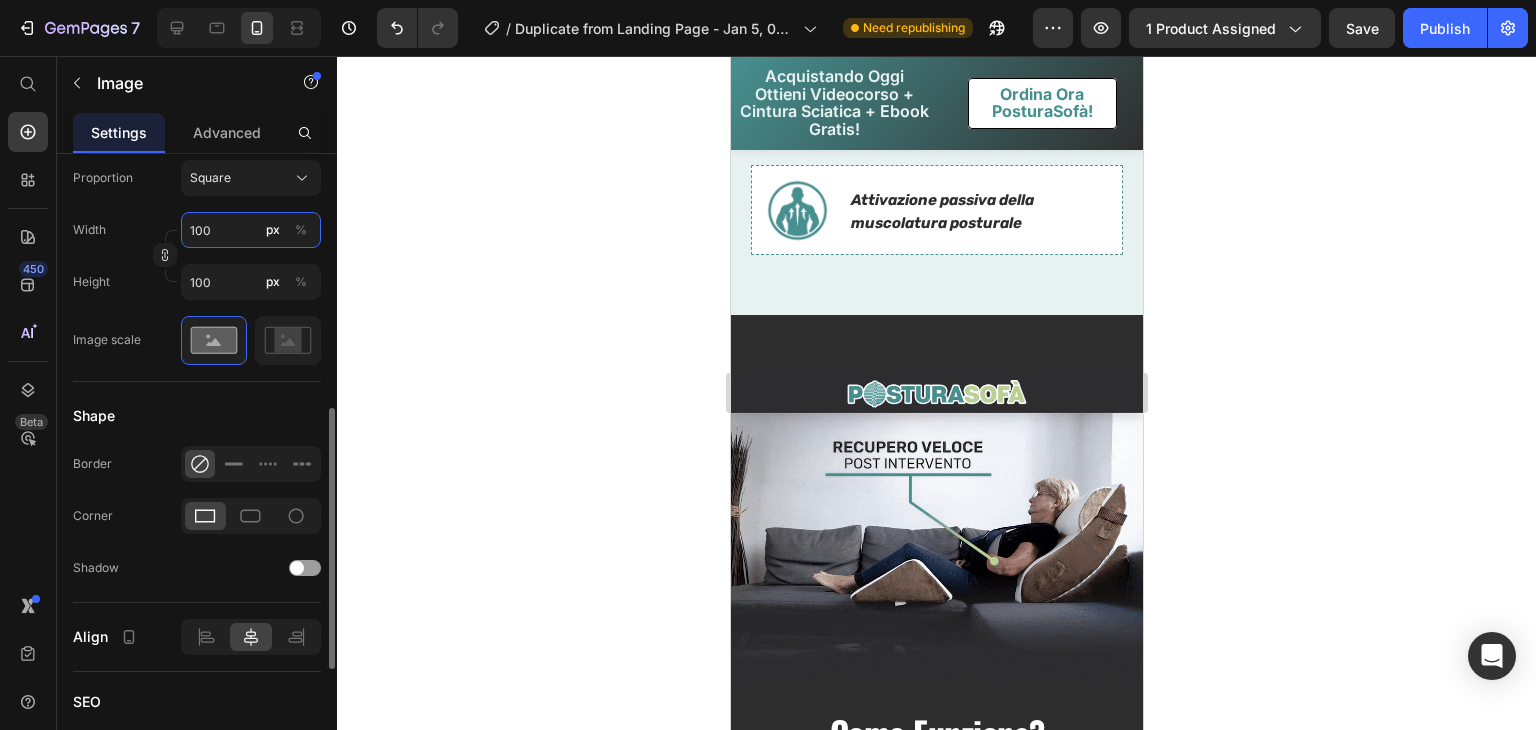 click on "100" at bounding box center (251, 230) 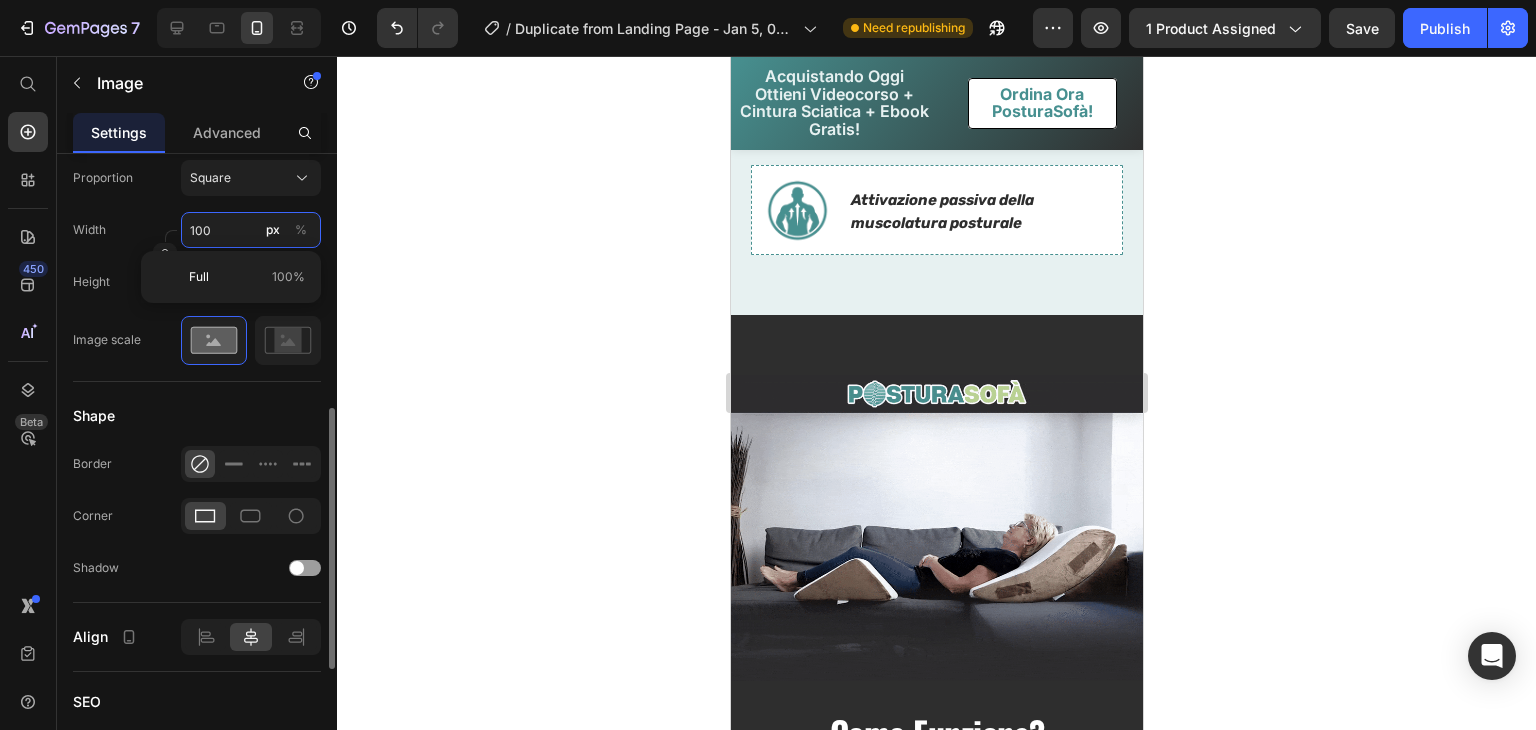 type on "1" 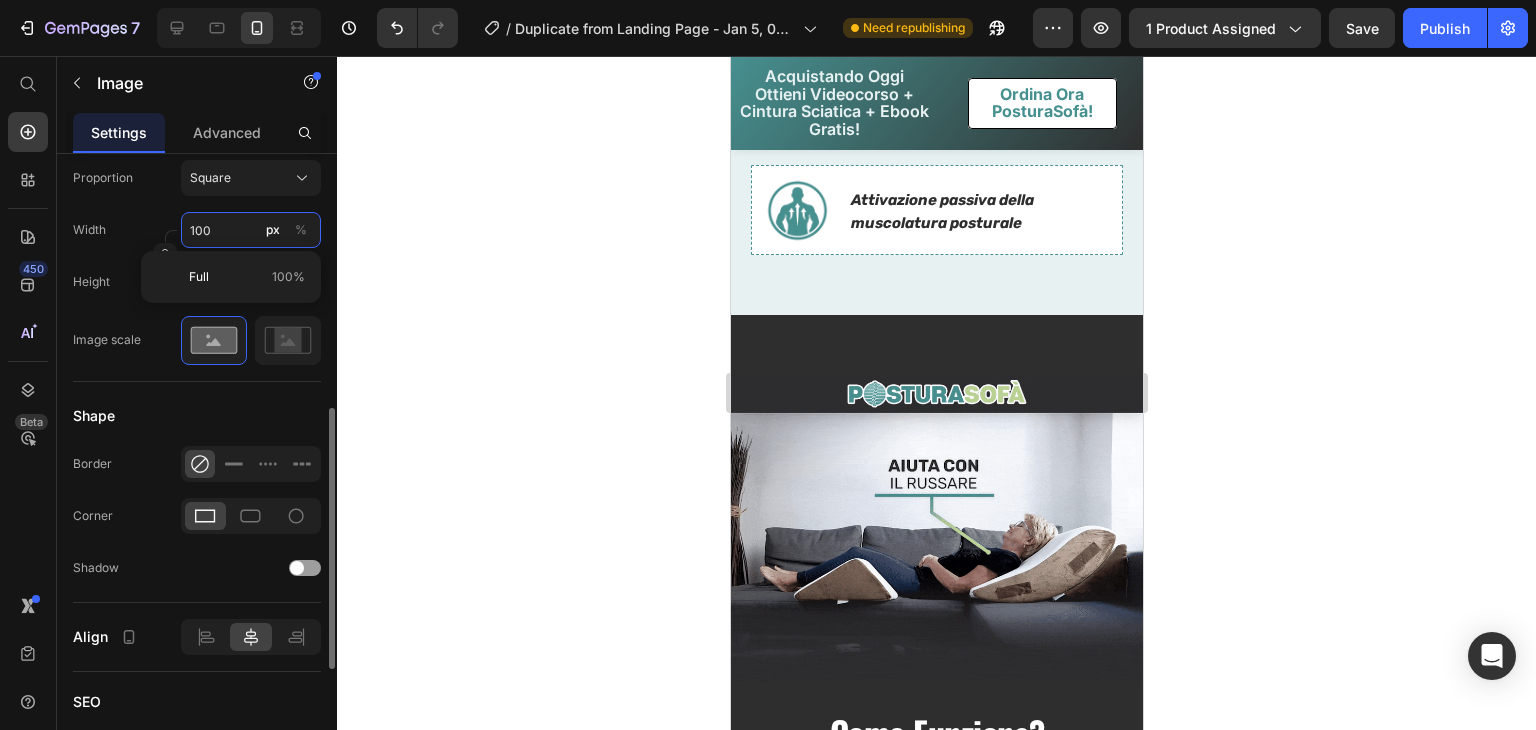 type on "1" 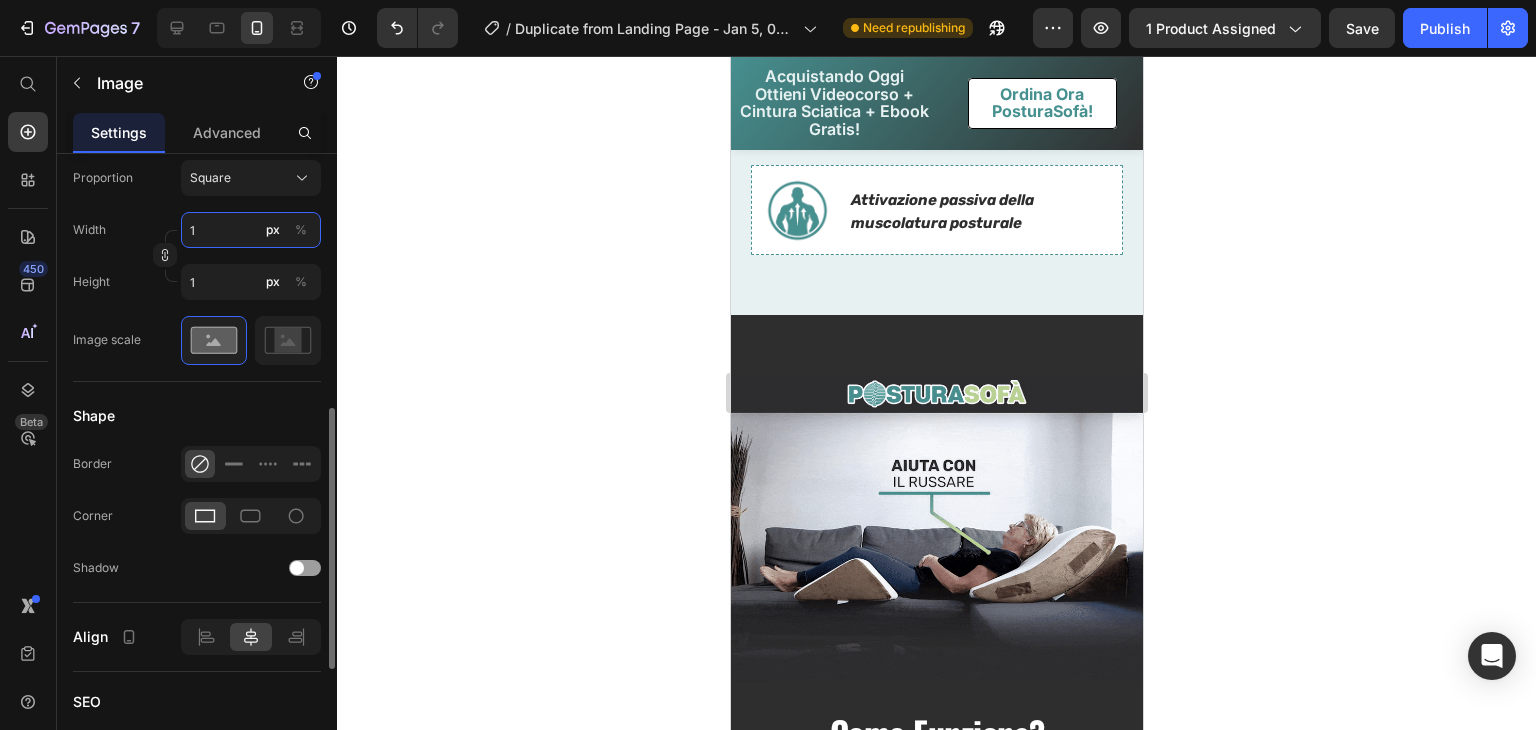 type on "11" 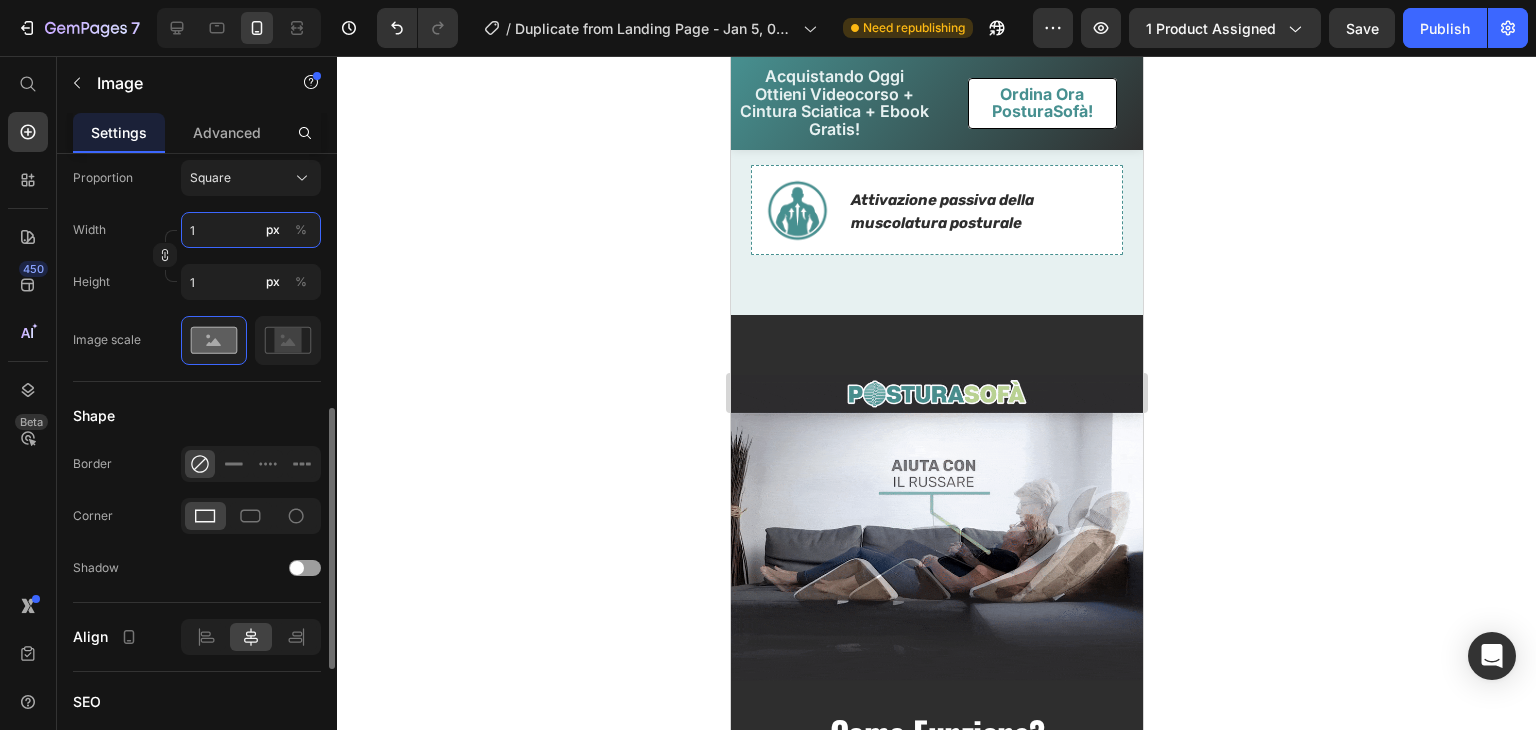 type on "11" 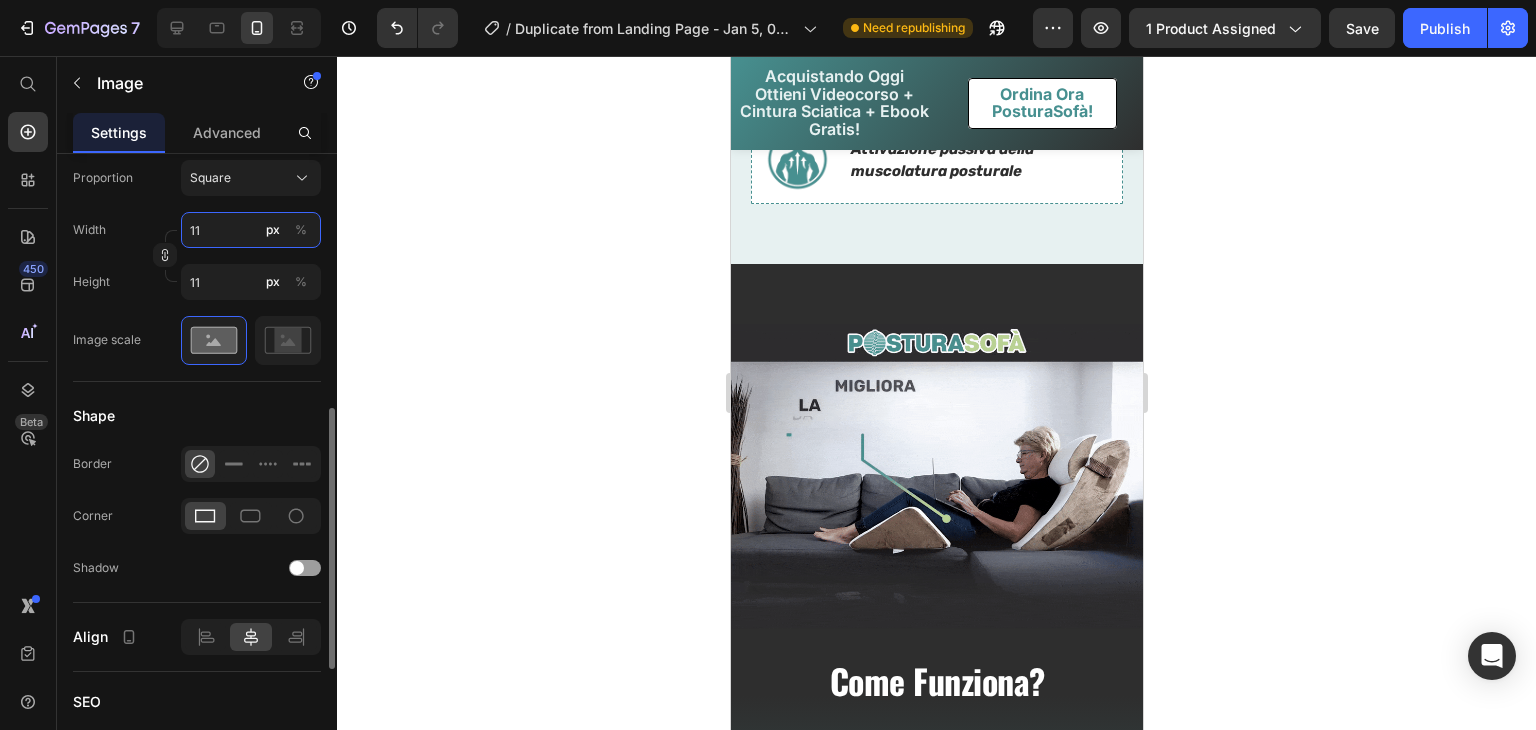 type on "110" 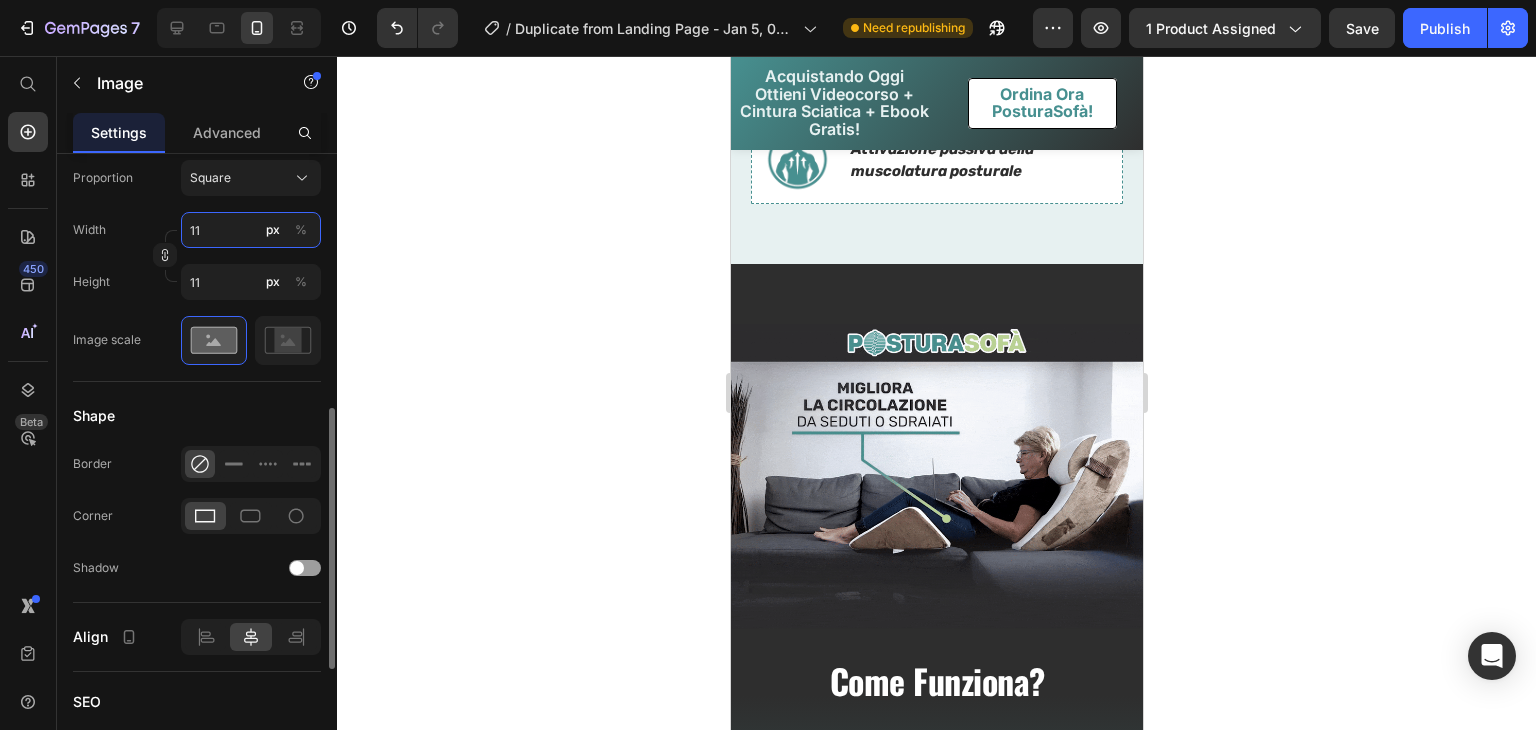 type on "110" 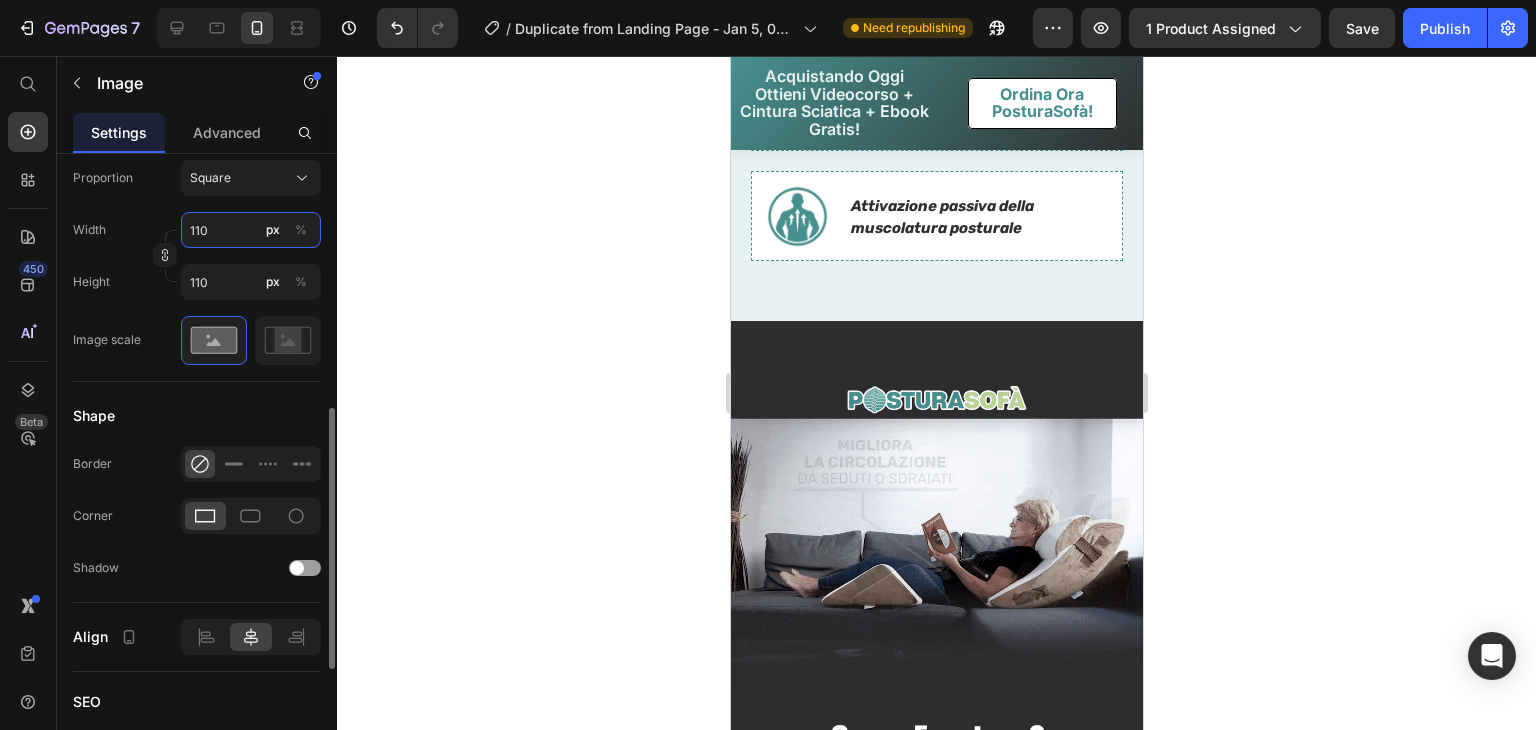 type on "11" 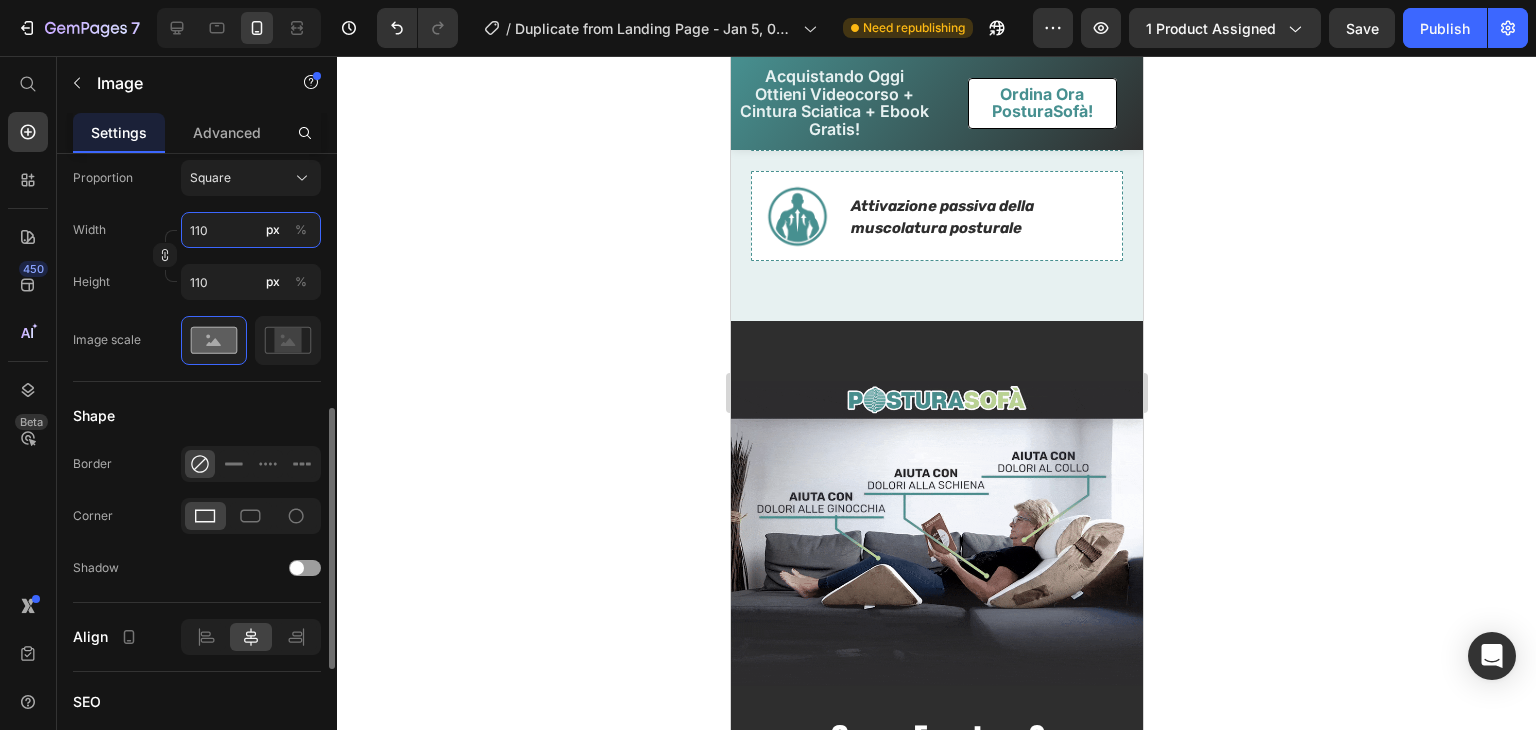 type on "11" 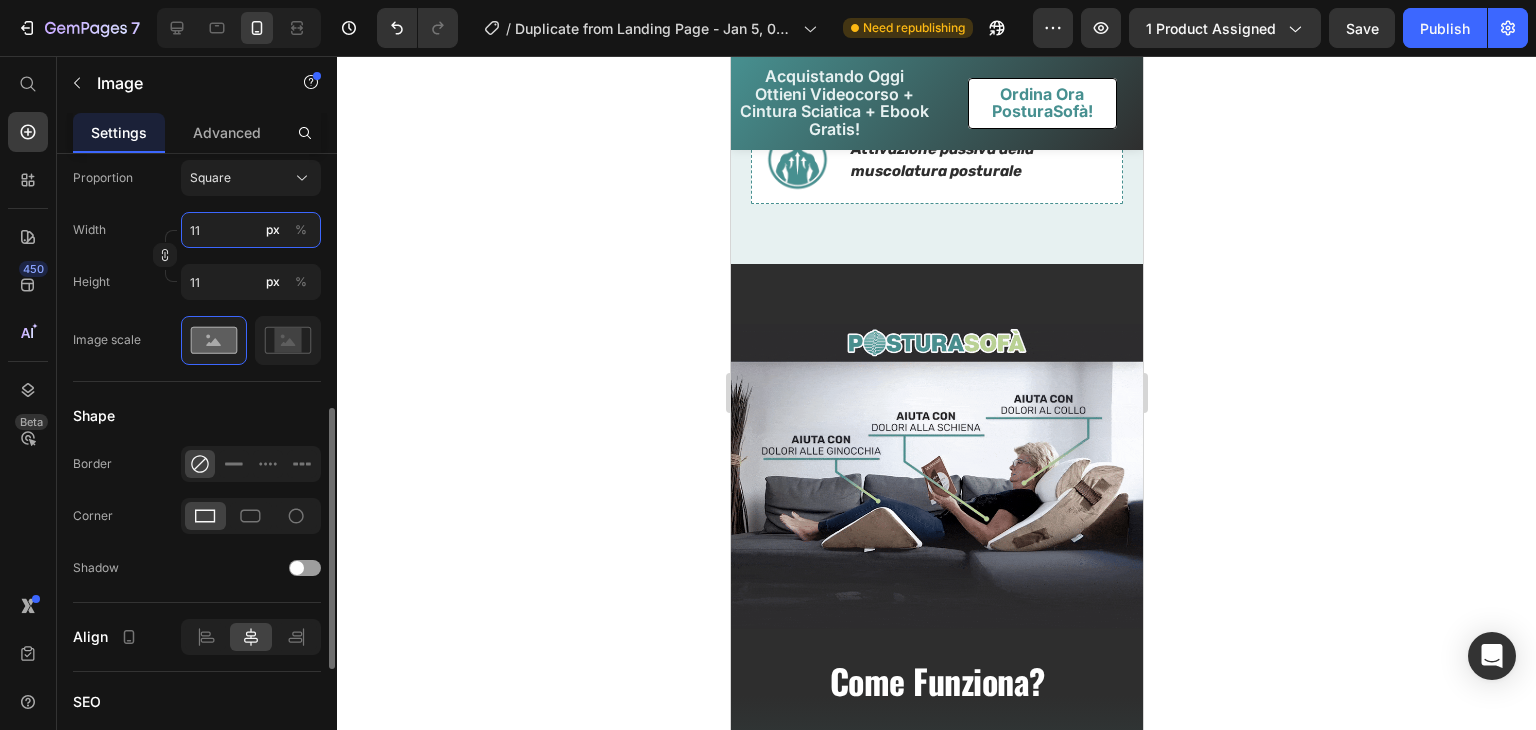 type on "1" 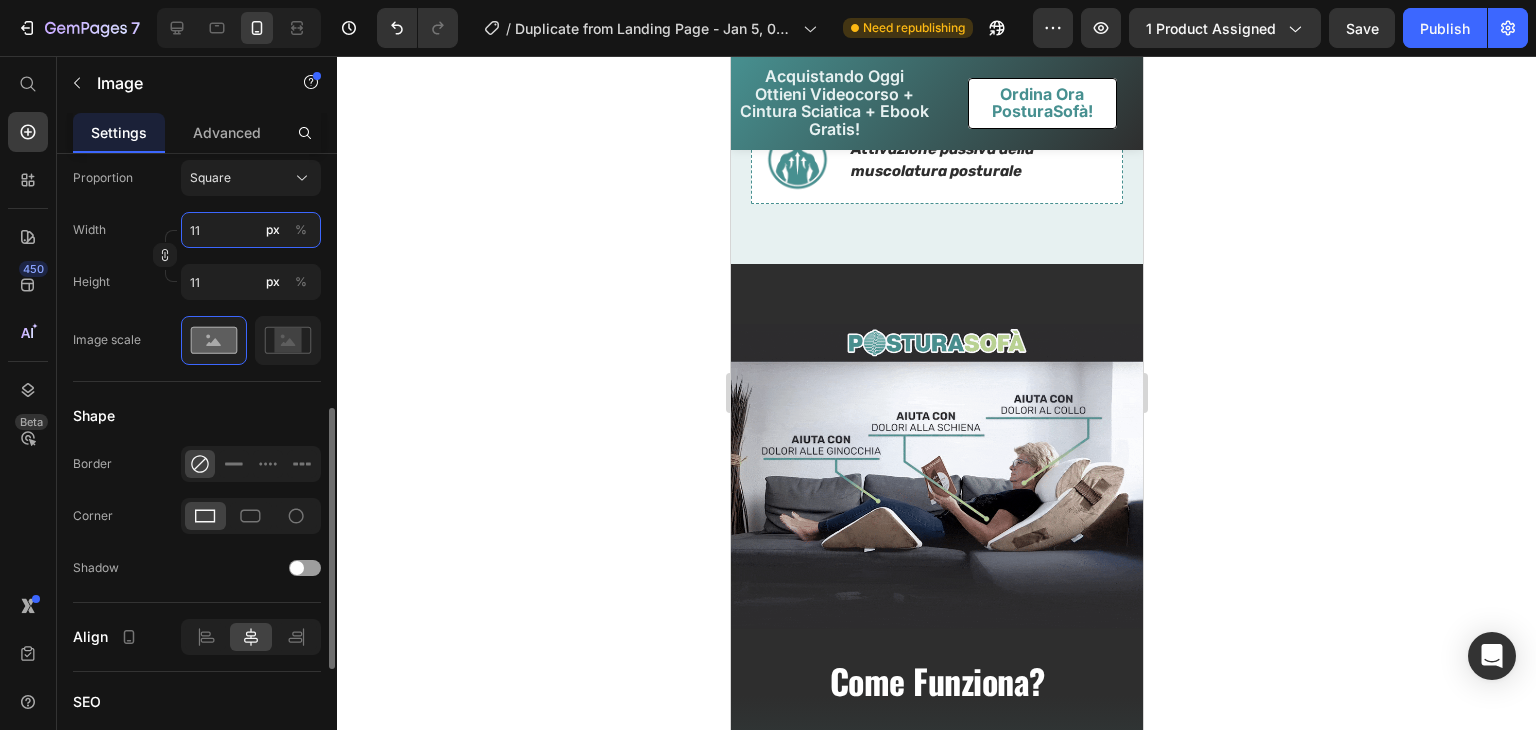 type on "1" 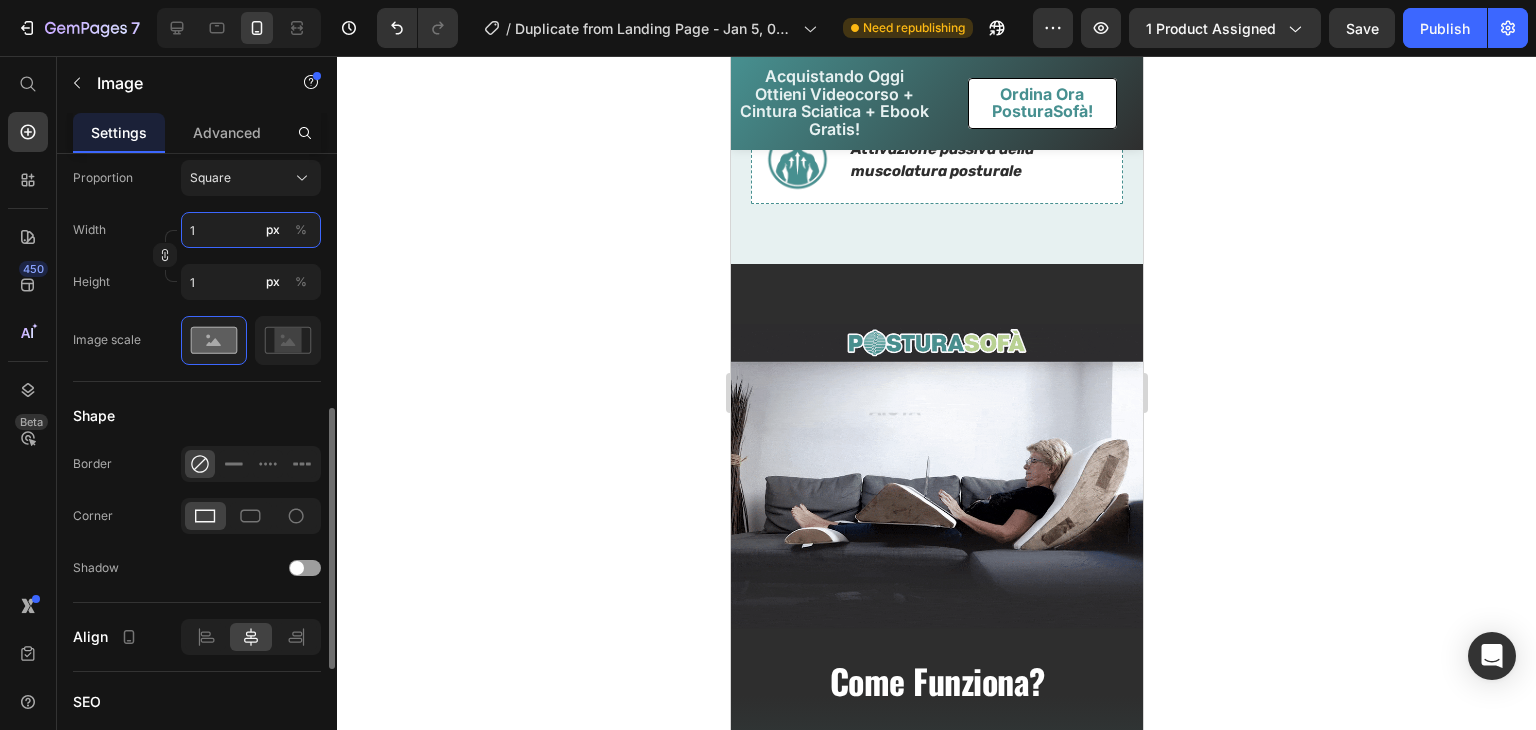 type on "12" 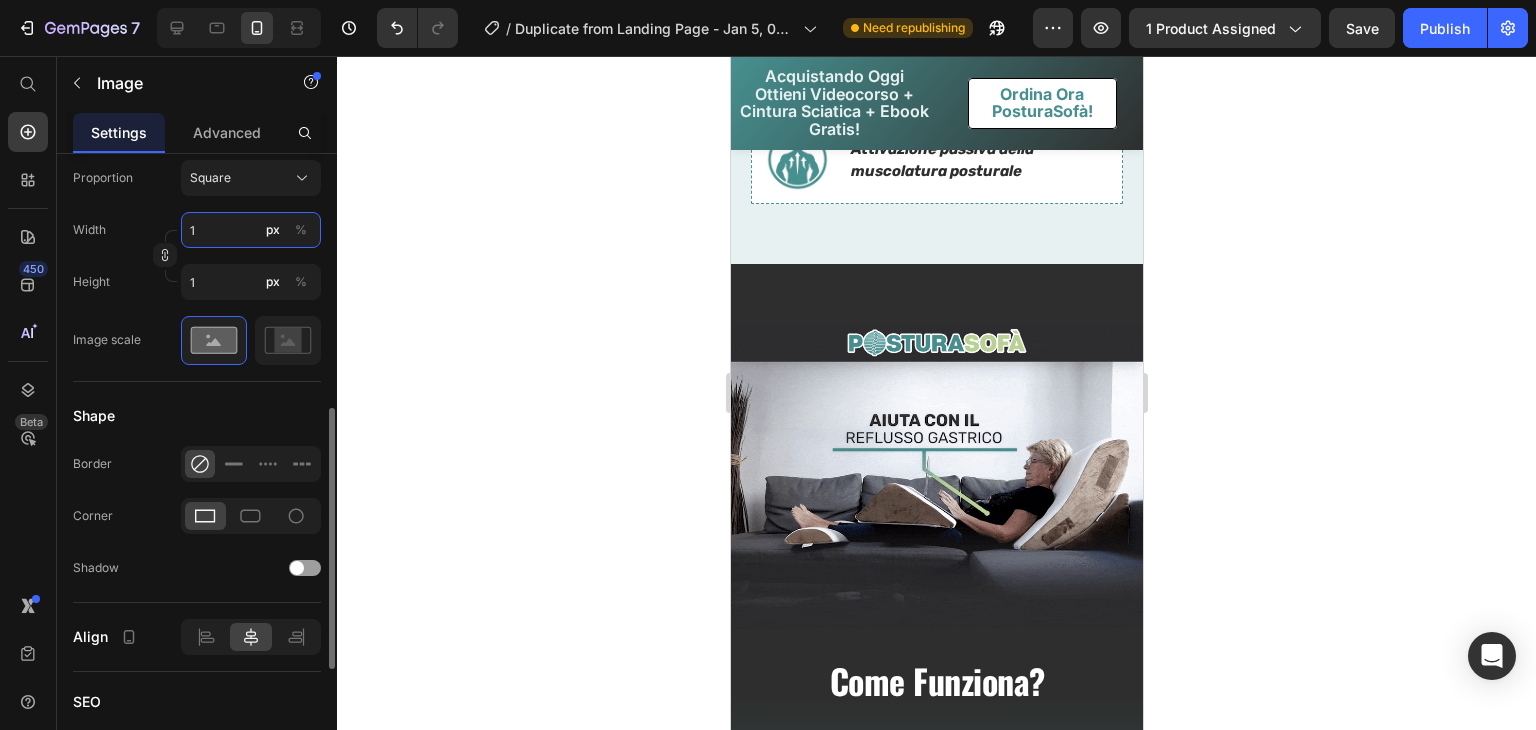 type on "12" 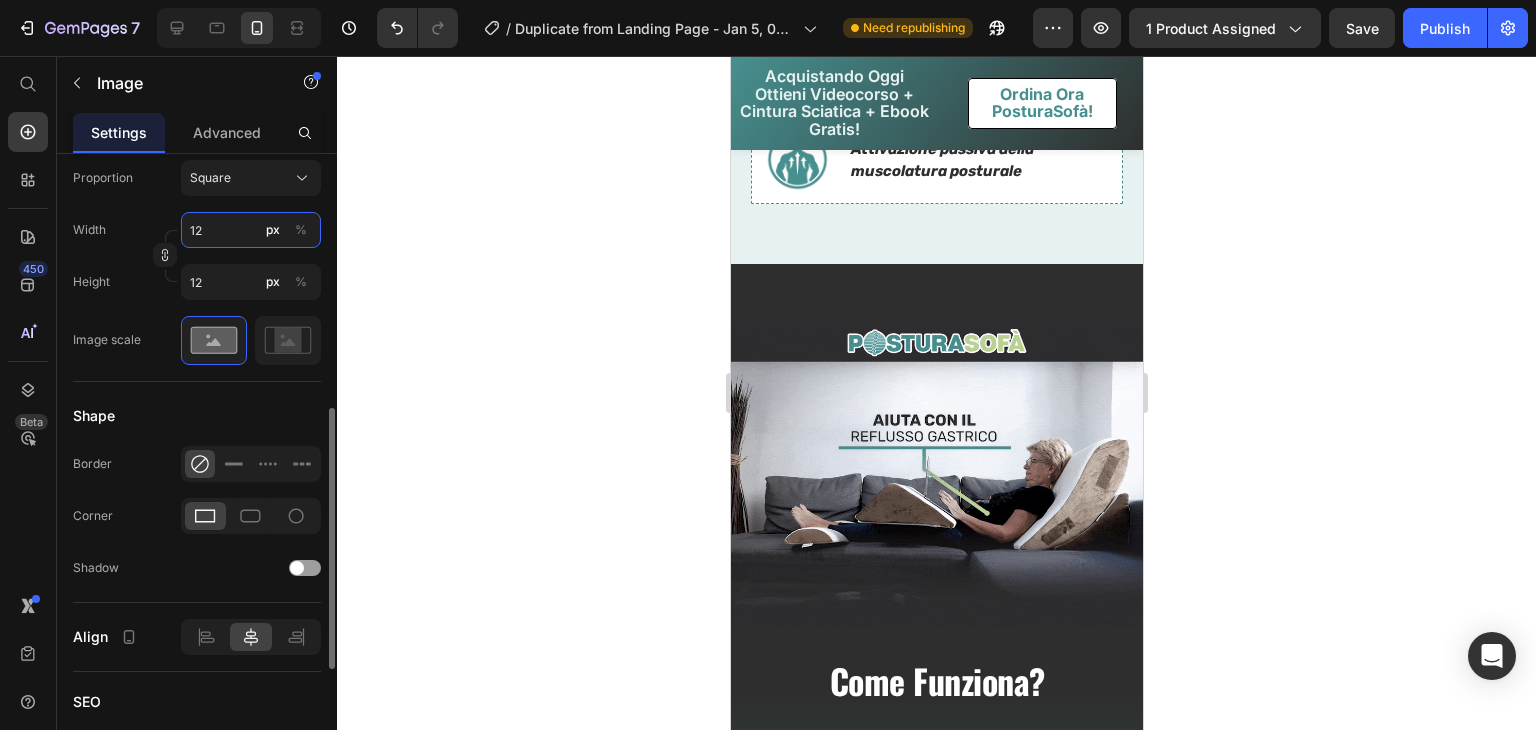 type on "120" 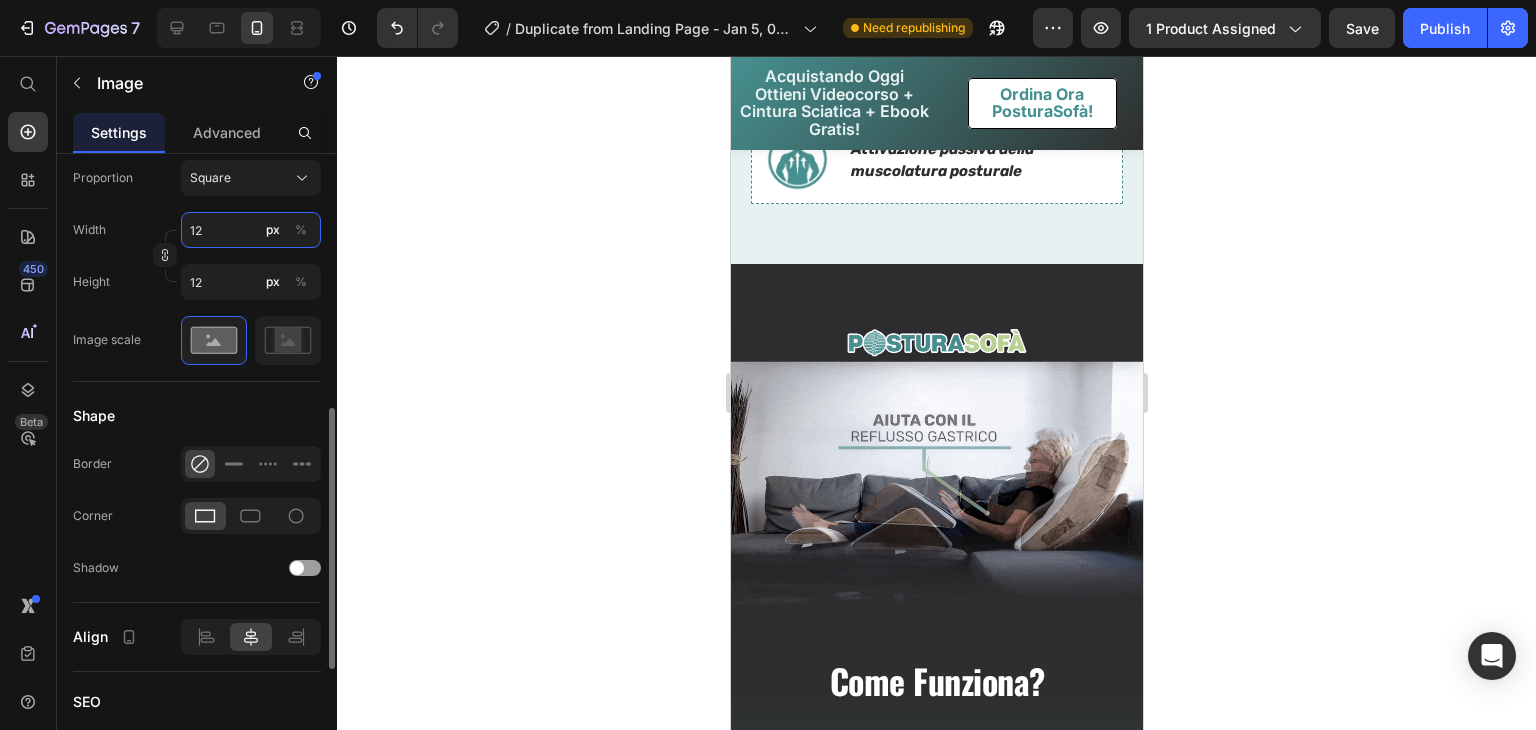 type on "120" 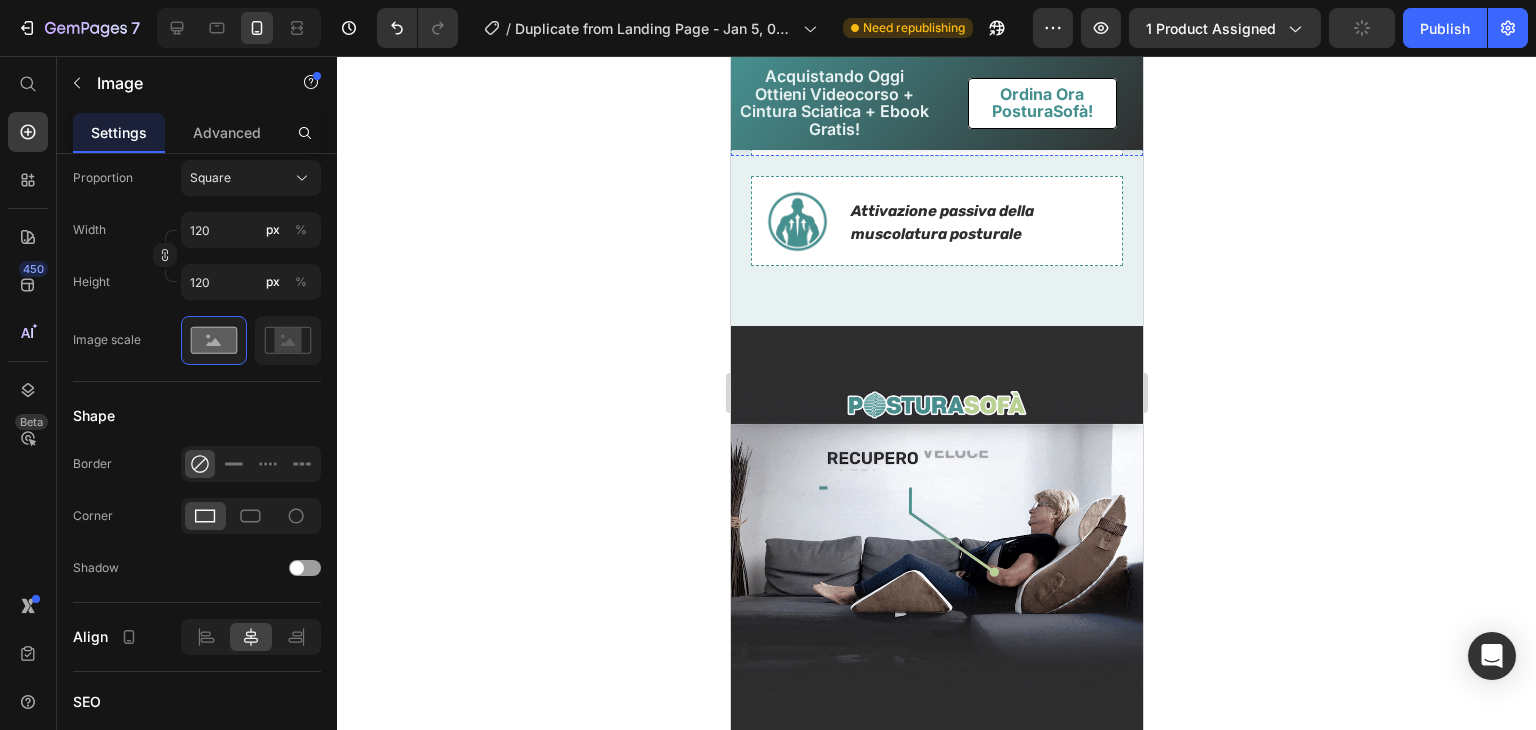click at bounding box center [791, 107] 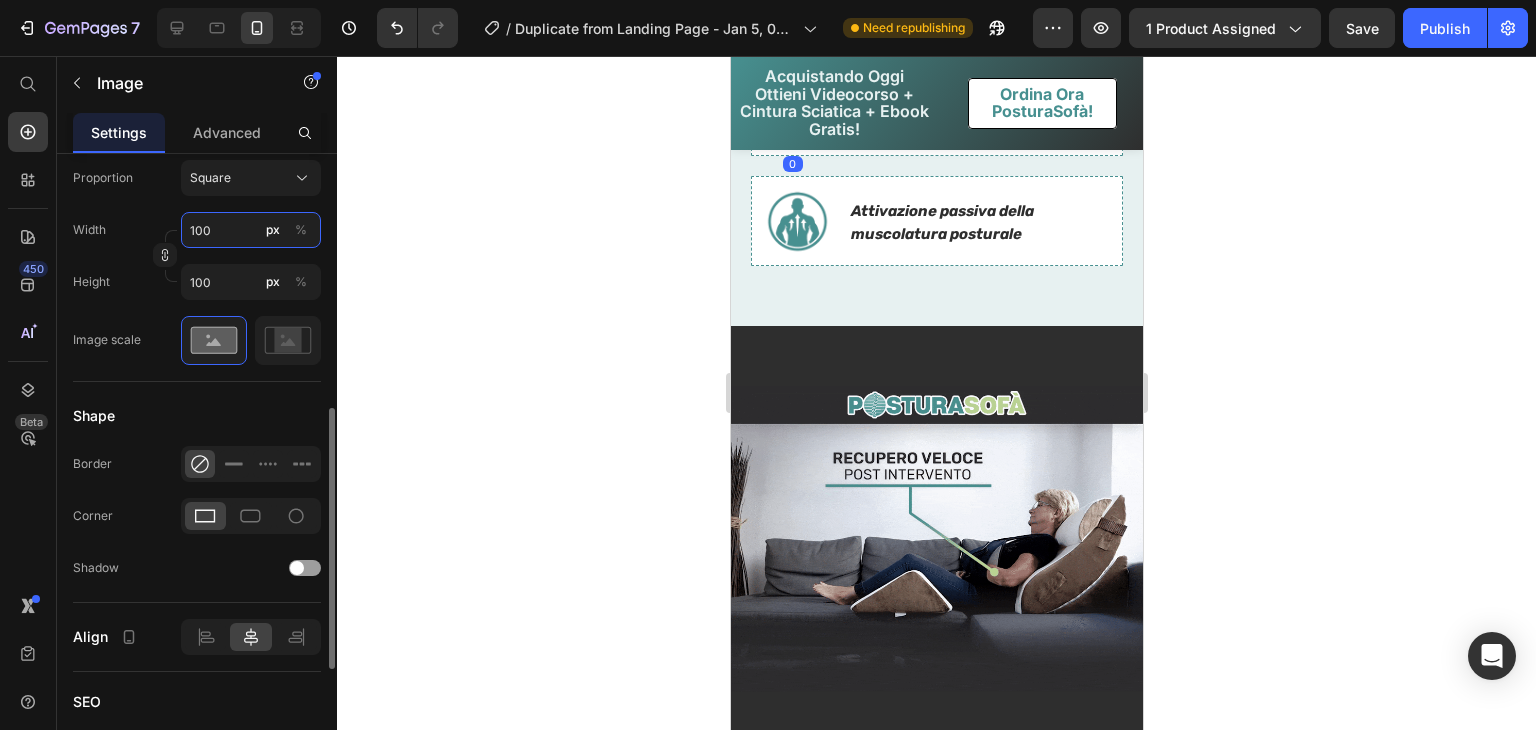 click on "100" at bounding box center [251, 230] 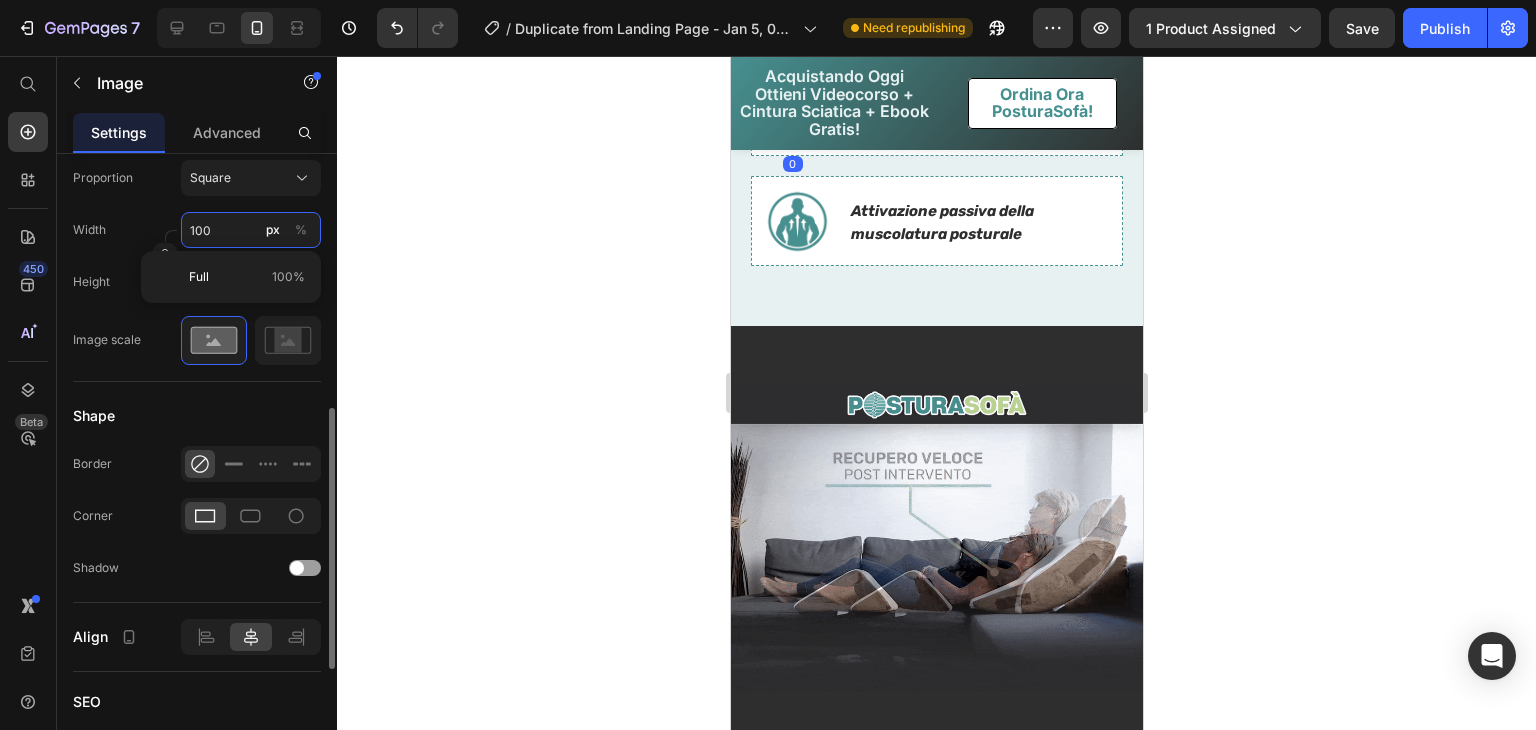 type on "1" 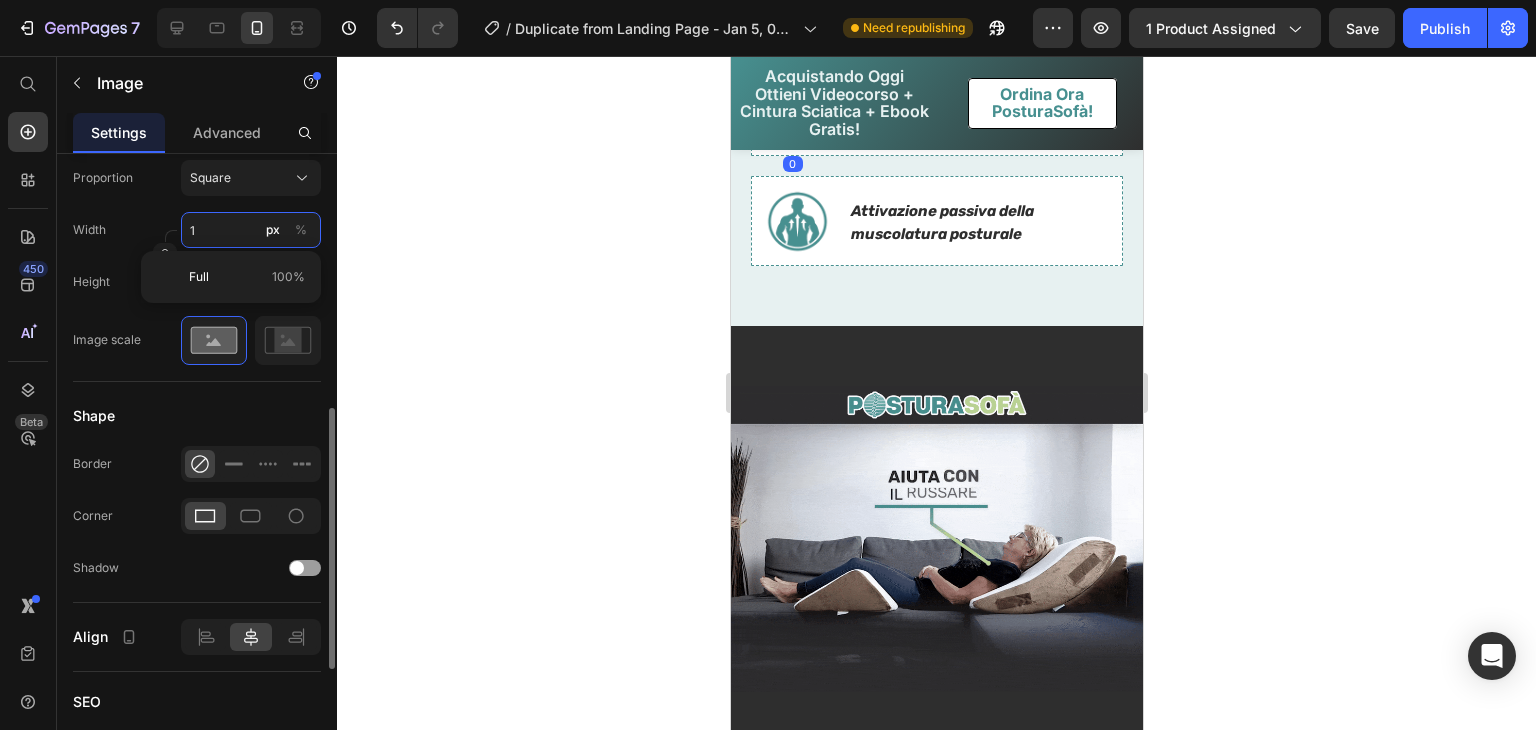 type on "1" 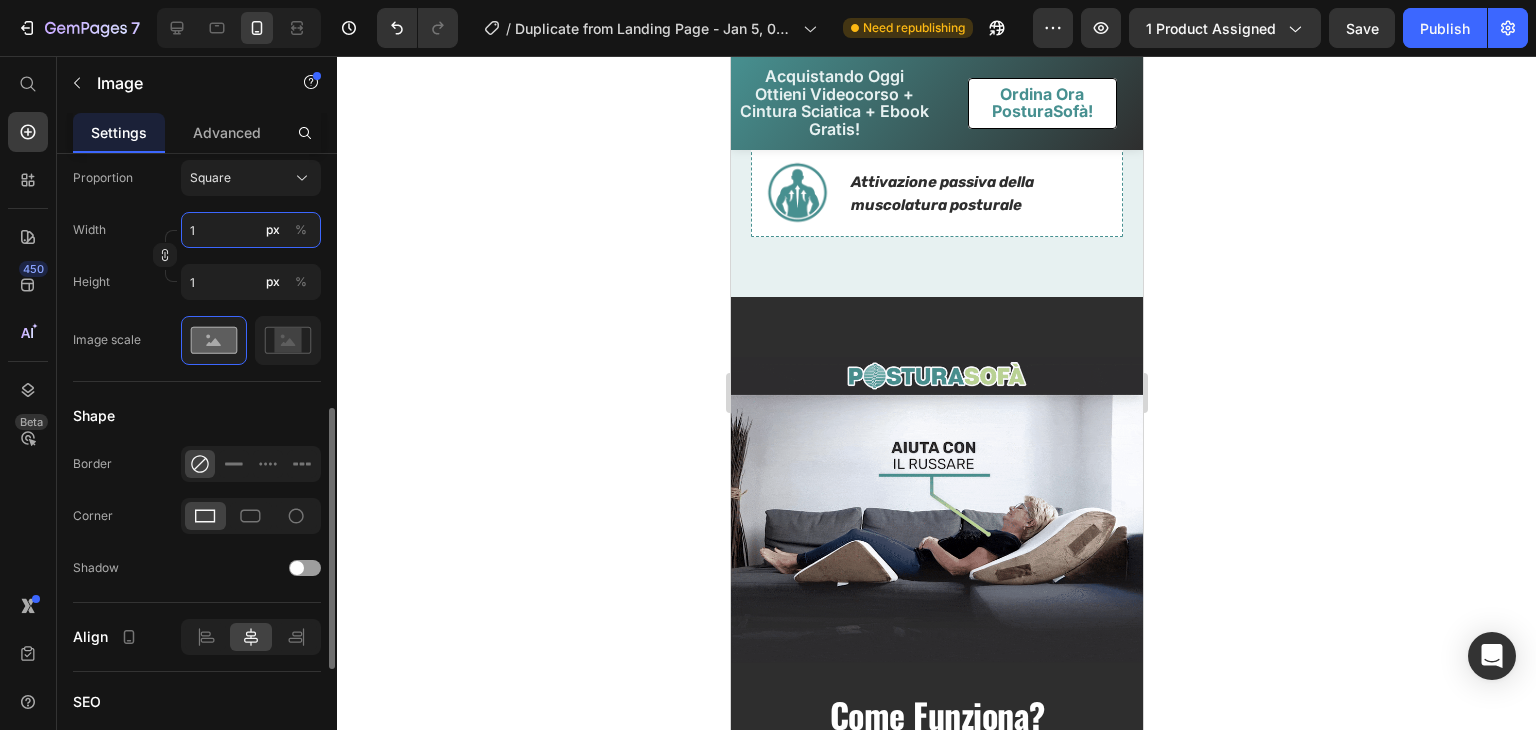 type on "12" 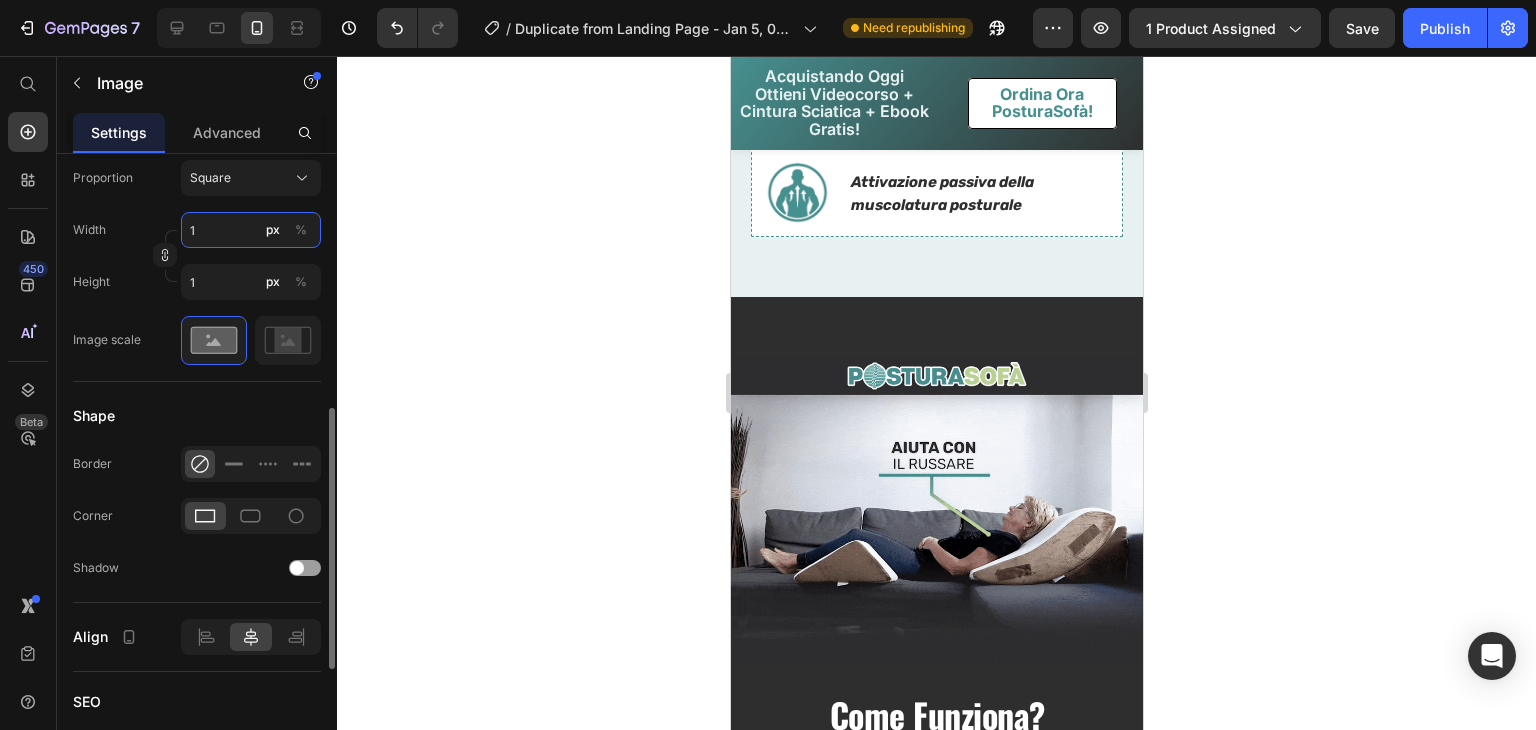 type on "12" 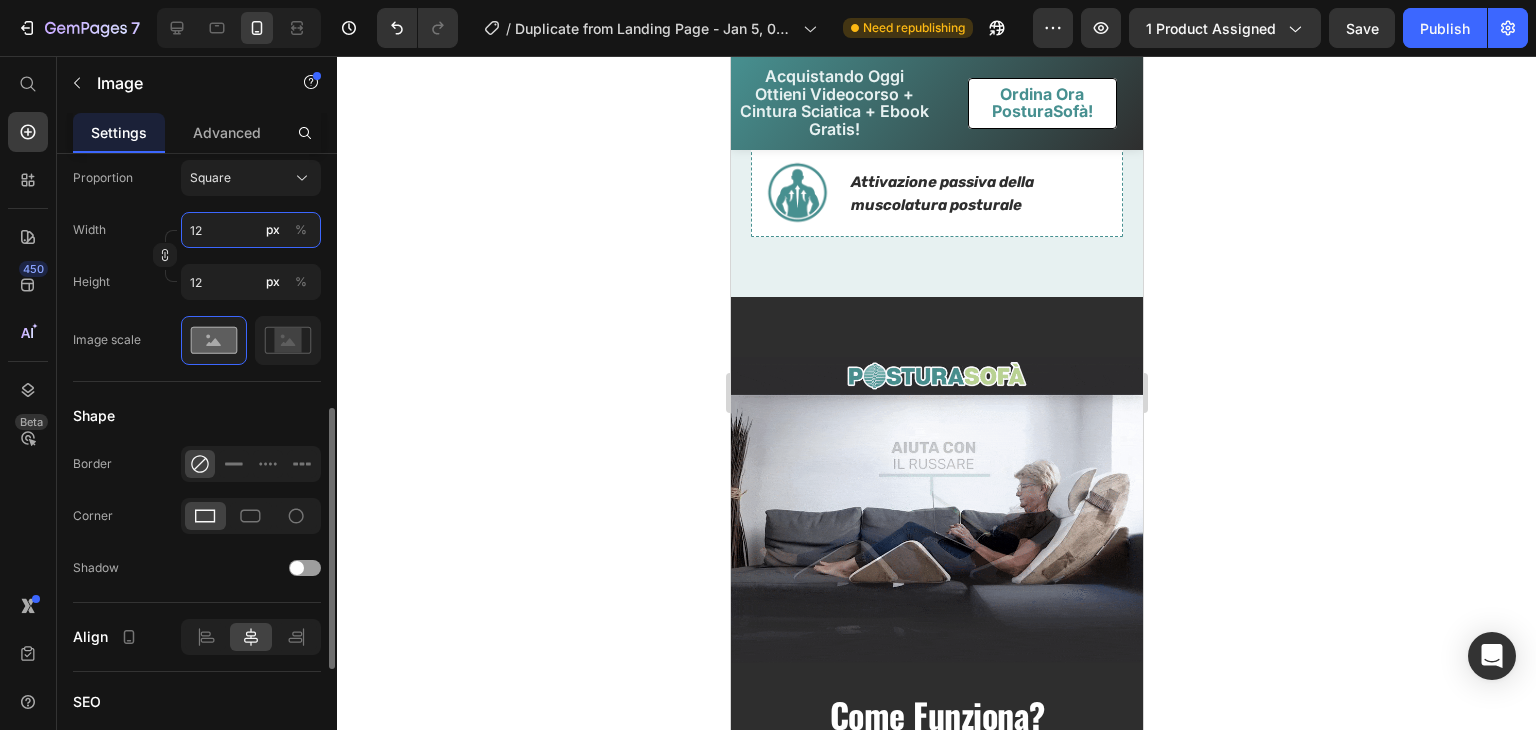 type on "120" 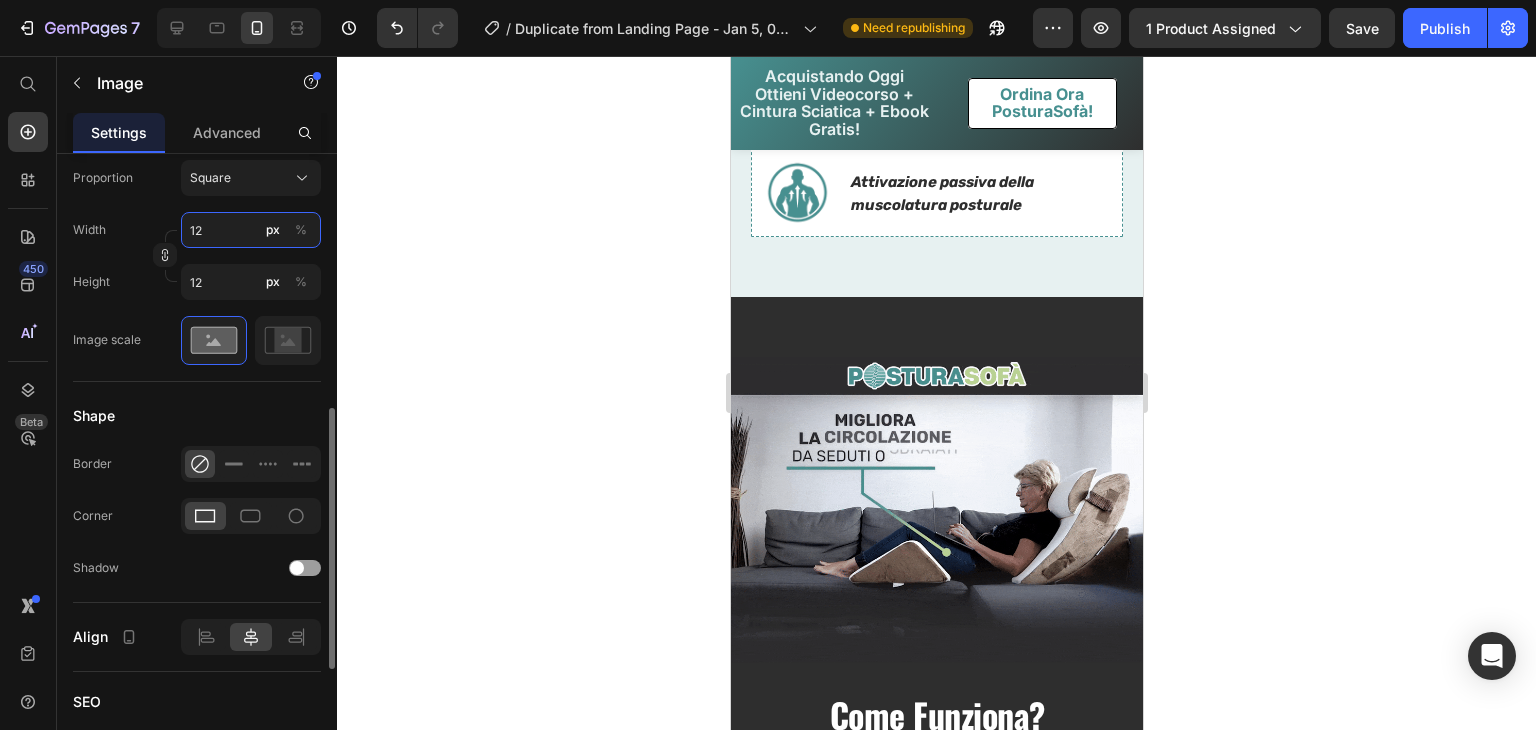 type on "120" 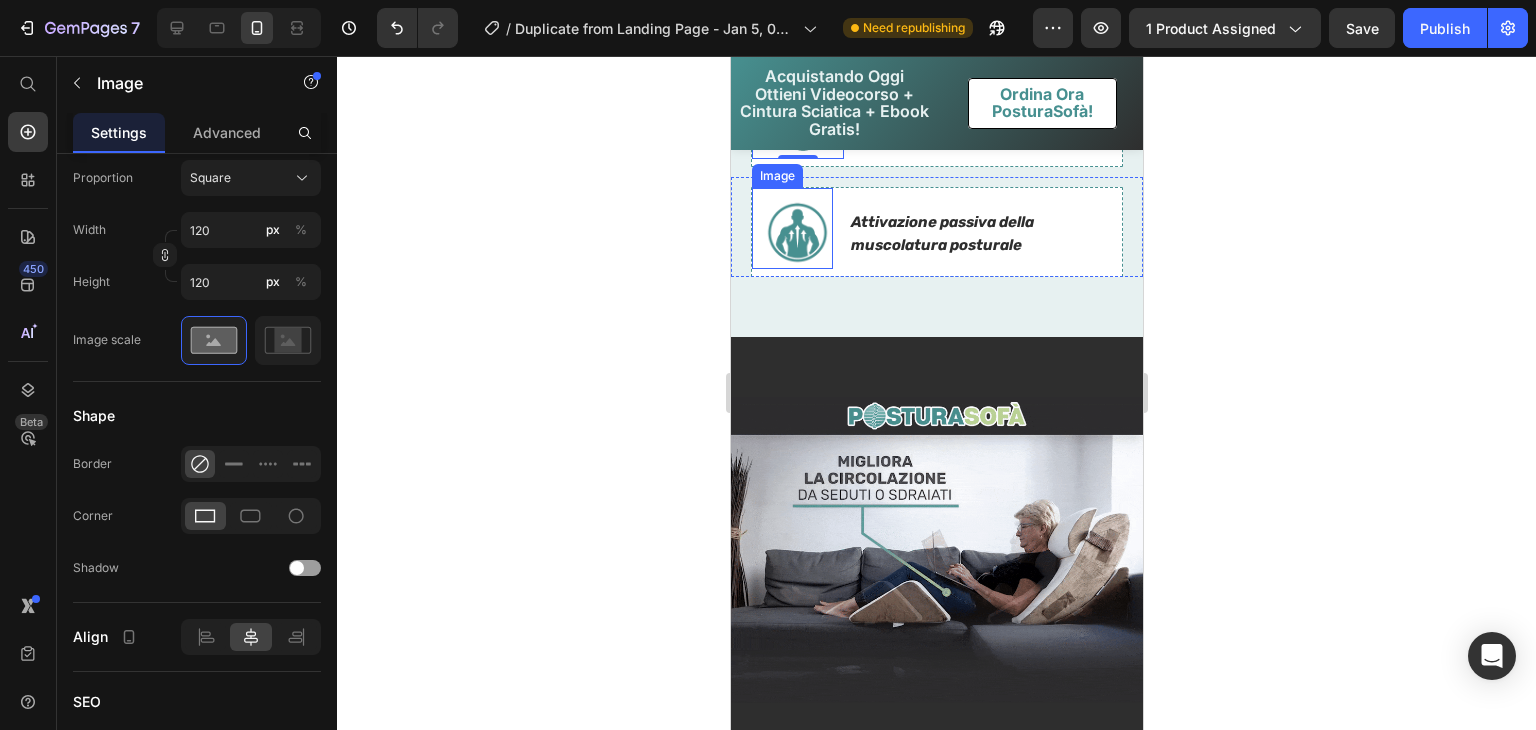 click at bounding box center [791, 228] 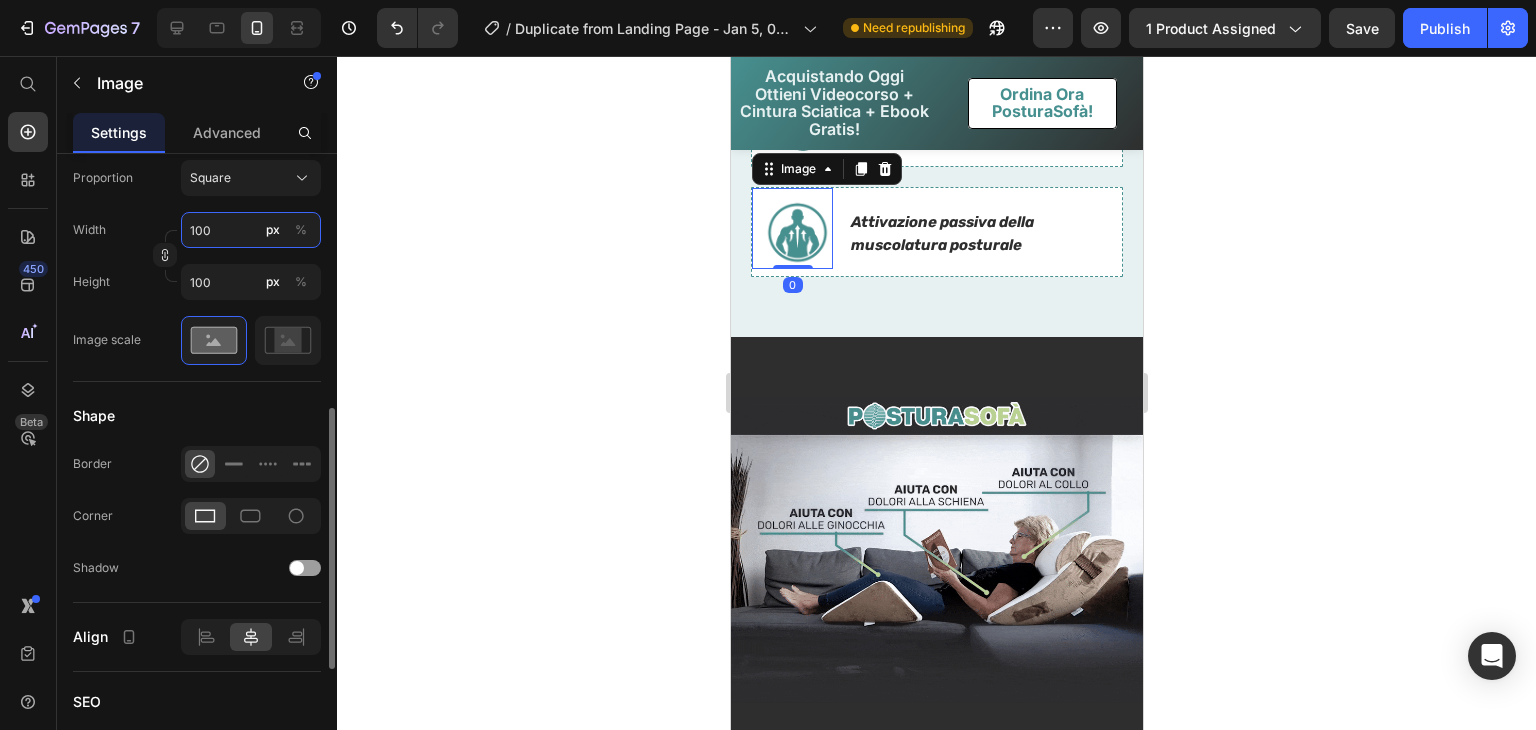 click on "100" at bounding box center [251, 230] 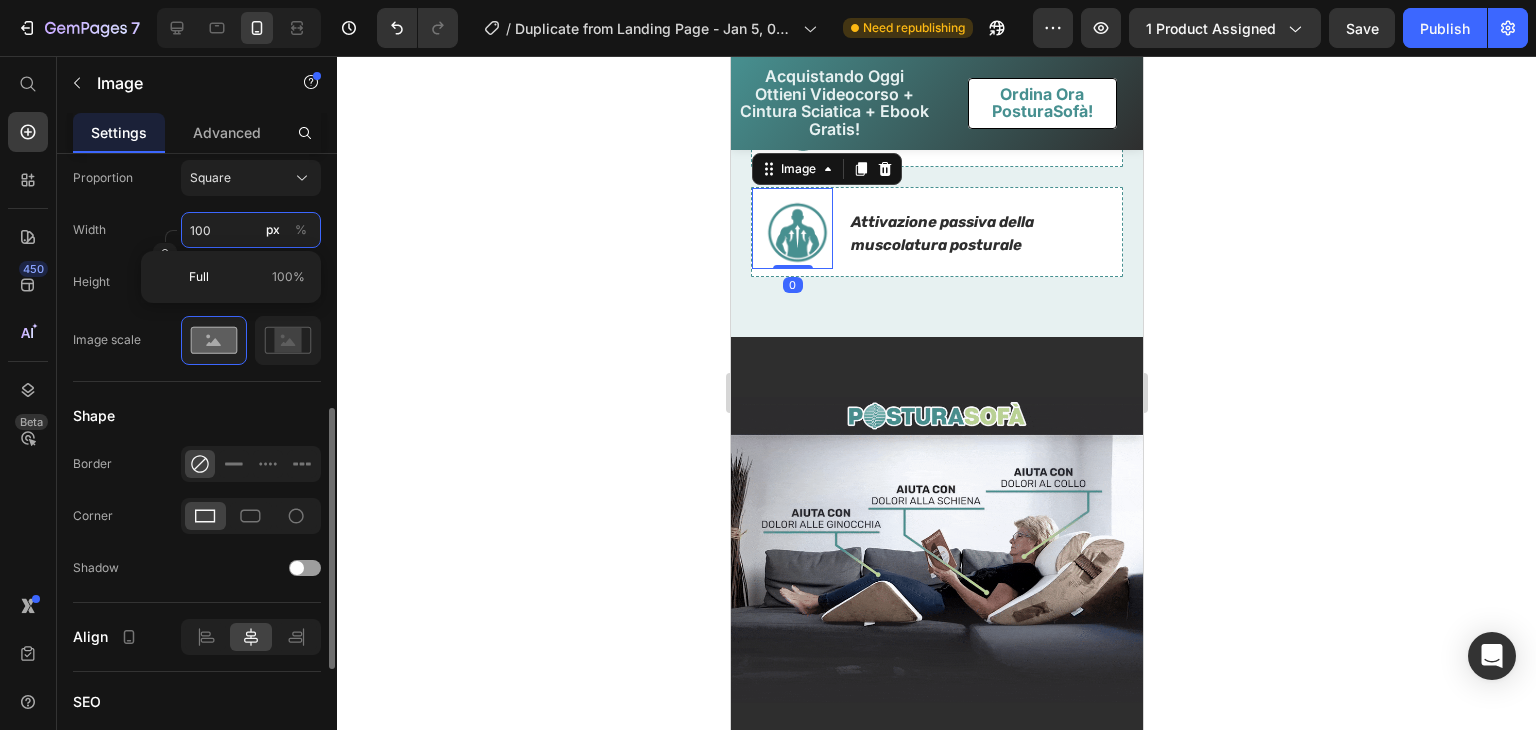 type on "1" 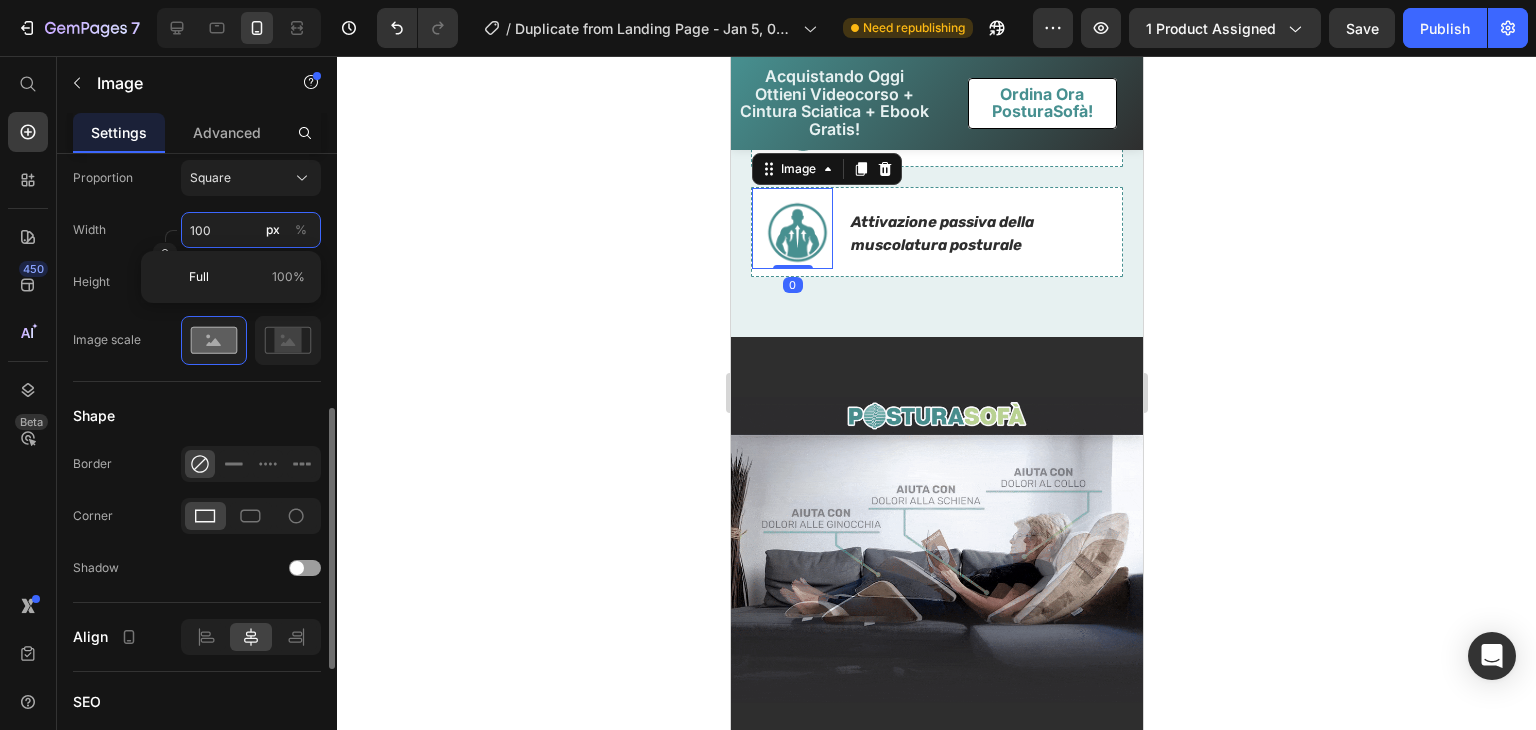 type on "1" 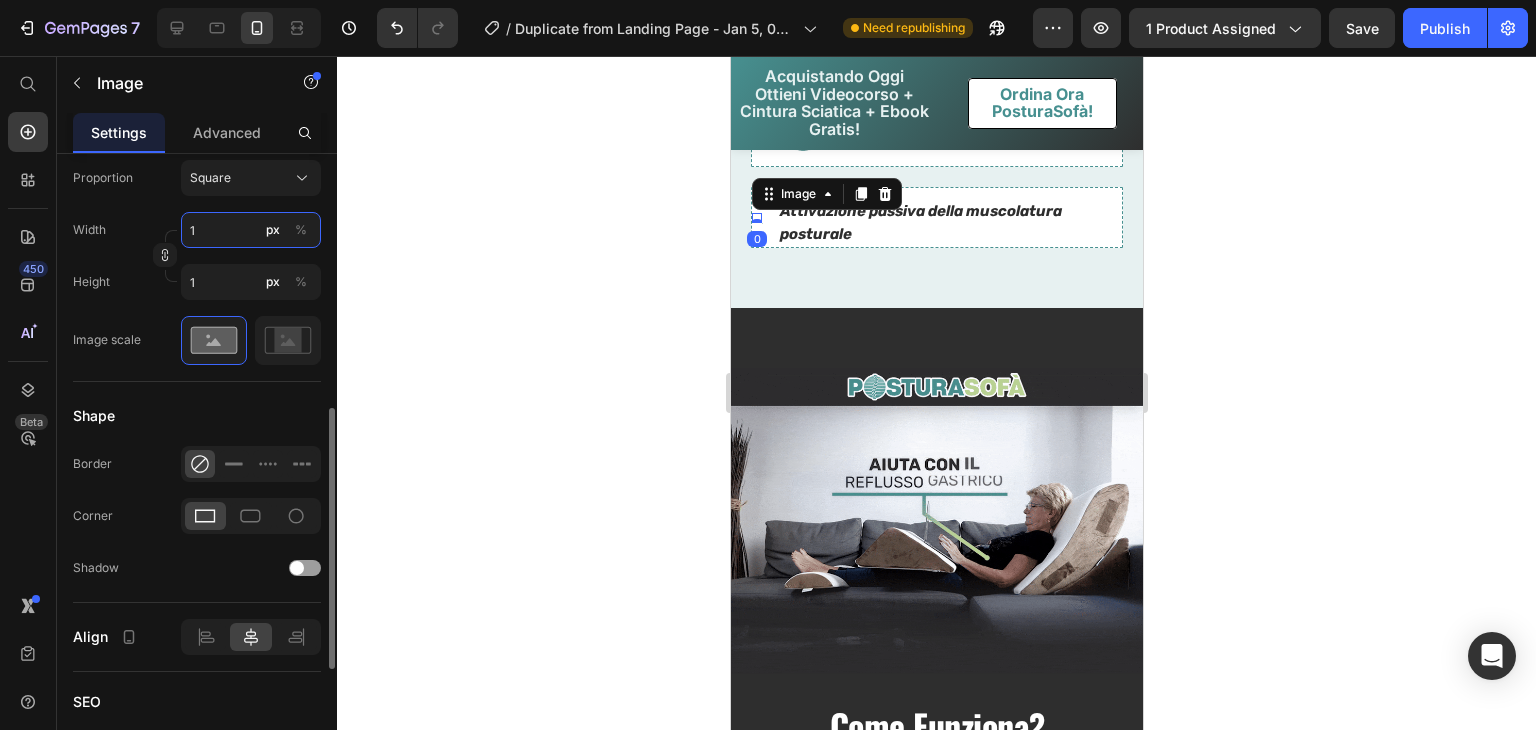 type on "12" 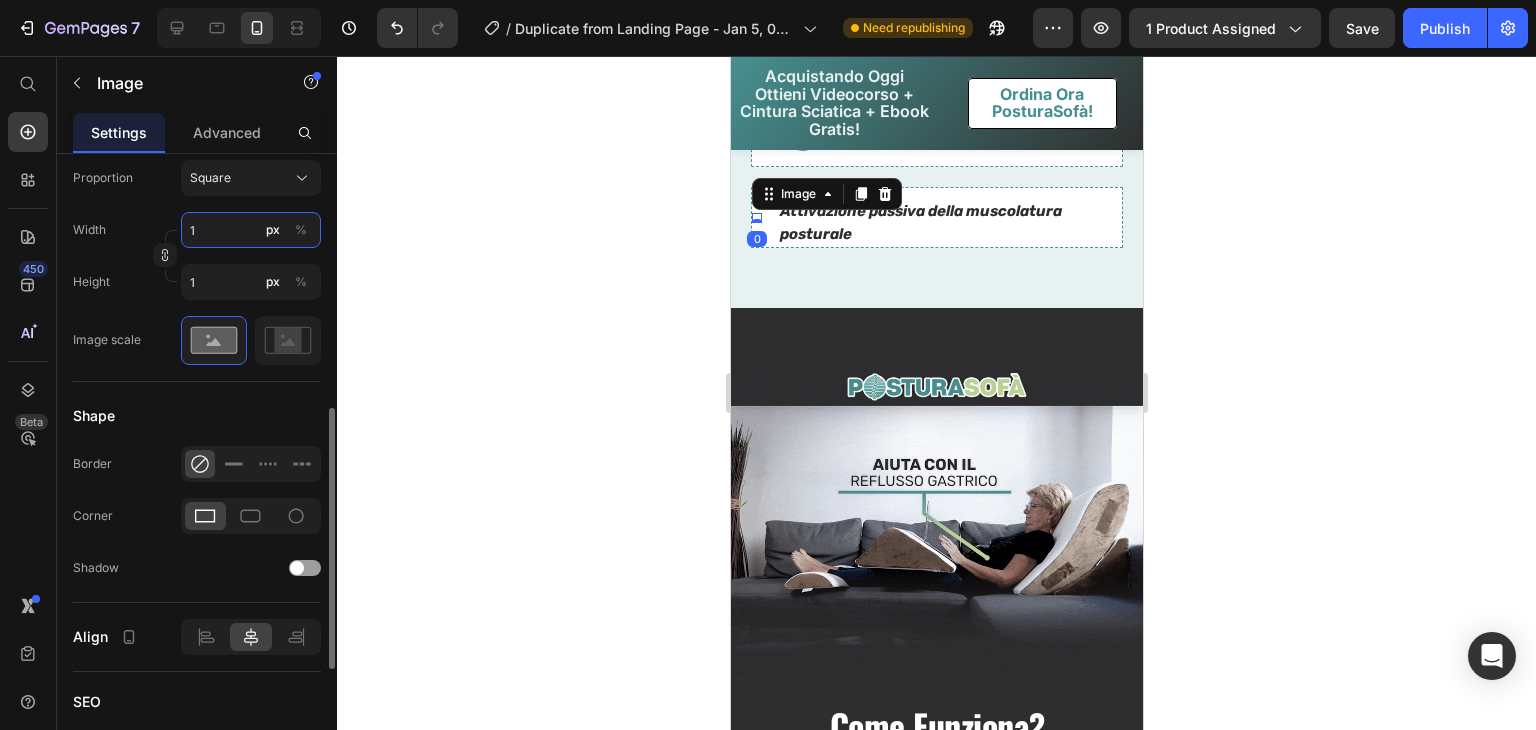 type on "12" 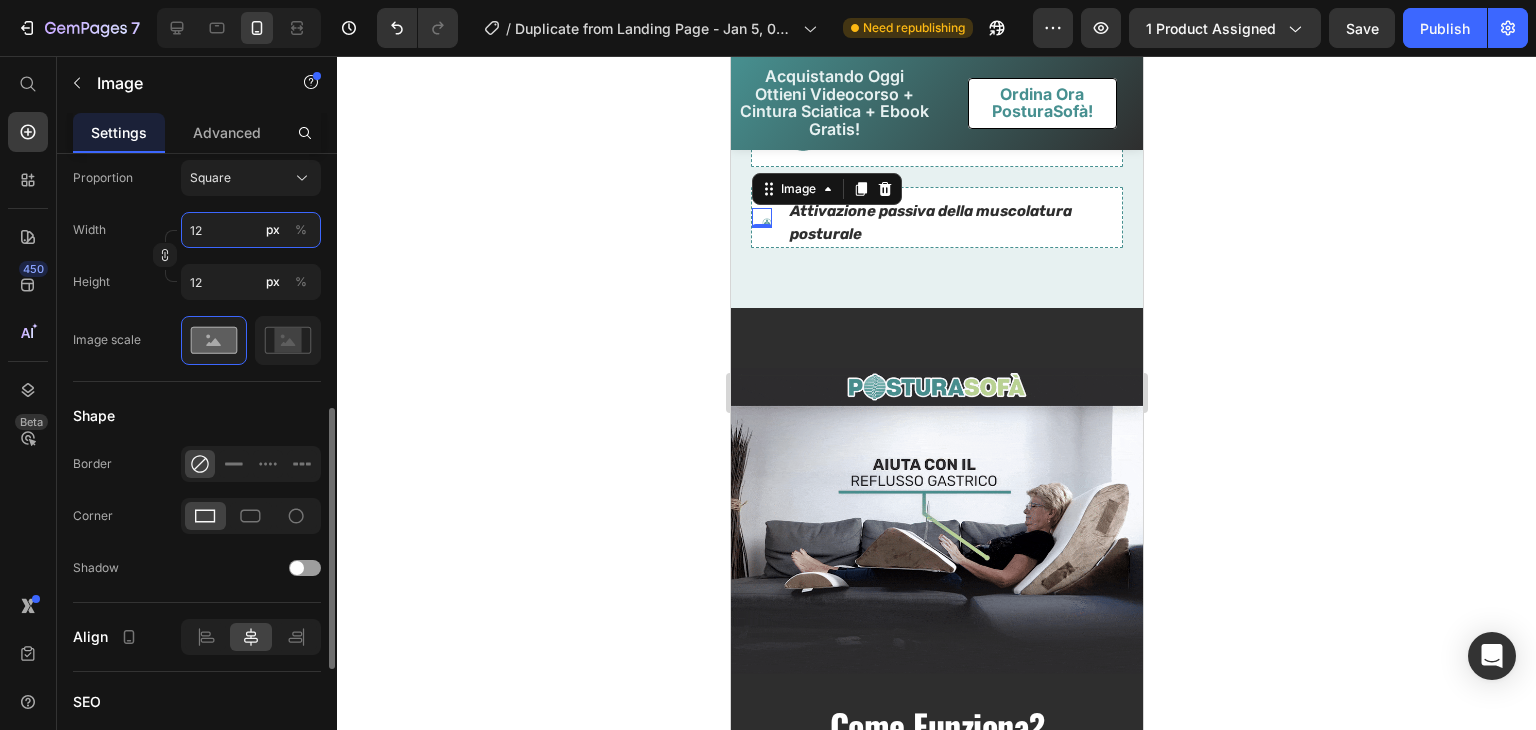 type on "120" 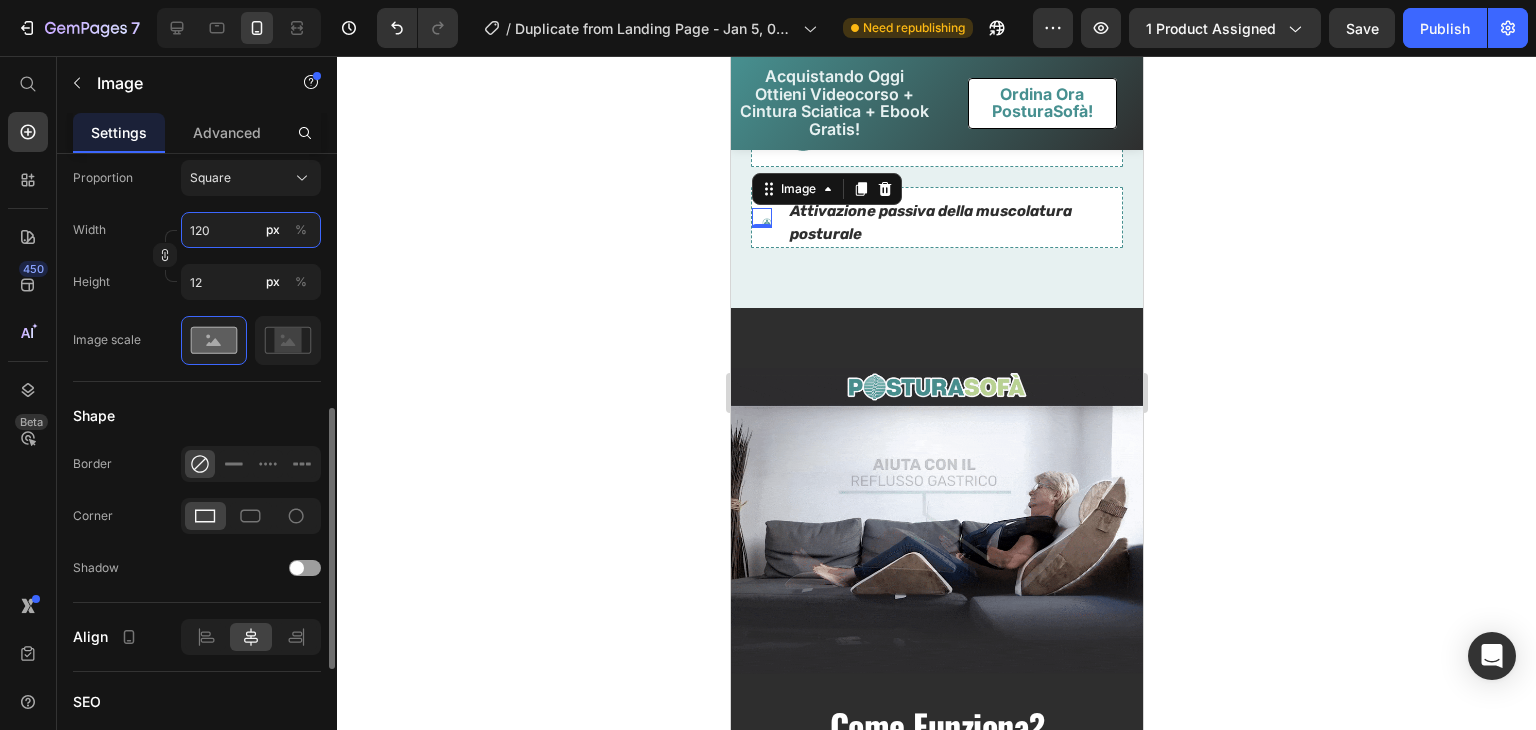 type on "120" 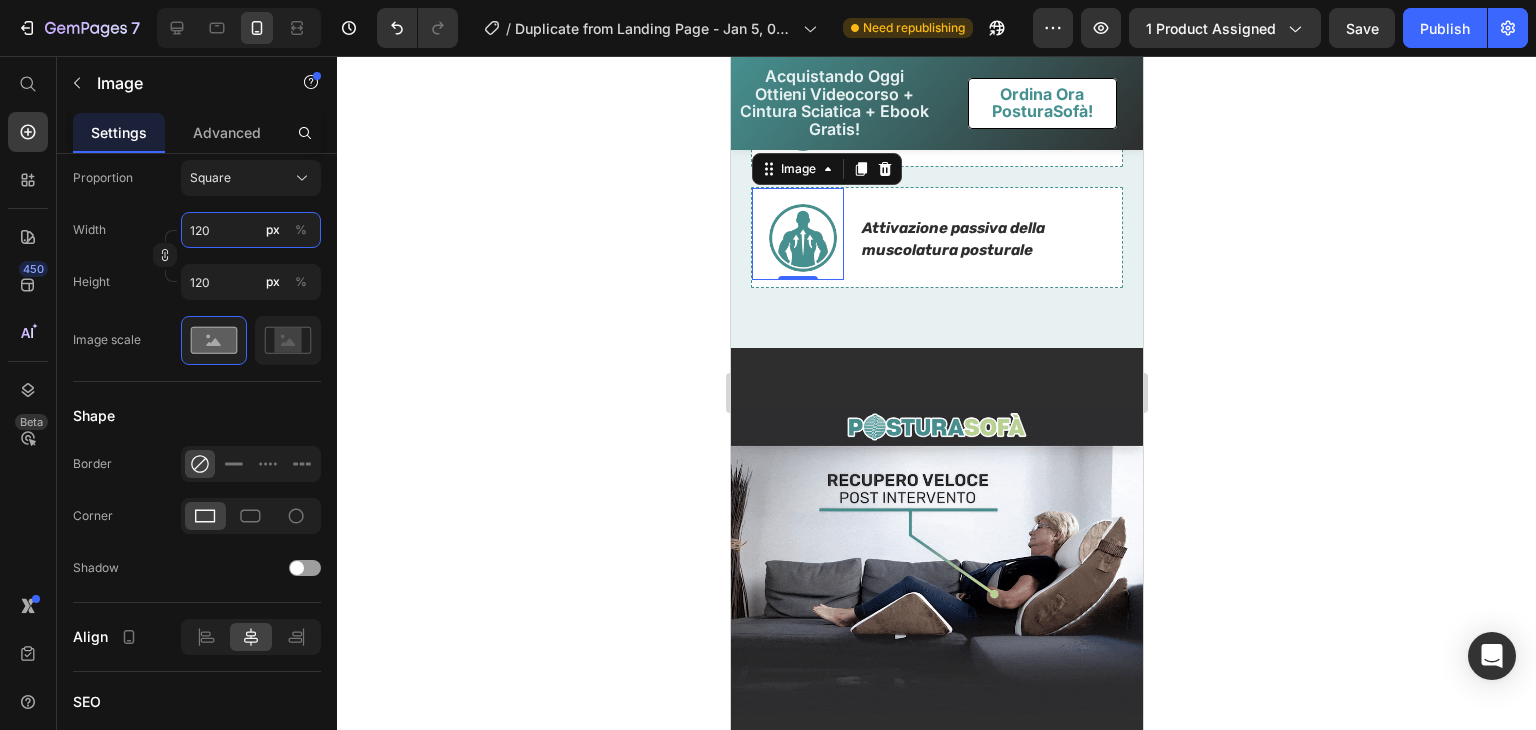 type on "120" 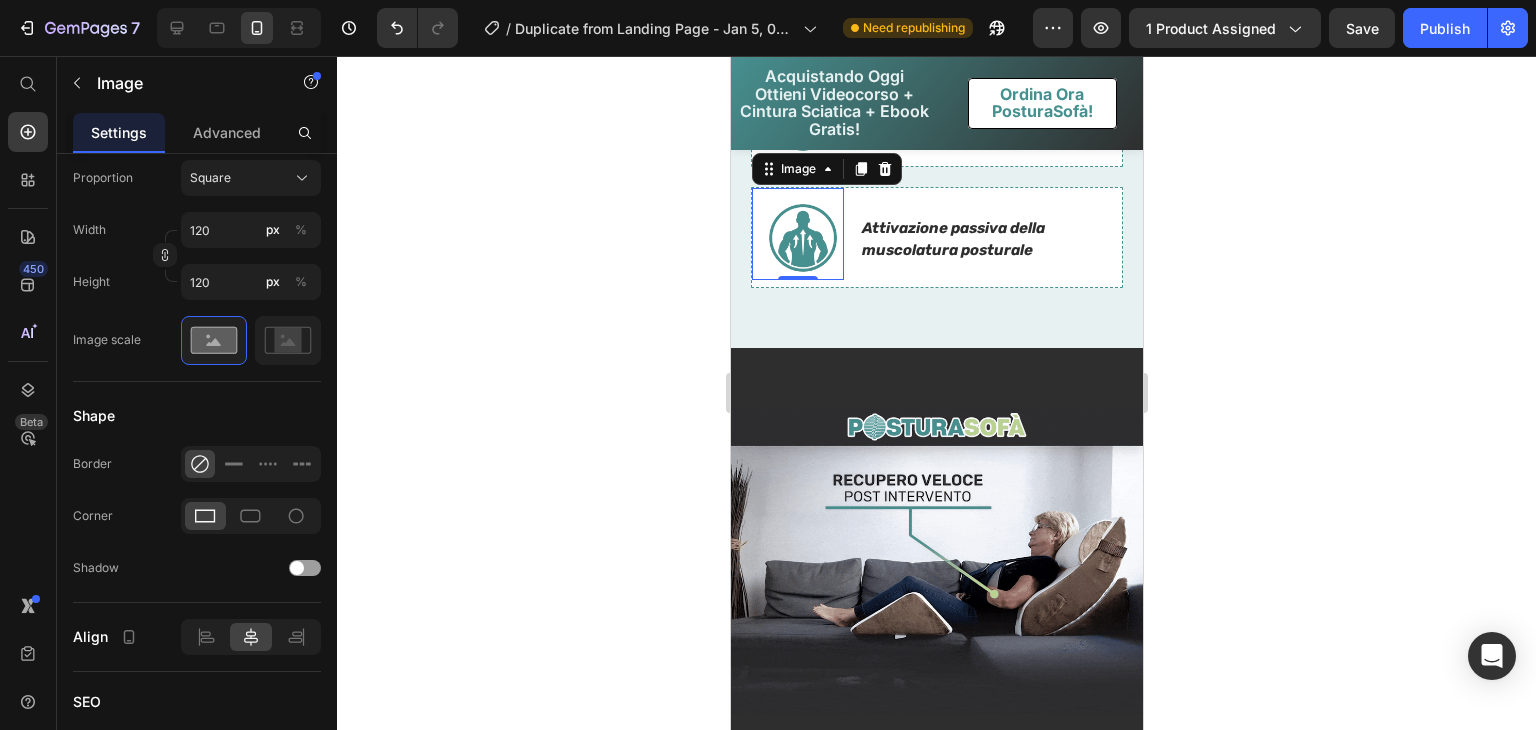 click 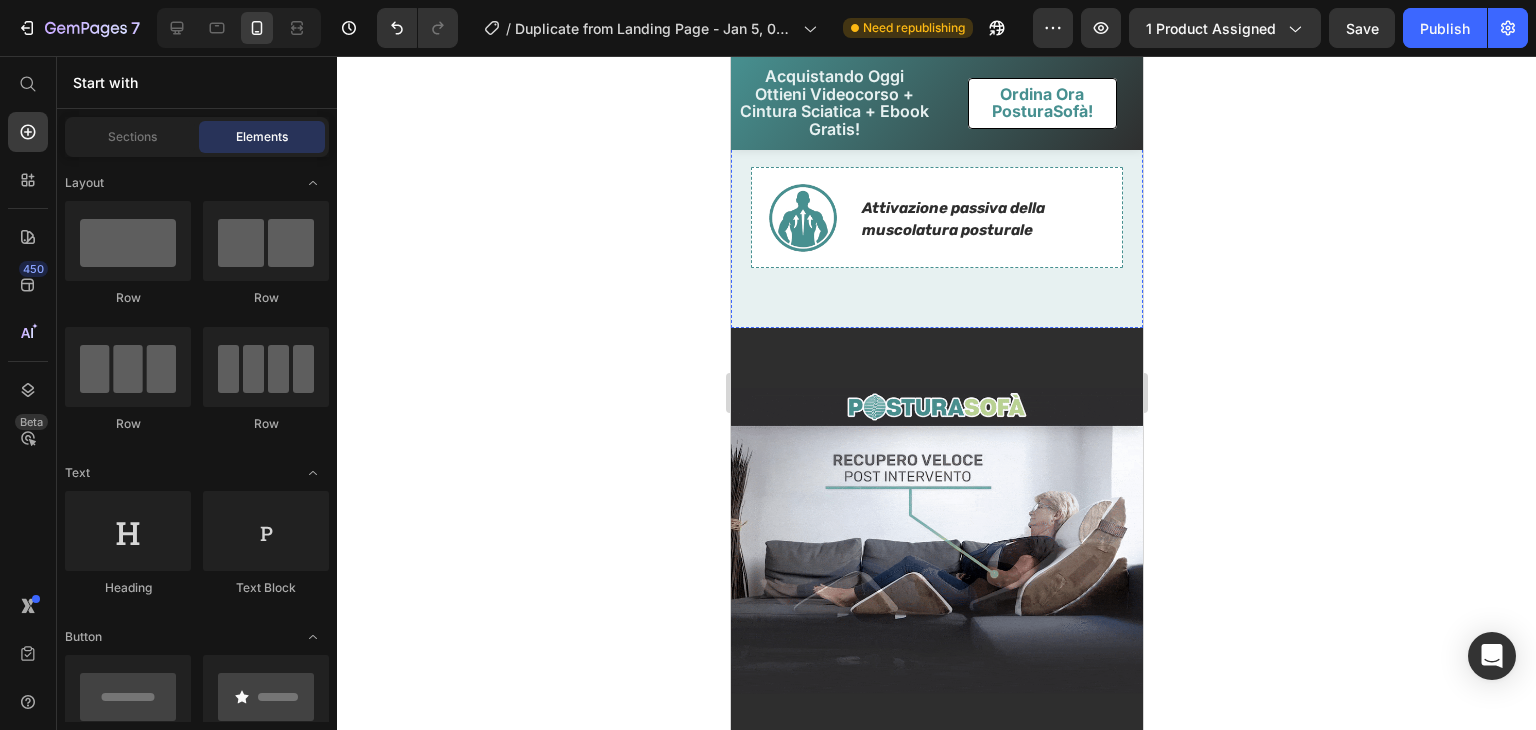 scroll, scrollTop: 3674, scrollLeft: 0, axis: vertical 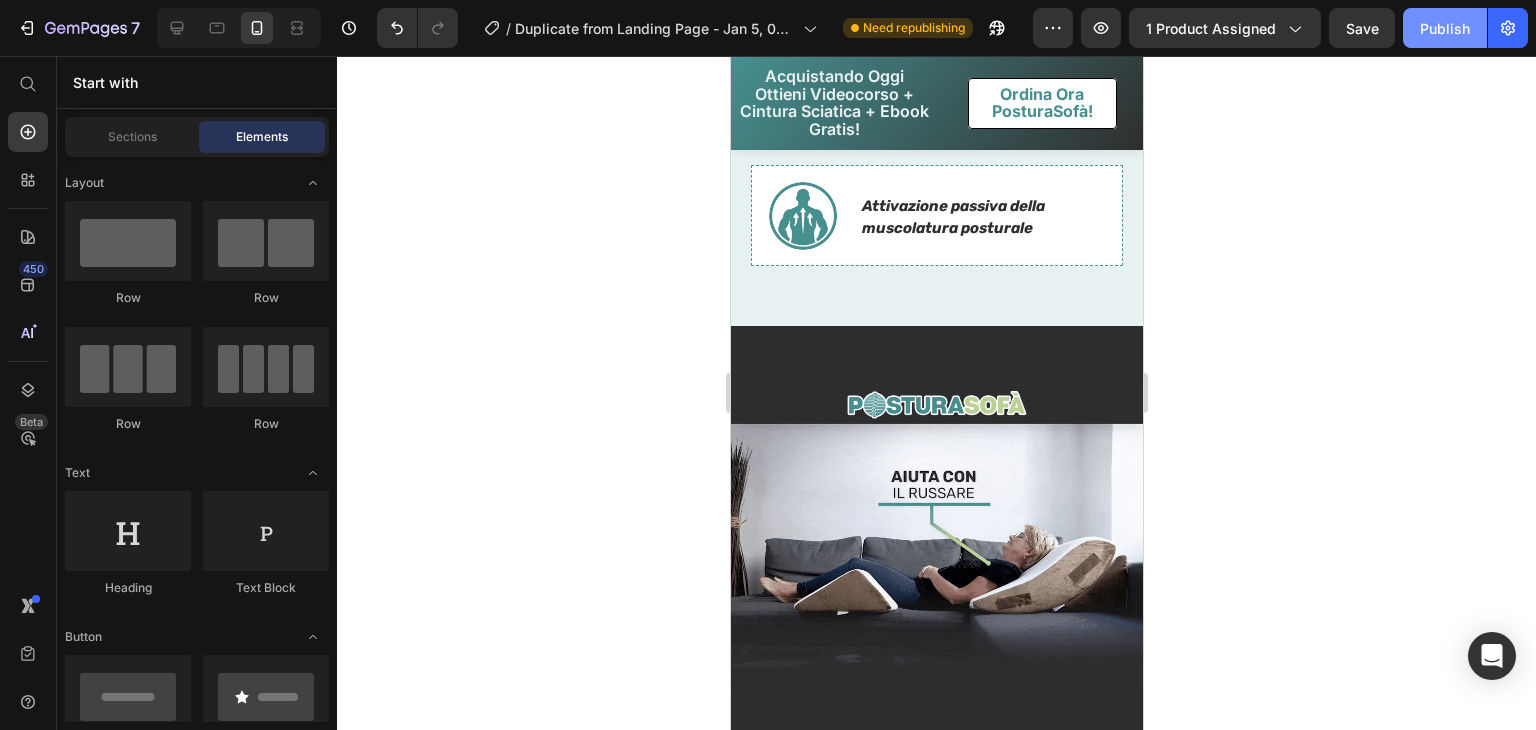 click on "Publish" at bounding box center (1445, 28) 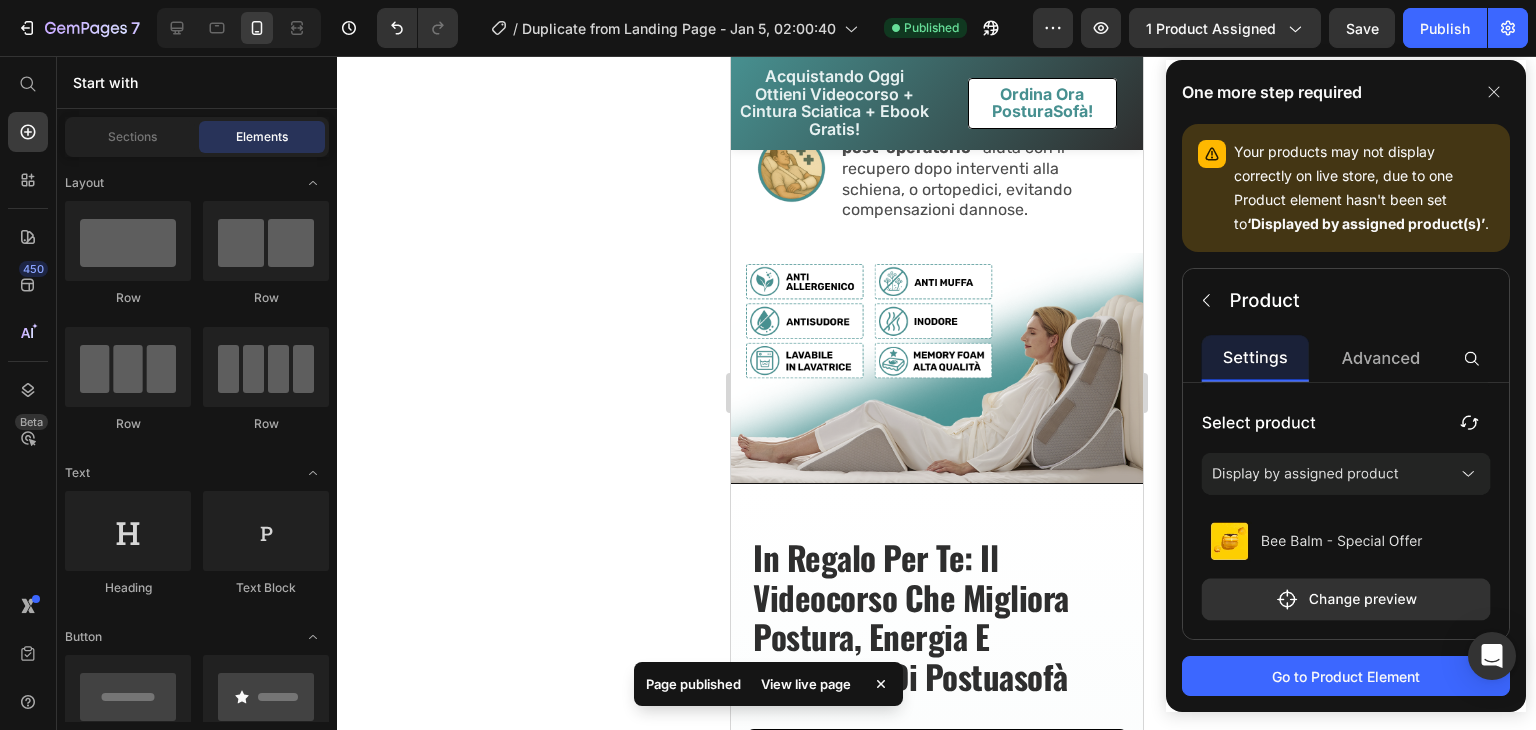 scroll, scrollTop: 6238, scrollLeft: 0, axis: vertical 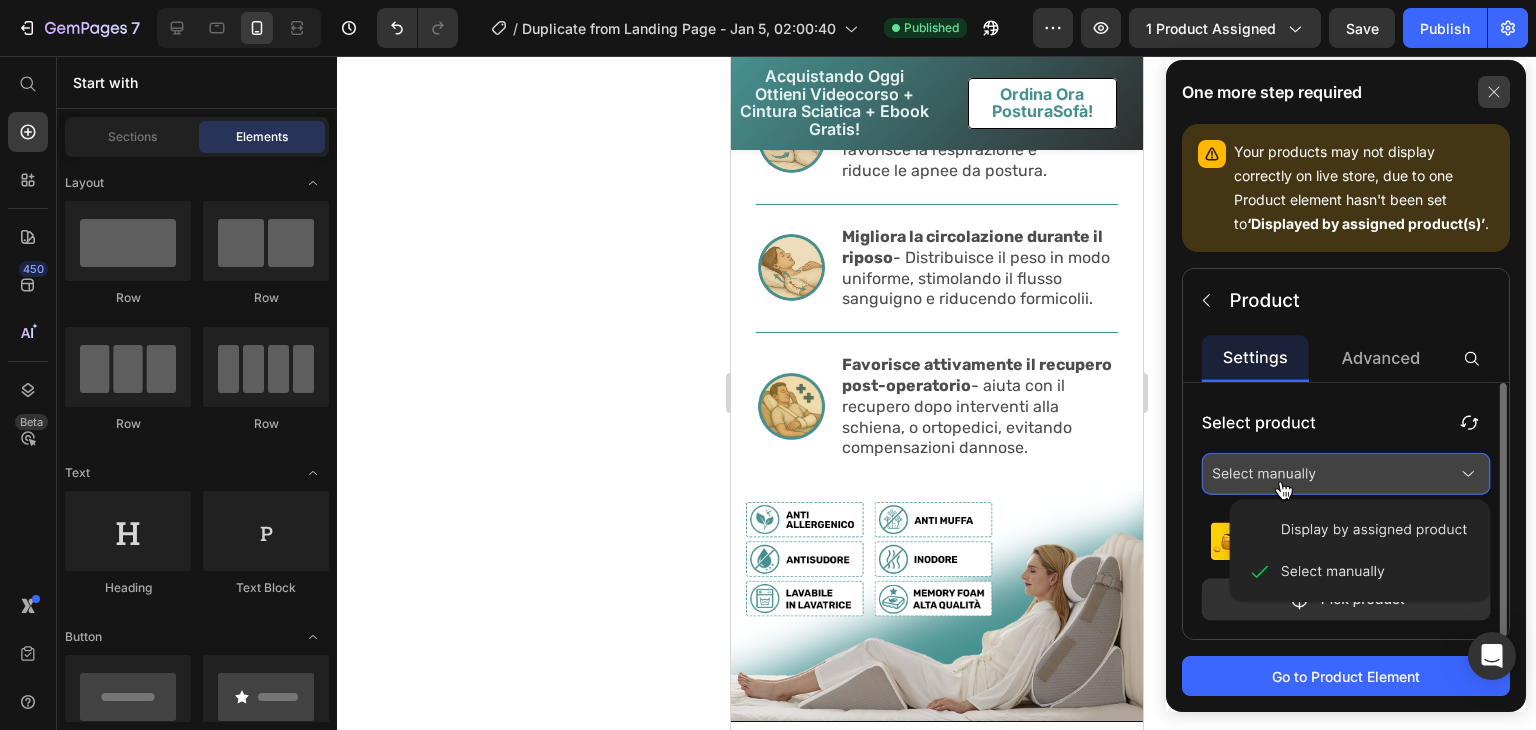 click 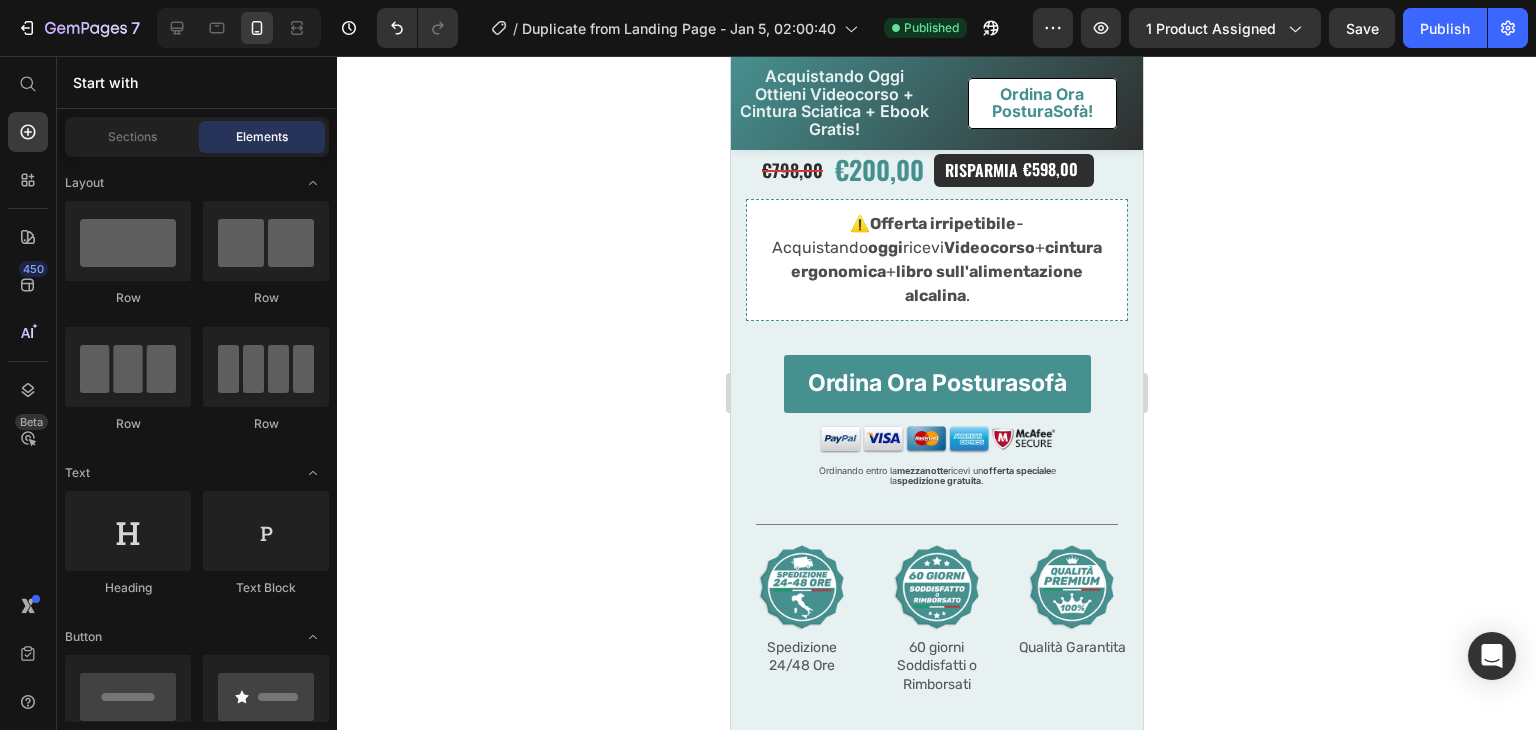 scroll, scrollTop: 11668, scrollLeft: 0, axis: vertical 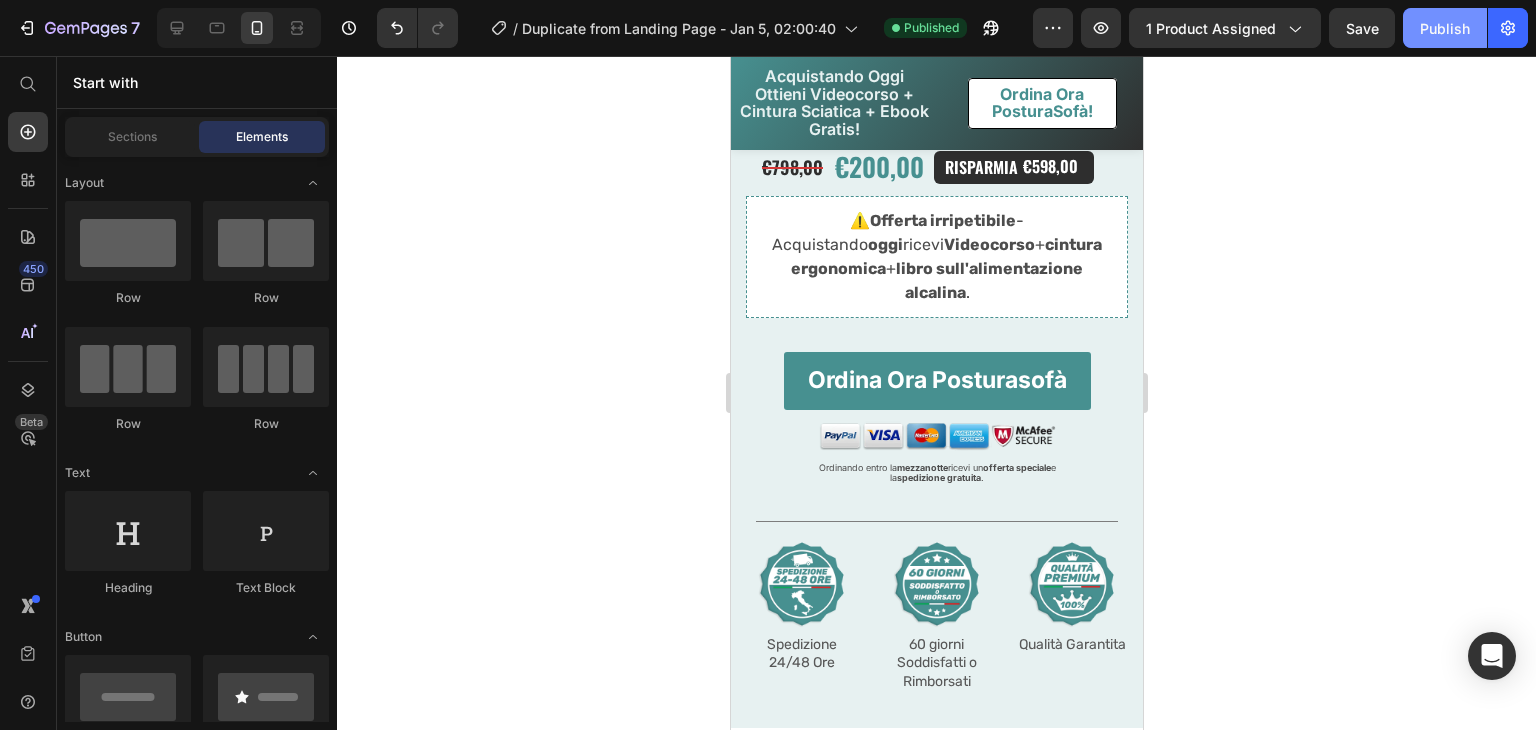 click on "Publish" at bounding box center (1445, 28) 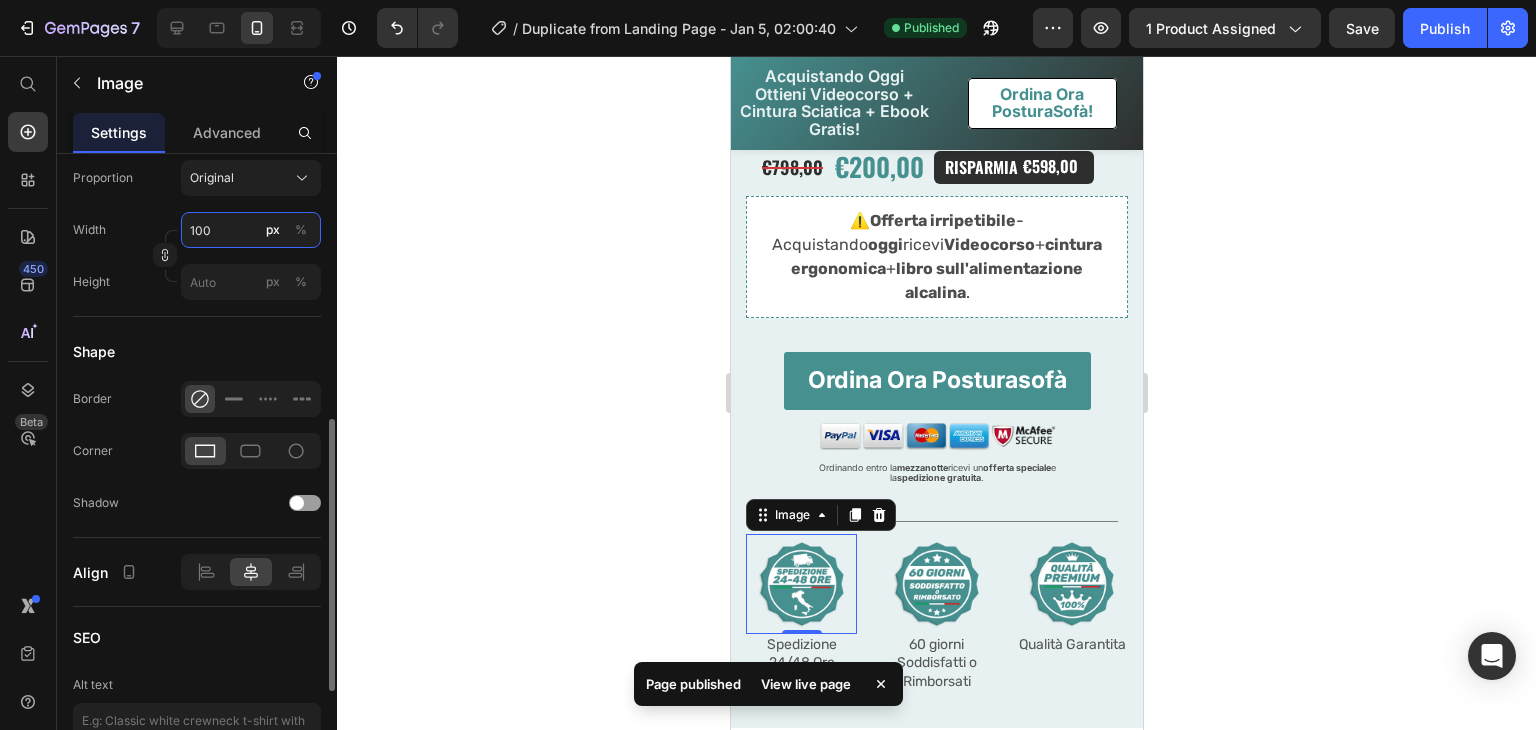 click on "100" at bounding box center (251, 230) 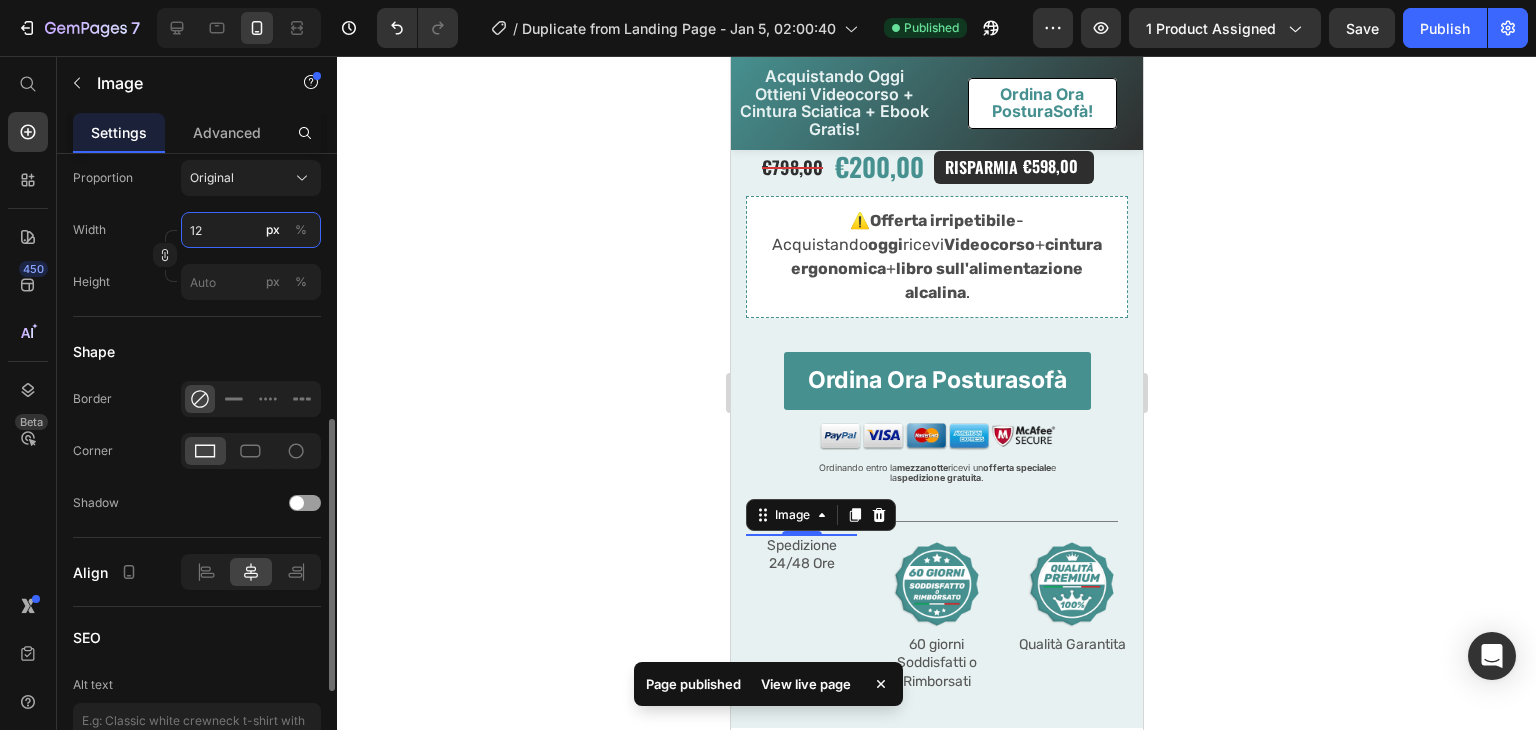 type on "120" 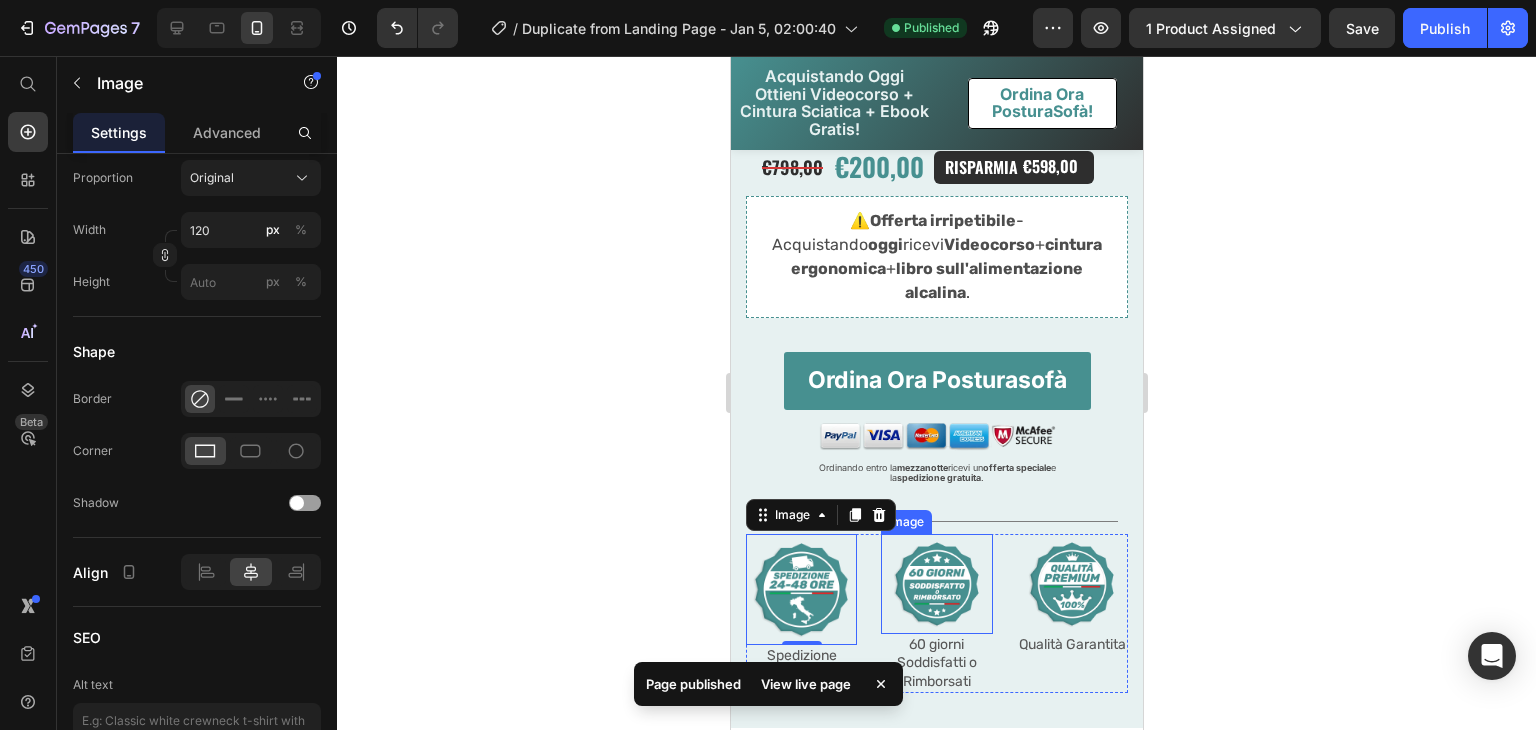 click at bounding box center (935, 584) 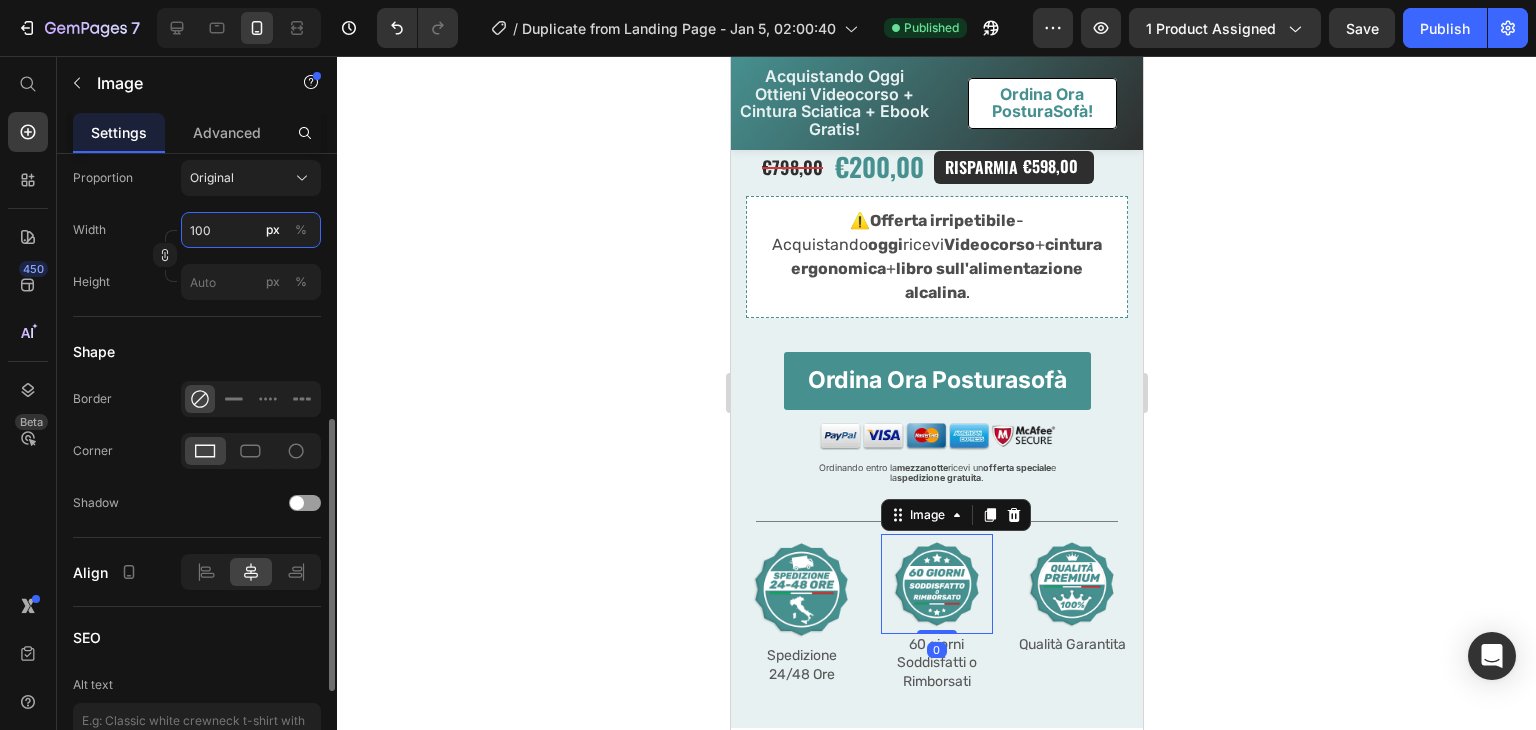 click on "100" at bounding box center (251, 230) 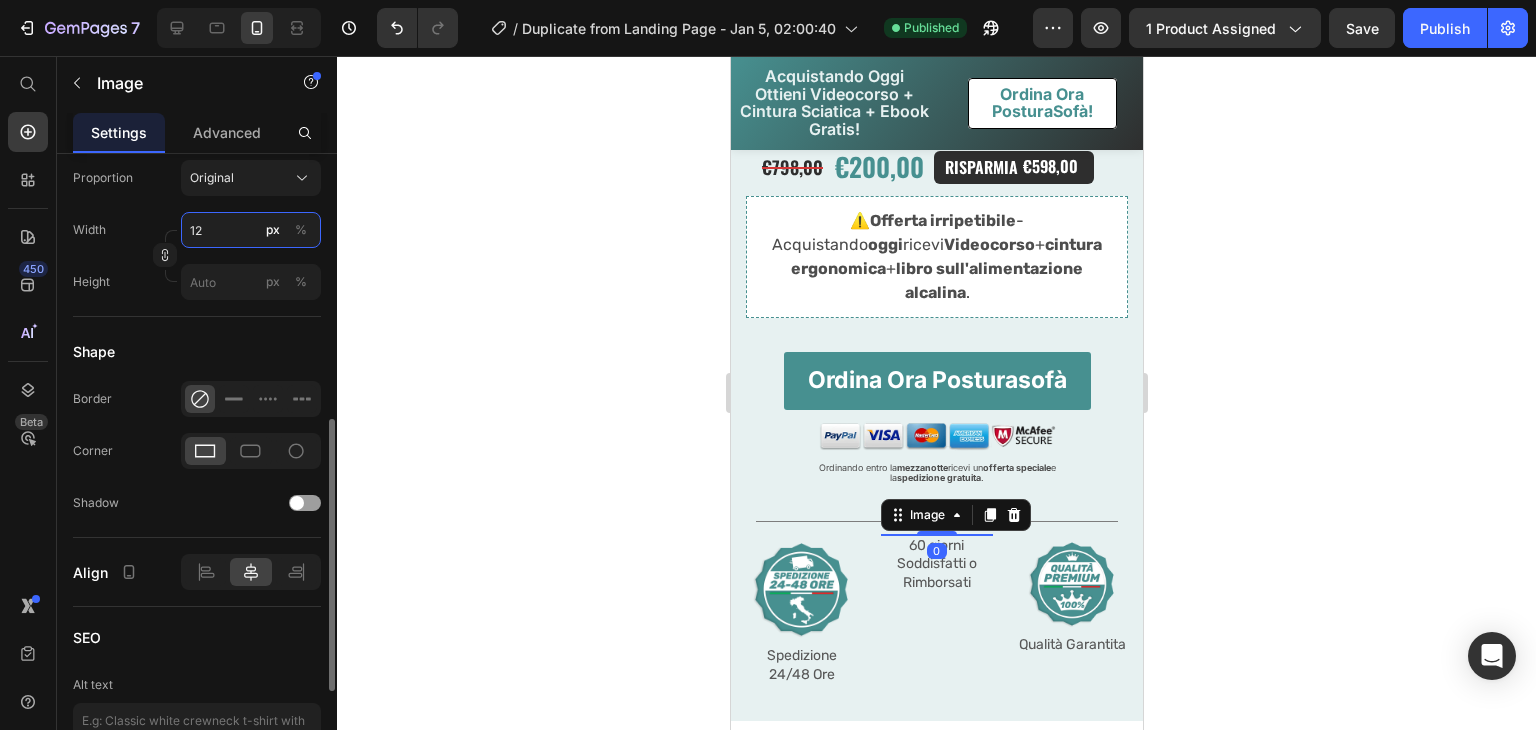 type on "120" 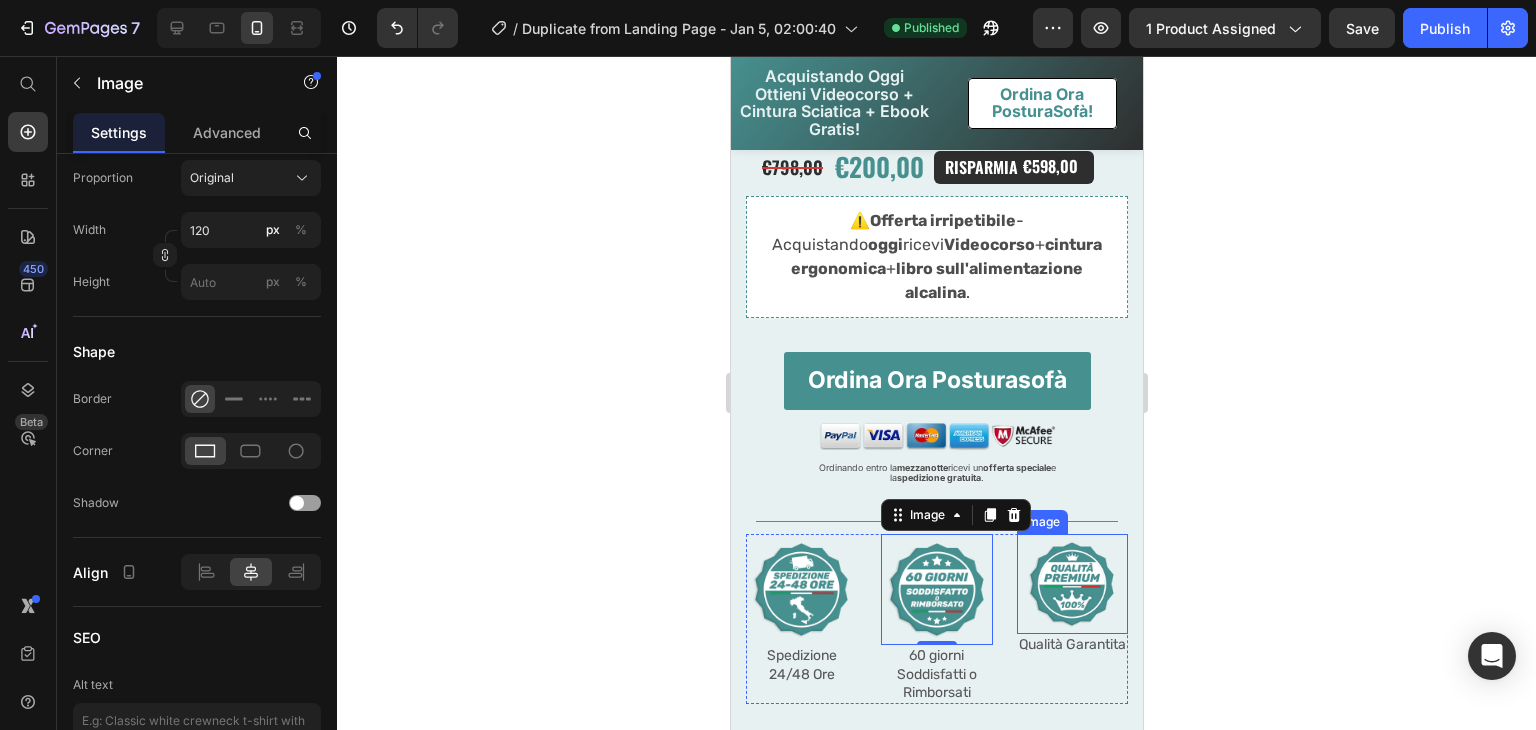 click at bounding box center (1071, 584) 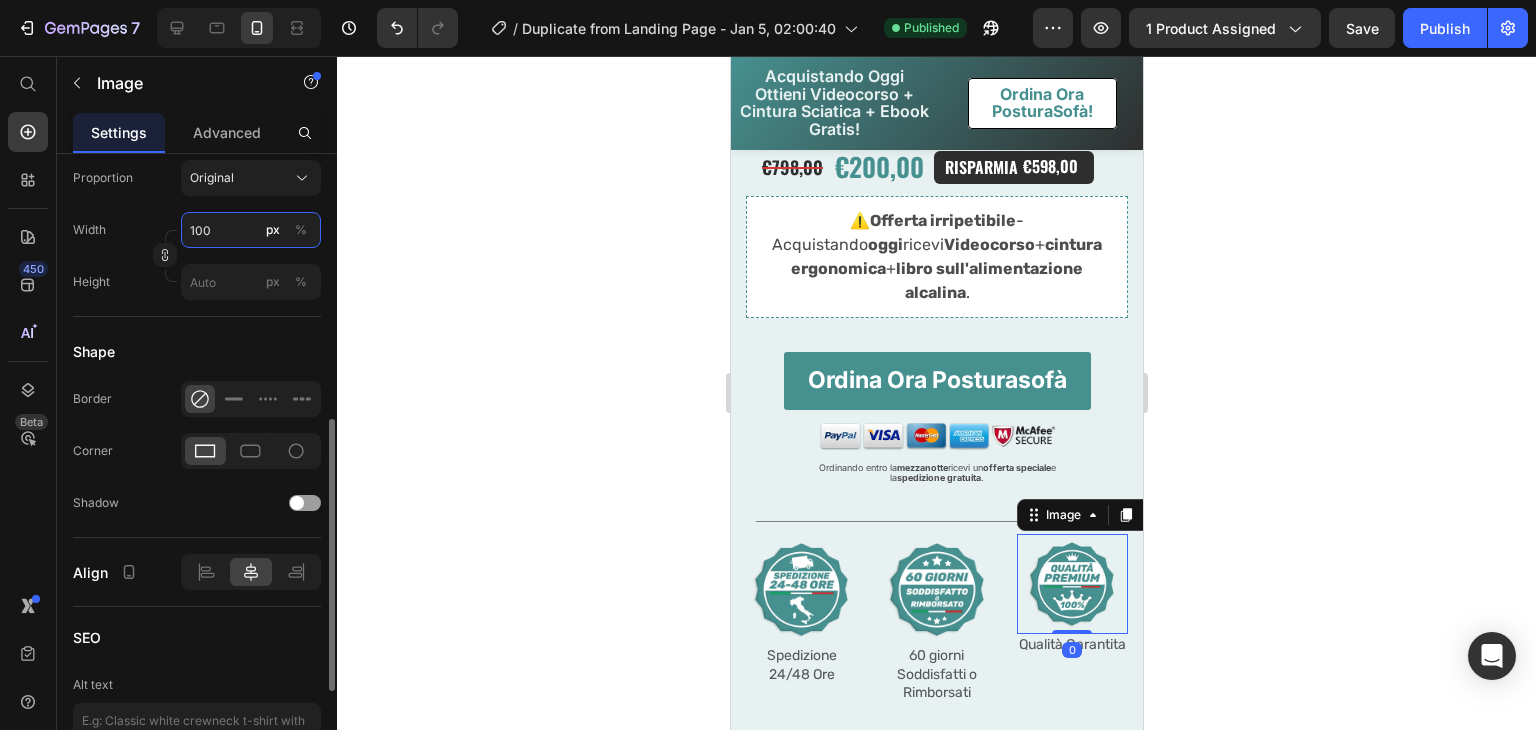 click on "100" at bounding box center [251, 230] 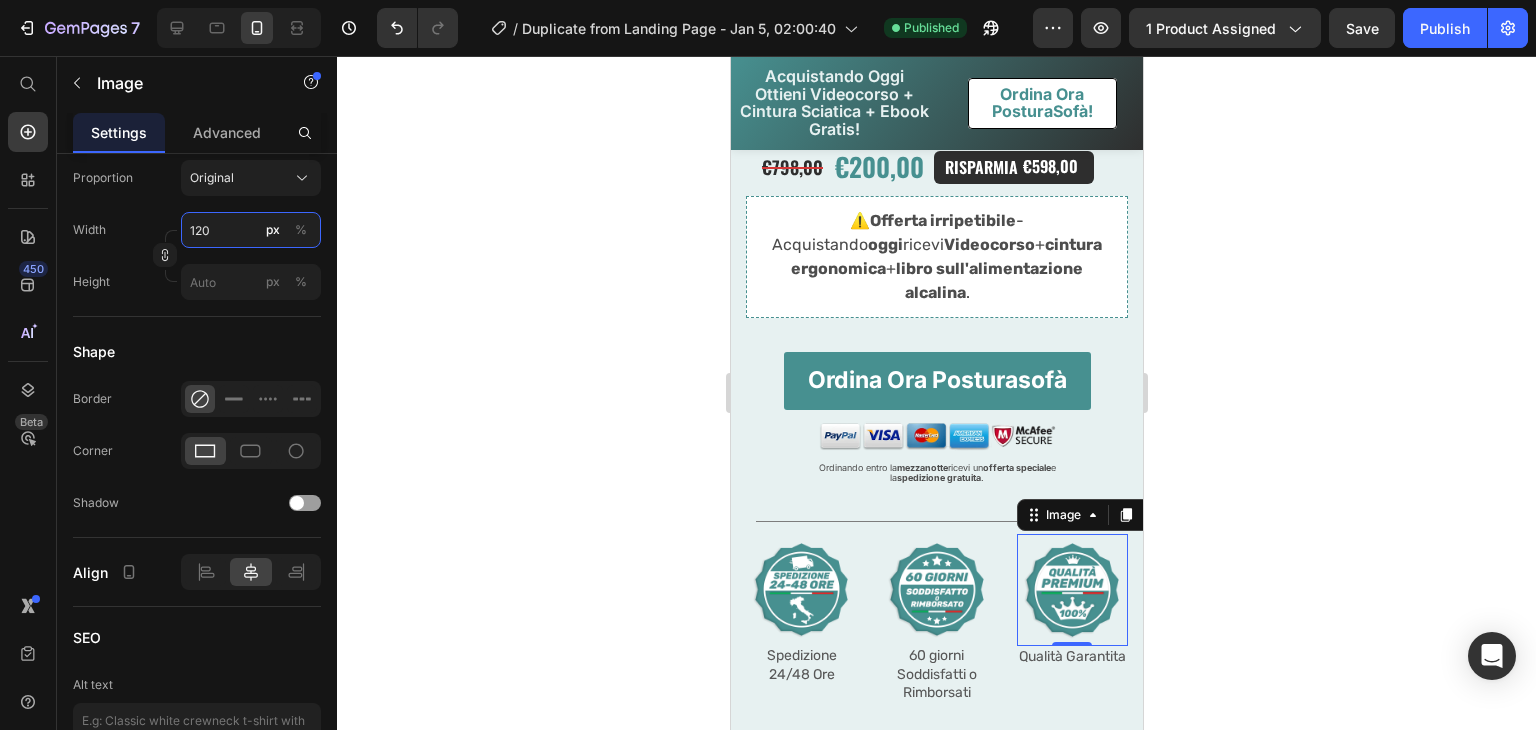 type on "120" 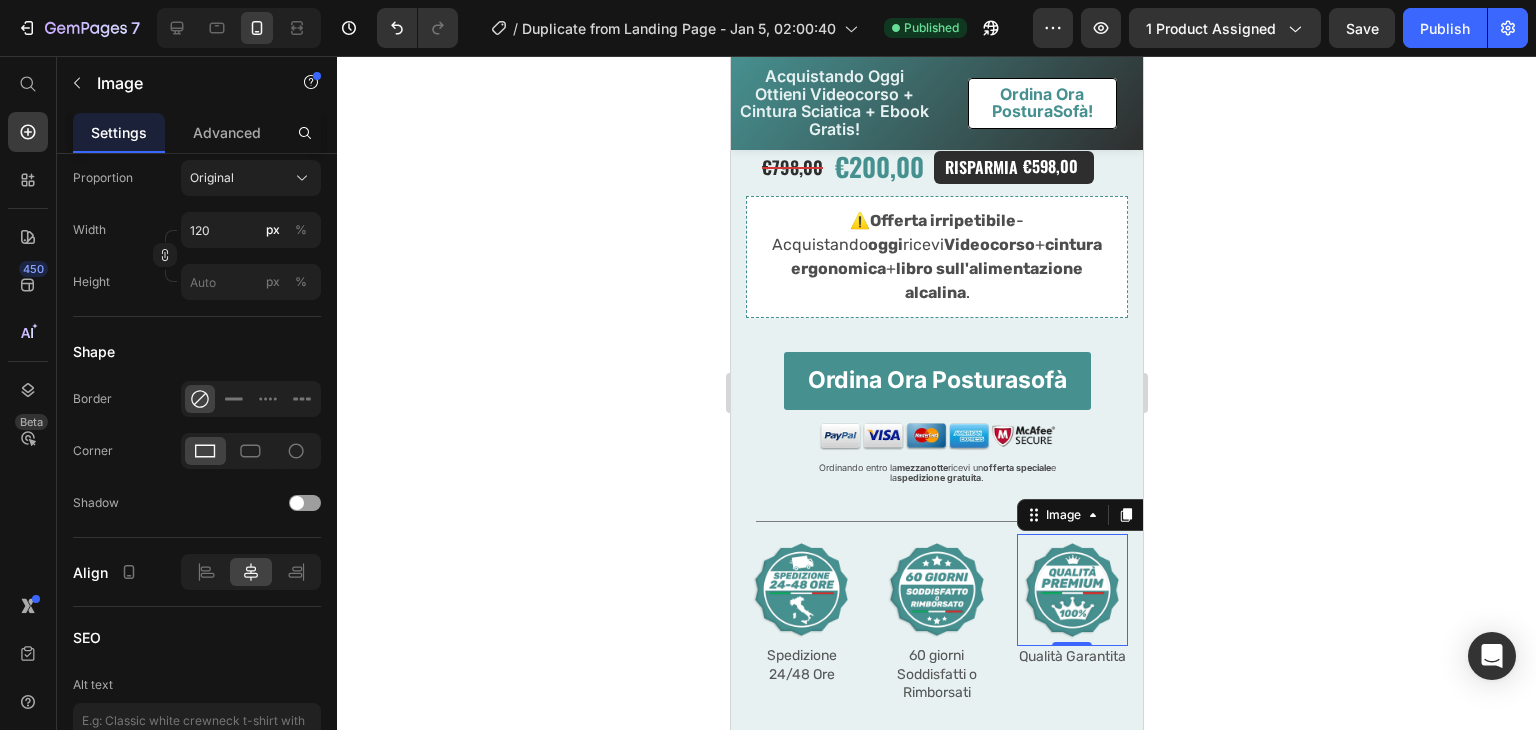click 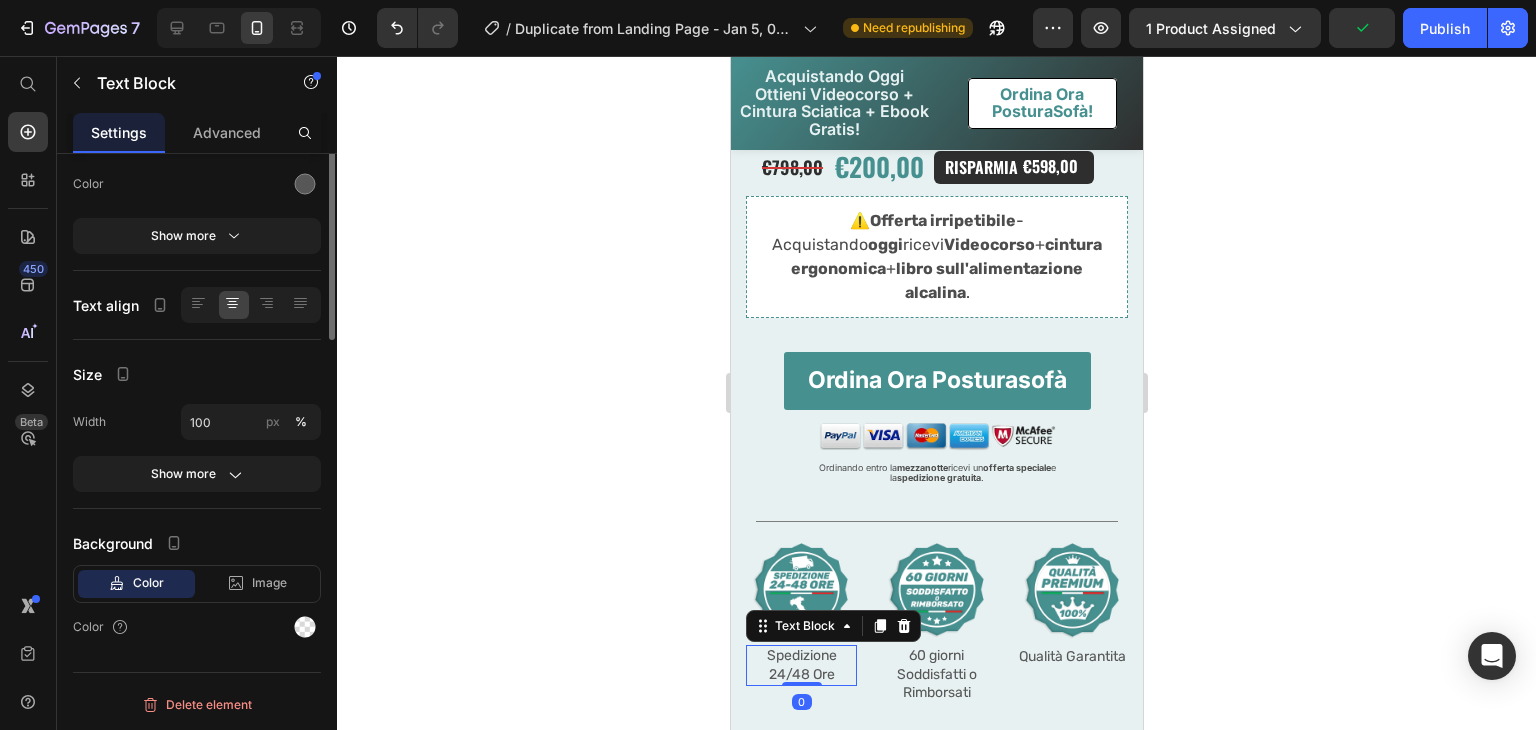 scroll, scrollTop: 0, scrollLeft: 0, axis: both 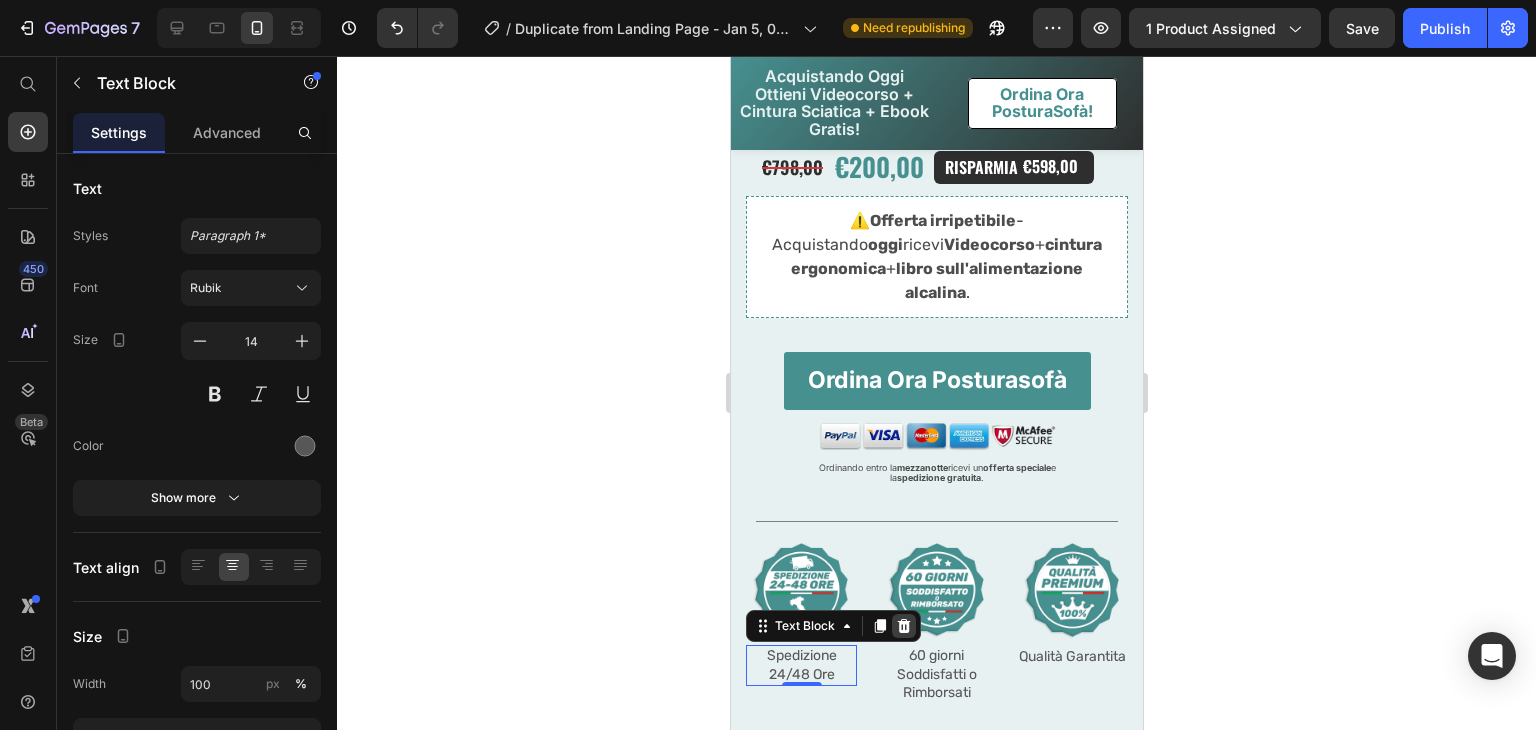 click 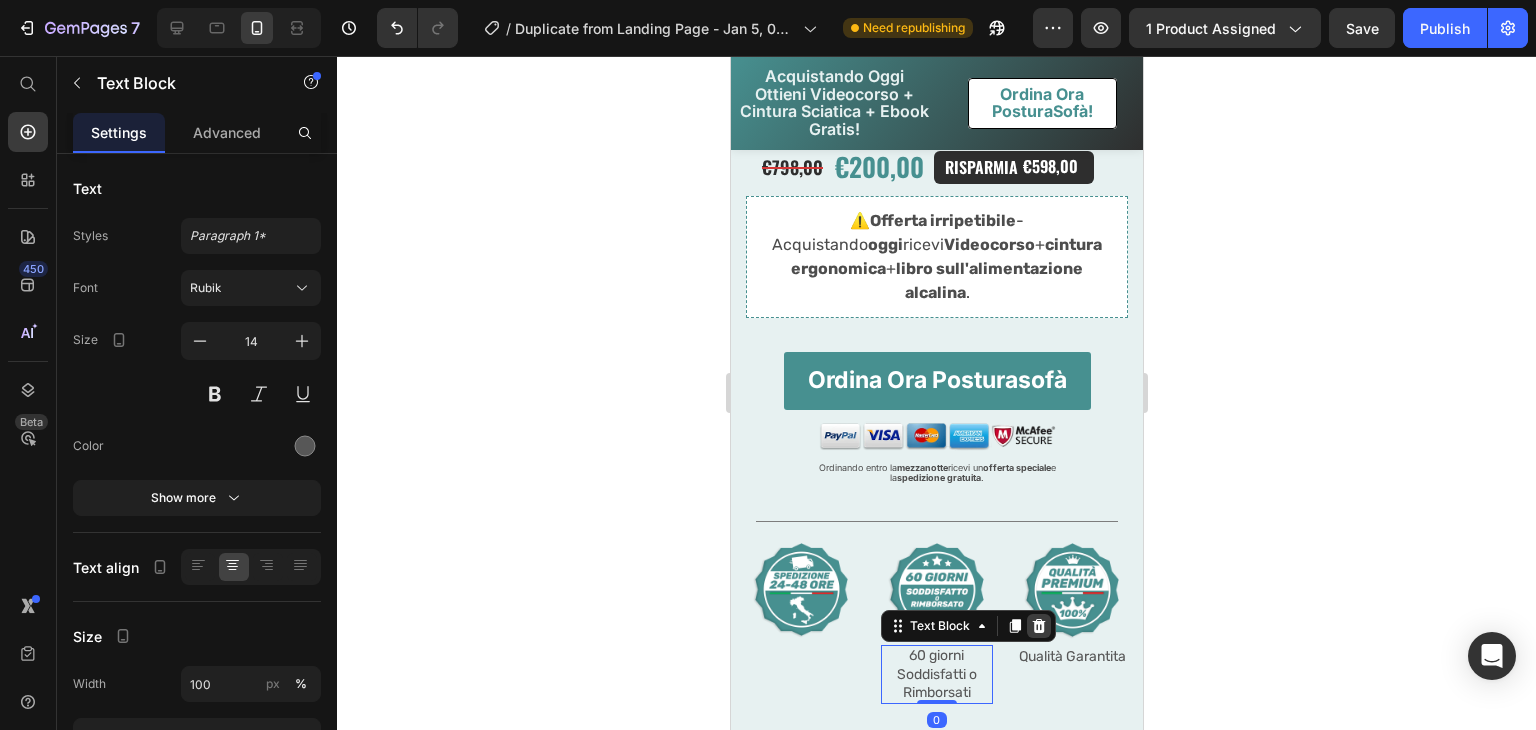 click 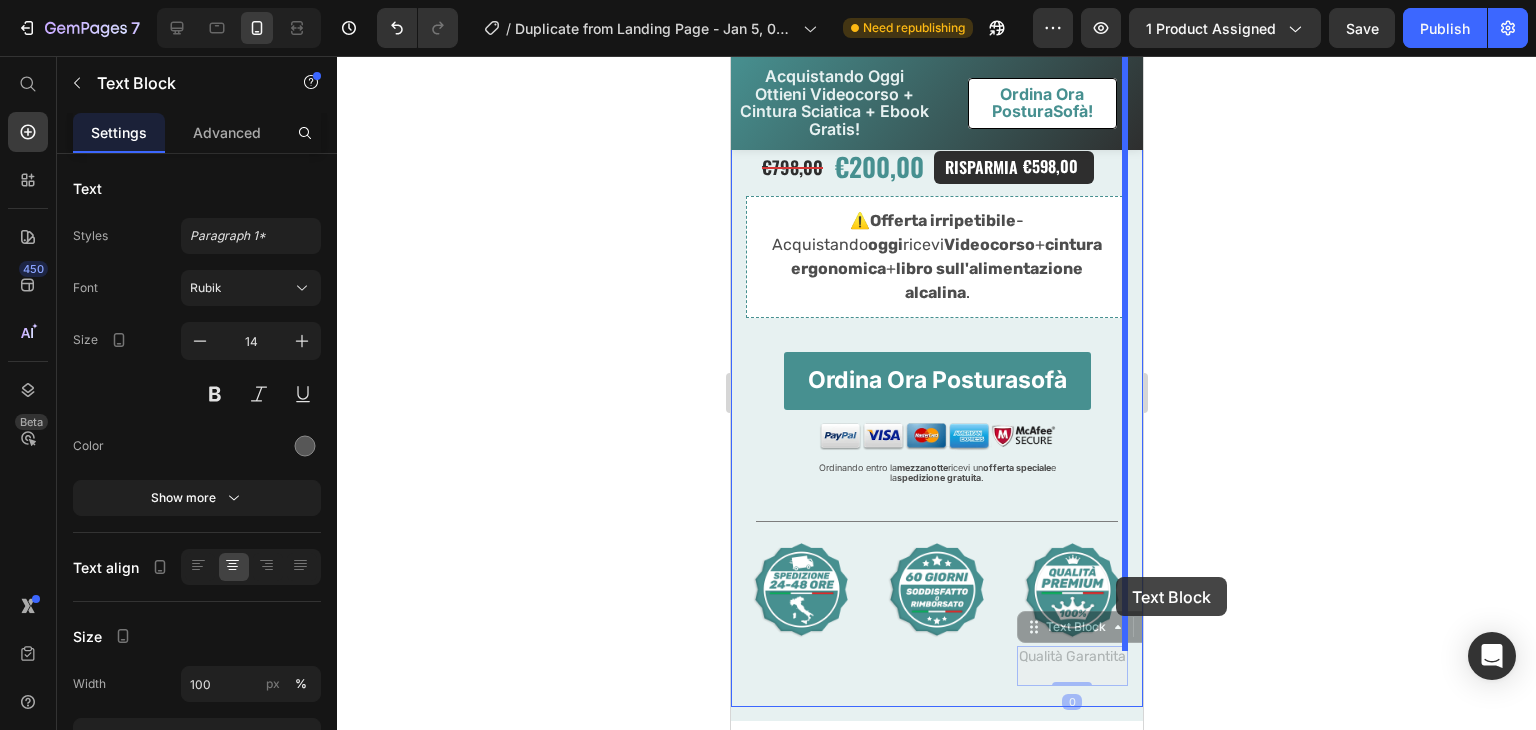 drag, startPoint x: 1056, startPoint y: 606, endPoint x: 1110, endPoint y: 577, distance: 61.294373 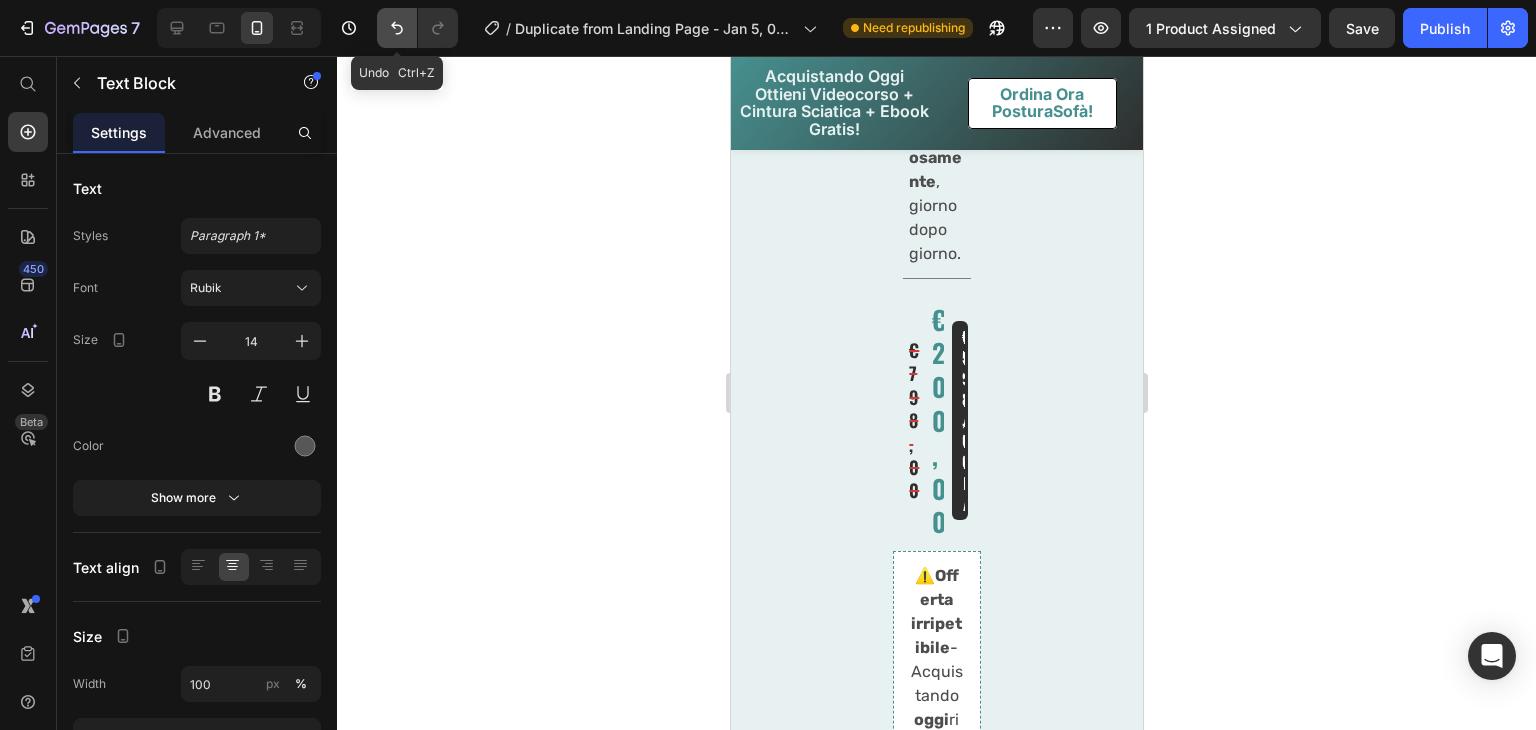 click 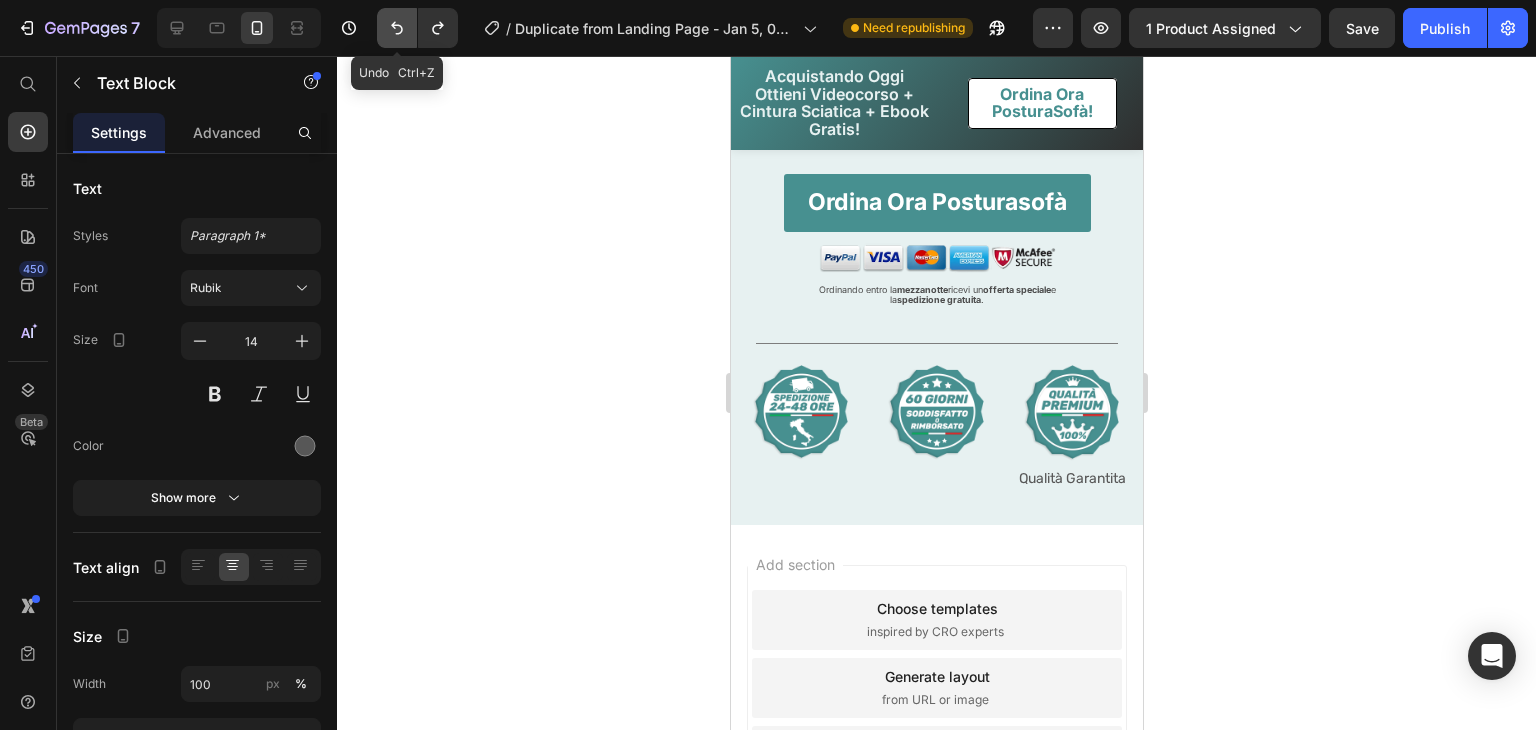 scroll, scrollTop: 11668, scrollLeft: 0, axis: vertical 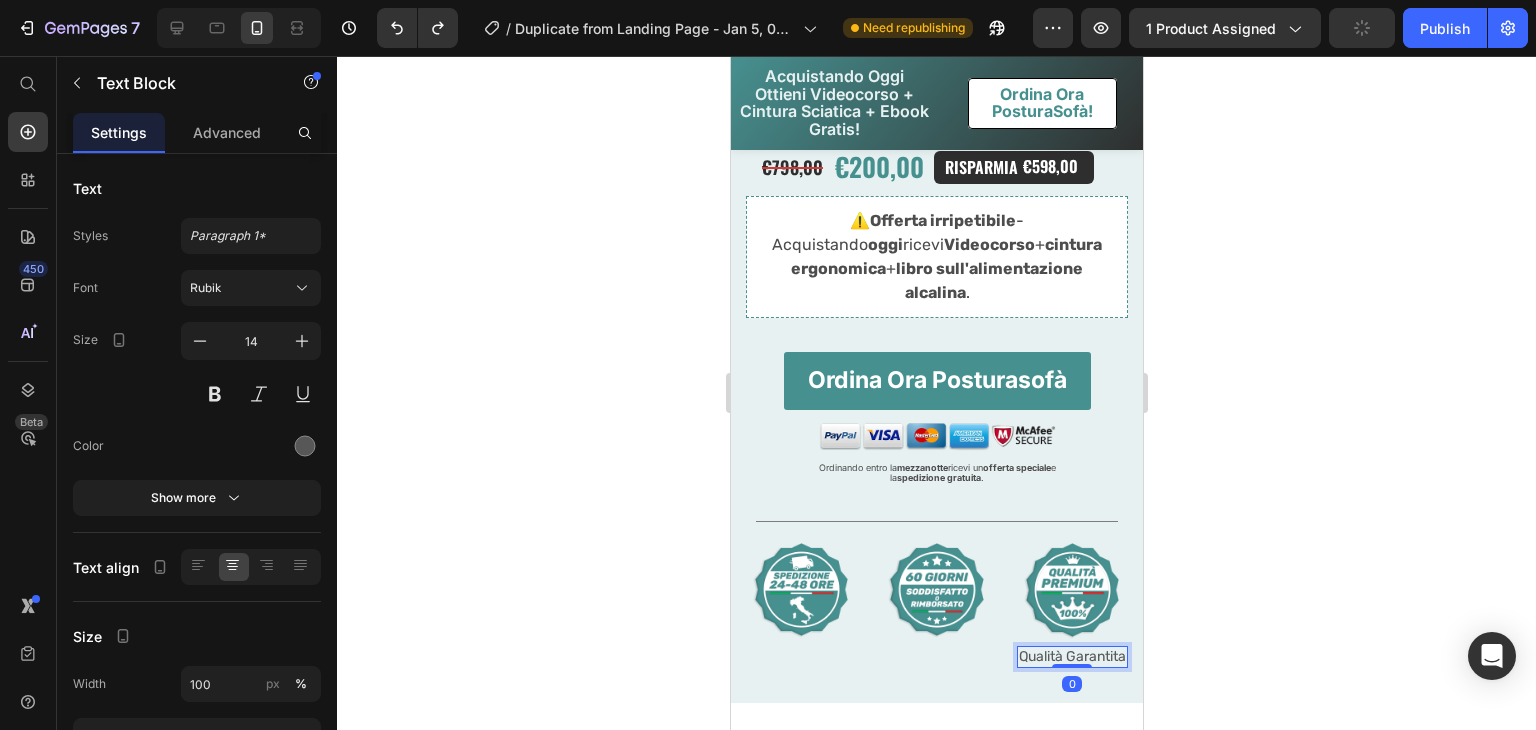 click on "Qualità Garantita" at bounding box center [1071, 657] 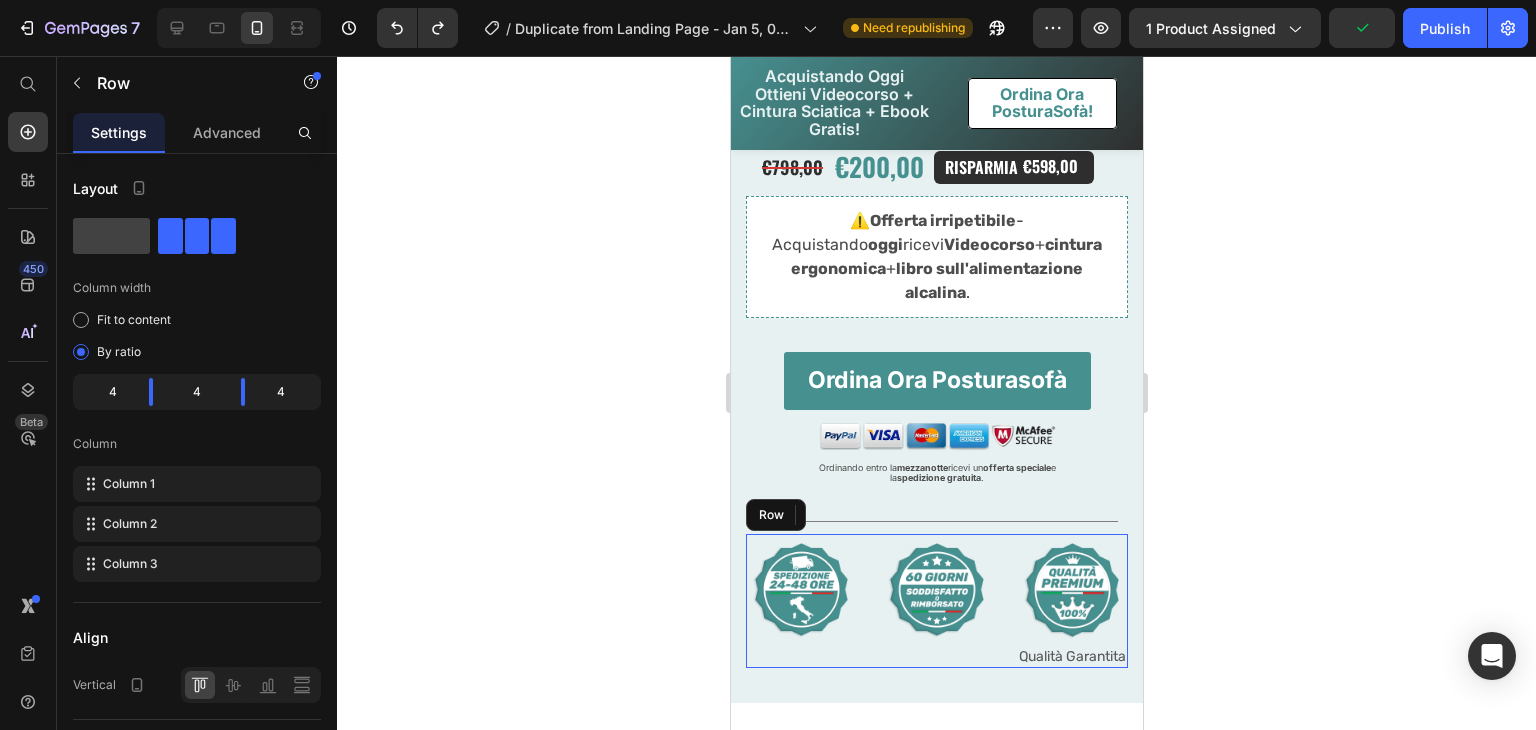 click on "Image" at bounding box center [935, 601] 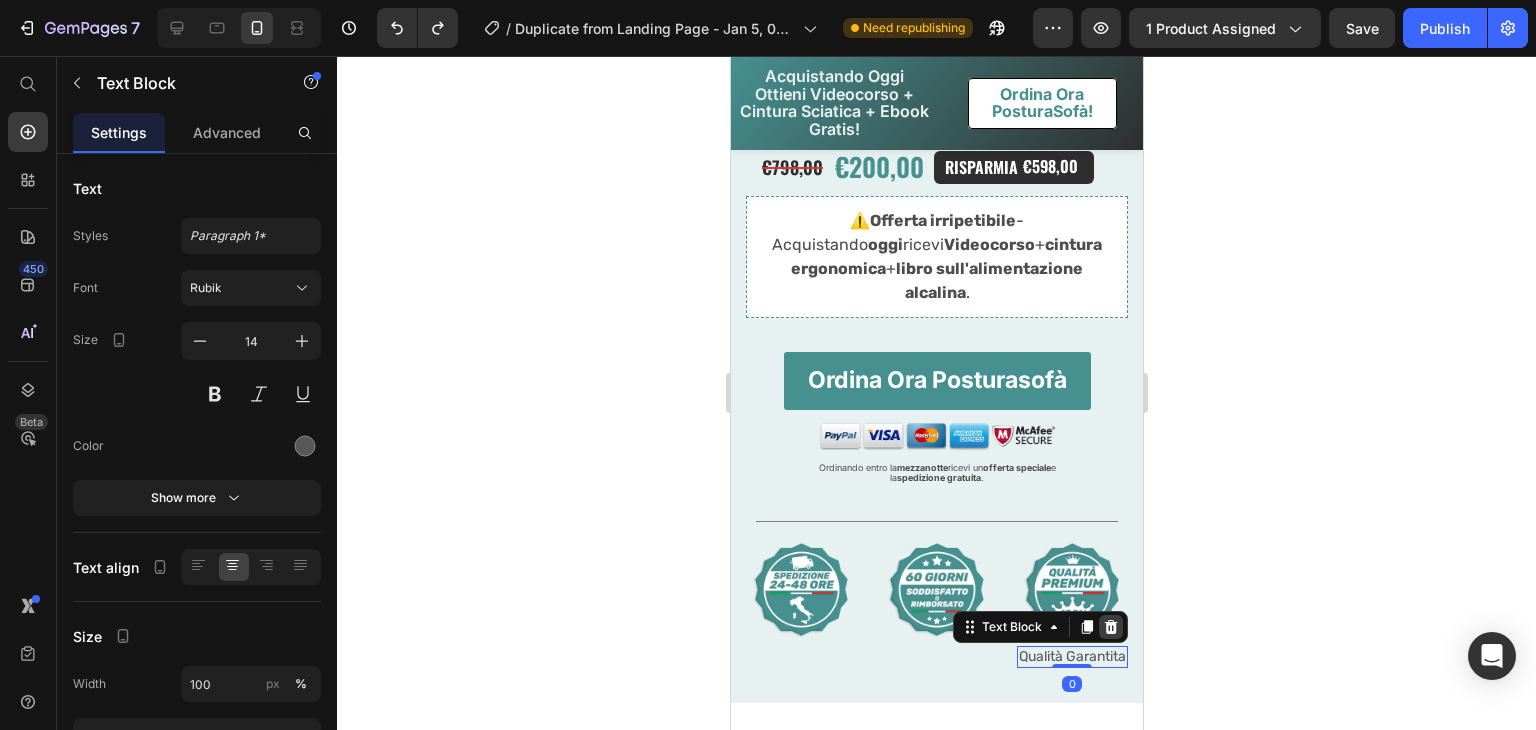 click 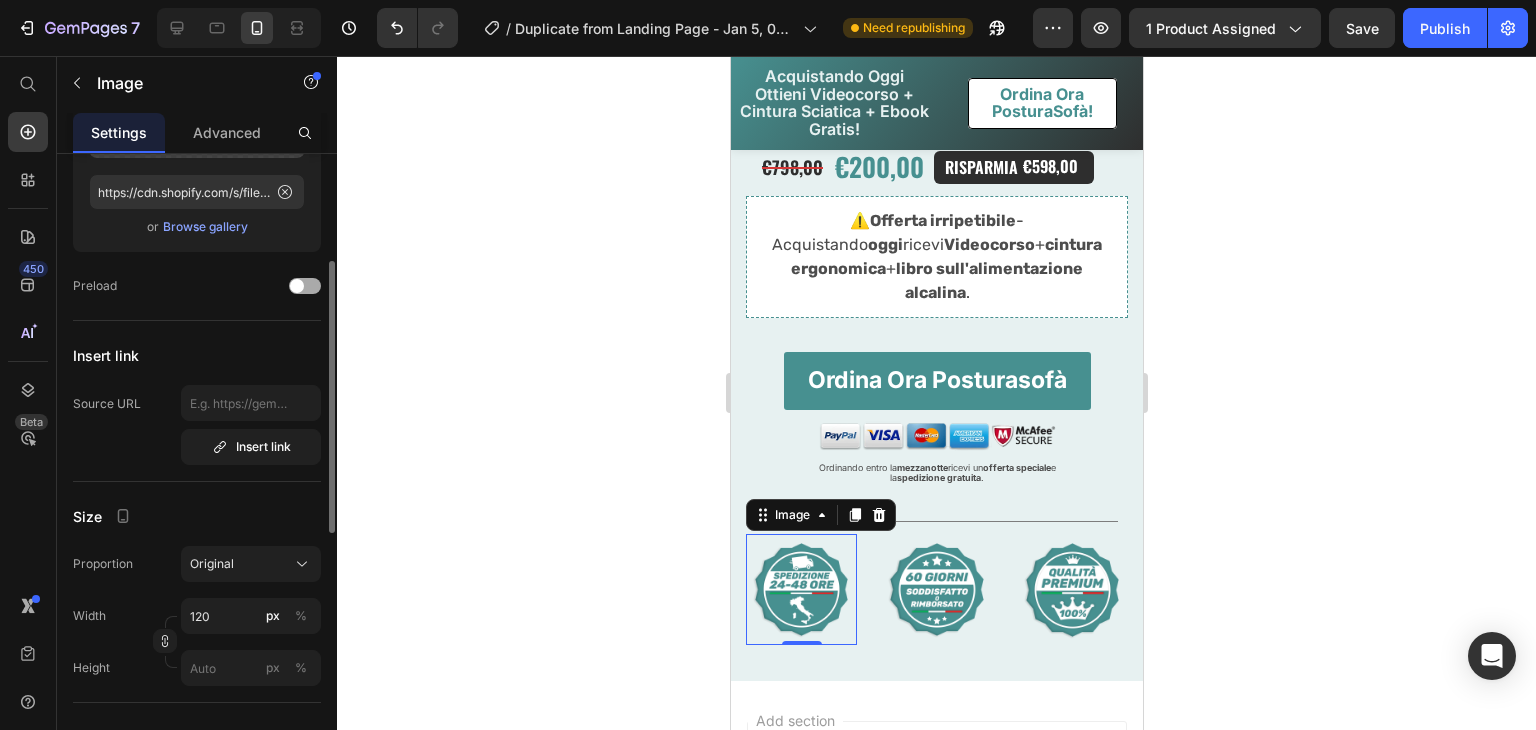 scroll, scrollTop: 236, scrollLeft: 0, axis: vertical 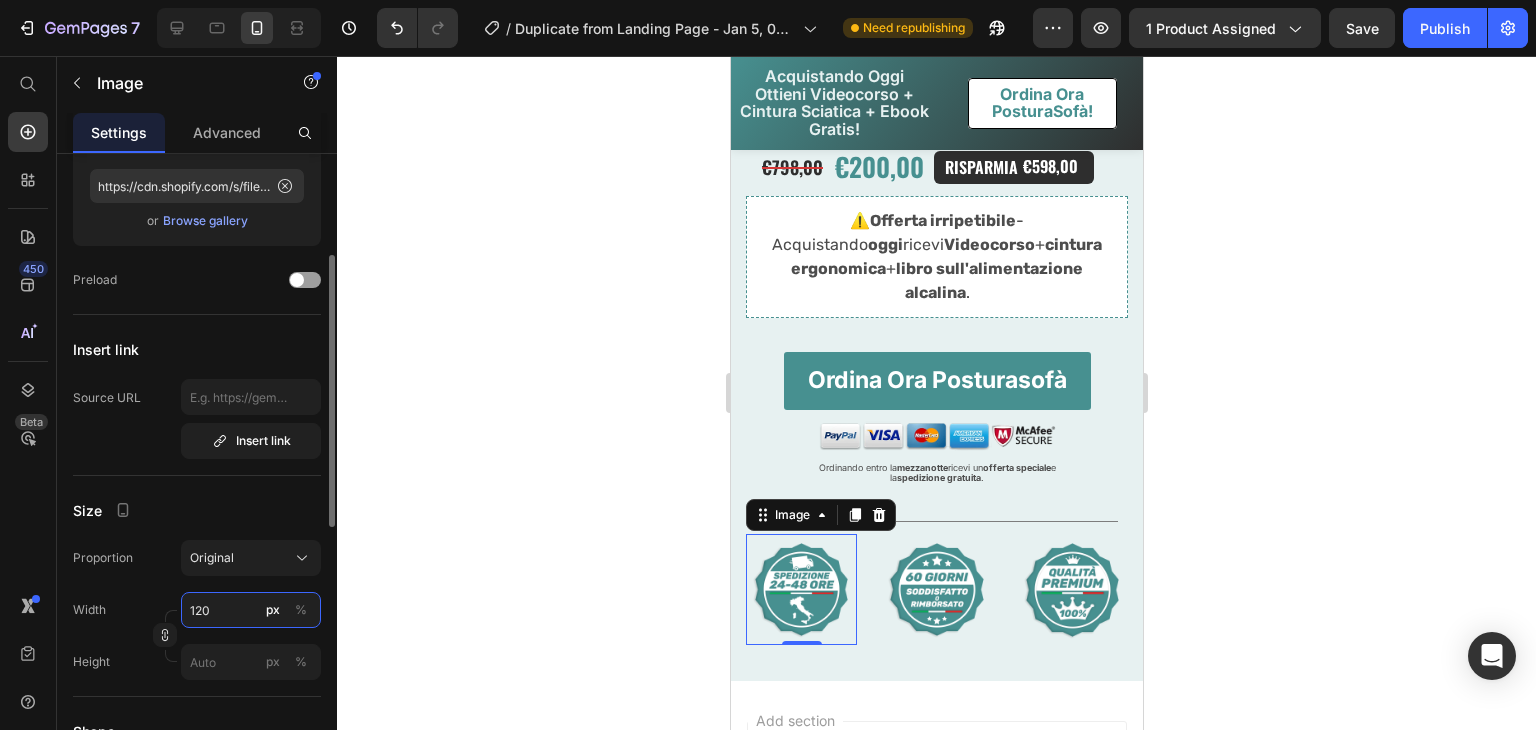 click on "120" at bounding box center [251, 610] 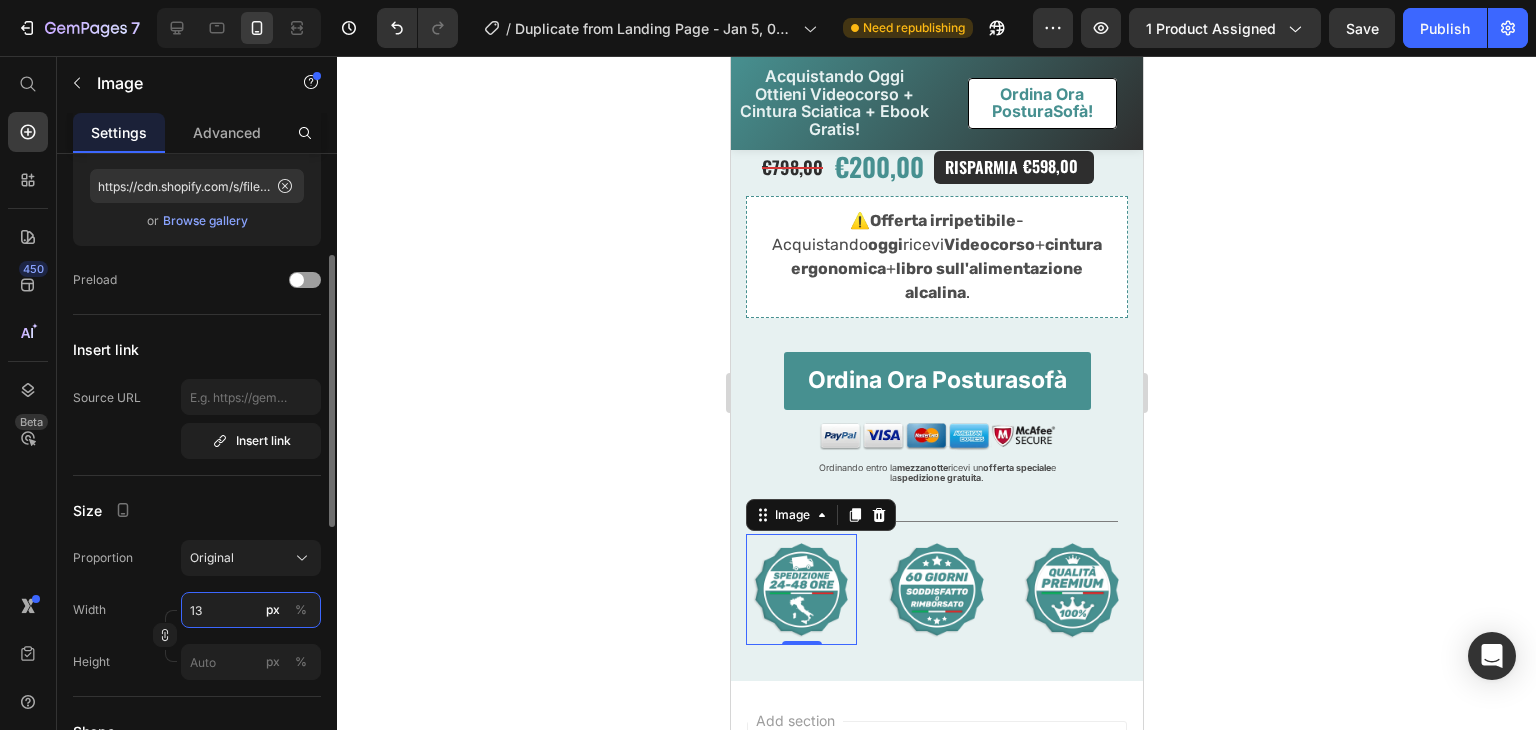 type on "133" 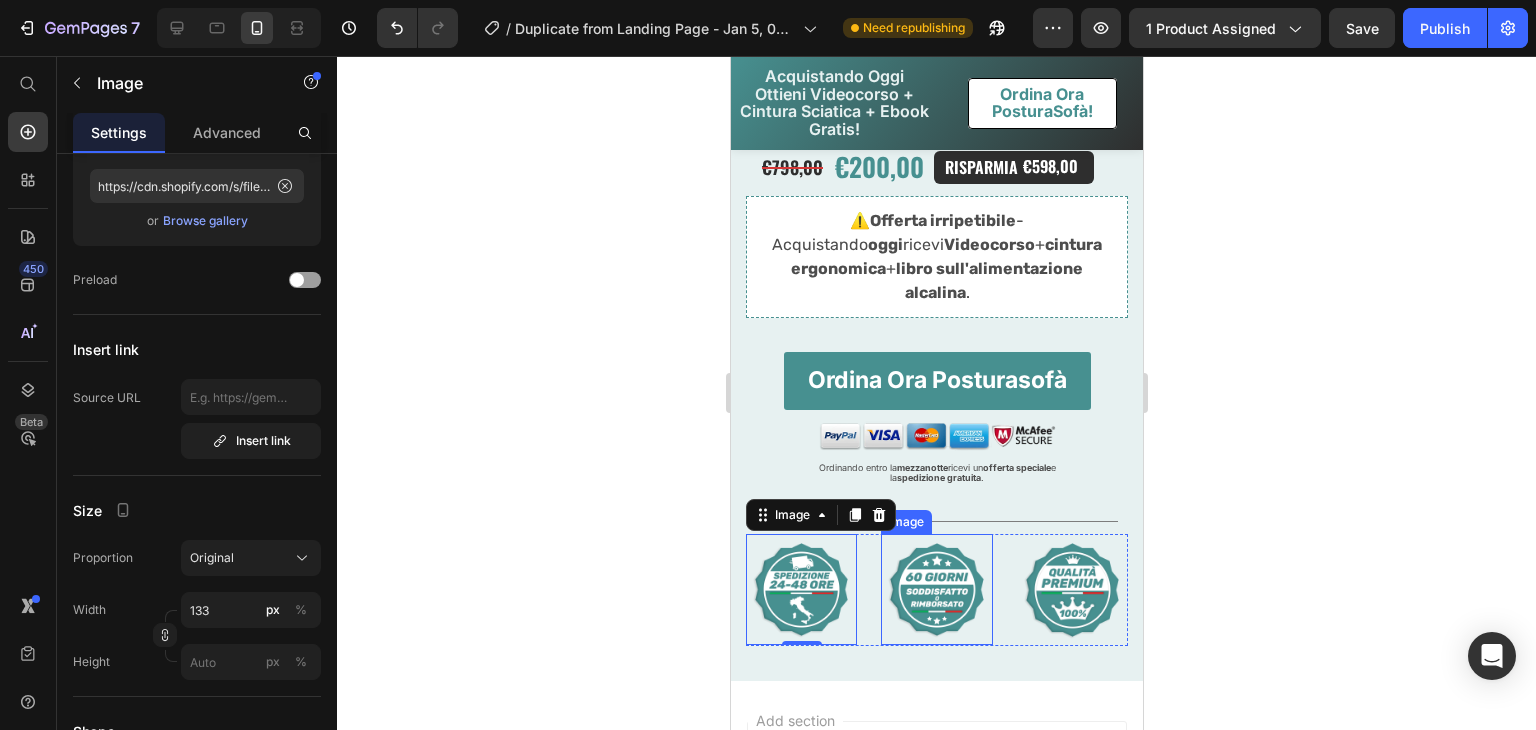 click at bounding box center (935, 589) 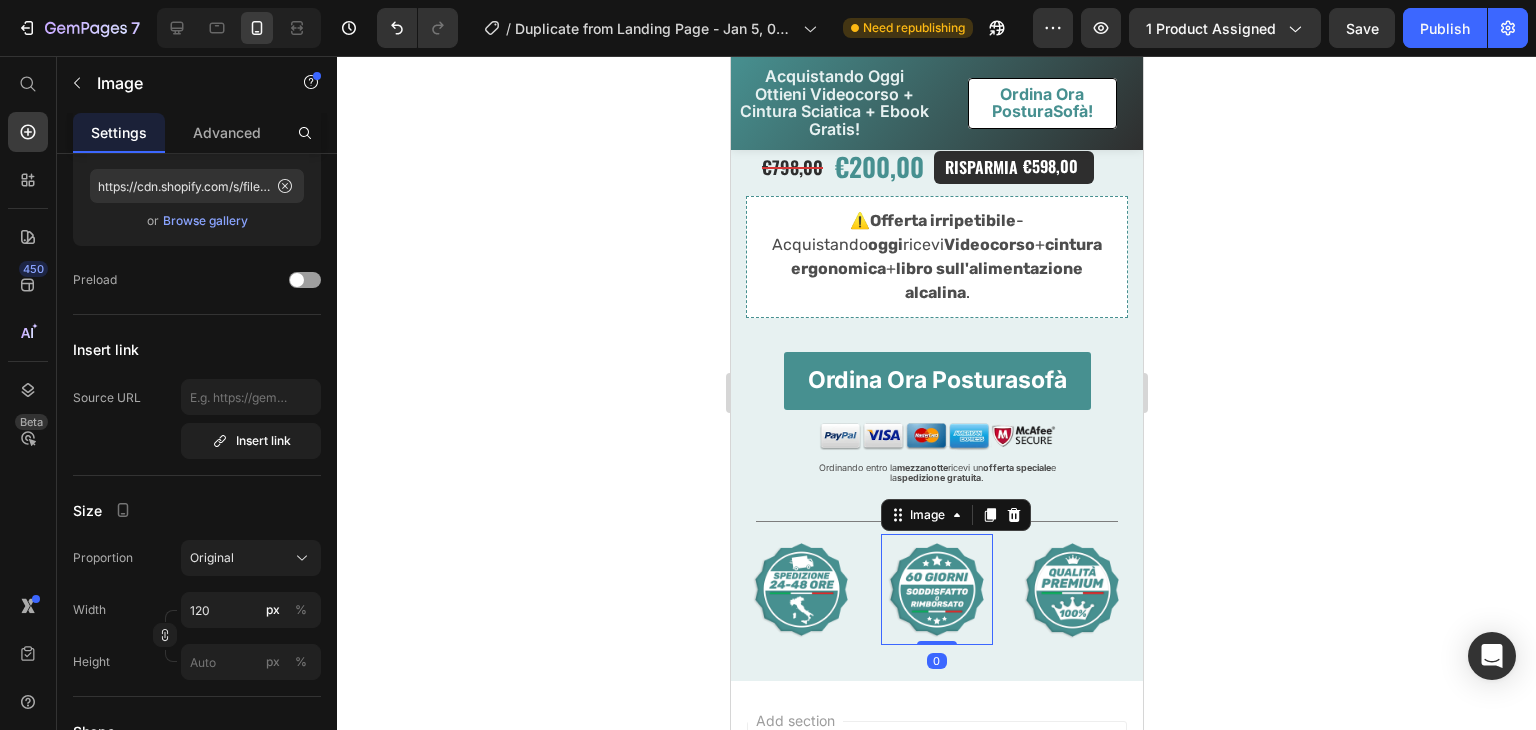 scroll, scrollTop: 236, scrollLeft: 0, axis: vertical 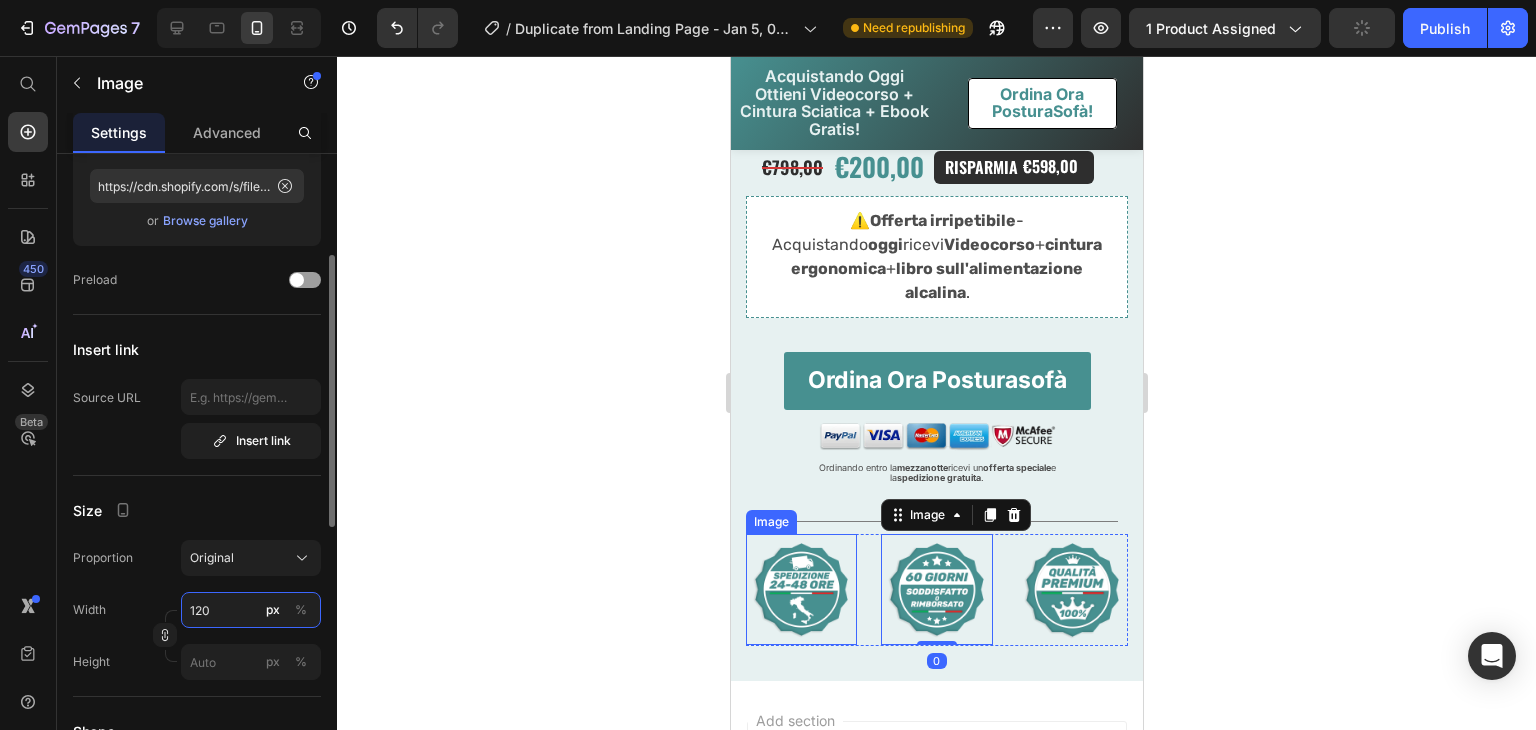 click on "120" at bounding box center [251, 610] 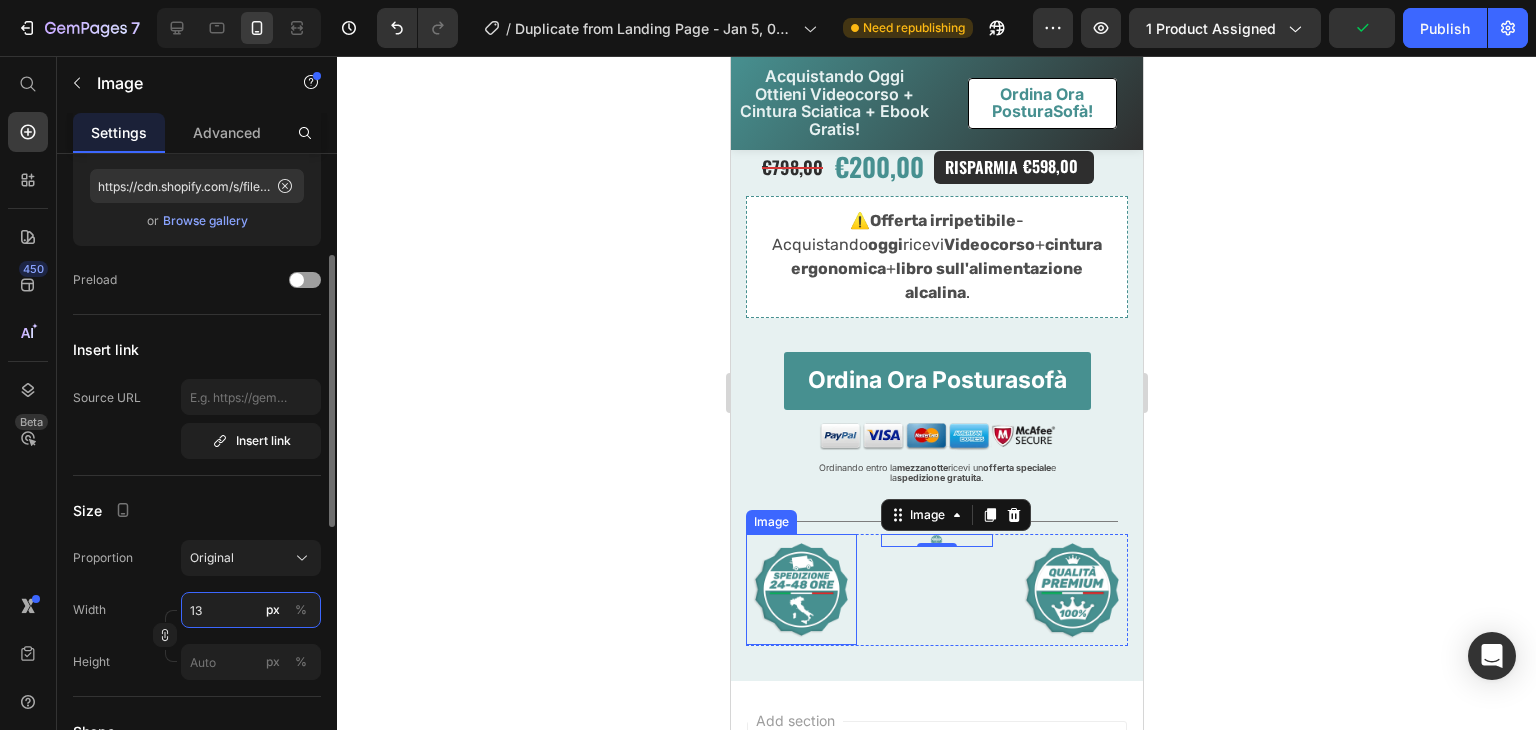 type on "133" 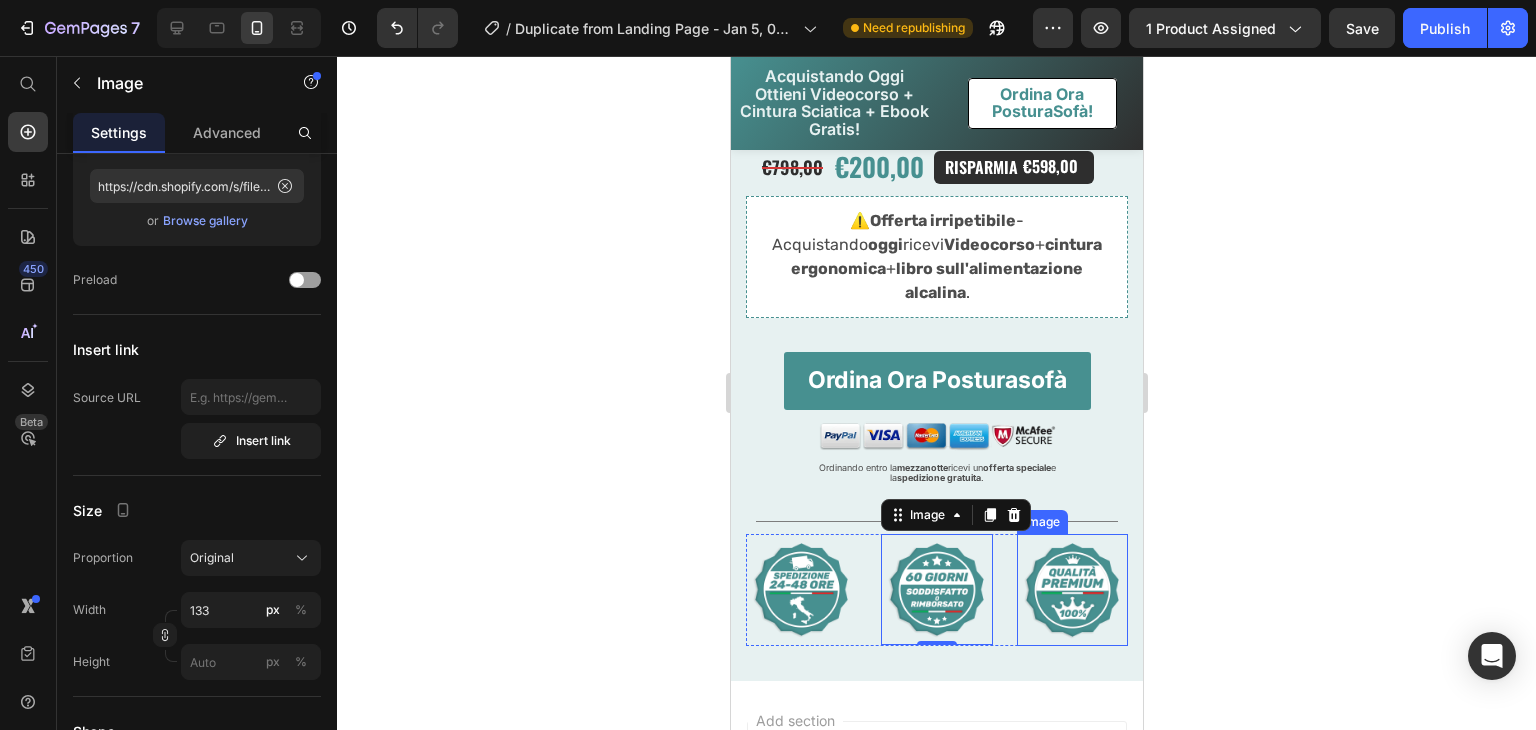 click at bounding box center [1071, 589] 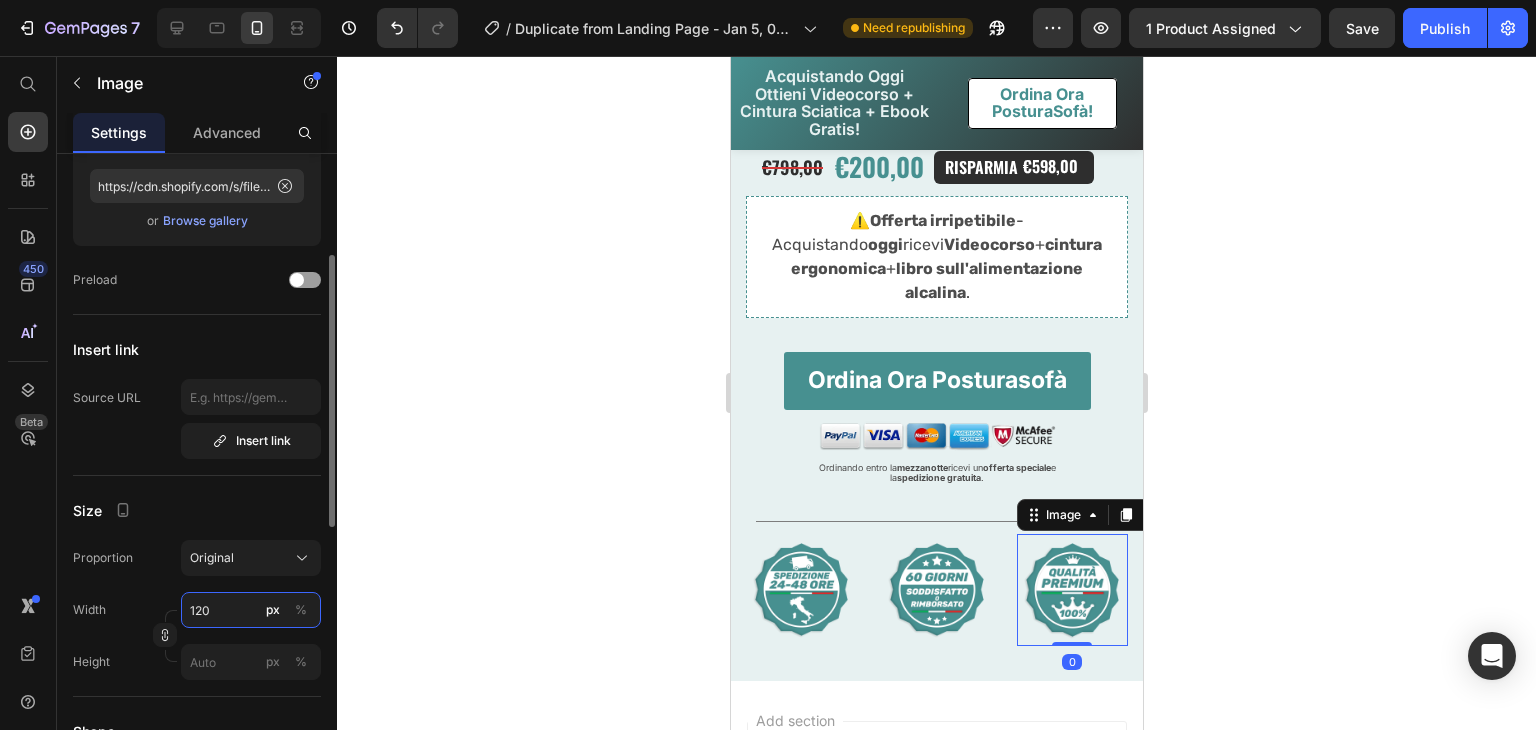 click on "120" at bounding box center (251, 610) 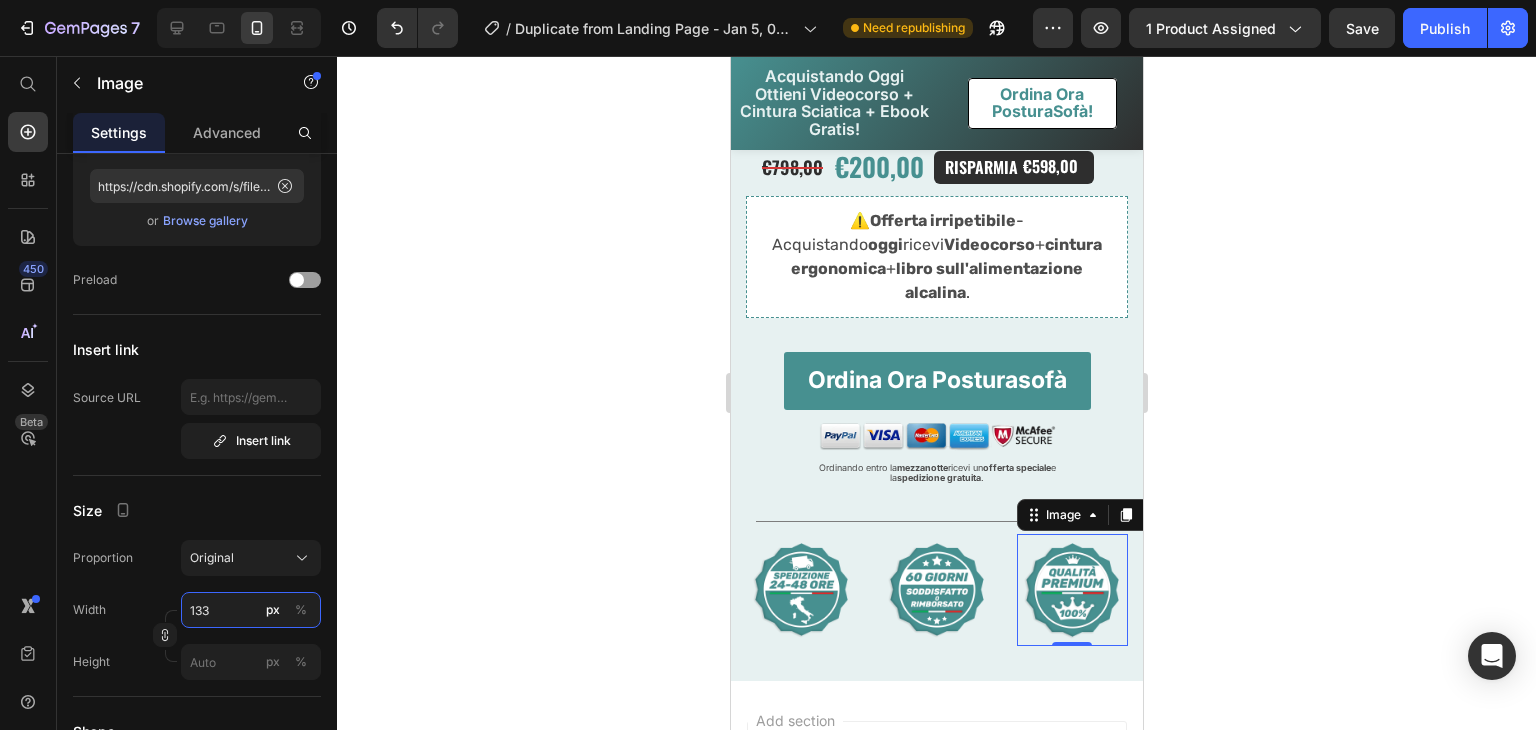 type on "133" 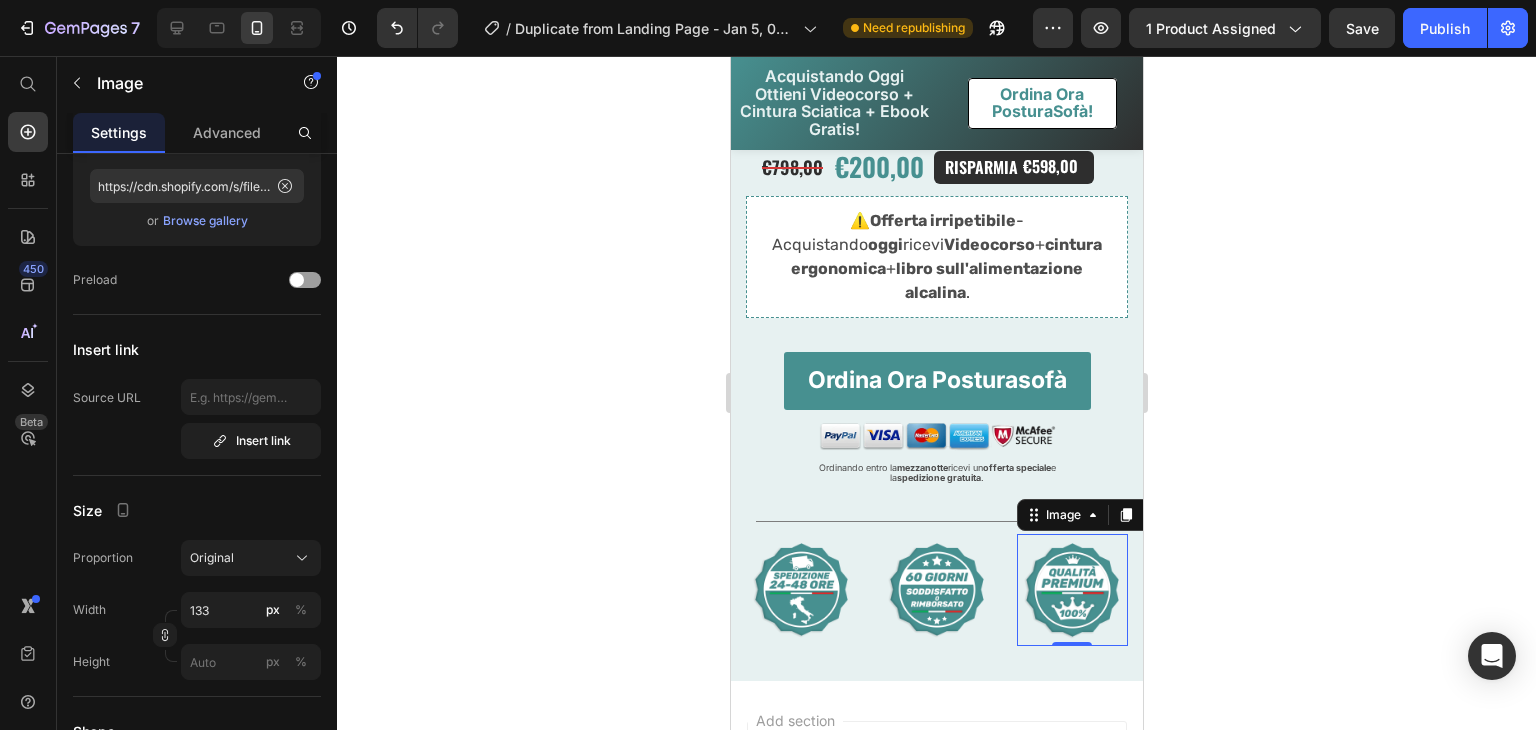 click 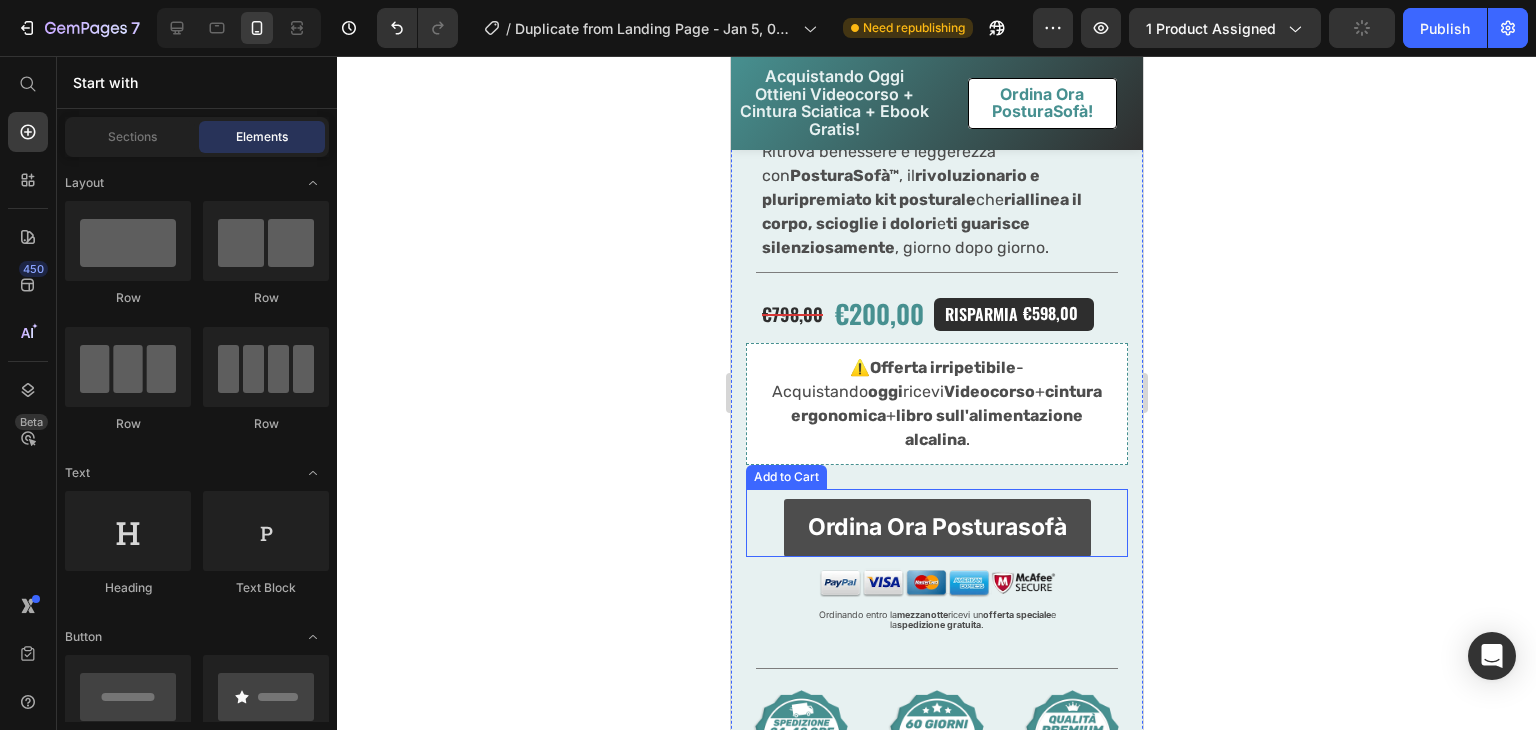 scroll, scrollTop: 11507, scrollLeft: 0, axis: vertical 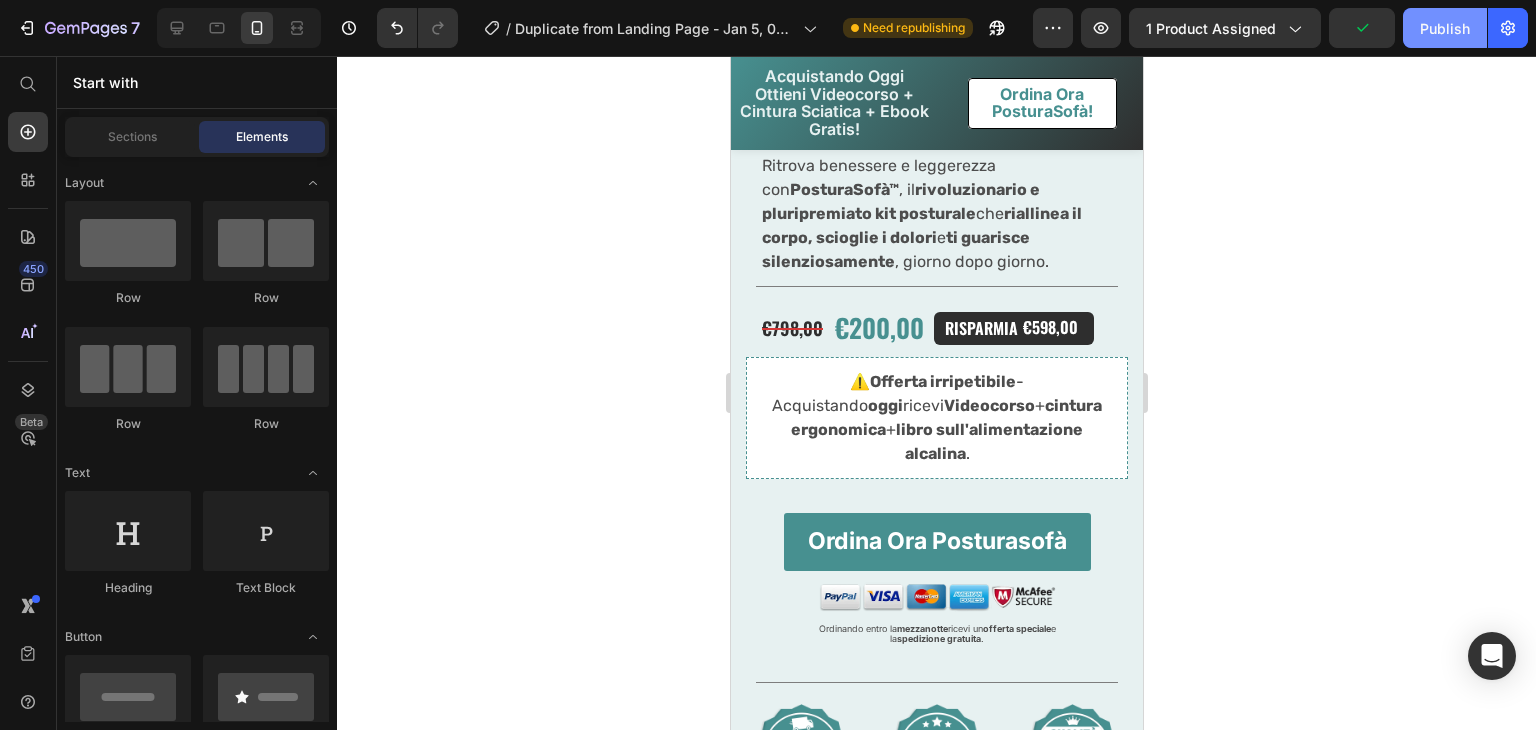 click on "Publish" at bounding box center (1445, 28) 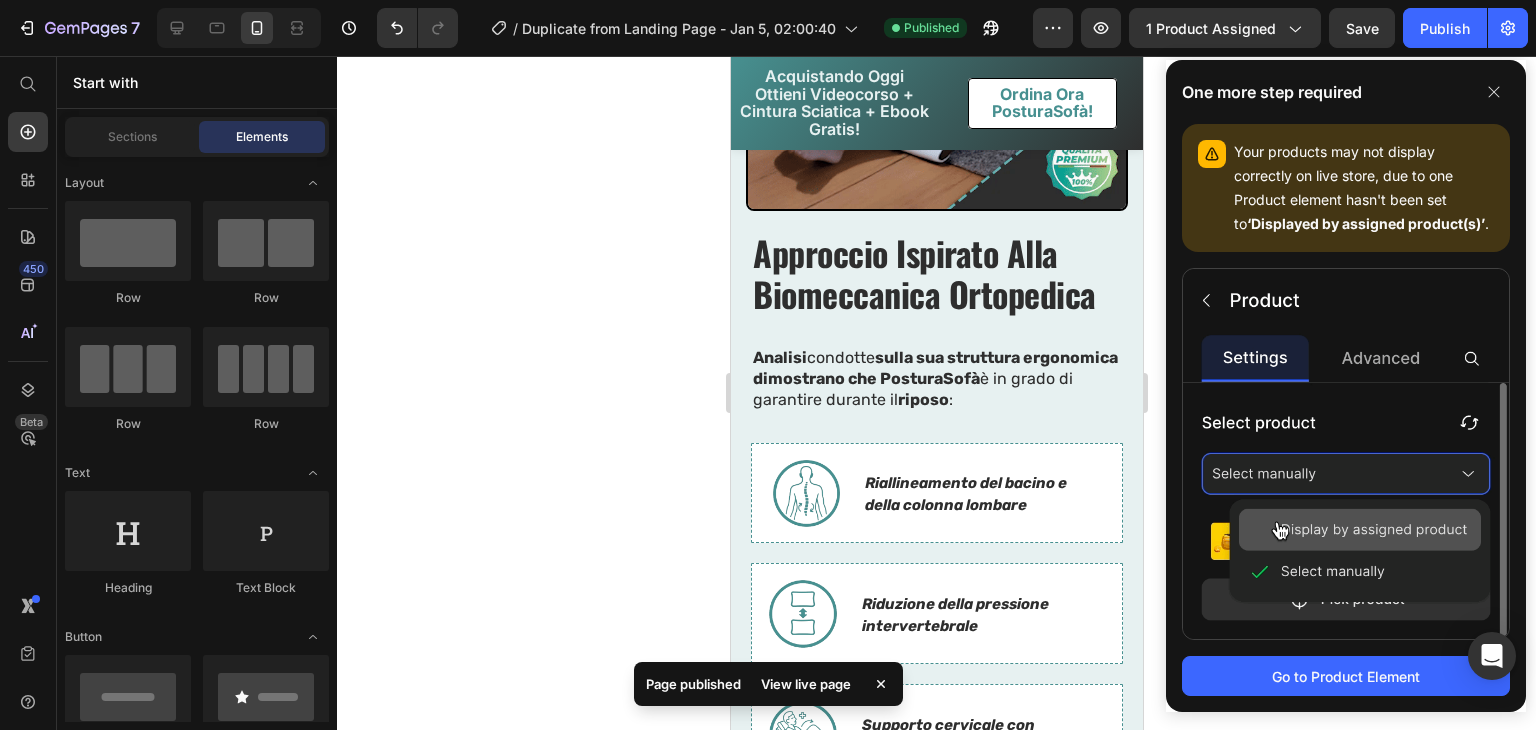 scroll, scrollTop: 2807, scrollLeft: 0, axis: vertical 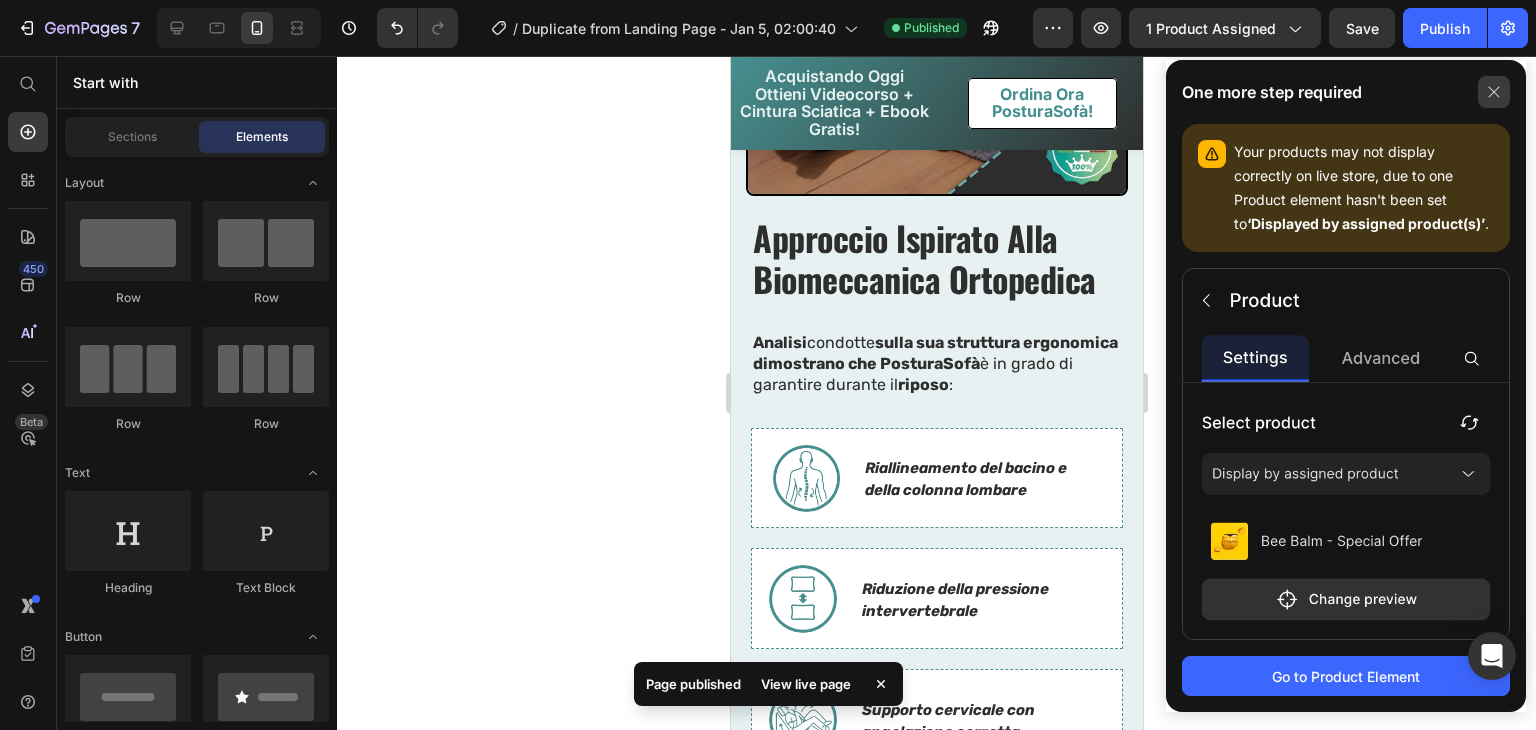 click 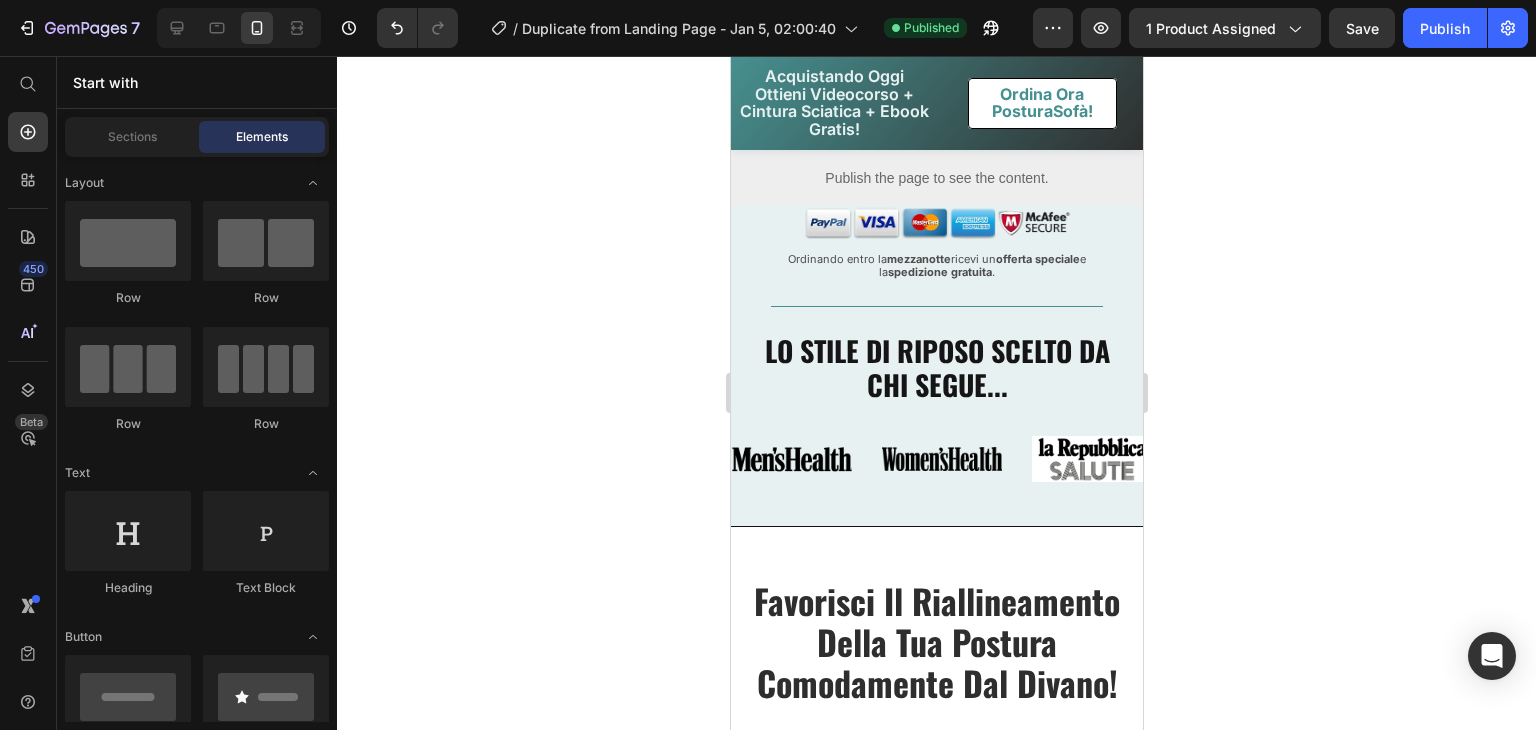 scroll, scrollTop: 1092, scrollLeft: 0, axis: vertical 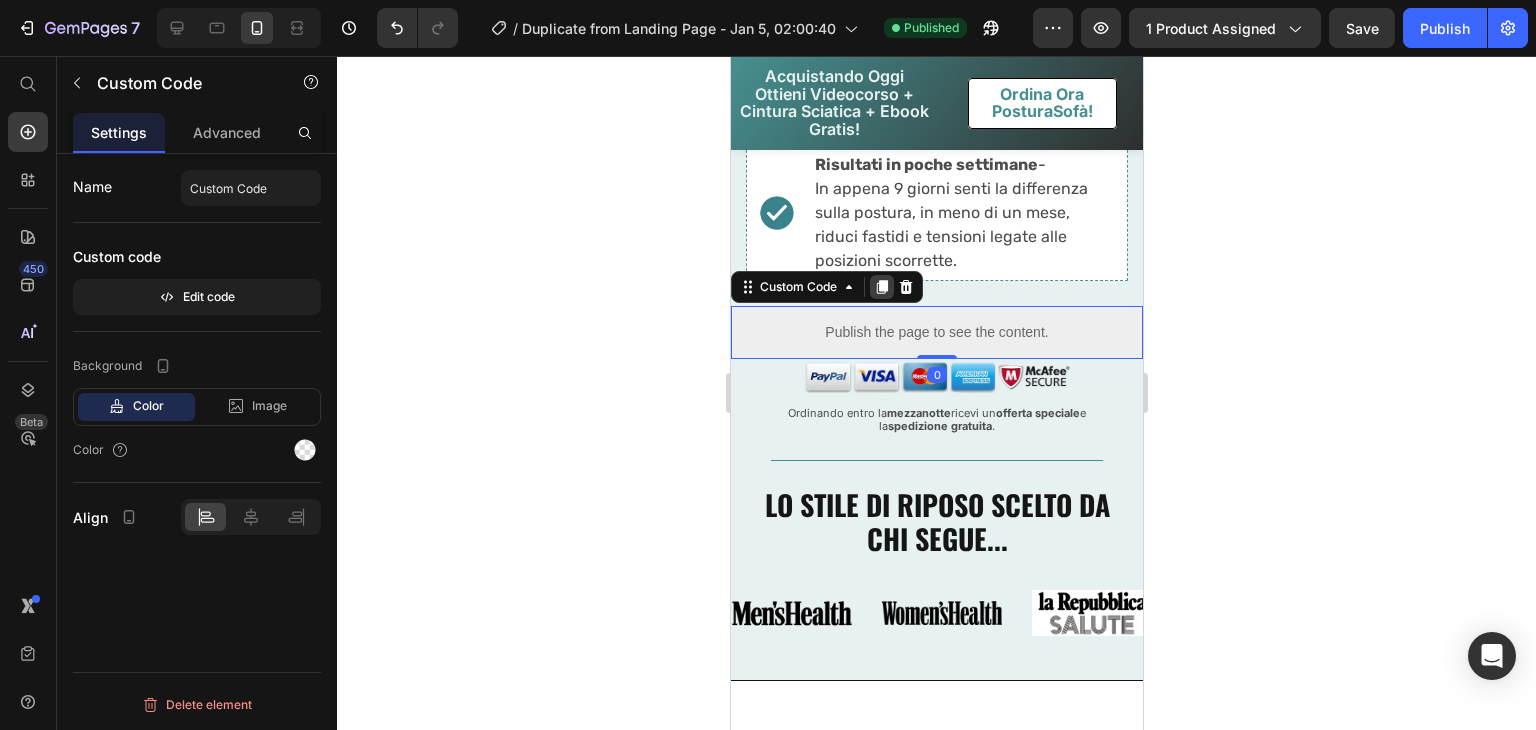 click 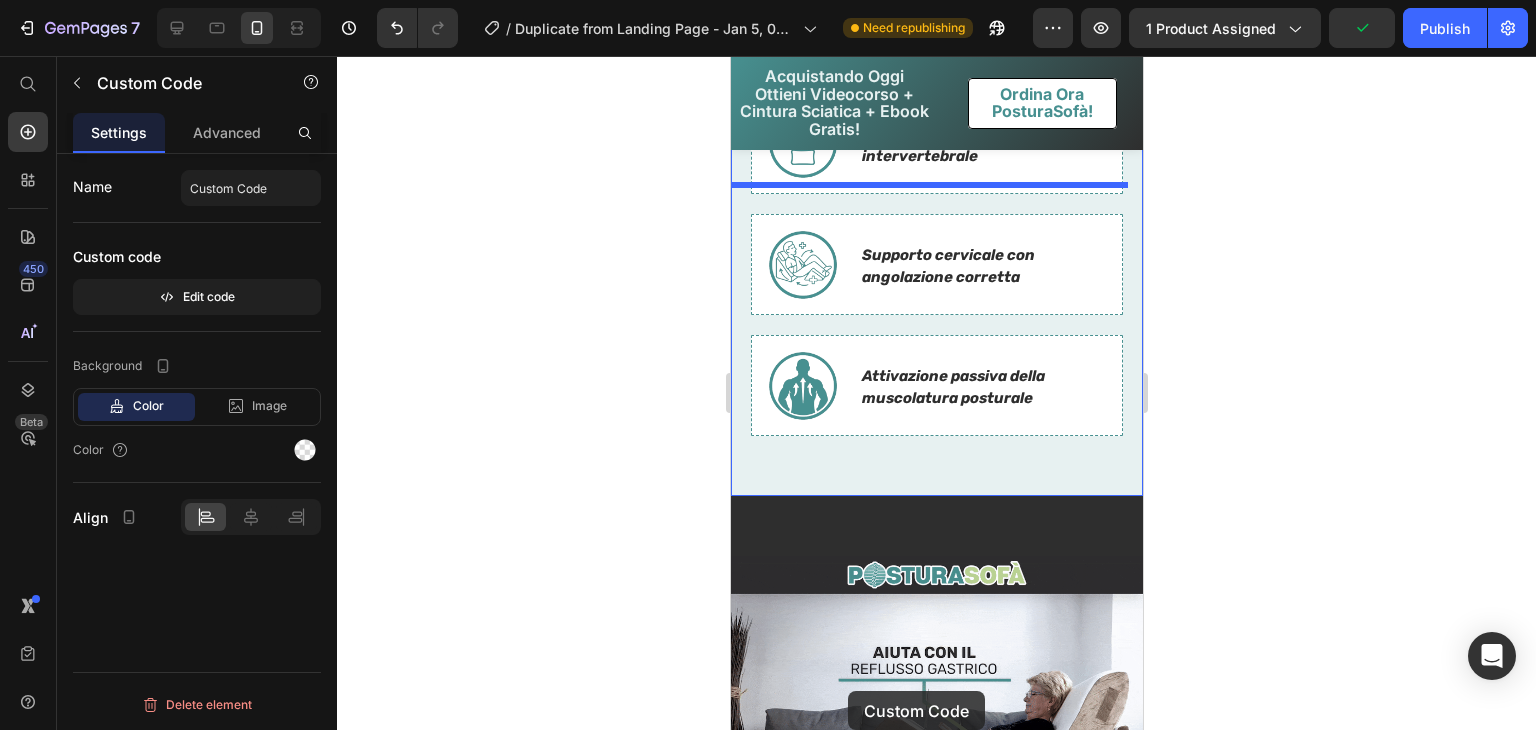 scroll, scrollTop: 4040, scrollLeft: 0, axis: vertical 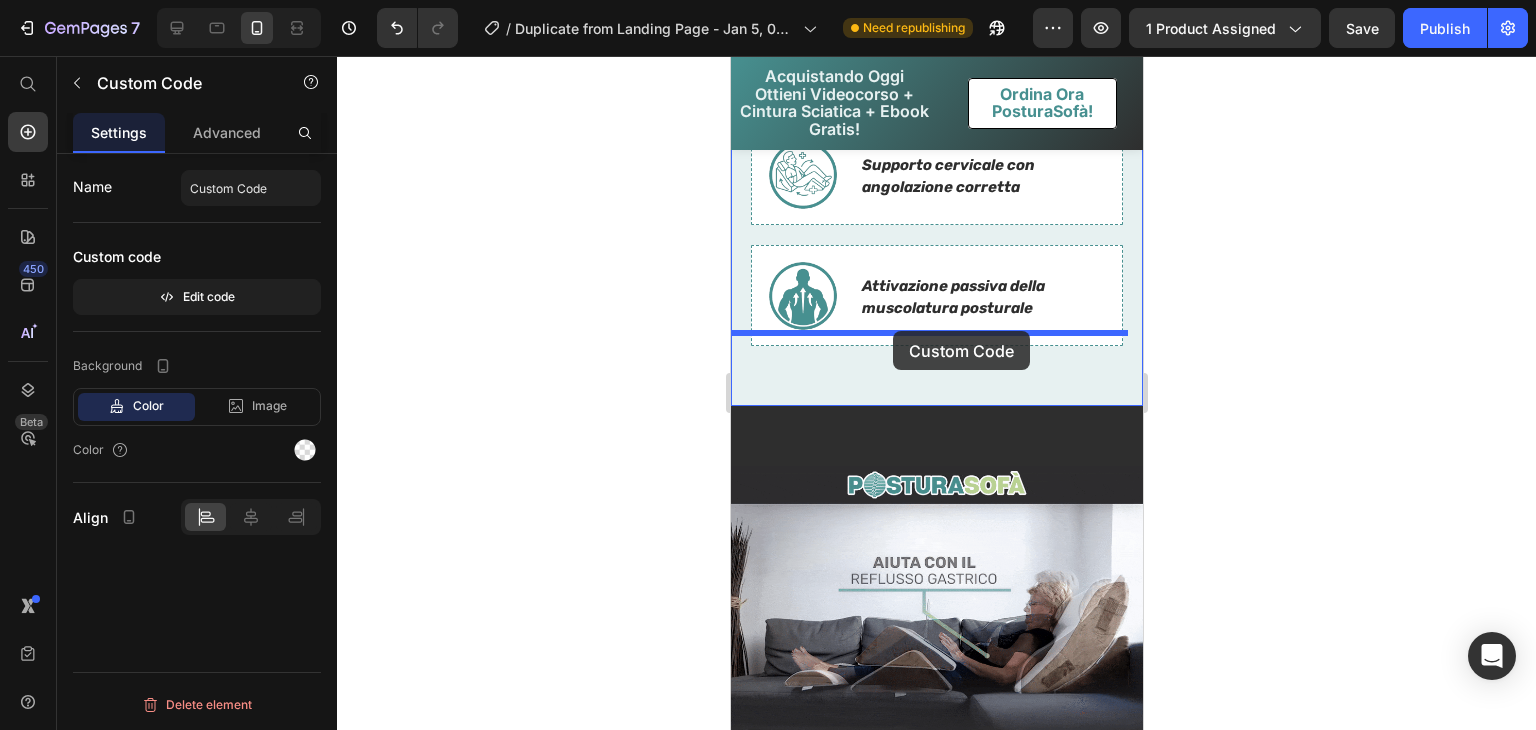 drag, startPoint x: 813, startPoint y: 345, endPoint x: 892, endPoint y: 331, distance: 80.23092 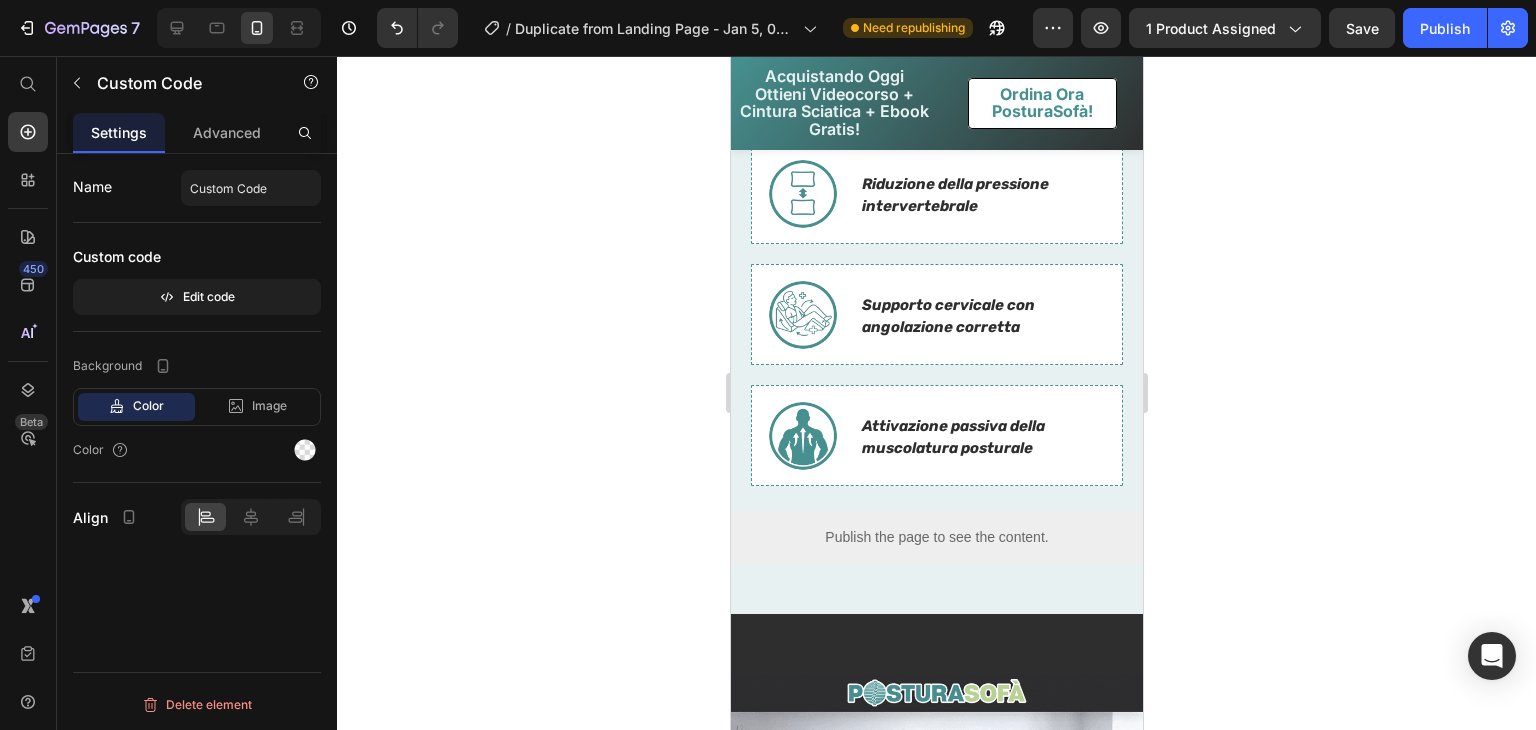scroll, scrollTop: 3972, scrollLeft: 0, axis: vertical 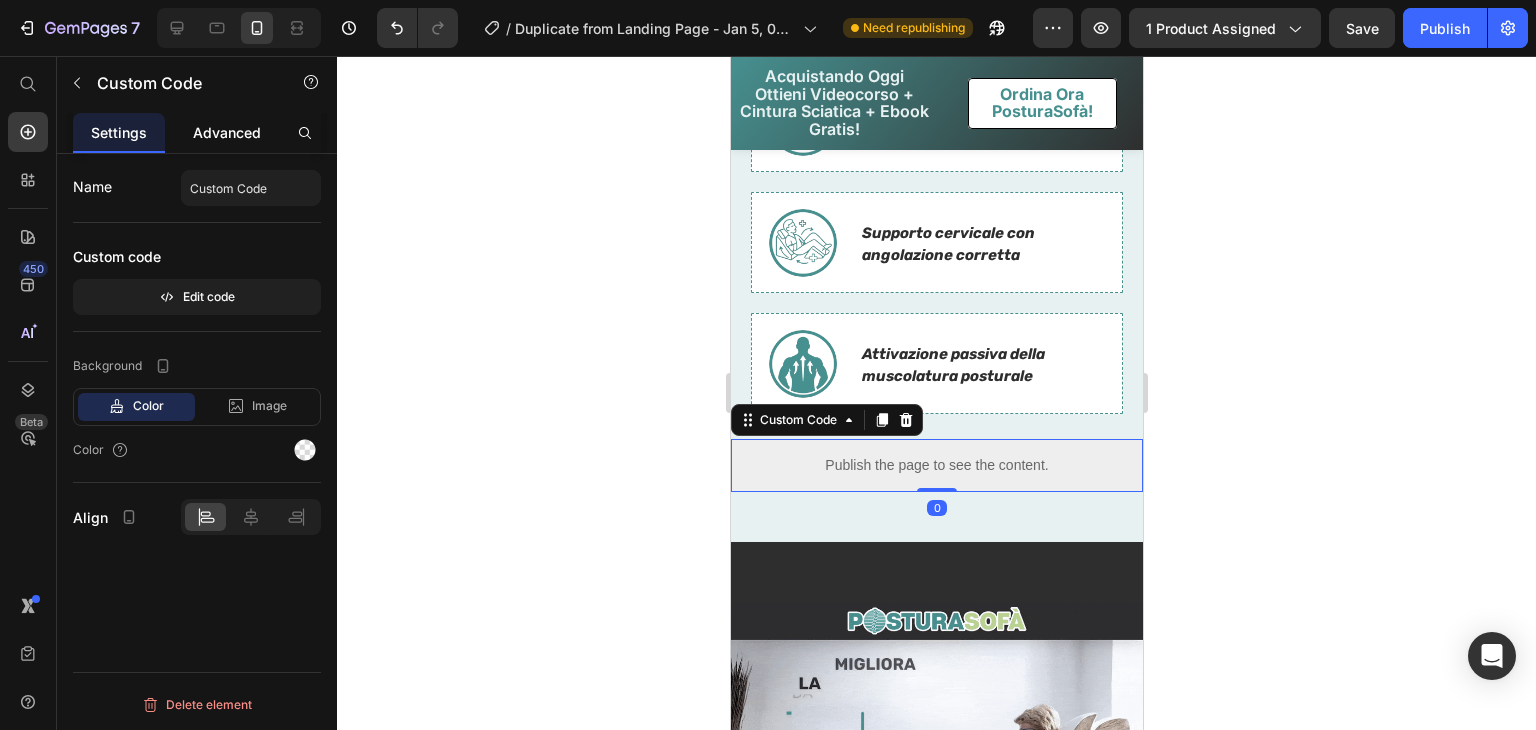 click on "Advanced" 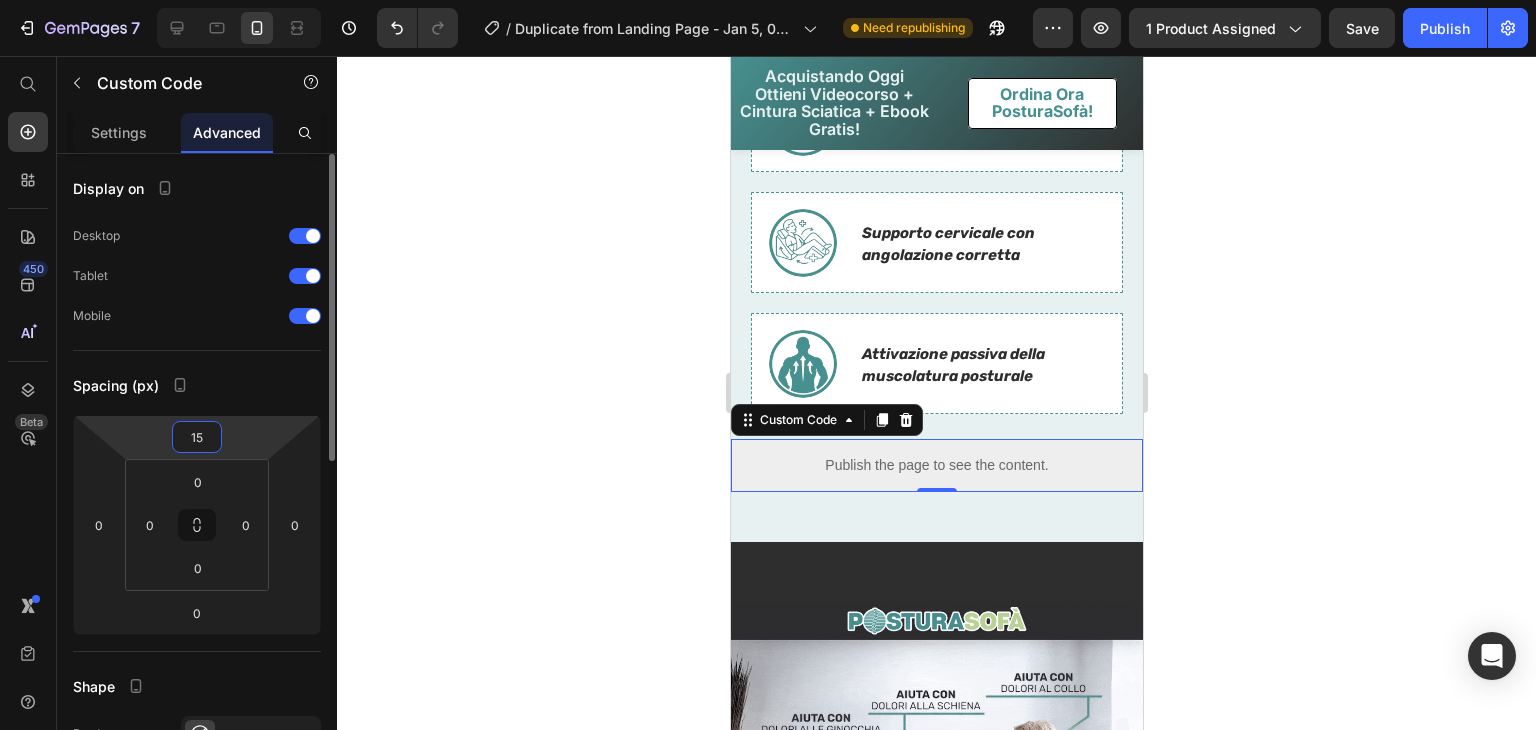 click on "15" at bounding box center (197, 437) 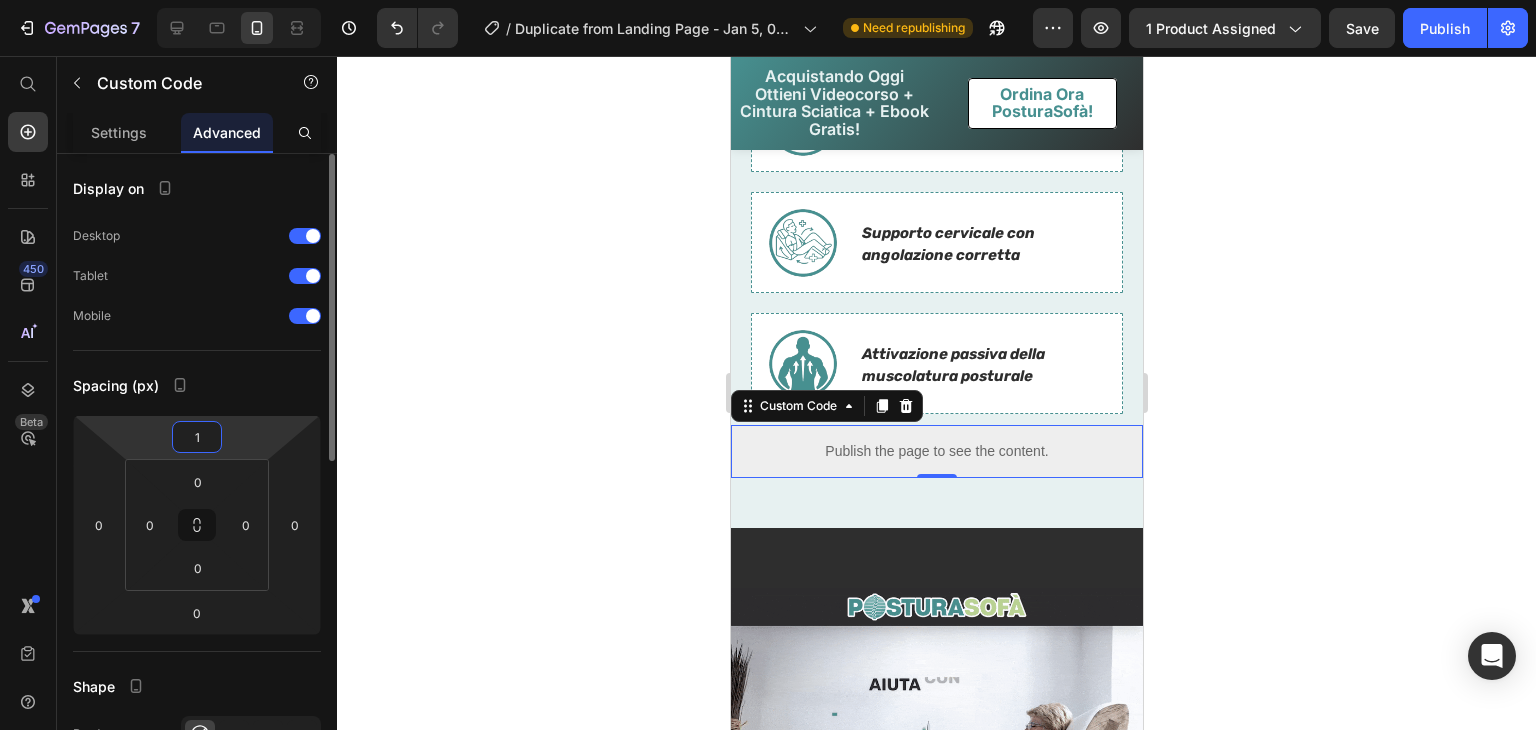 type on "15" 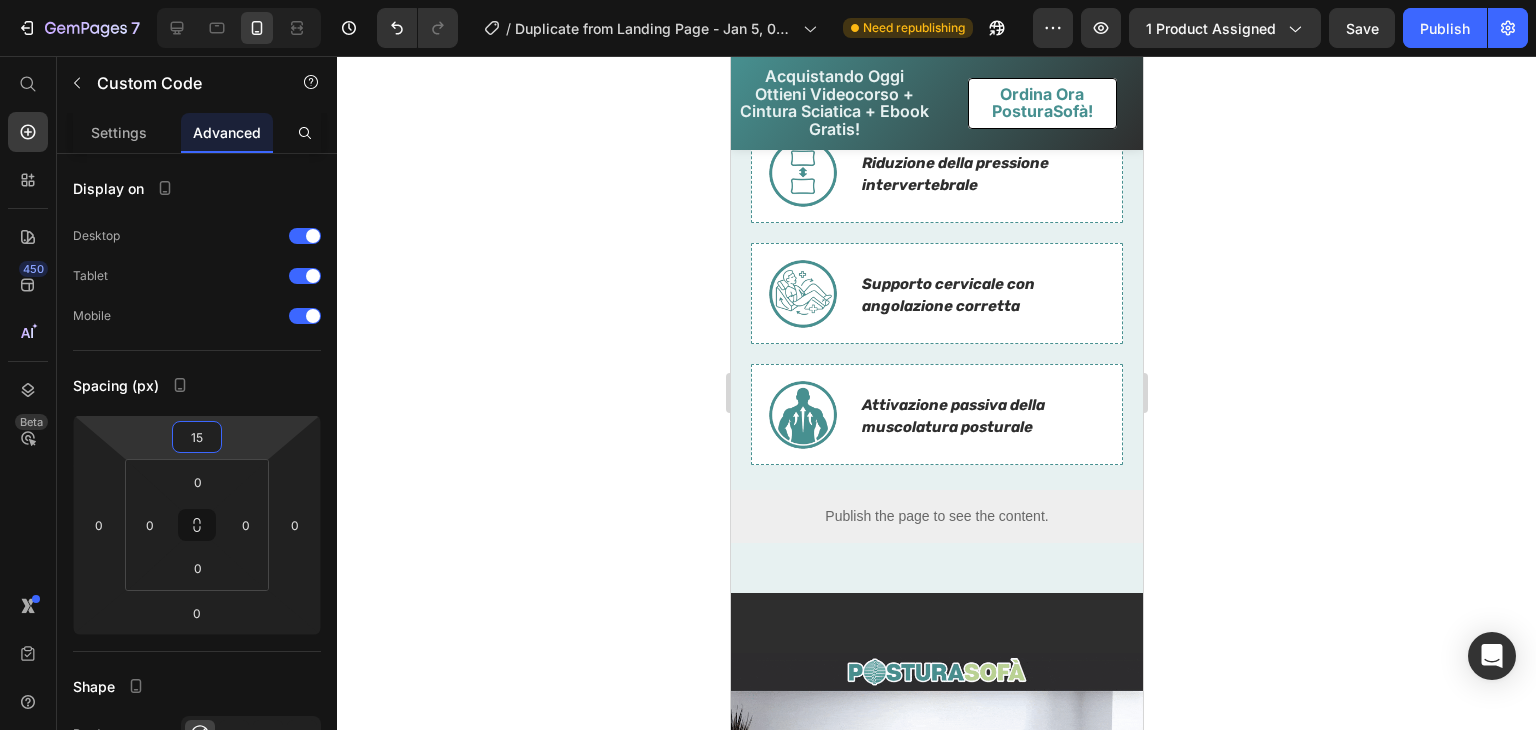 scroll, scrollTop: 3844, scrollLeft: 0, axis: vertical 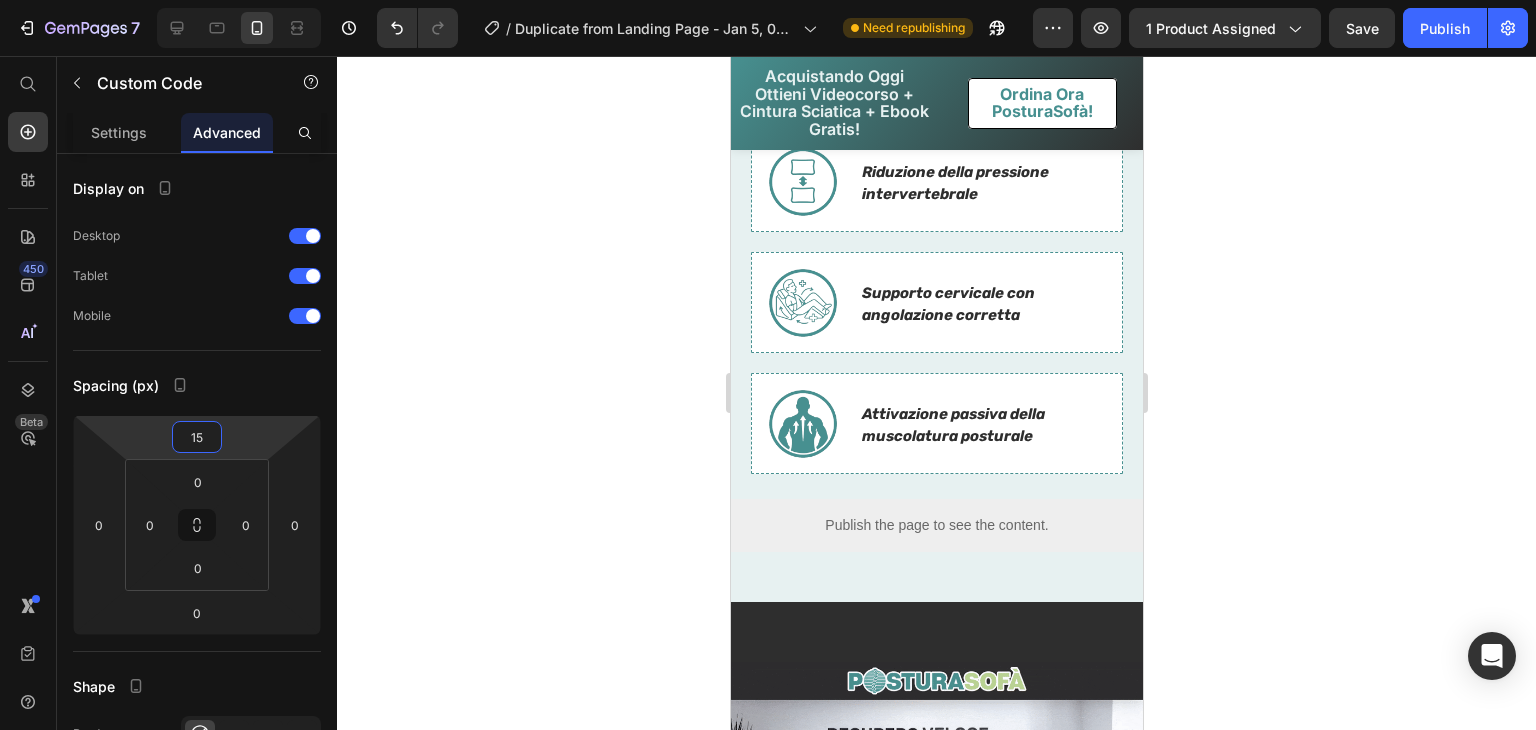 click on "Publish the page to see the content." at bounding box center (936, 525) 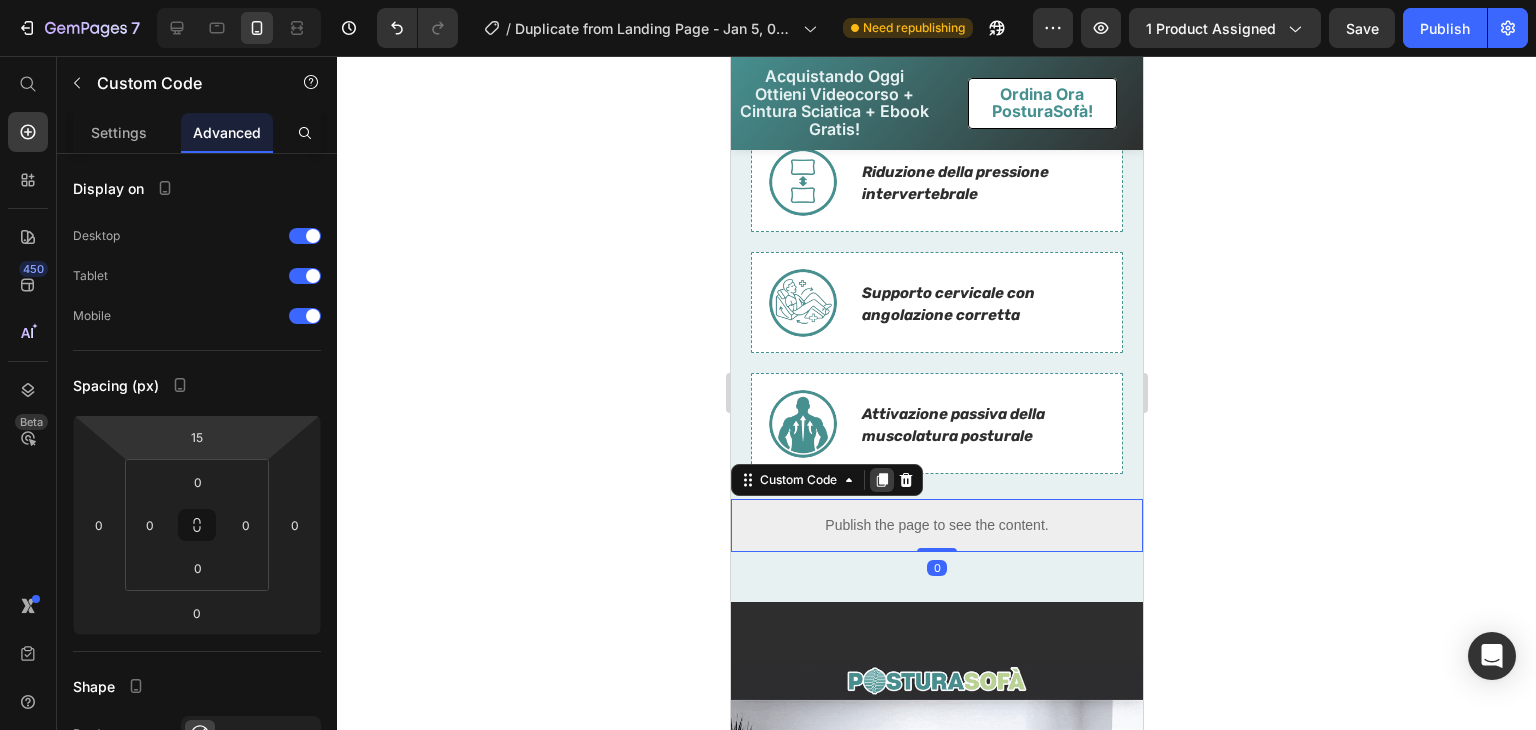 click 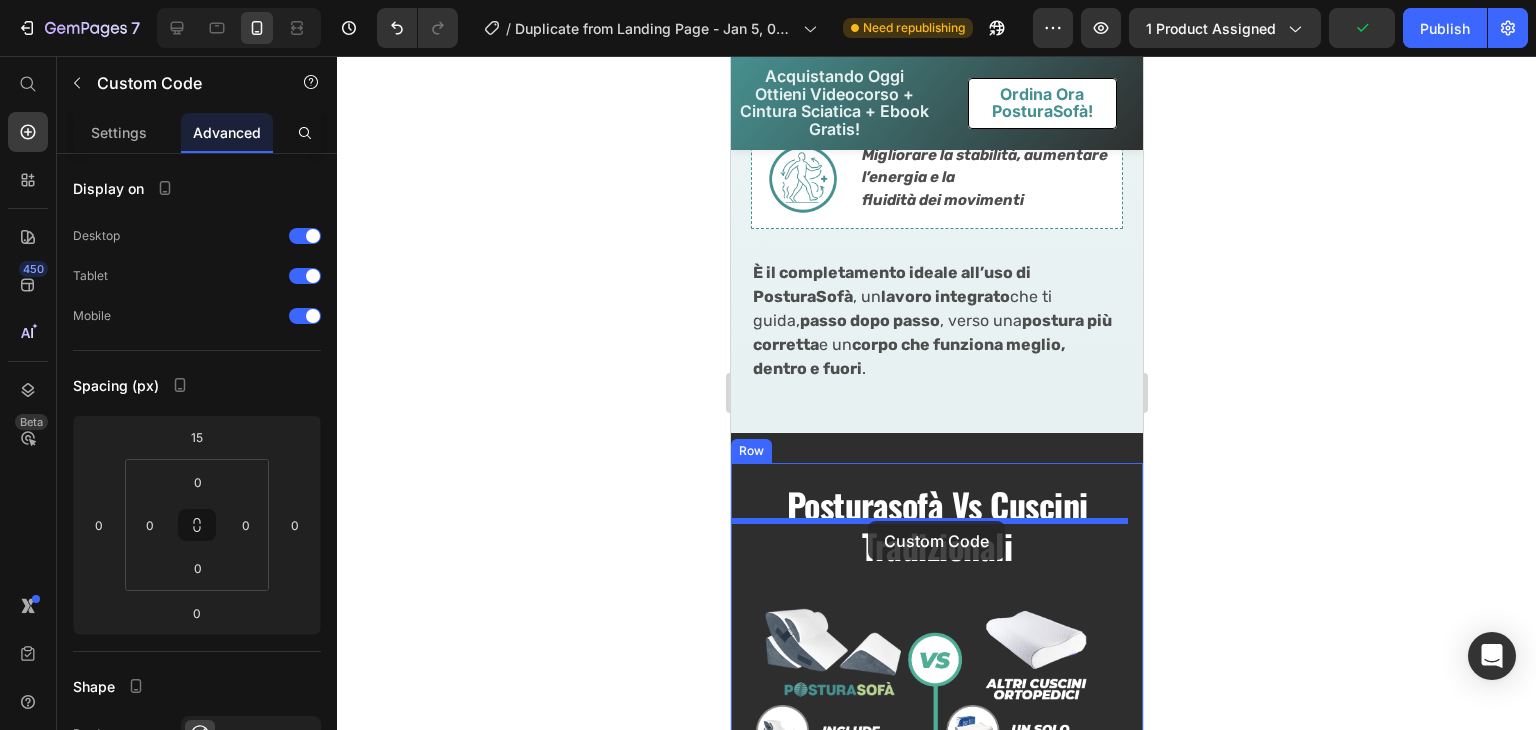 scroll, scrollTop: 8399, scrollLeft: 0, axis: vertical 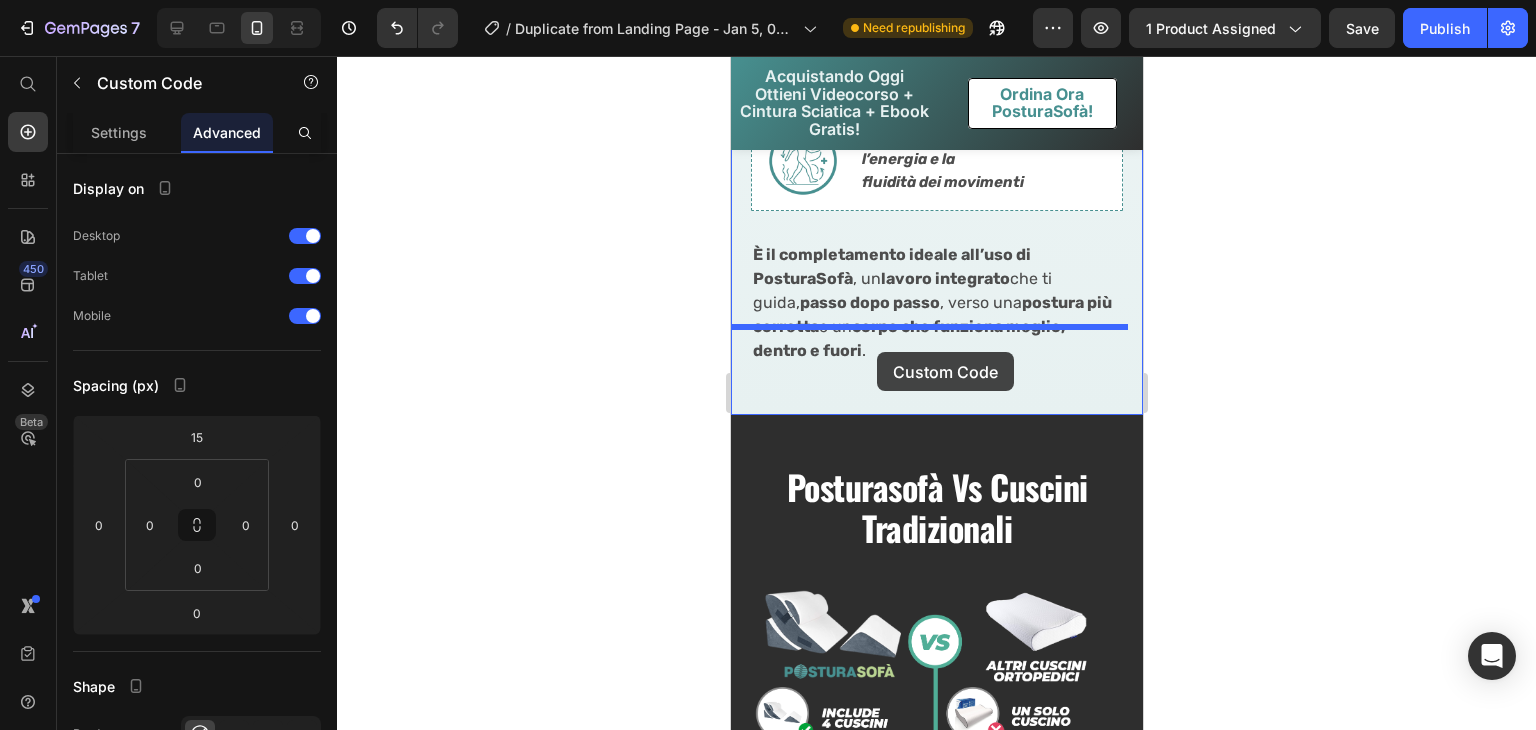 drag, startPoint x: 799, startPoint y: 529, endPoint x: 876, endPoint y: 352, distance: 193.02332 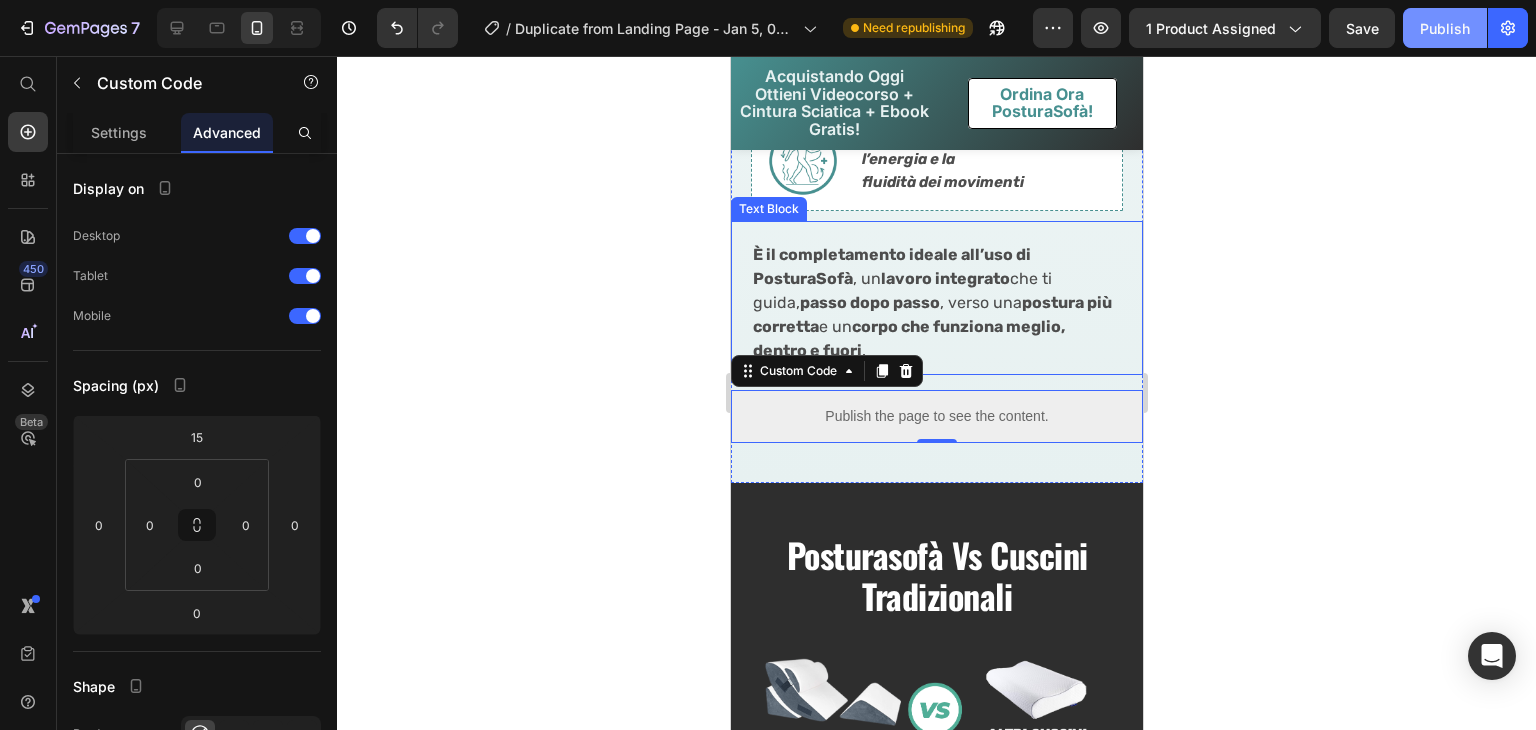 click on "Publish" at bounding box center (1445, 28) 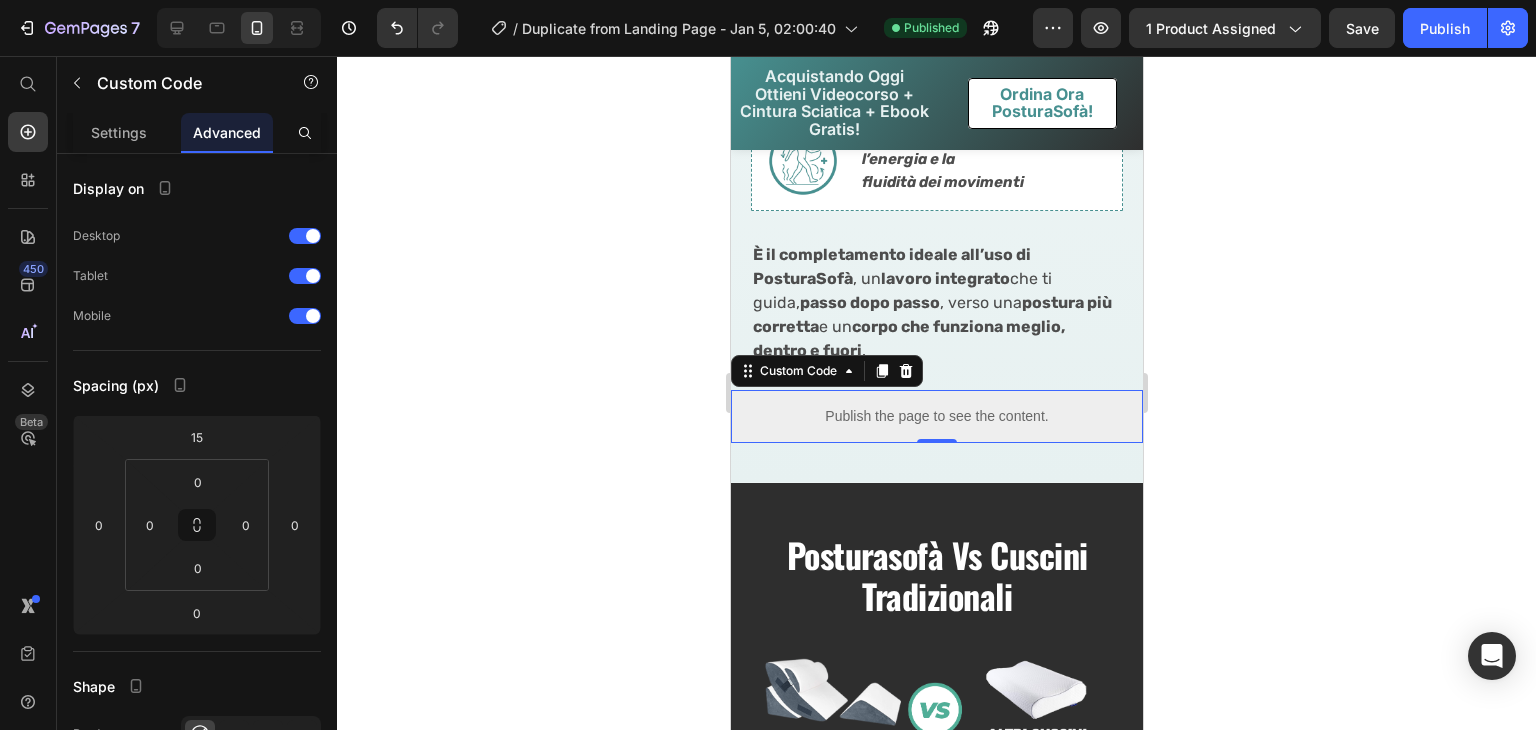 click 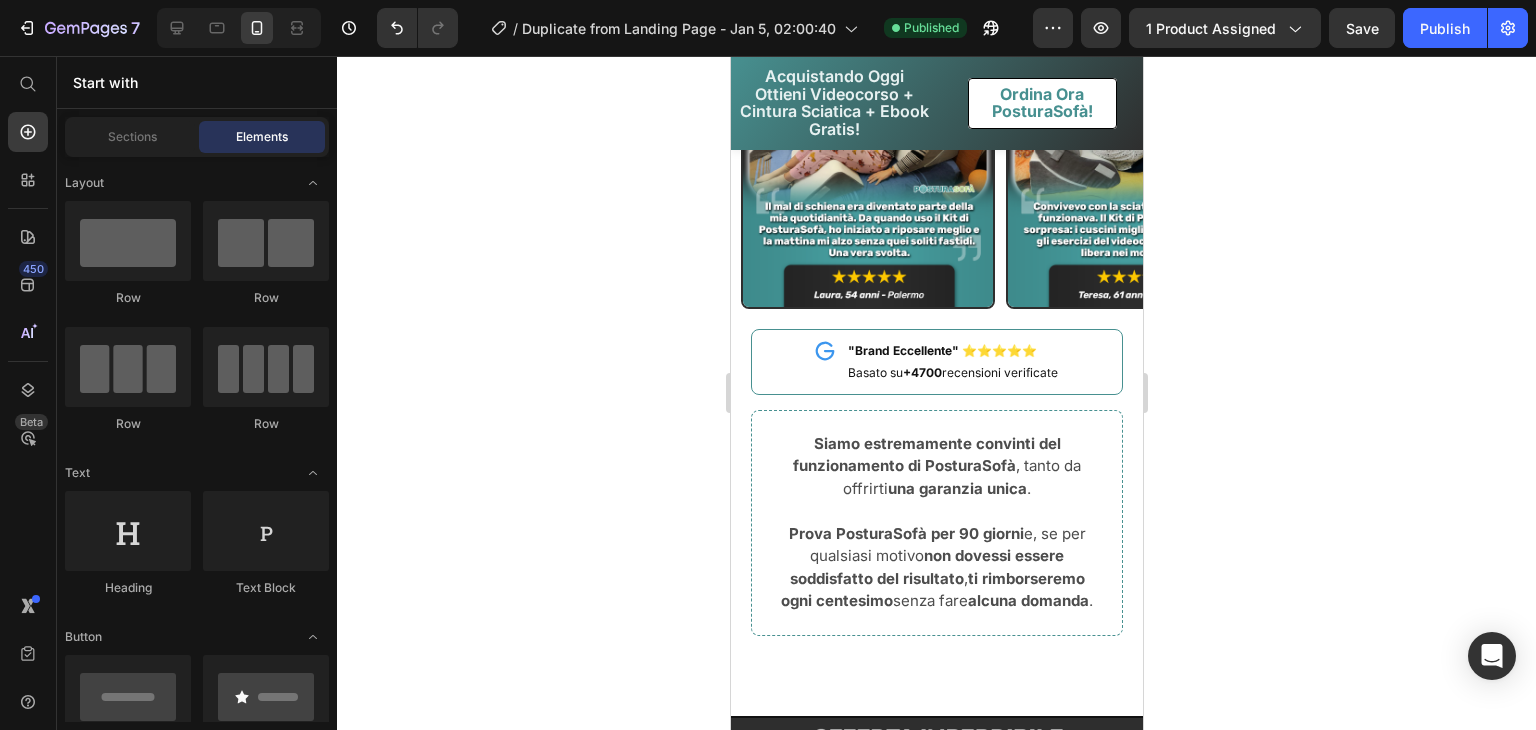 scroll, scrollTop: 10391, scrollLeft: 0, axis: vertical 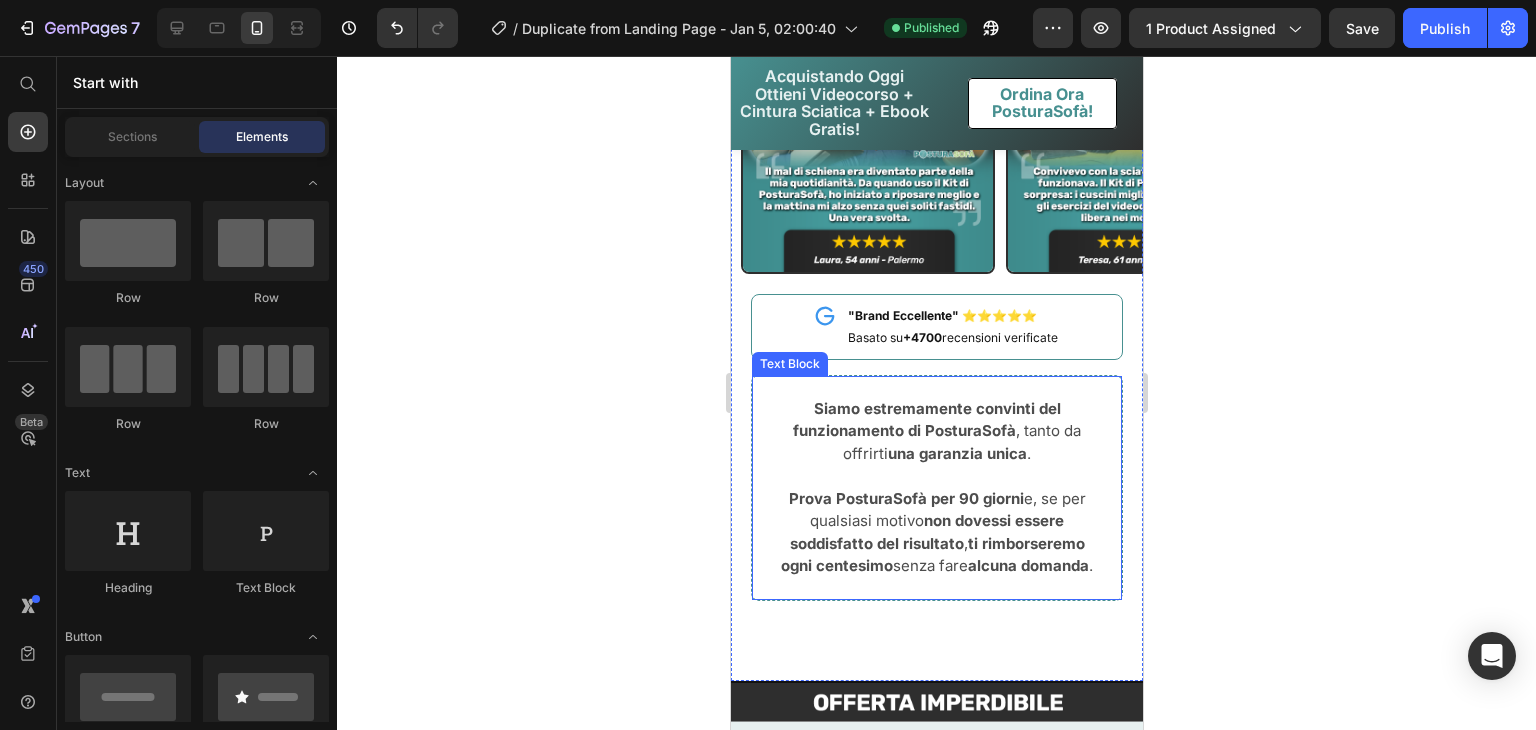 click at bounding box center (936, 476) 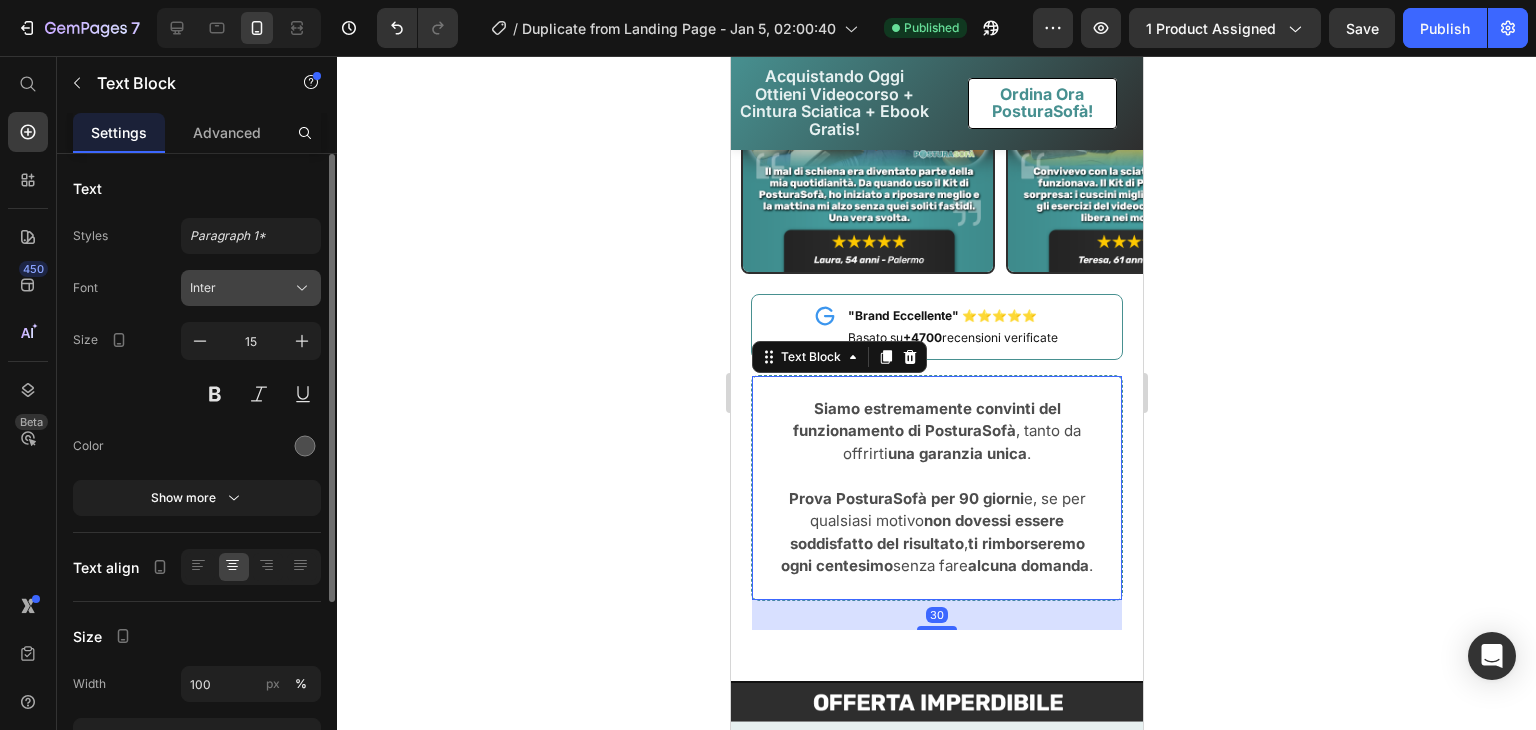 click on "Inter" at bounding box center [251, 288] 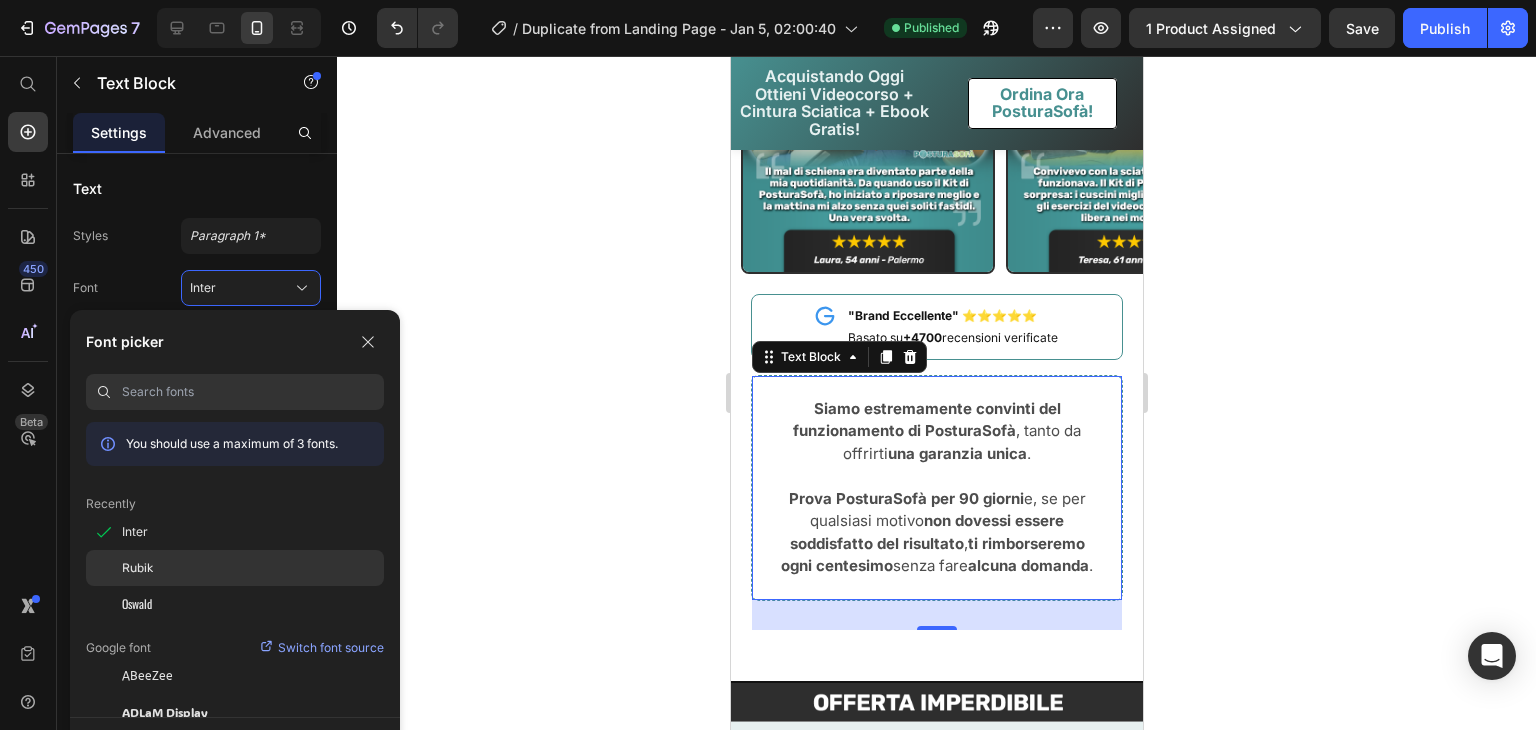 click on "Rubik" 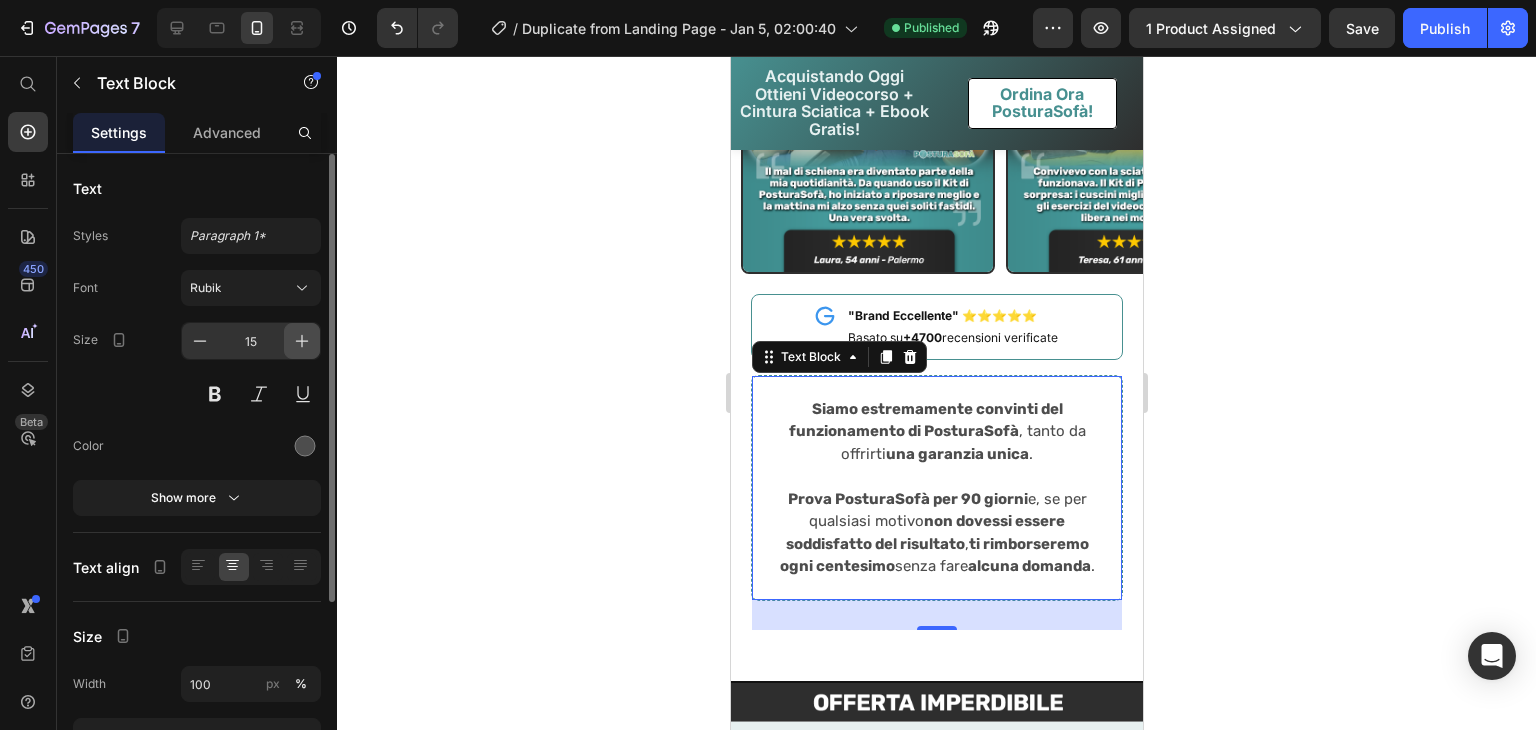click 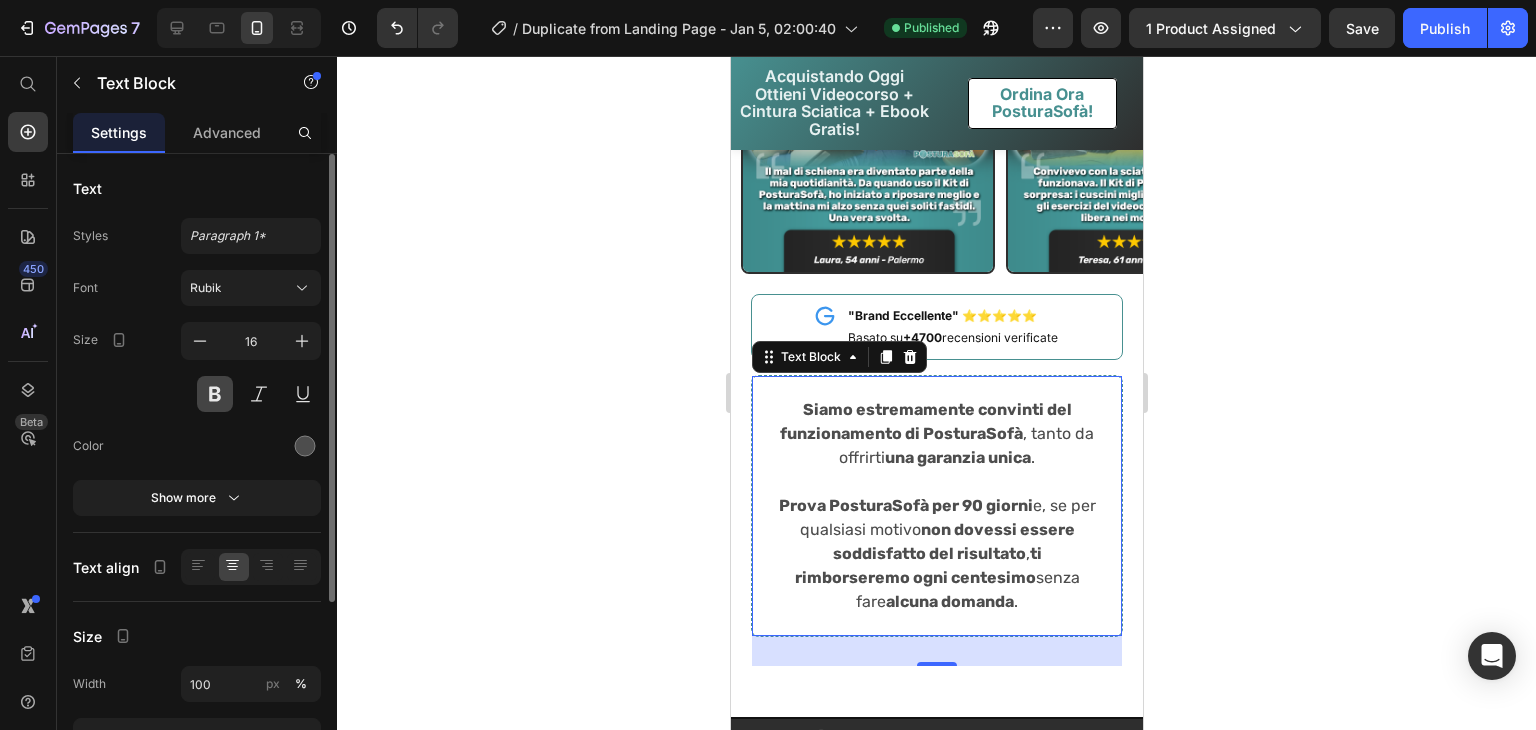 click at bounding box center (215, 394) 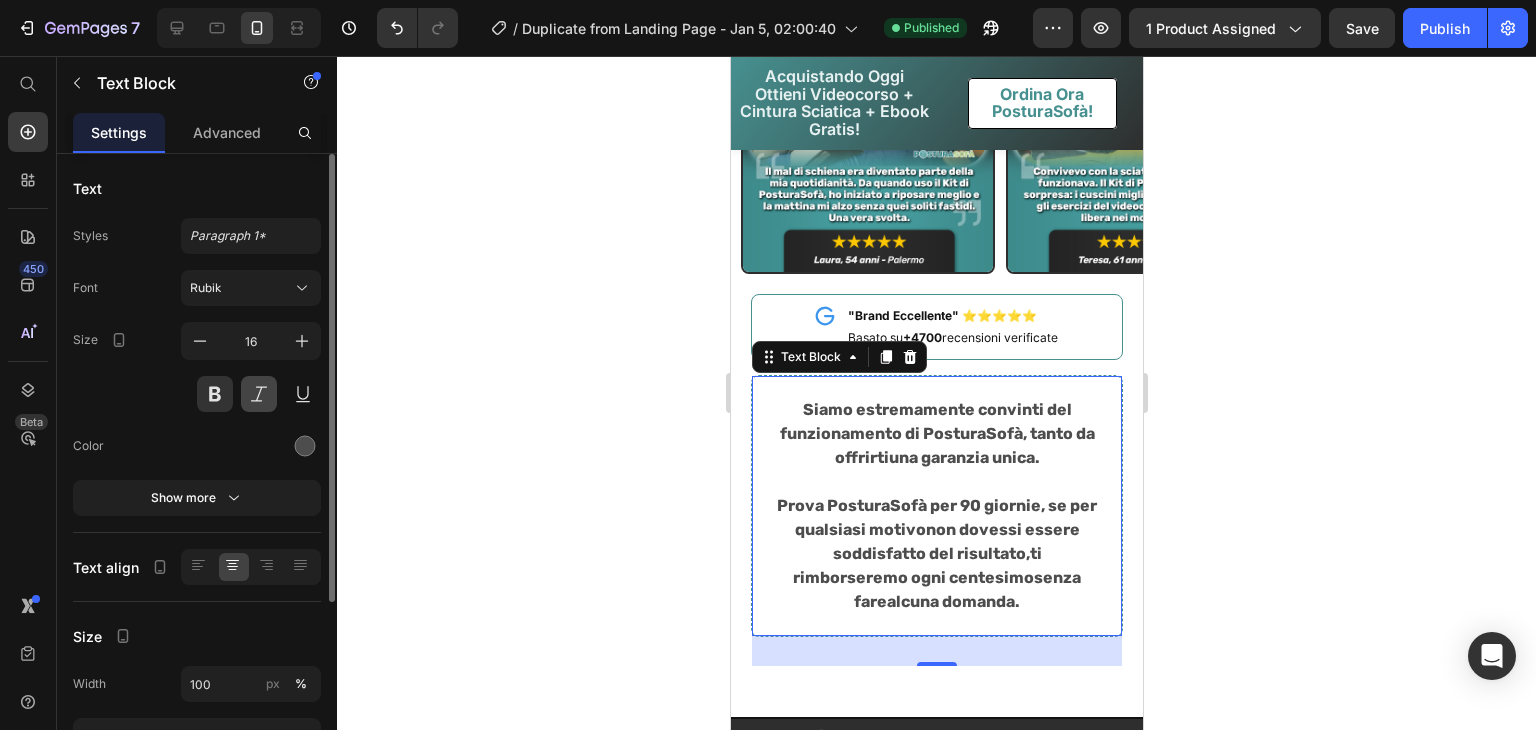 click at bounding box center [259, 394] 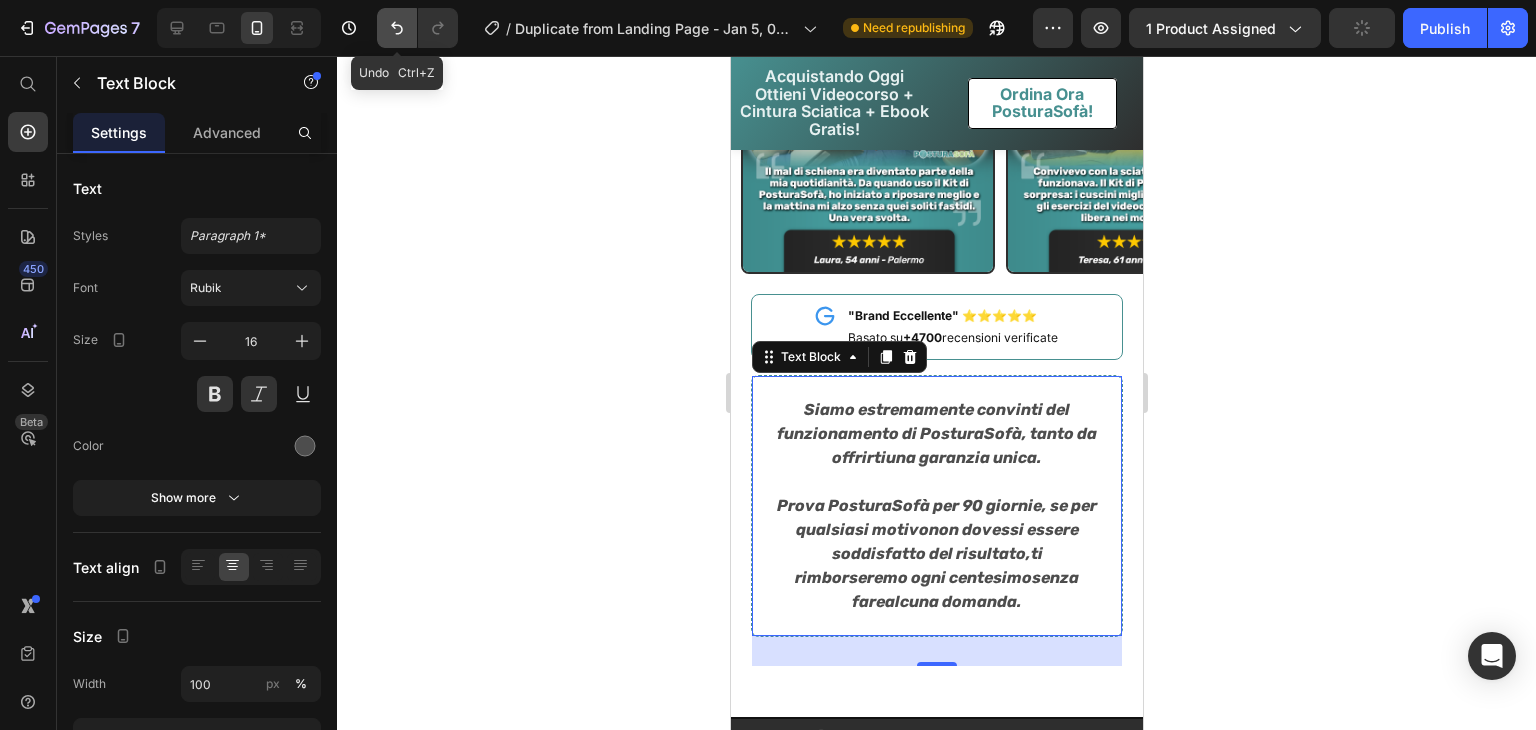 click 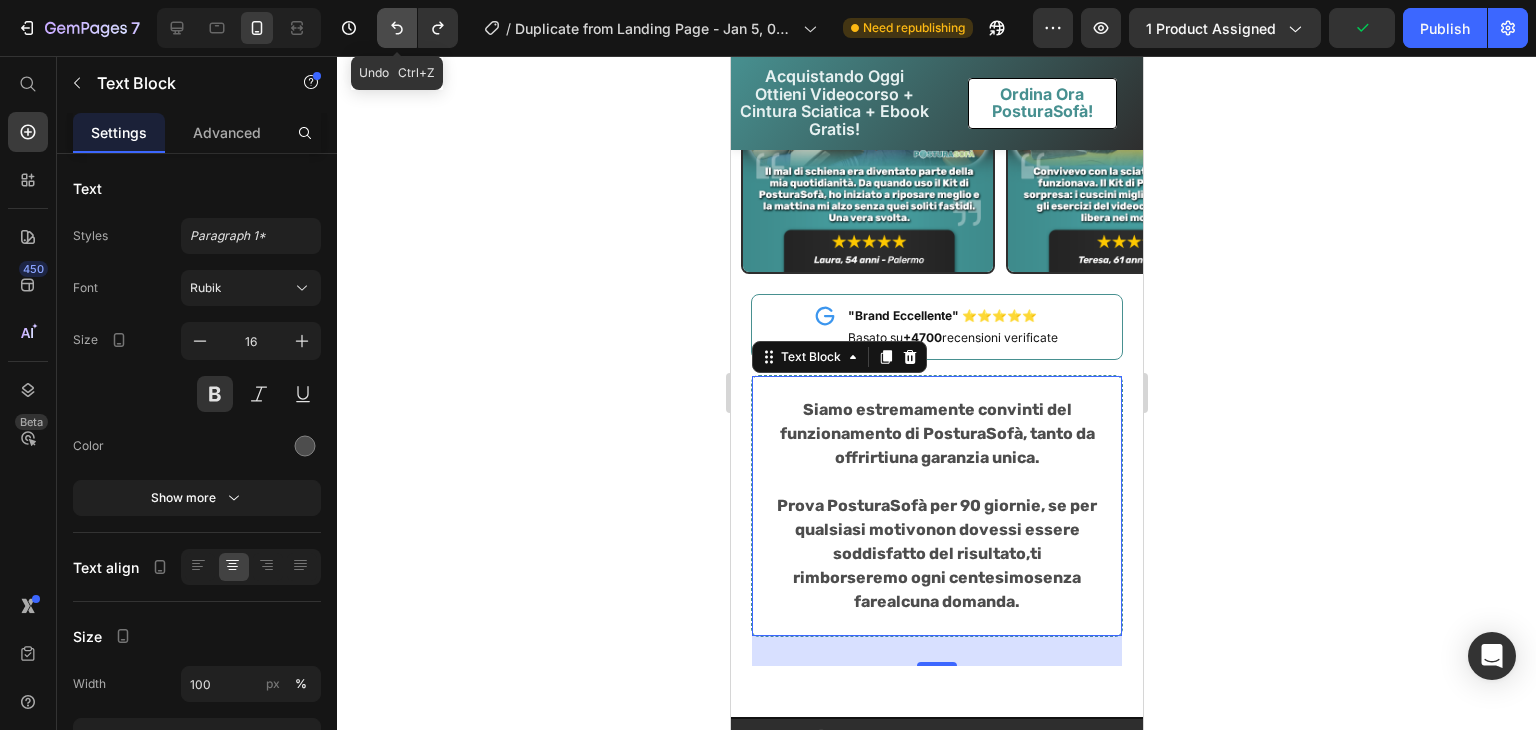 click 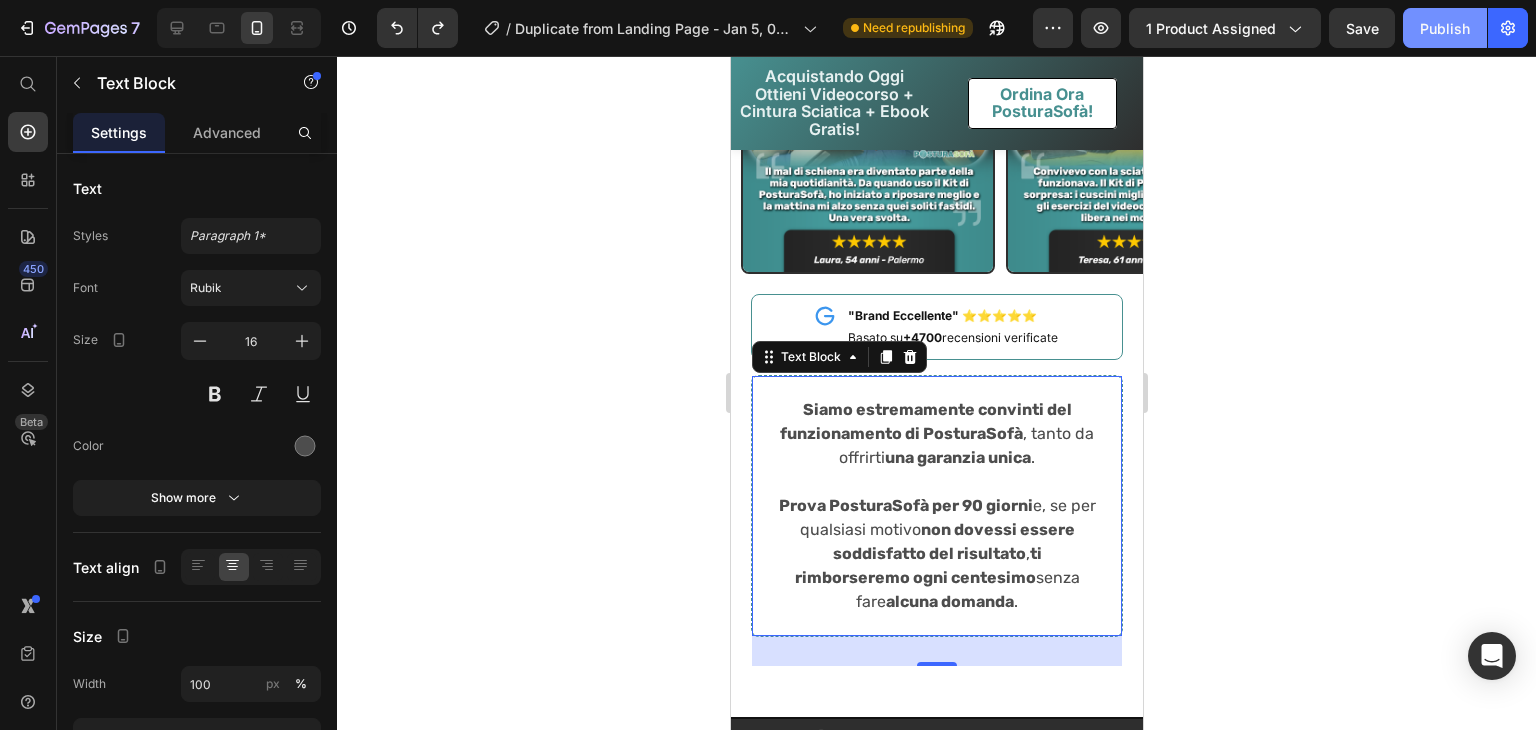 click on "Publish" 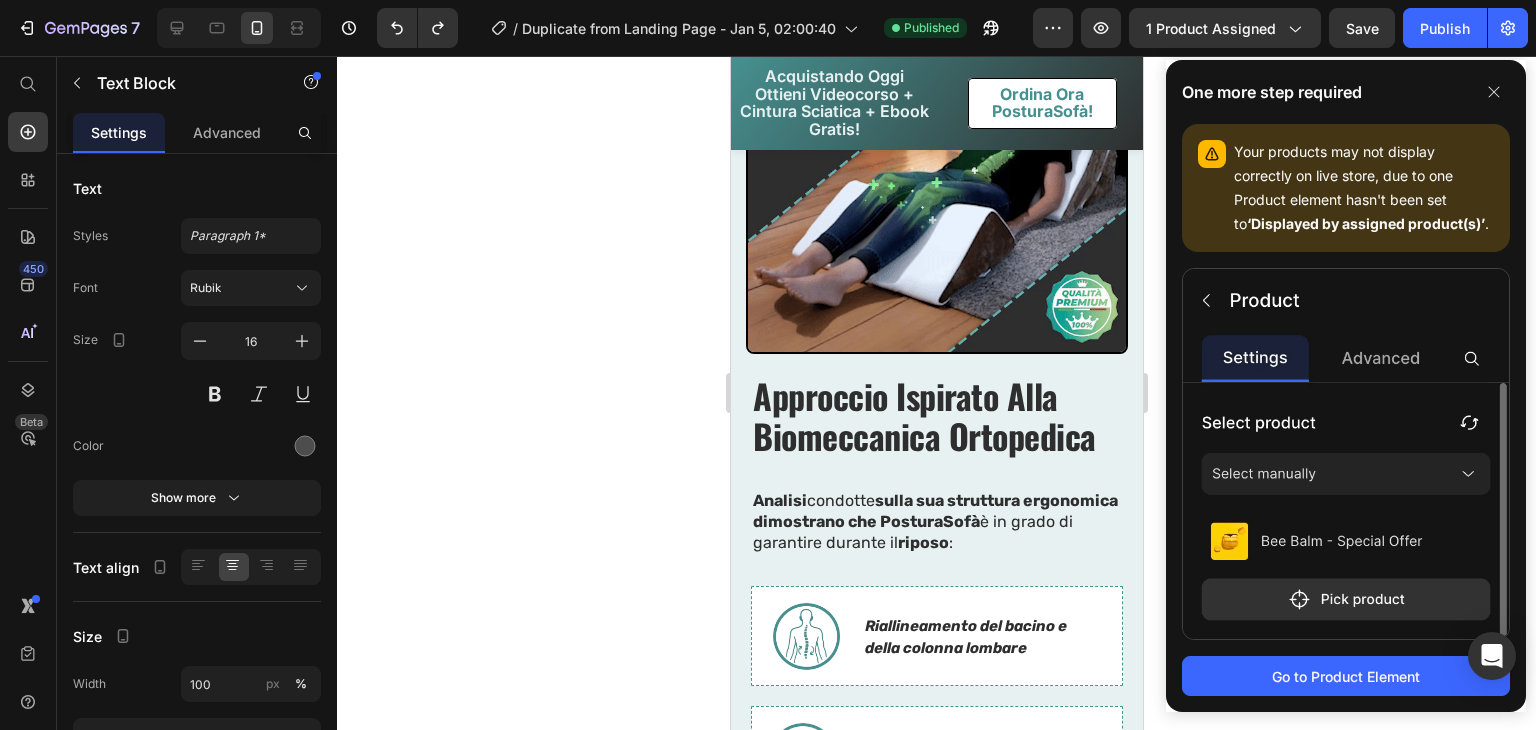 scroll, scrollTop: 3269, scrollLeft: 0, axis: vertical 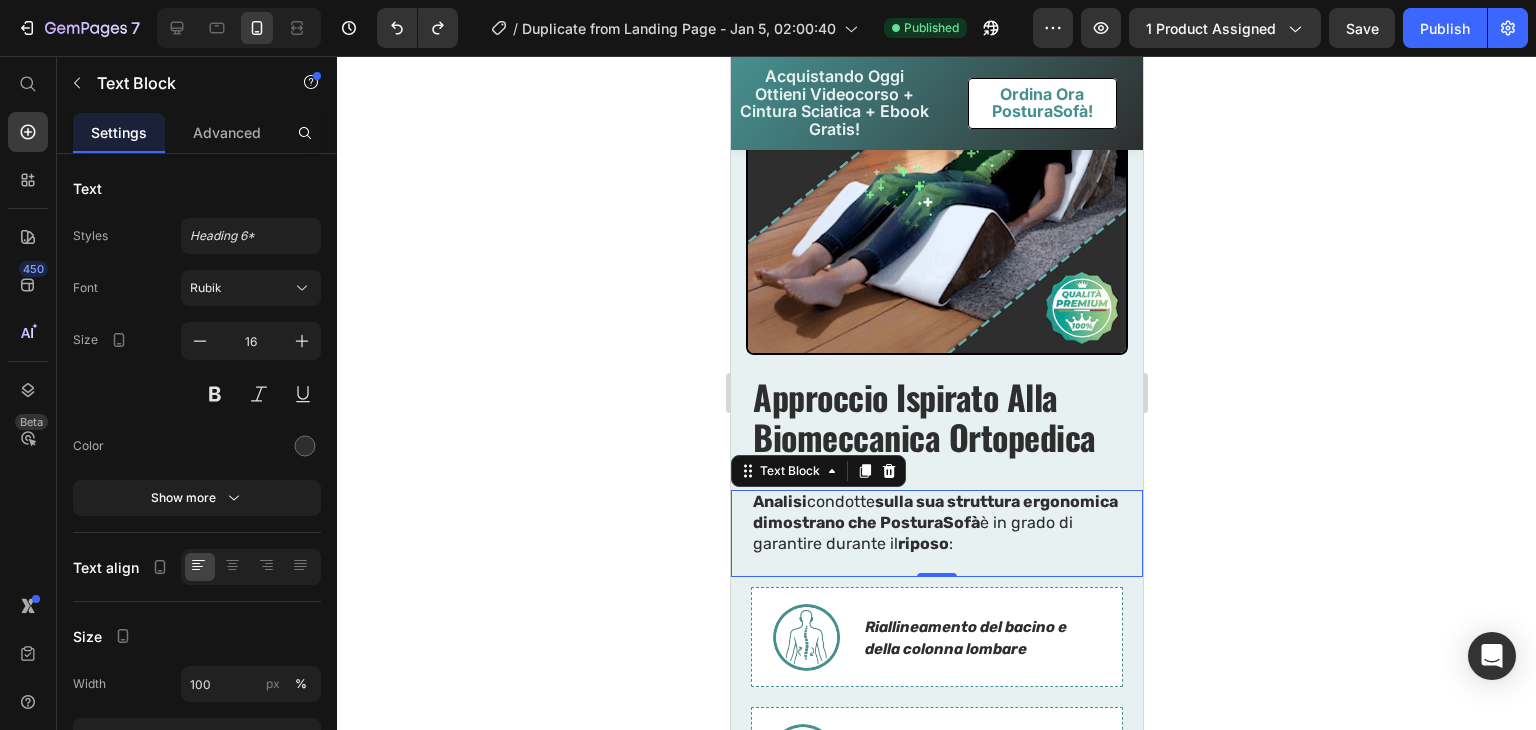 click on "sulla sua struttura ergonomica" at bounding box center [995, 501] 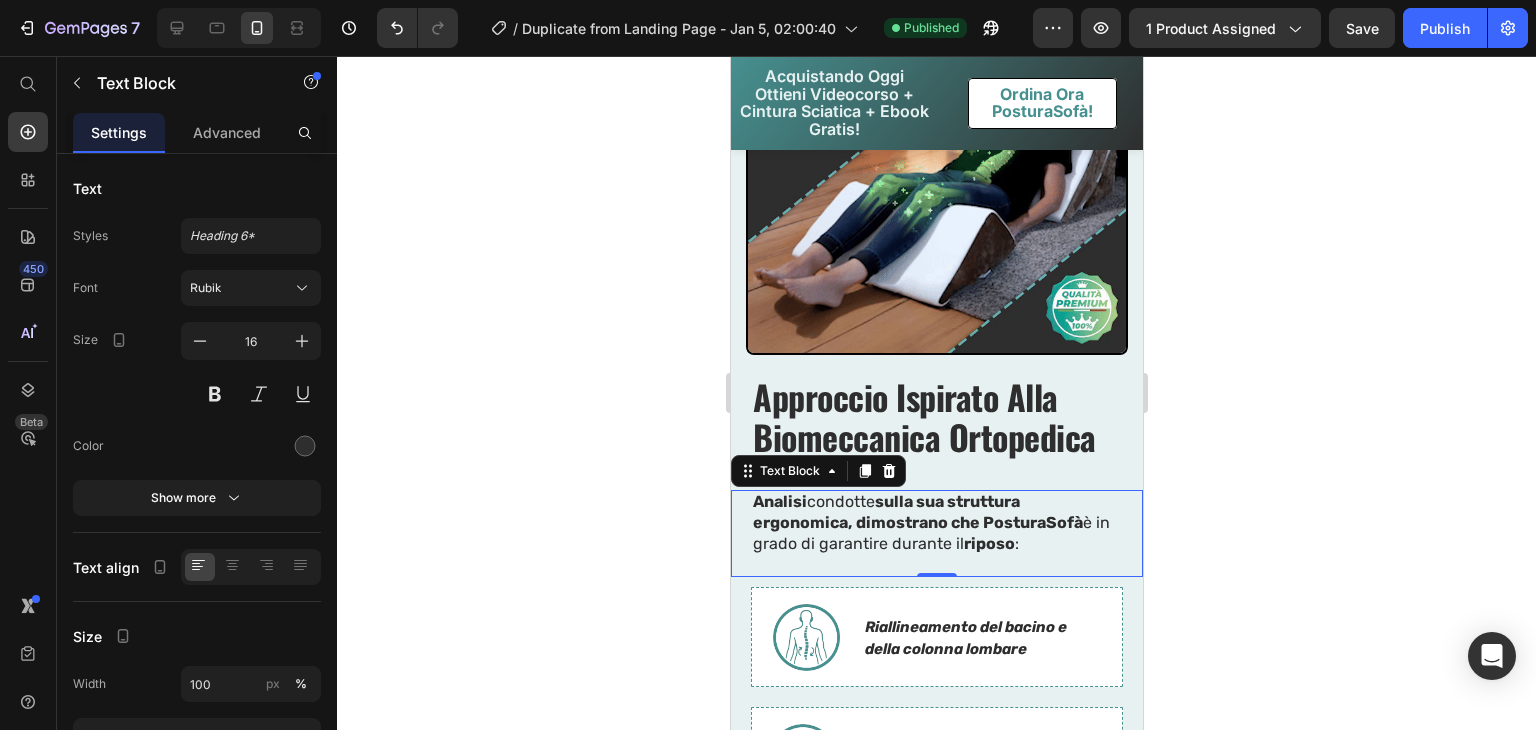 click on "dimostrano che PosturaSofà" at bounding box center [968, 522] 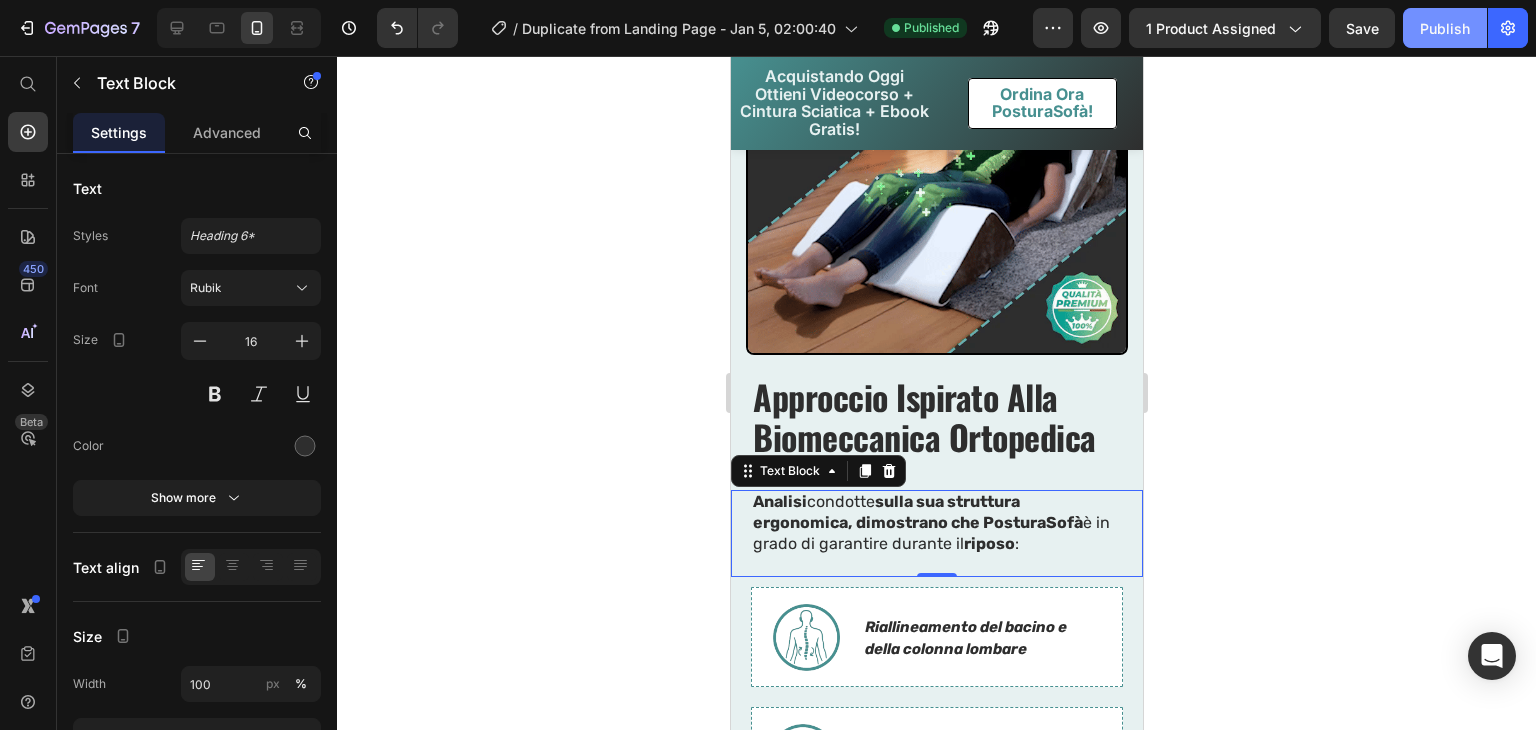 click on "Publish" at bounding box center (1445, 28) 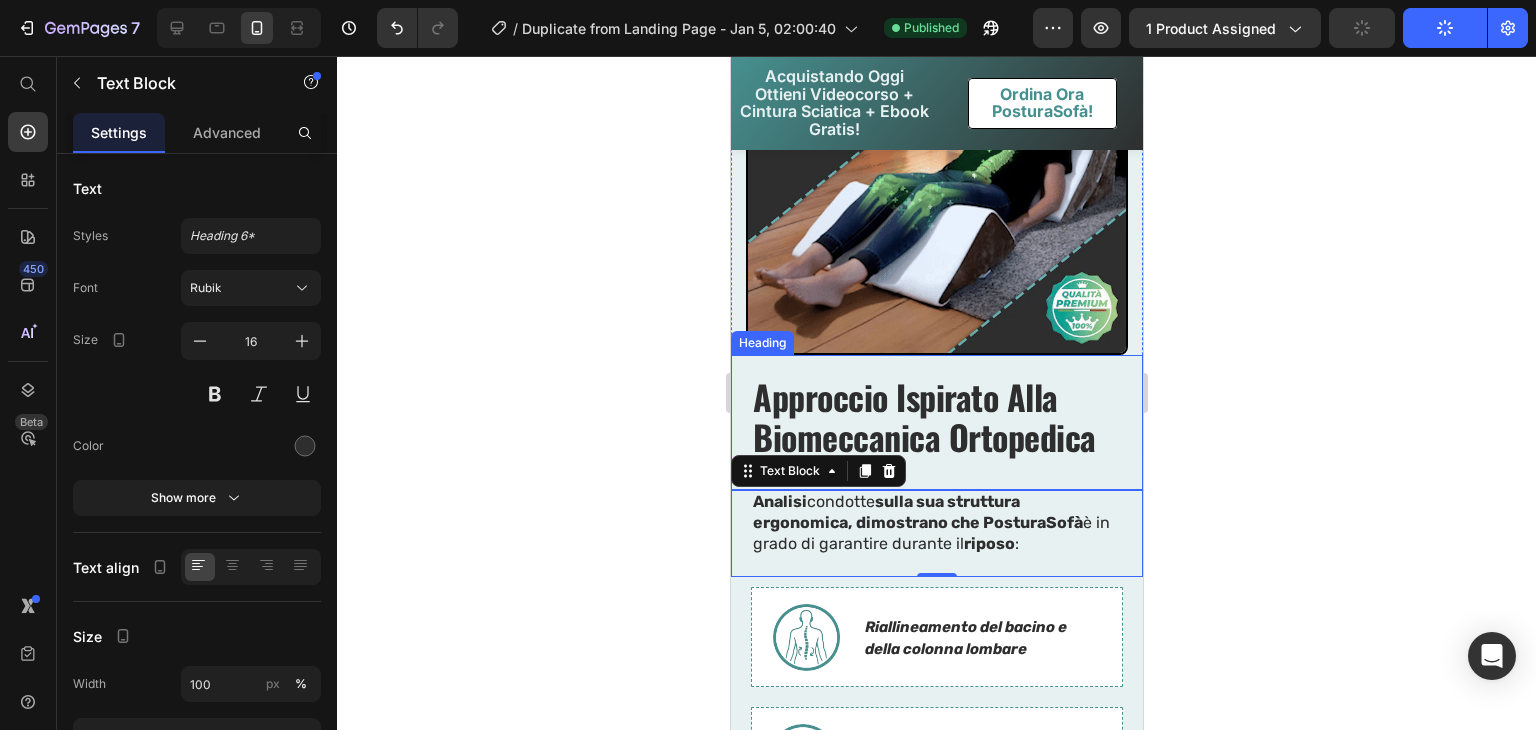 scroll, scrollTop: 3357, scrollLeft: 0, axis: vertical 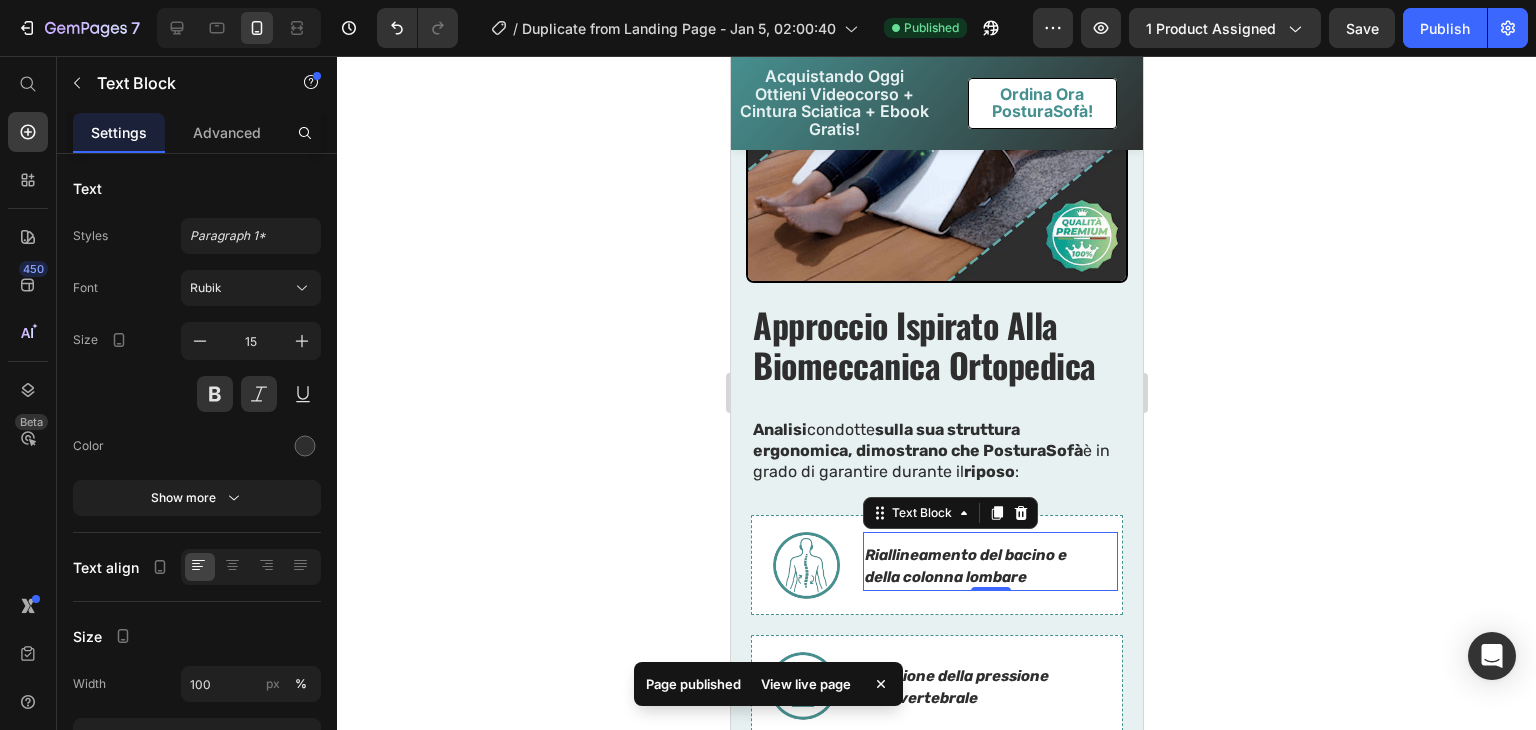 click on "Riallineamento del bacino e" at bounding box center (984, 555) 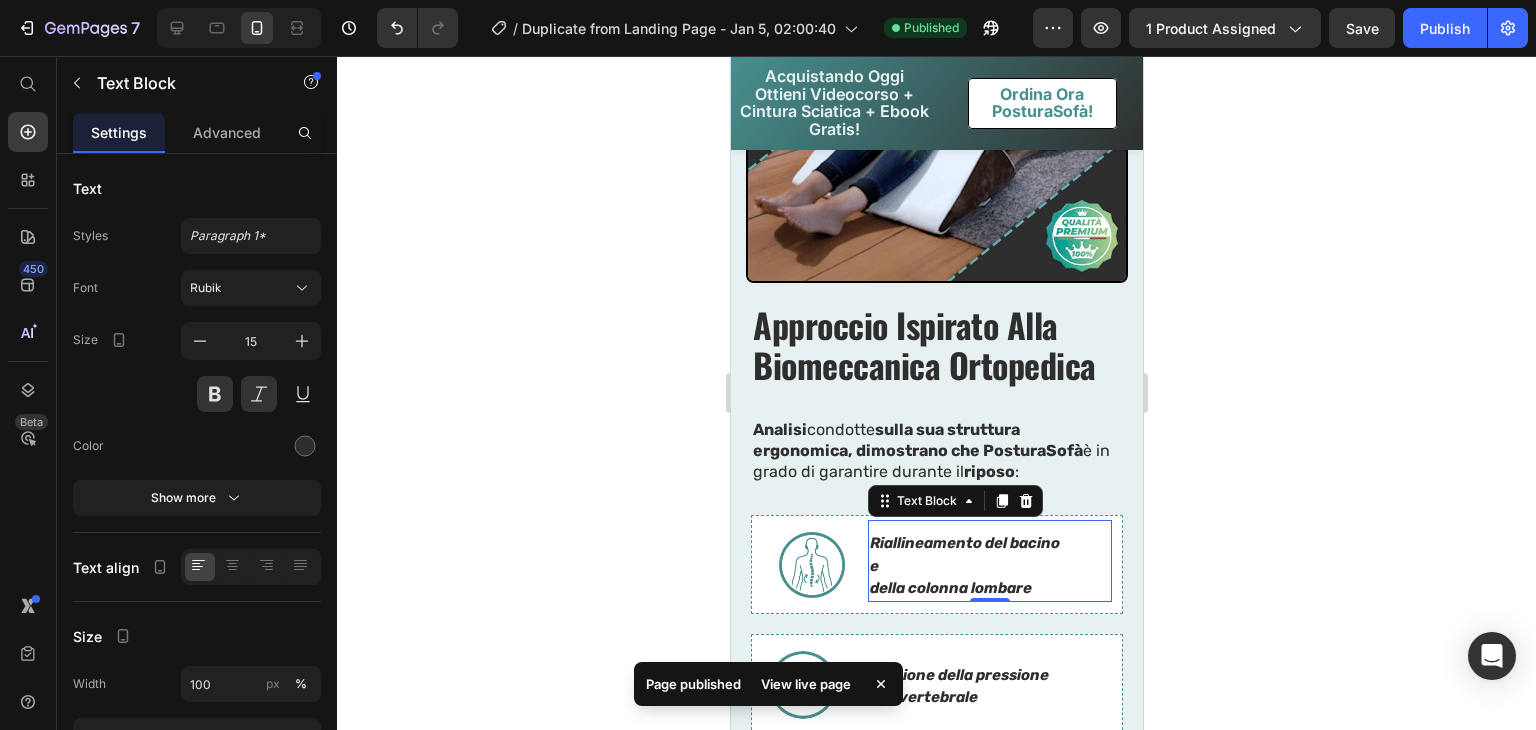 click on "della colonna lombare" at bounding box center [984, 588] 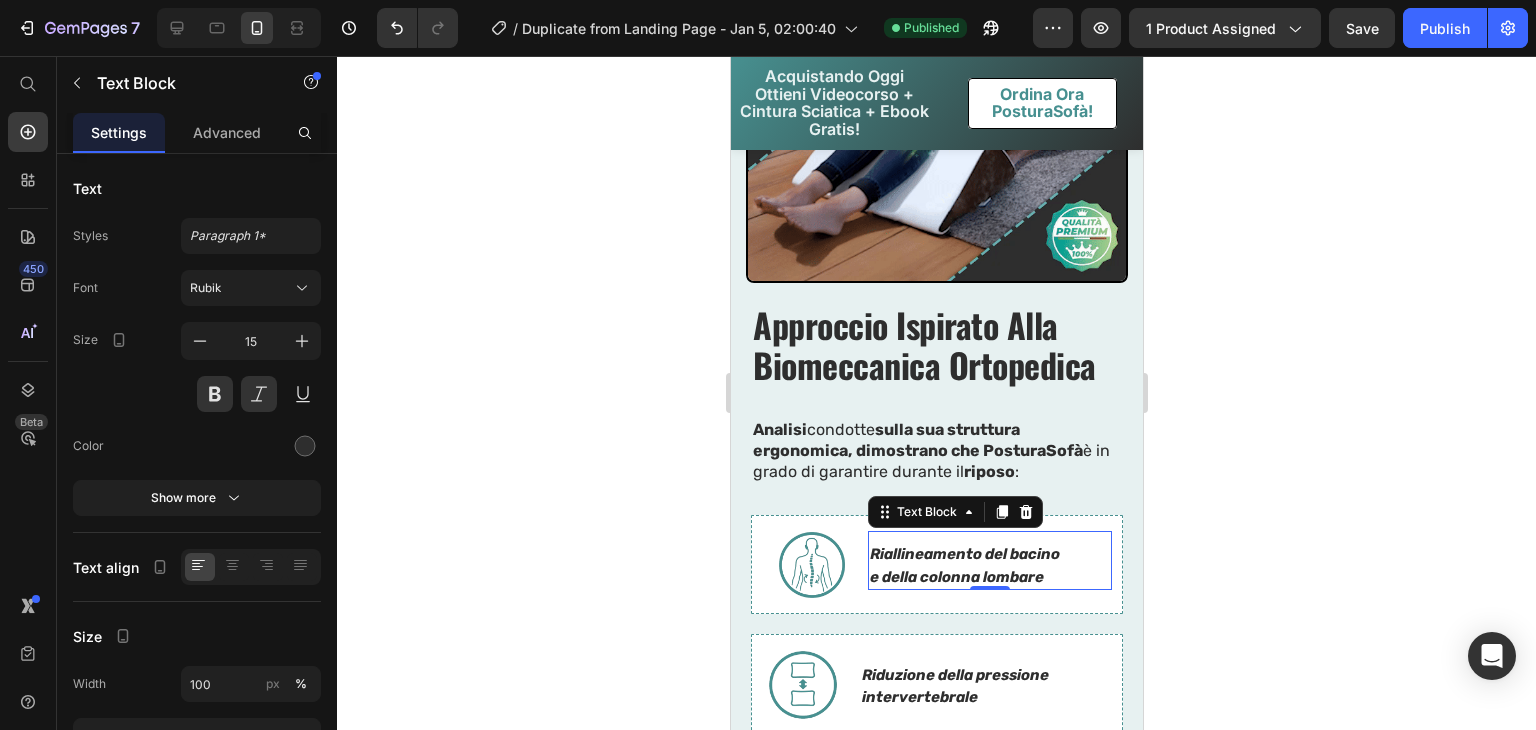 click on "e della colonna lombare" at bounding box center [984, 577] 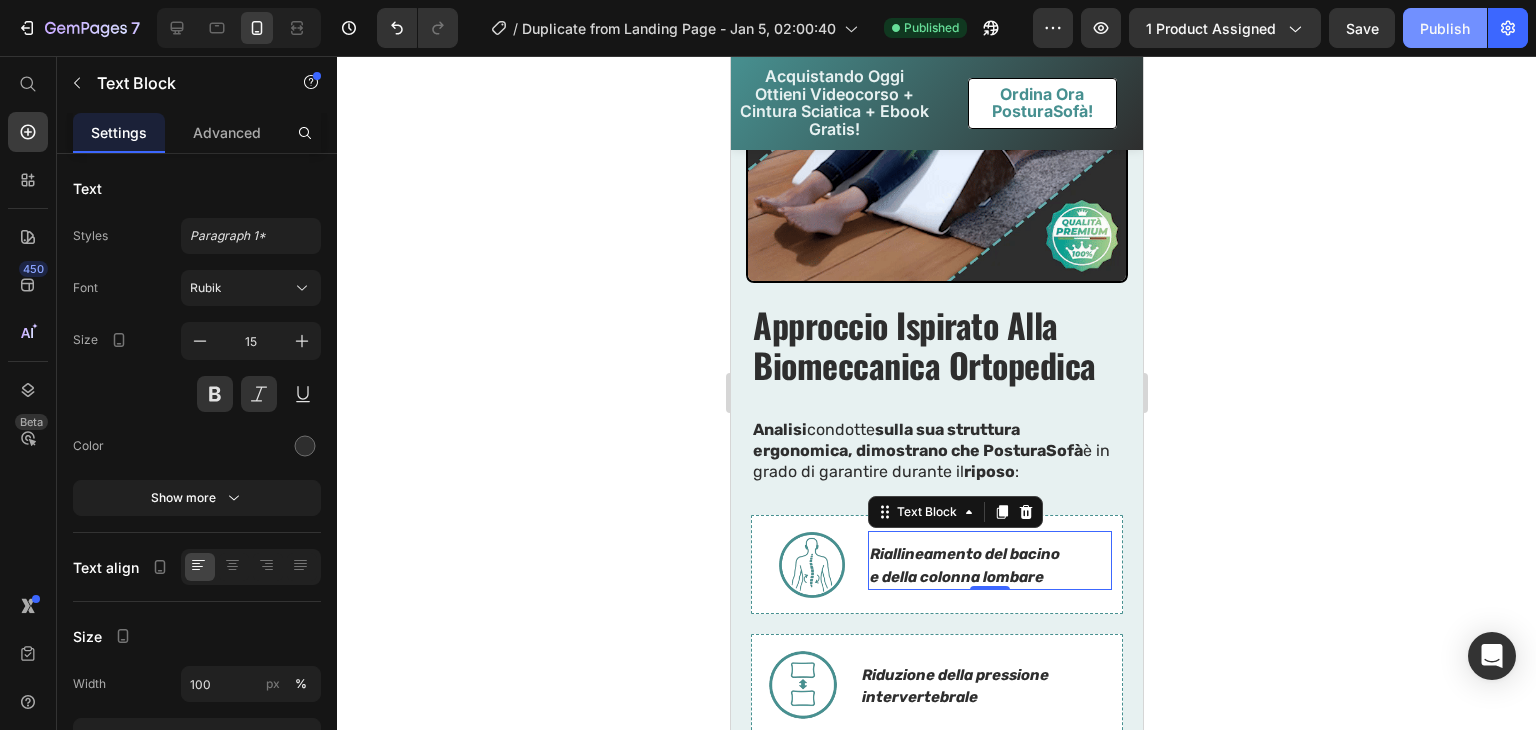 click on "Publish" at bounding box center [1445, 28] 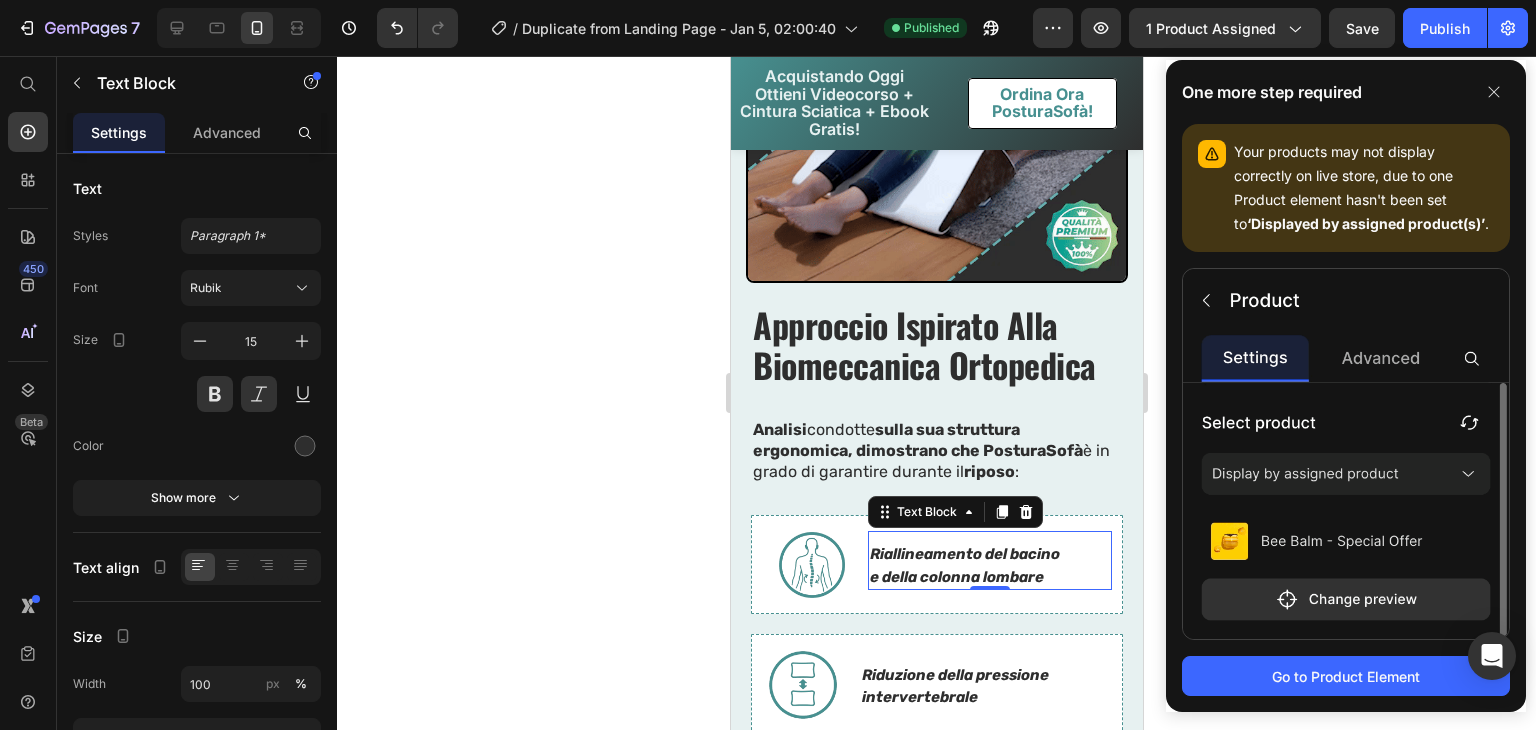 click 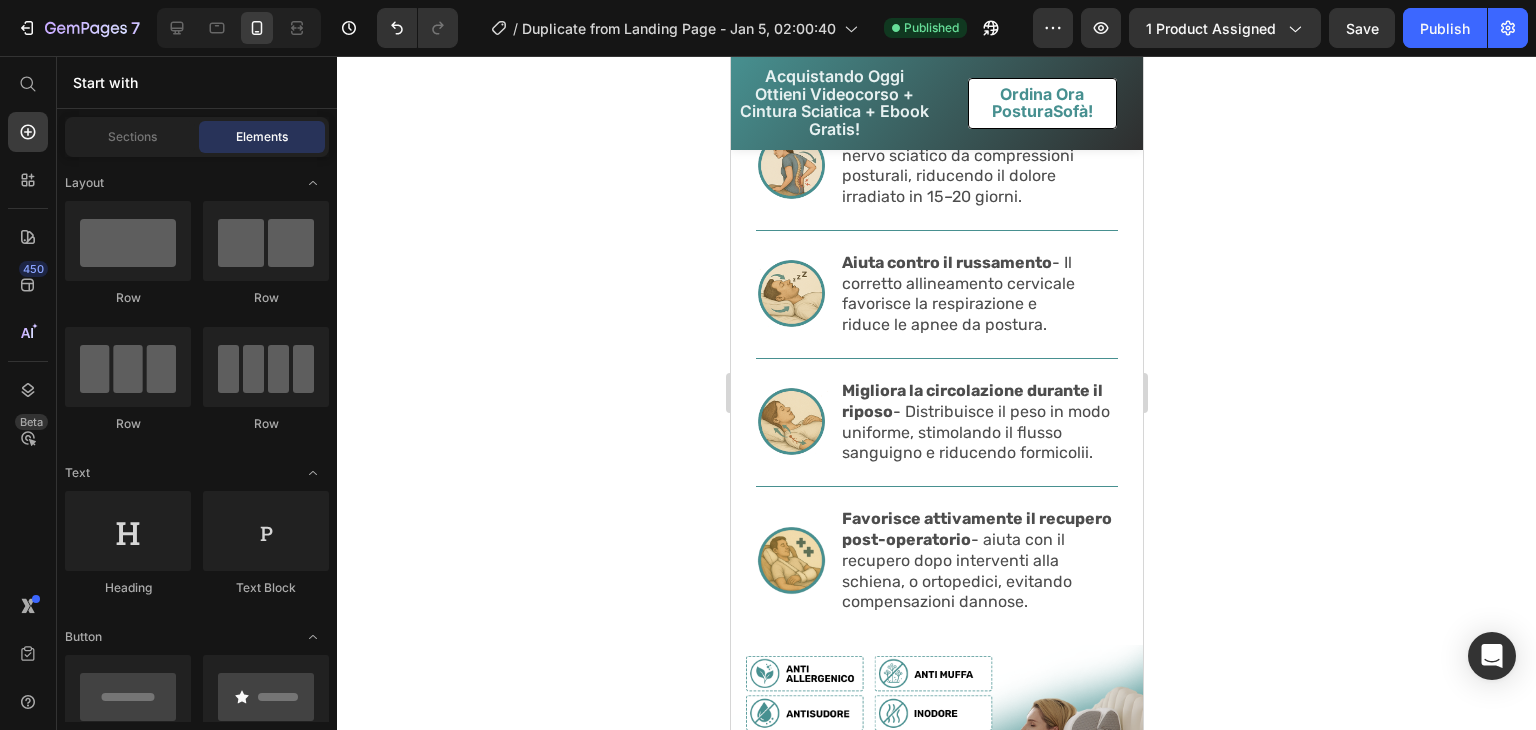 scroll, scrollTop: 6151, scrollLeft: 0, axis: vertical 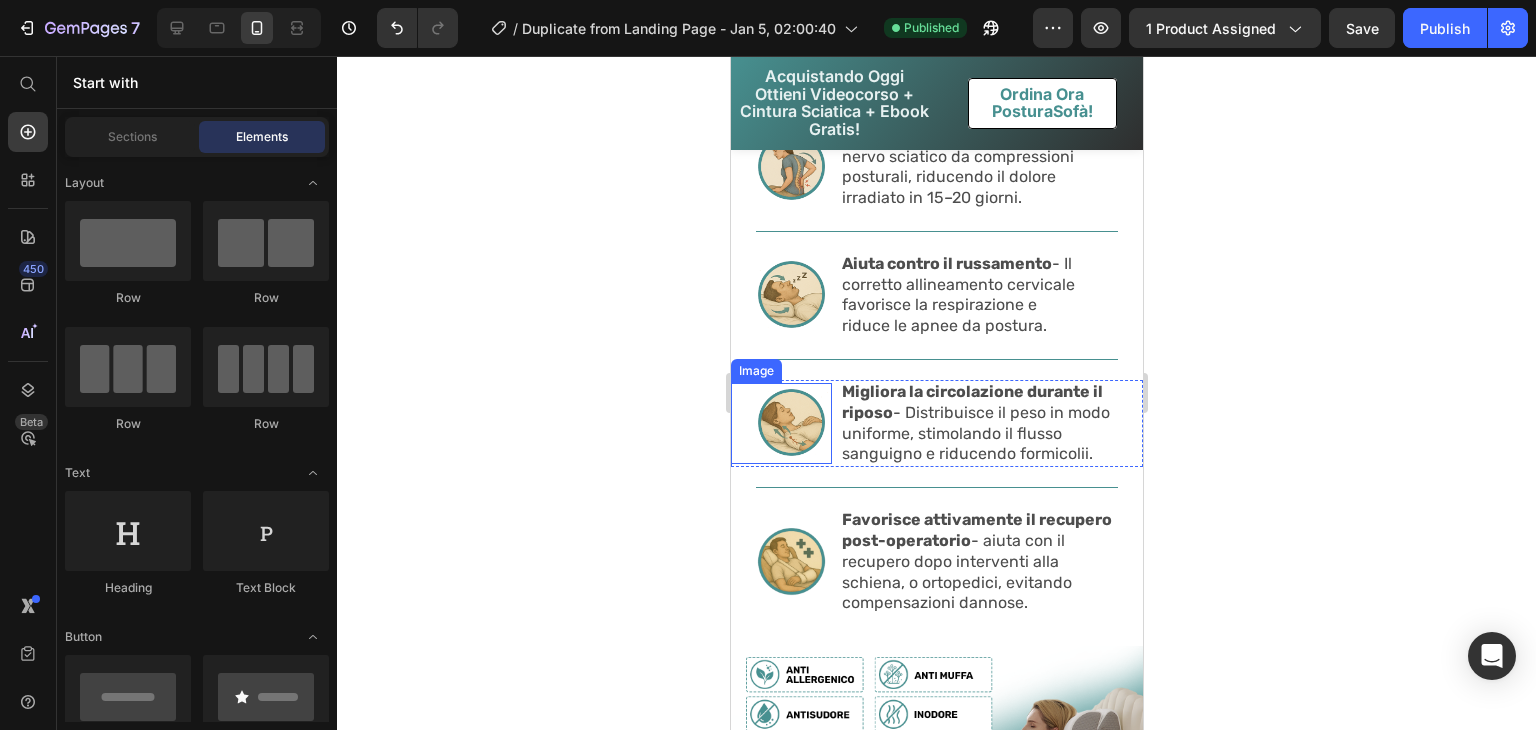 click at bounding box center [780, 423] 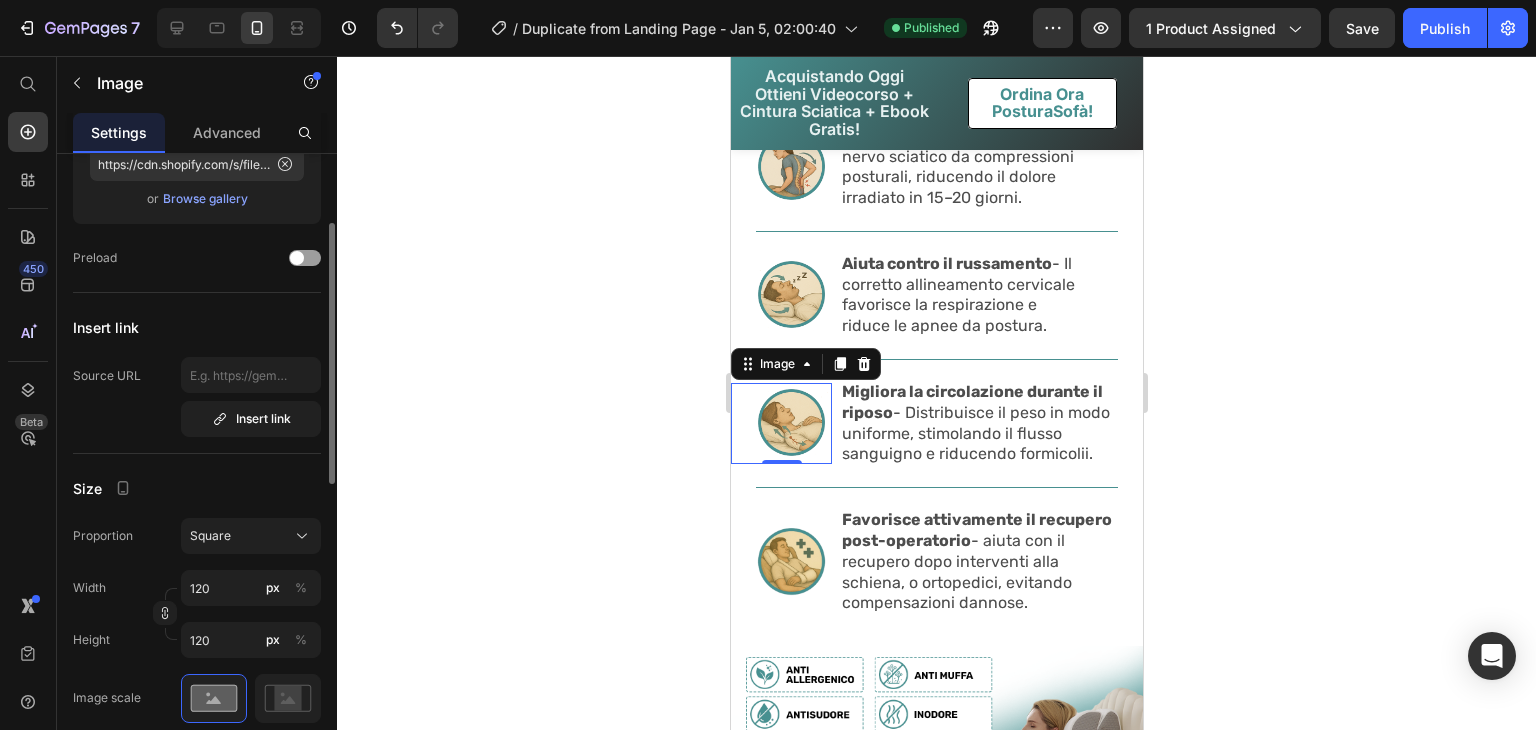 scroll, scrollTop: 263, scrollLeft: 0, axis: vertical 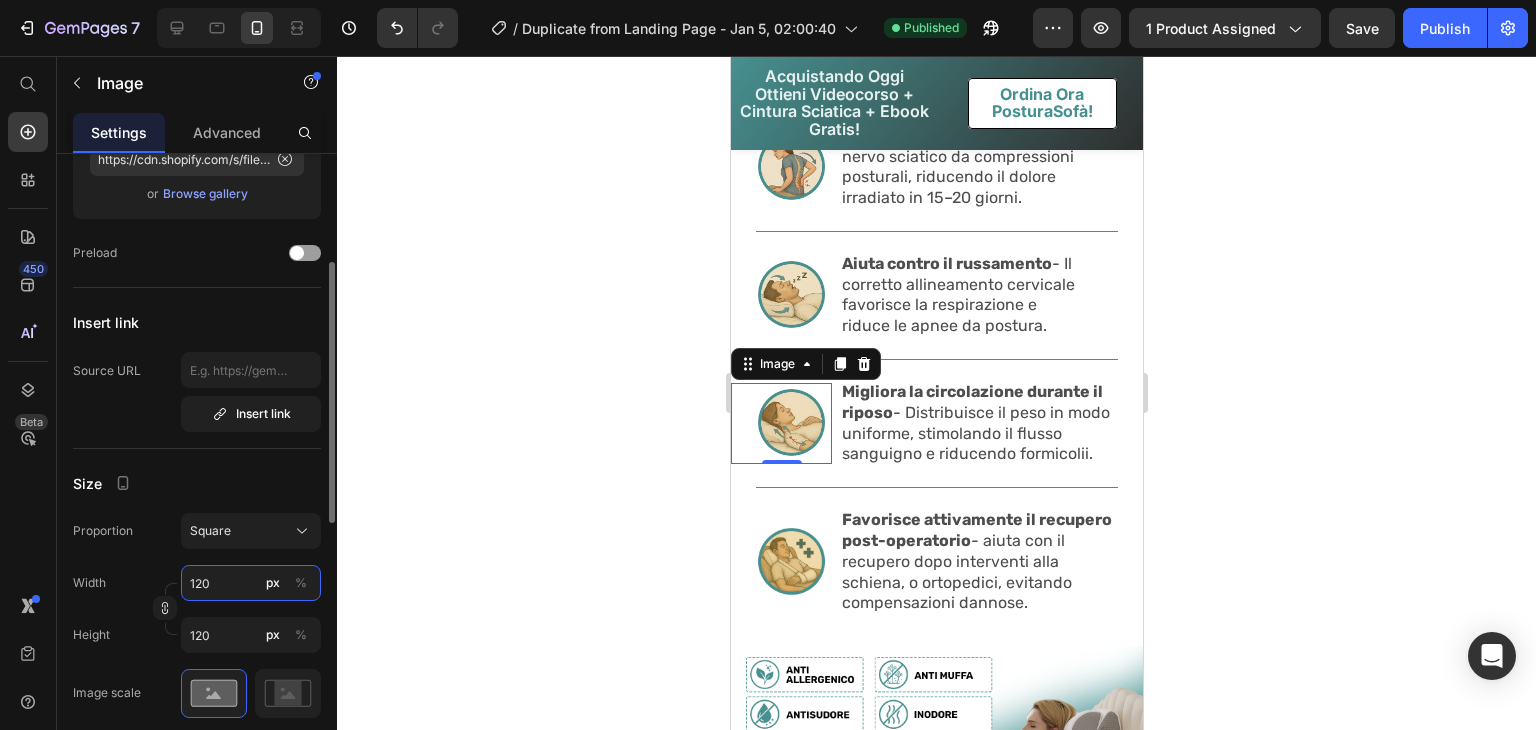 click on "120" at bounding box center [251, 583] 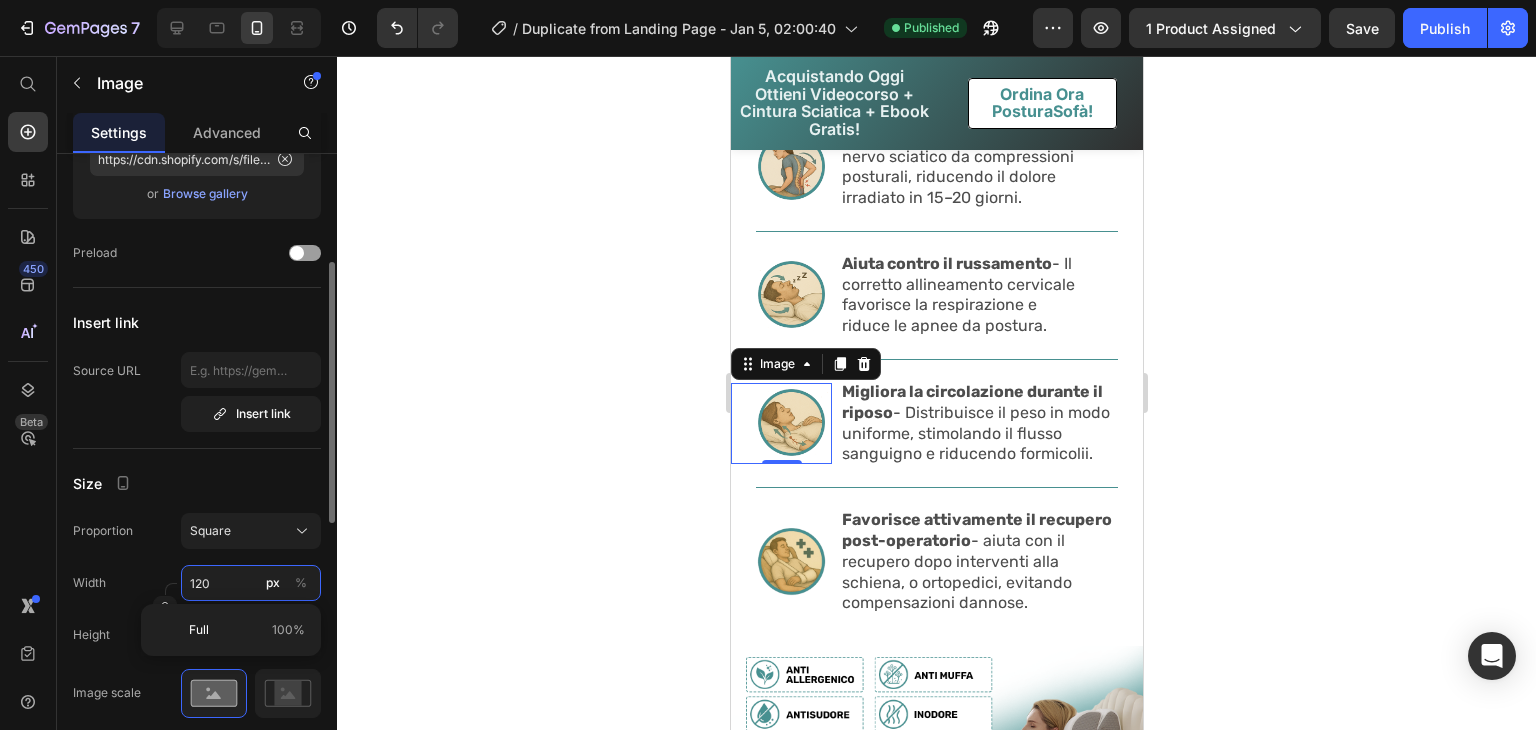 type on "1" 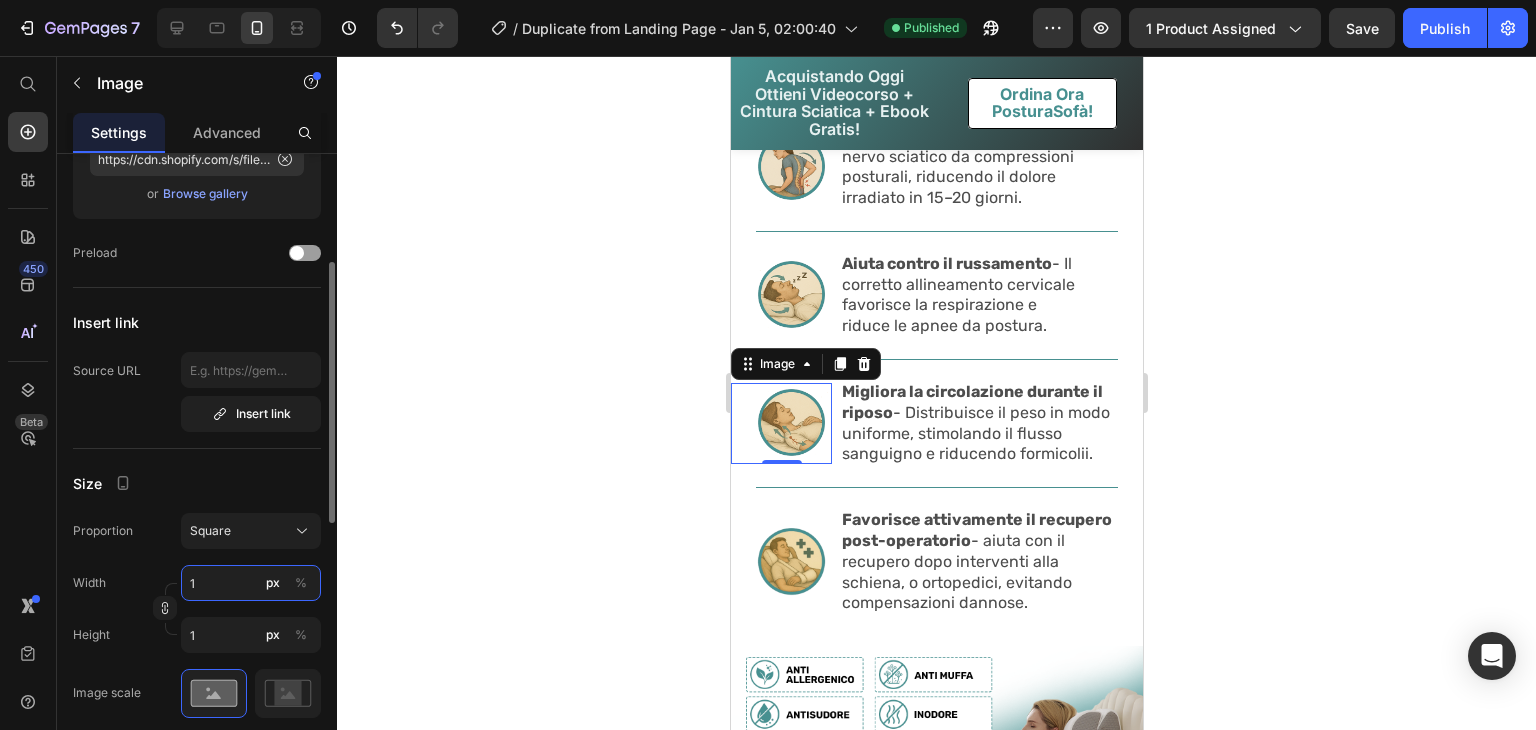 type on "13" 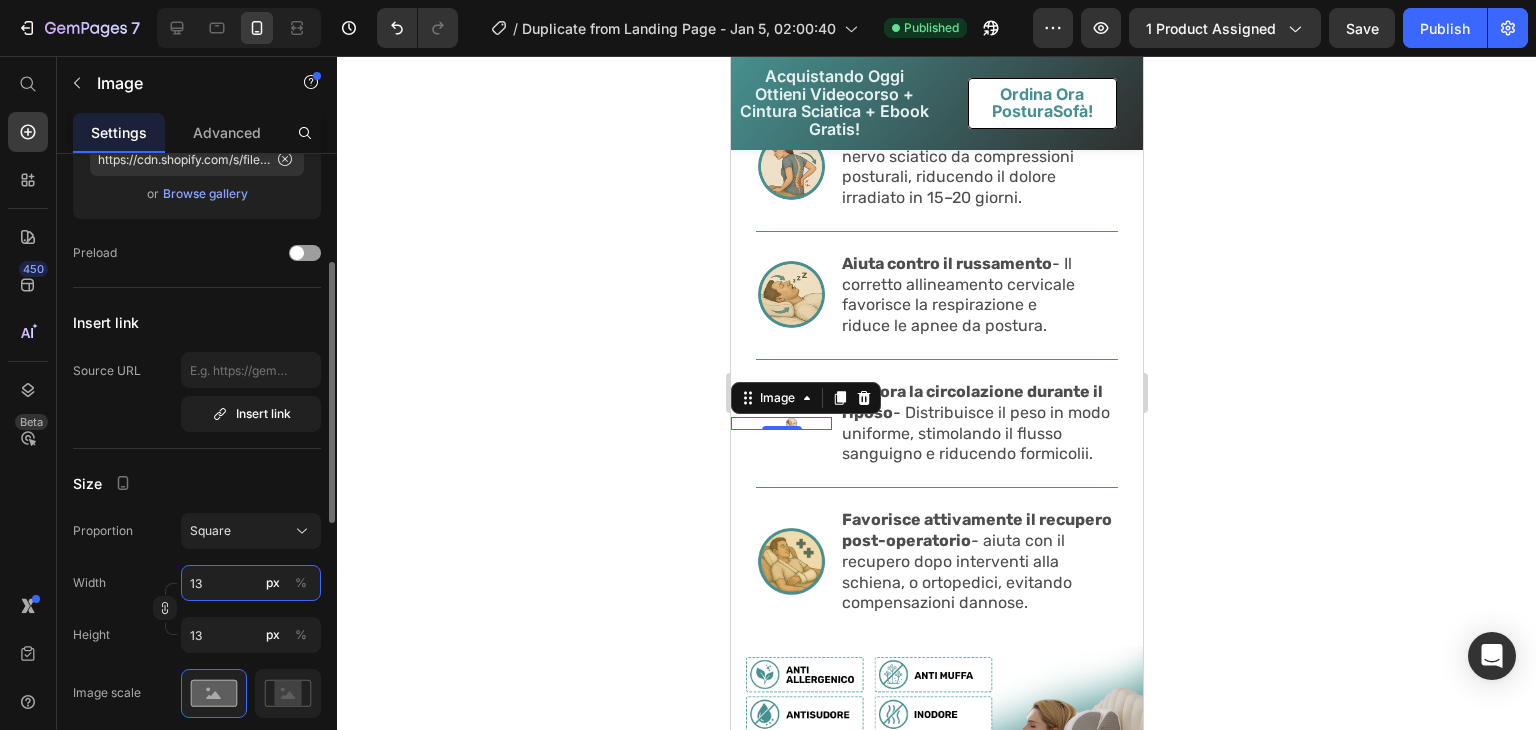 type on "130" 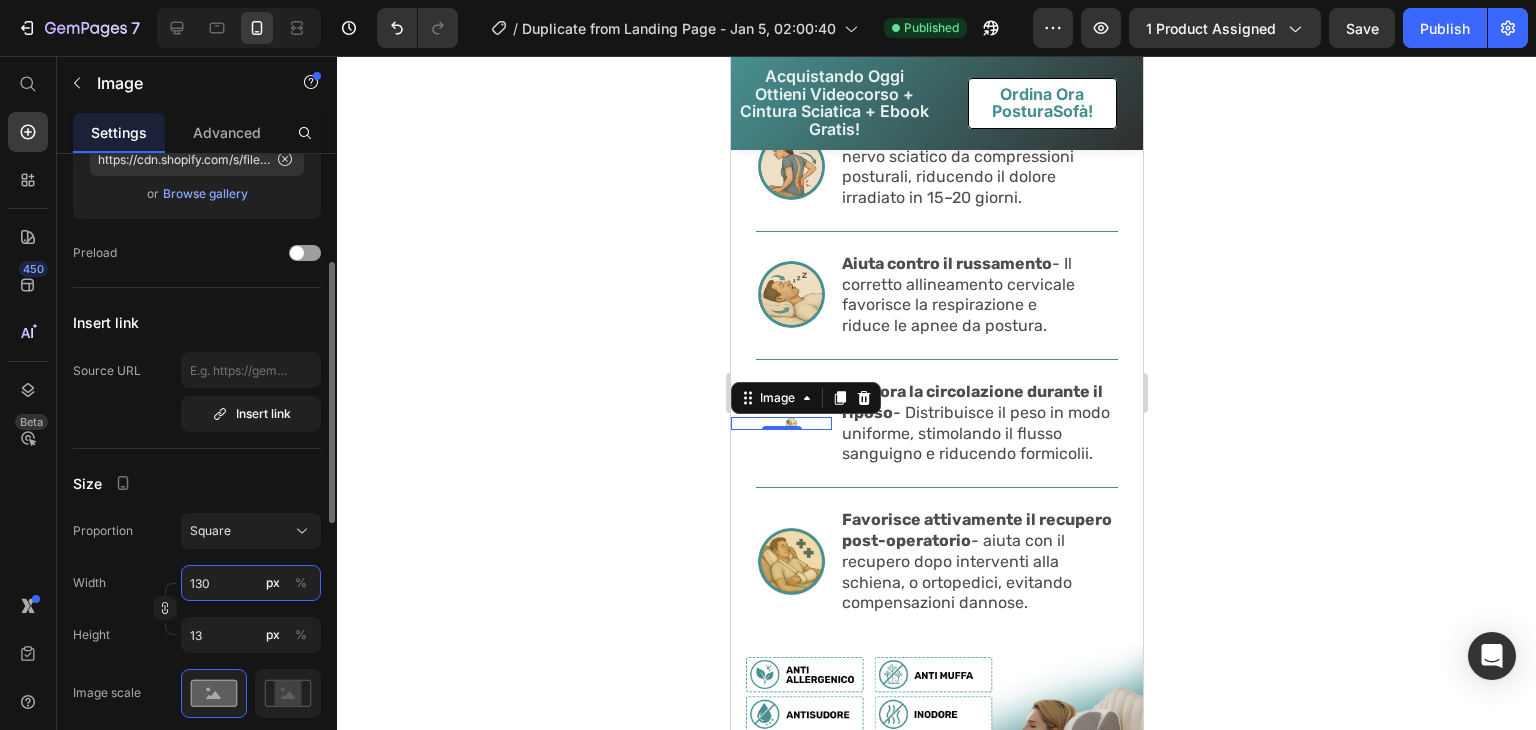type on "130" 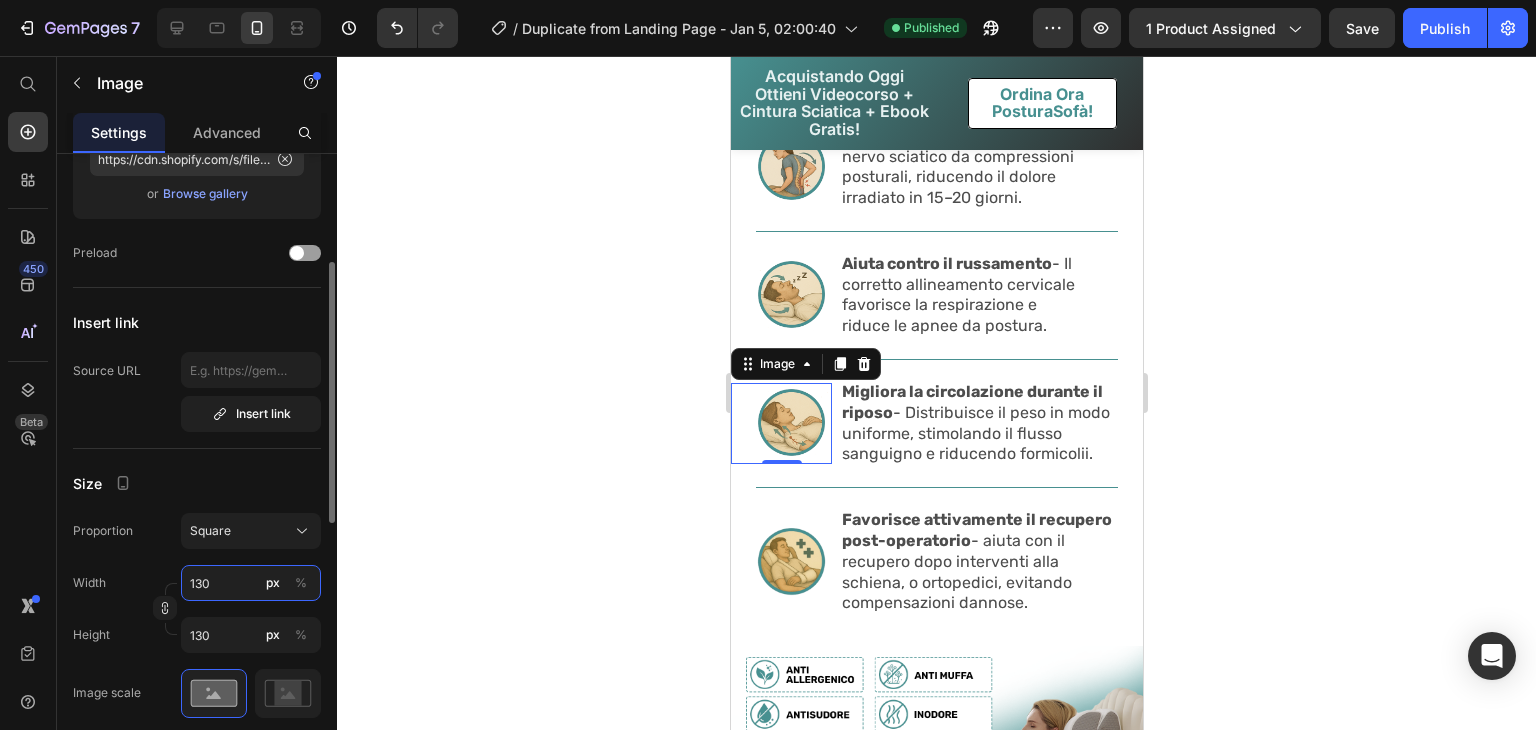 type on "13" 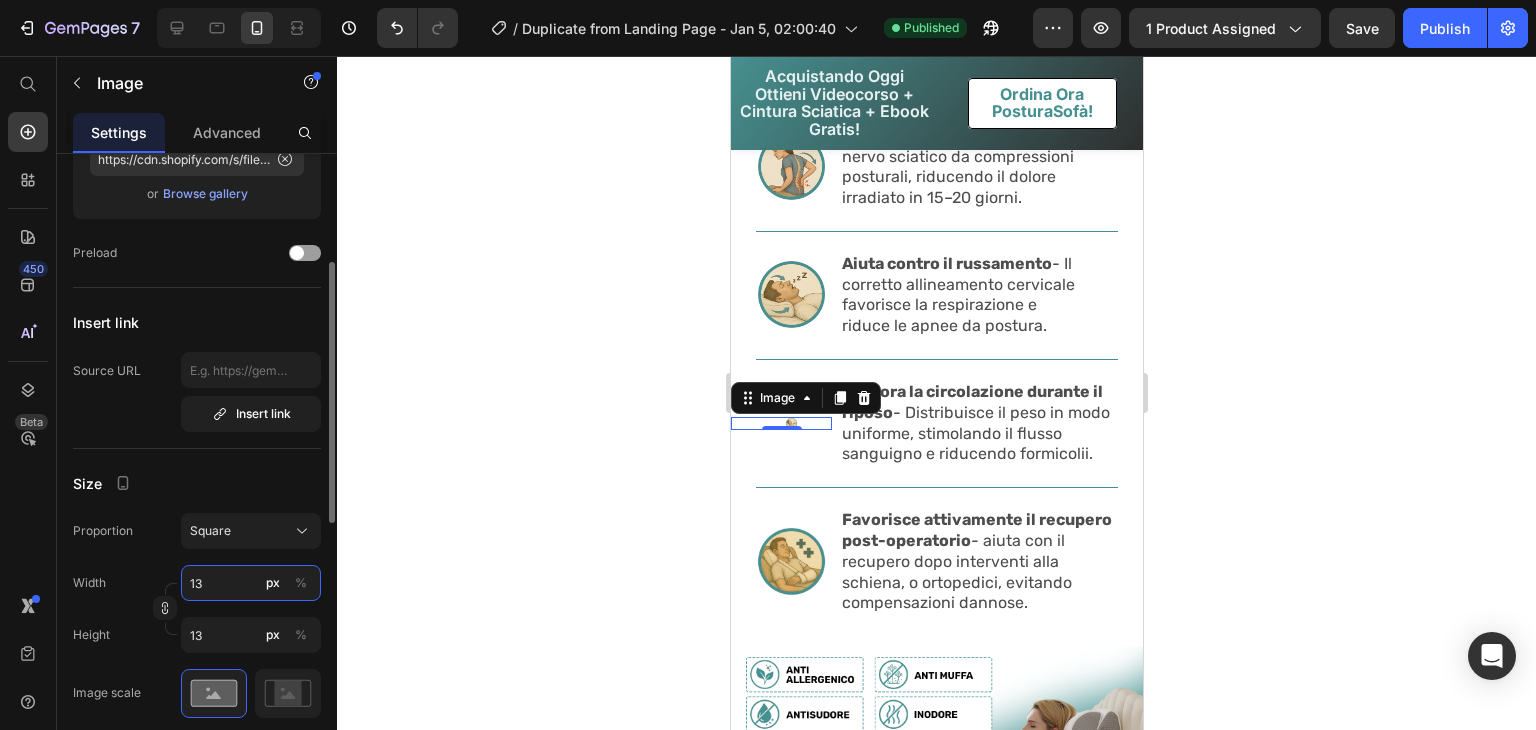 type on "1" 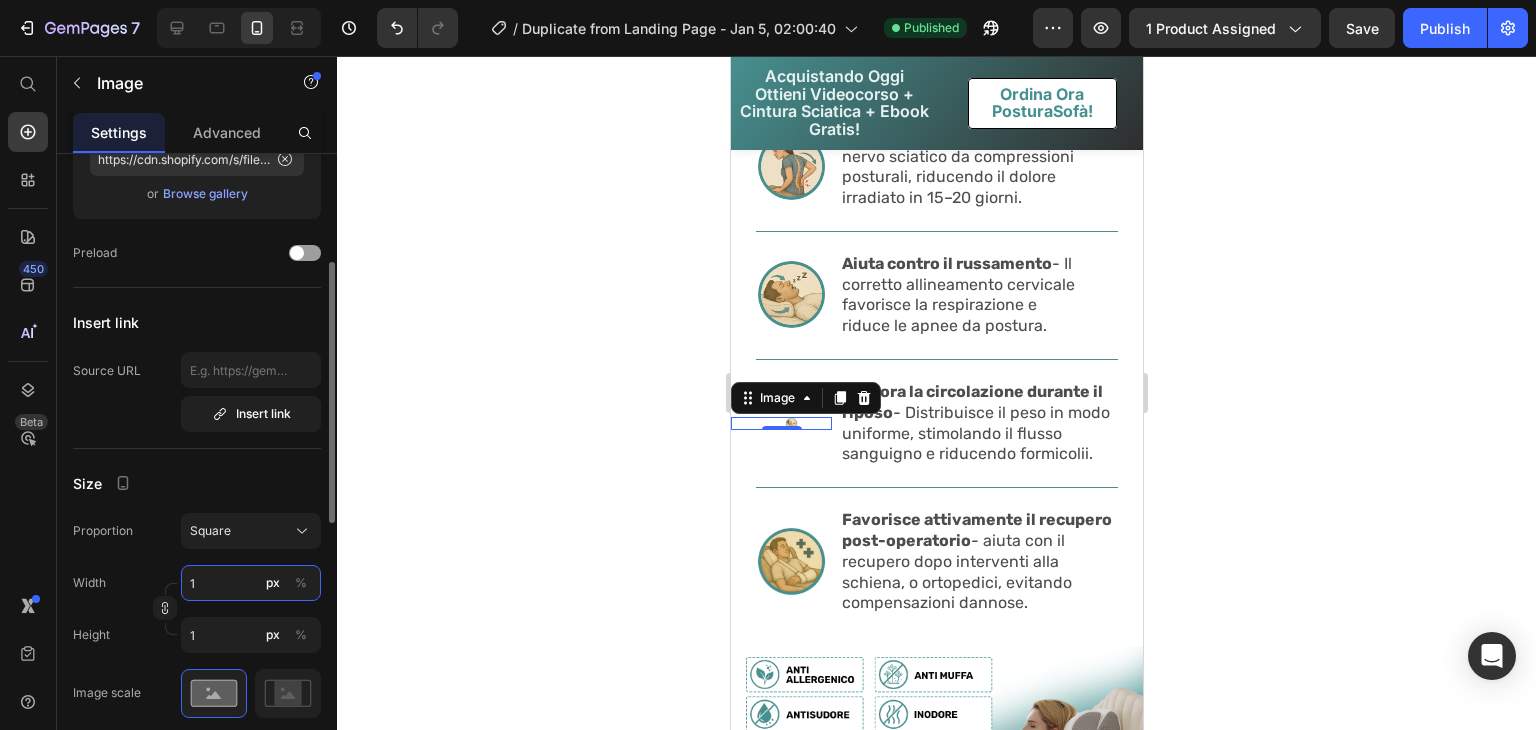 type on "14" 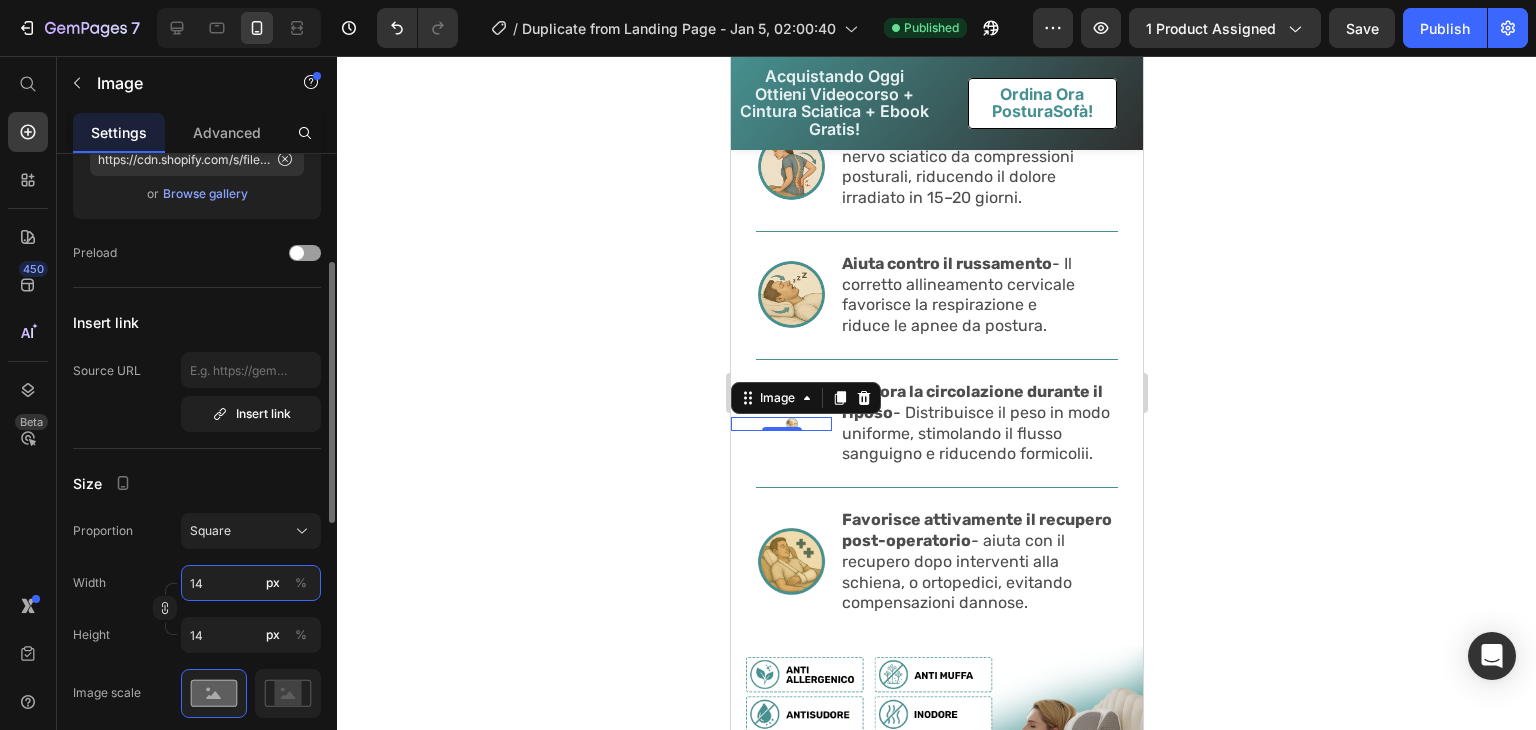 type on "140" 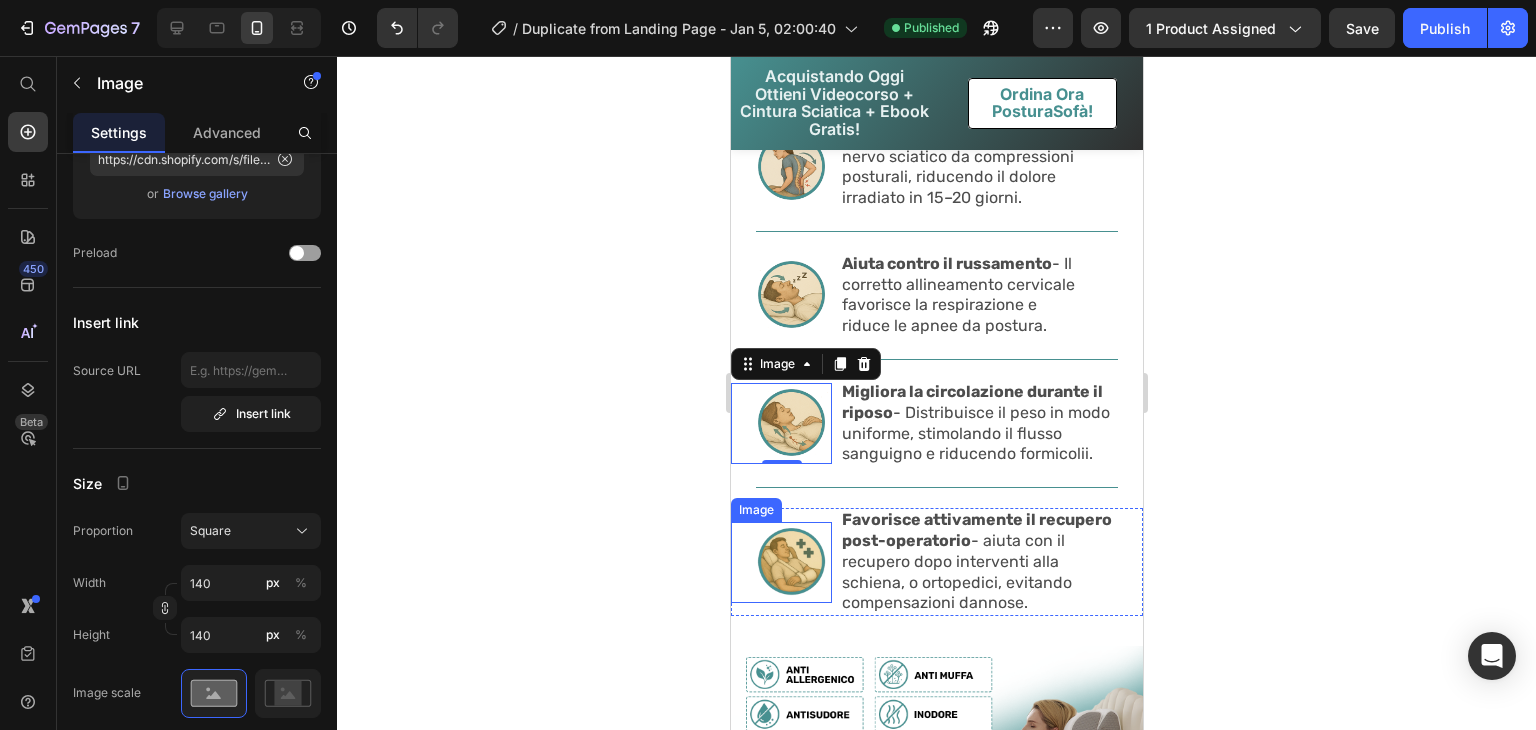 click at bounding box center [780, 562] 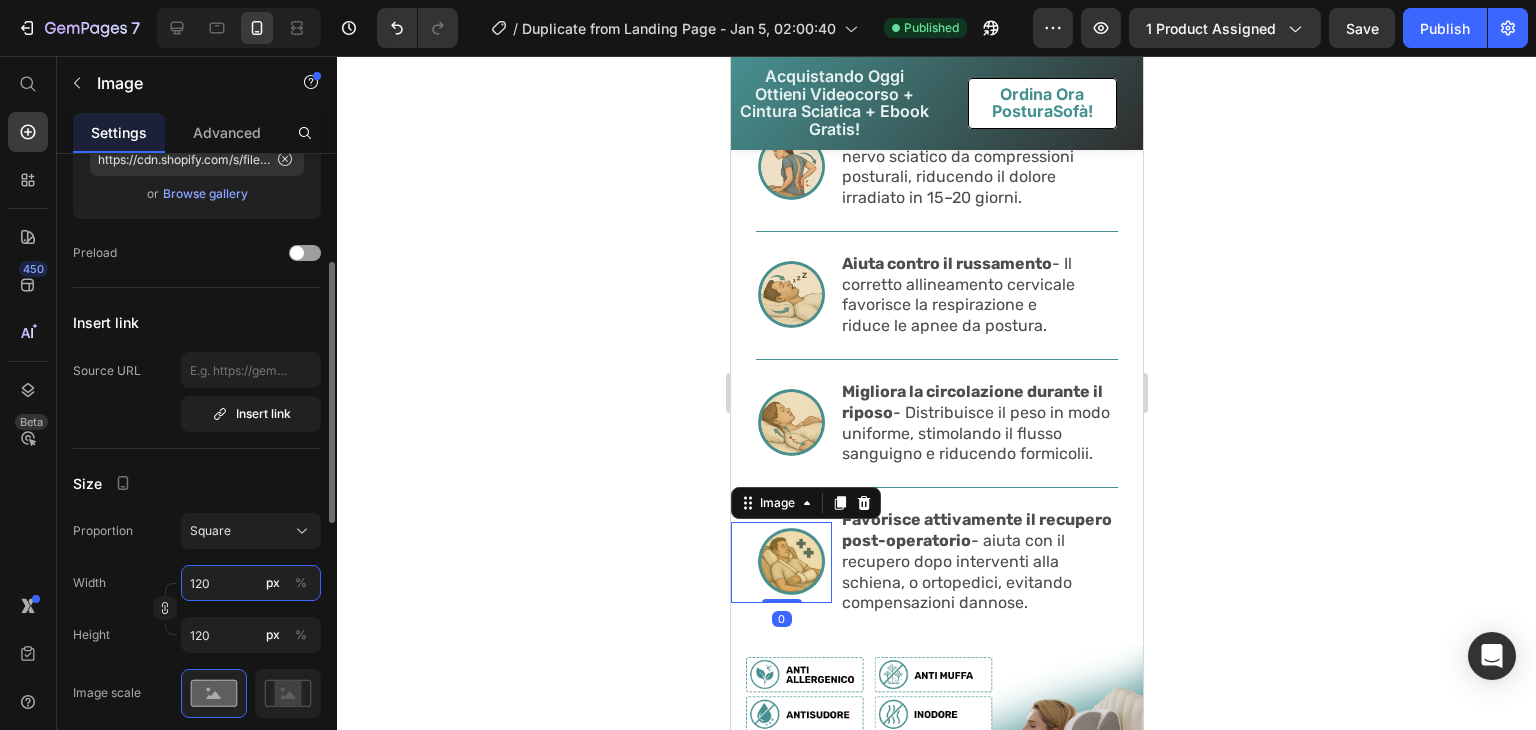 click on "120" at bounding box center [251, 583] 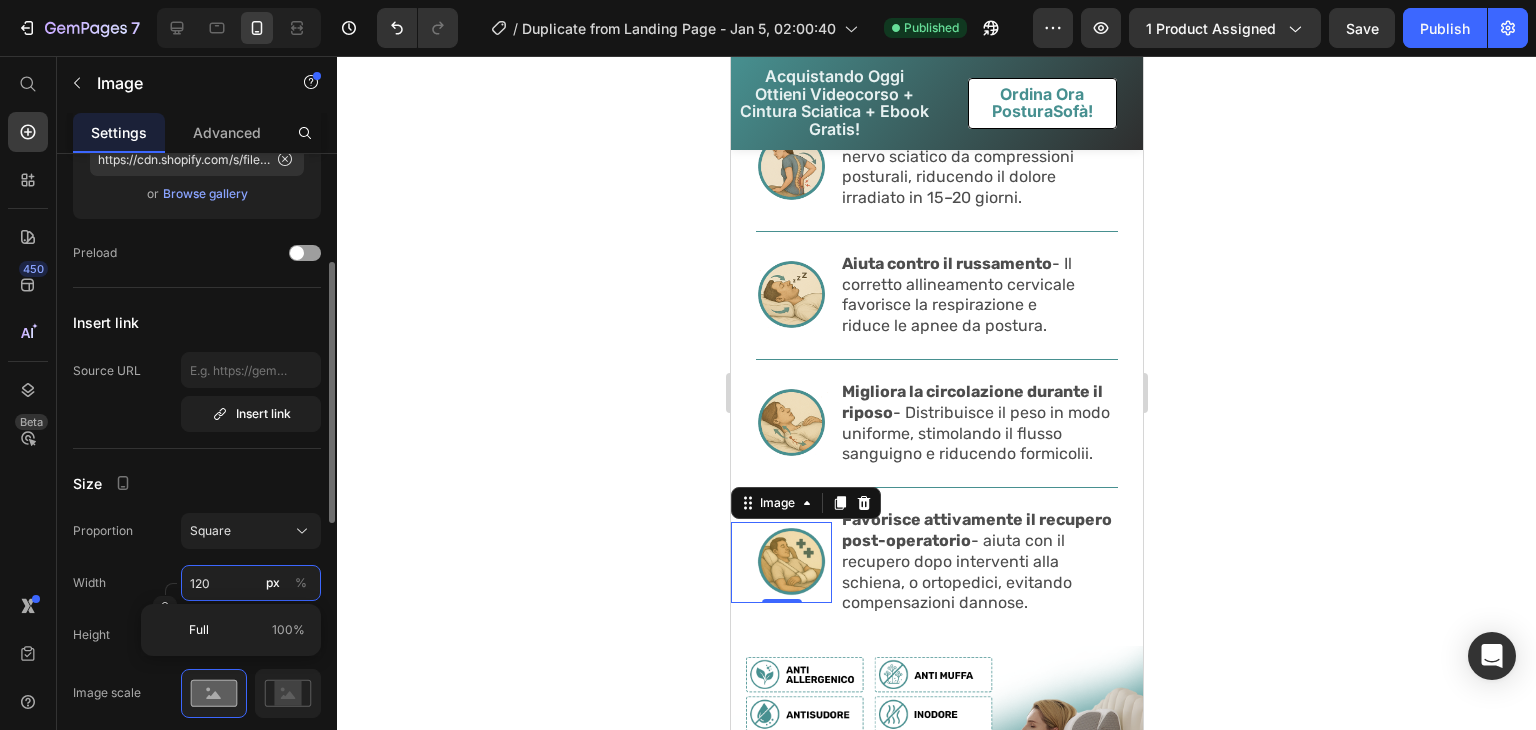 type on "1" 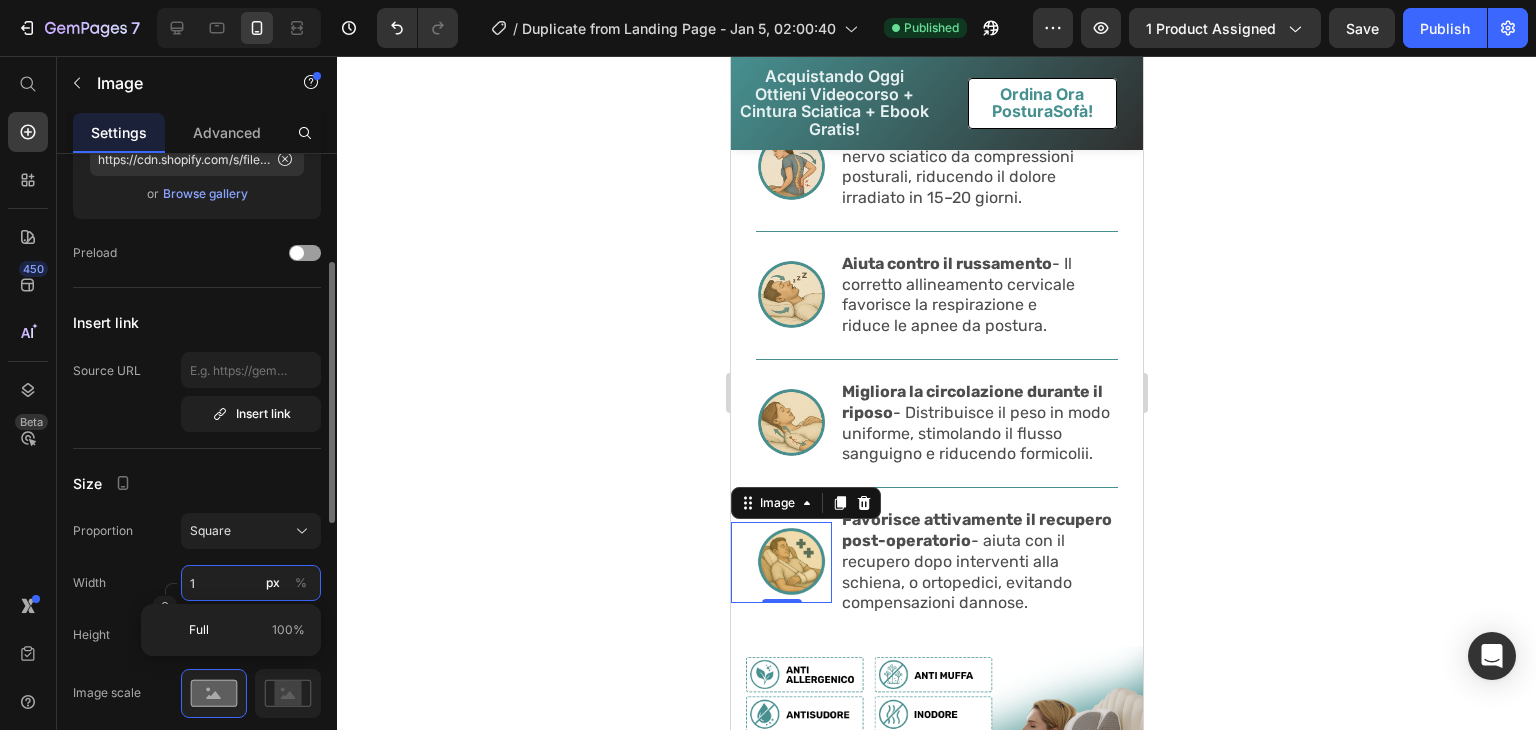 type on "14" 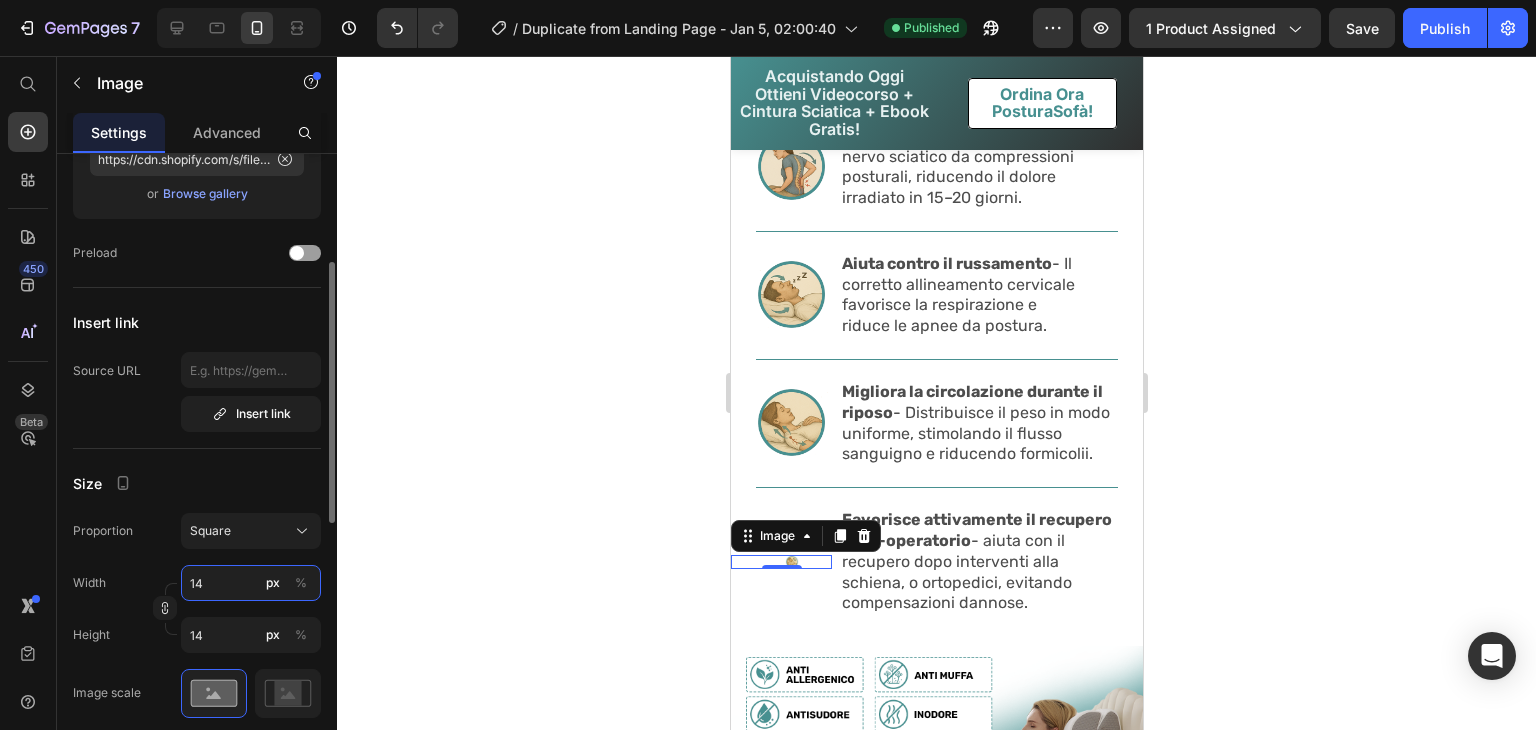 type on "140" 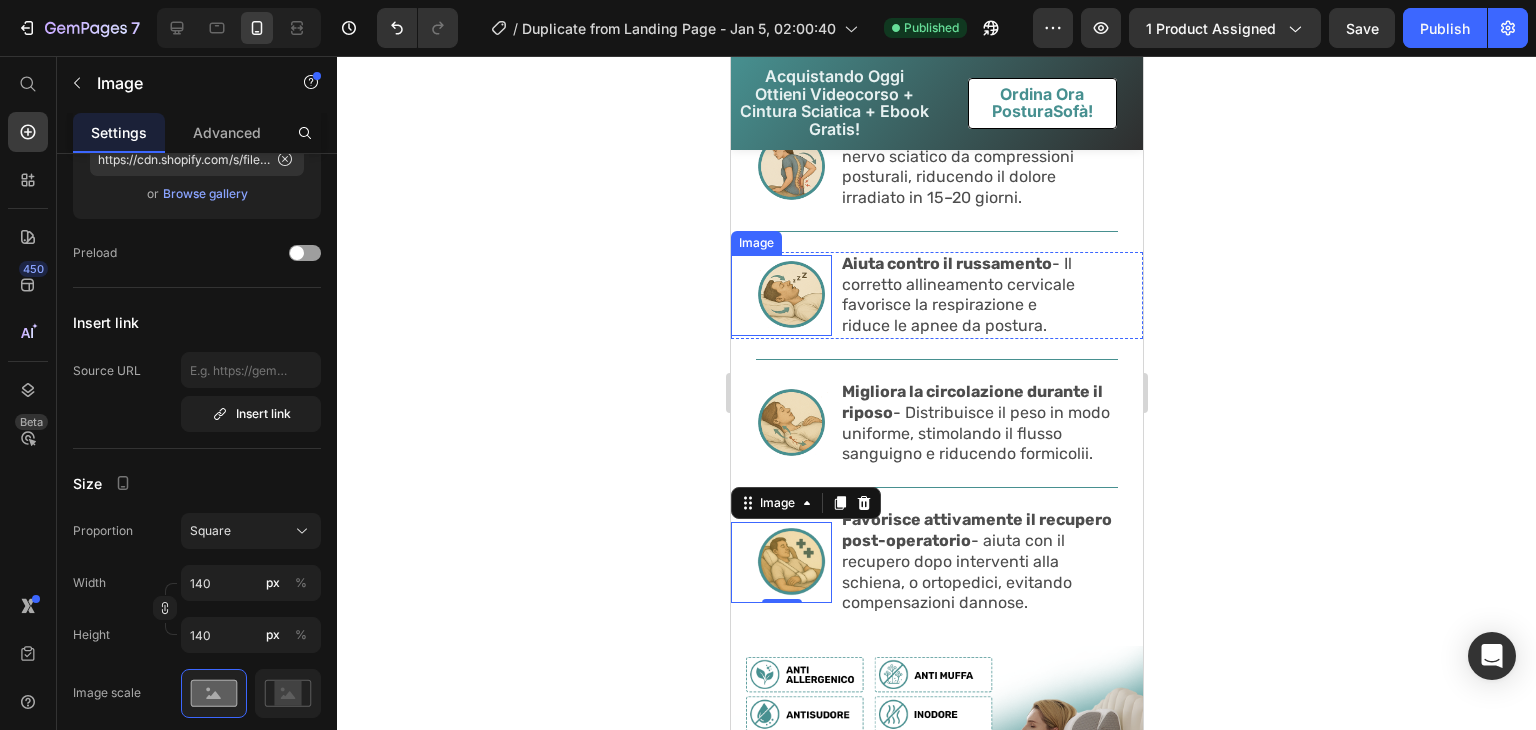click at bounding box center [780, 295] 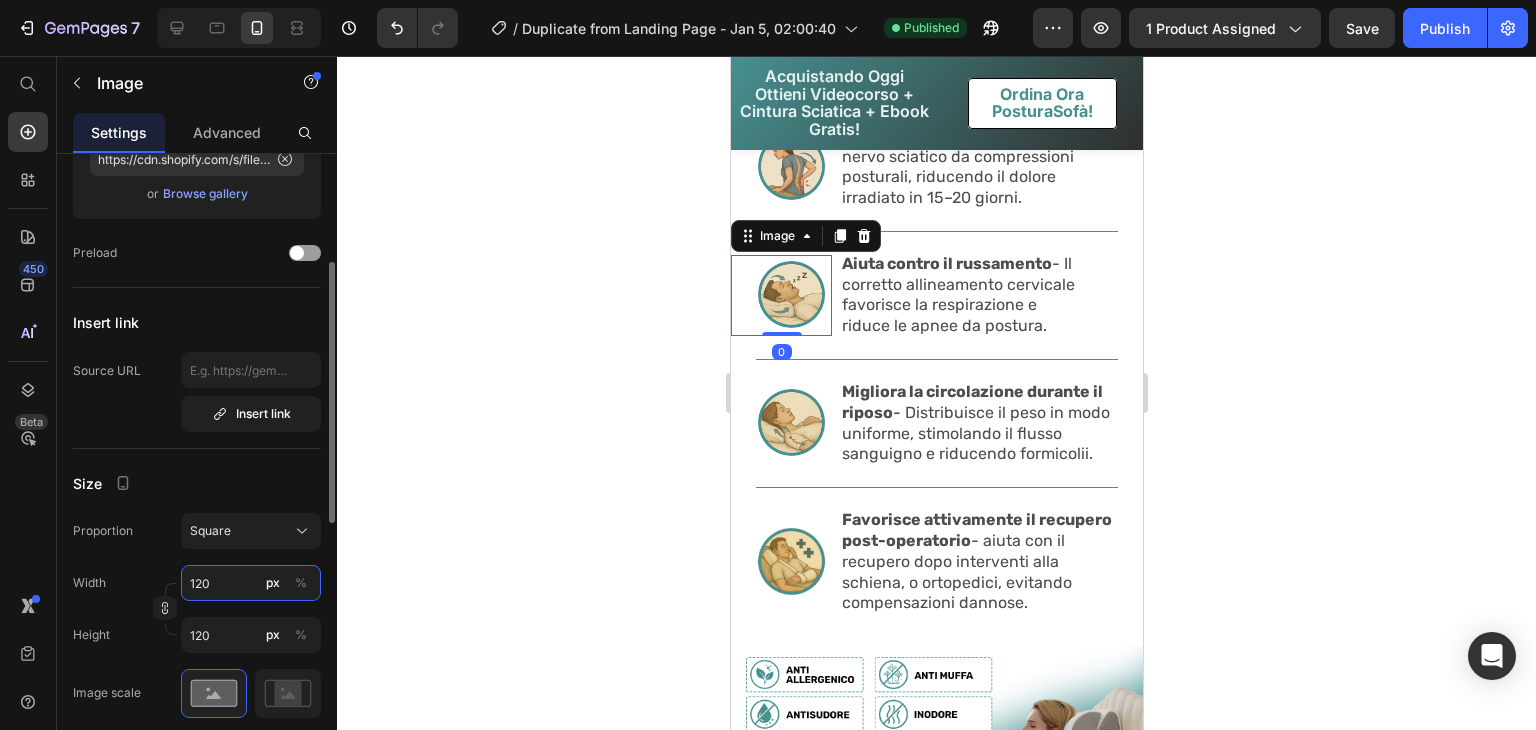 click on "120" at bounding box center [251, 583] 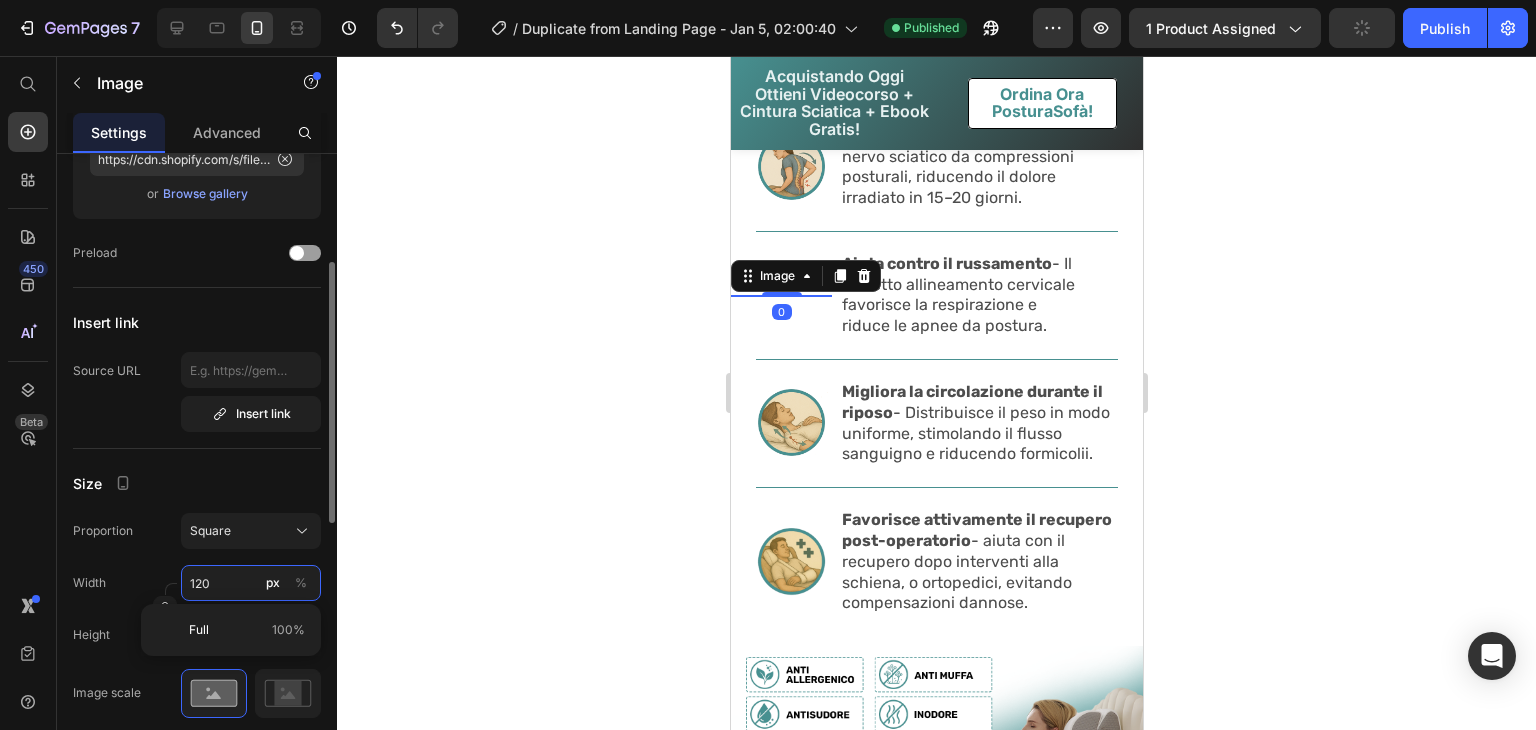 type on "1" 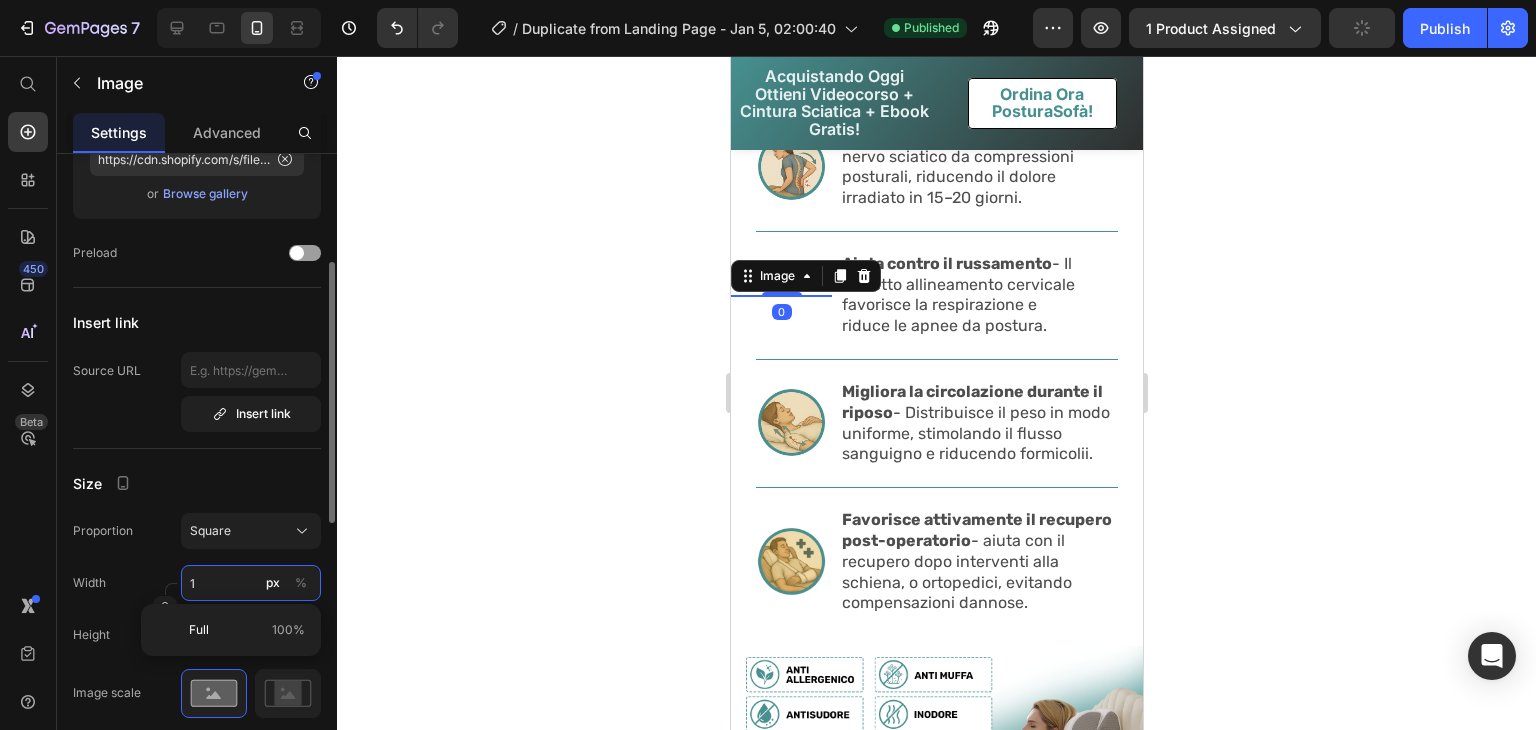 type on "14" 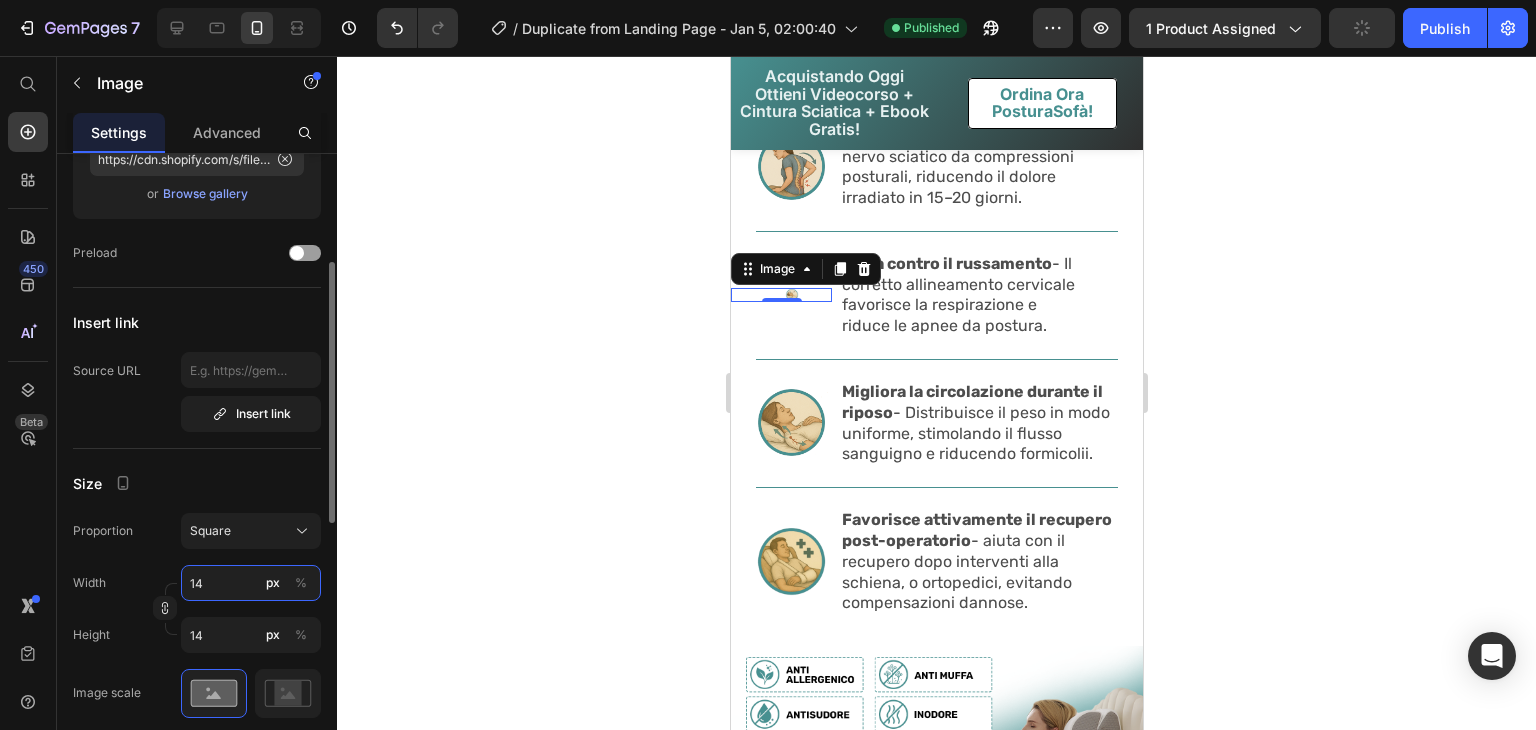 type on "140" 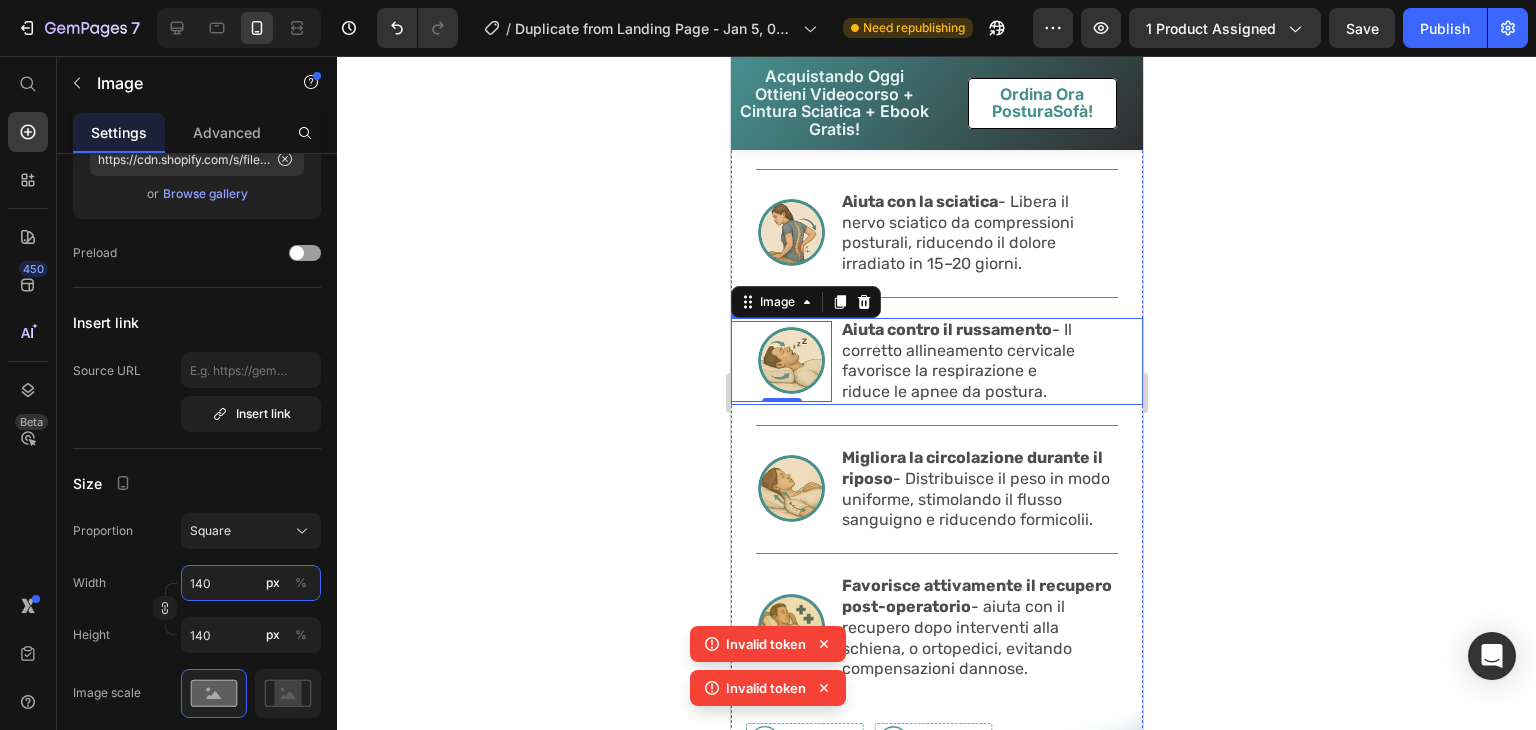 scroll, scrollTop: 6077, scrollLeft: 0, axis: vertical 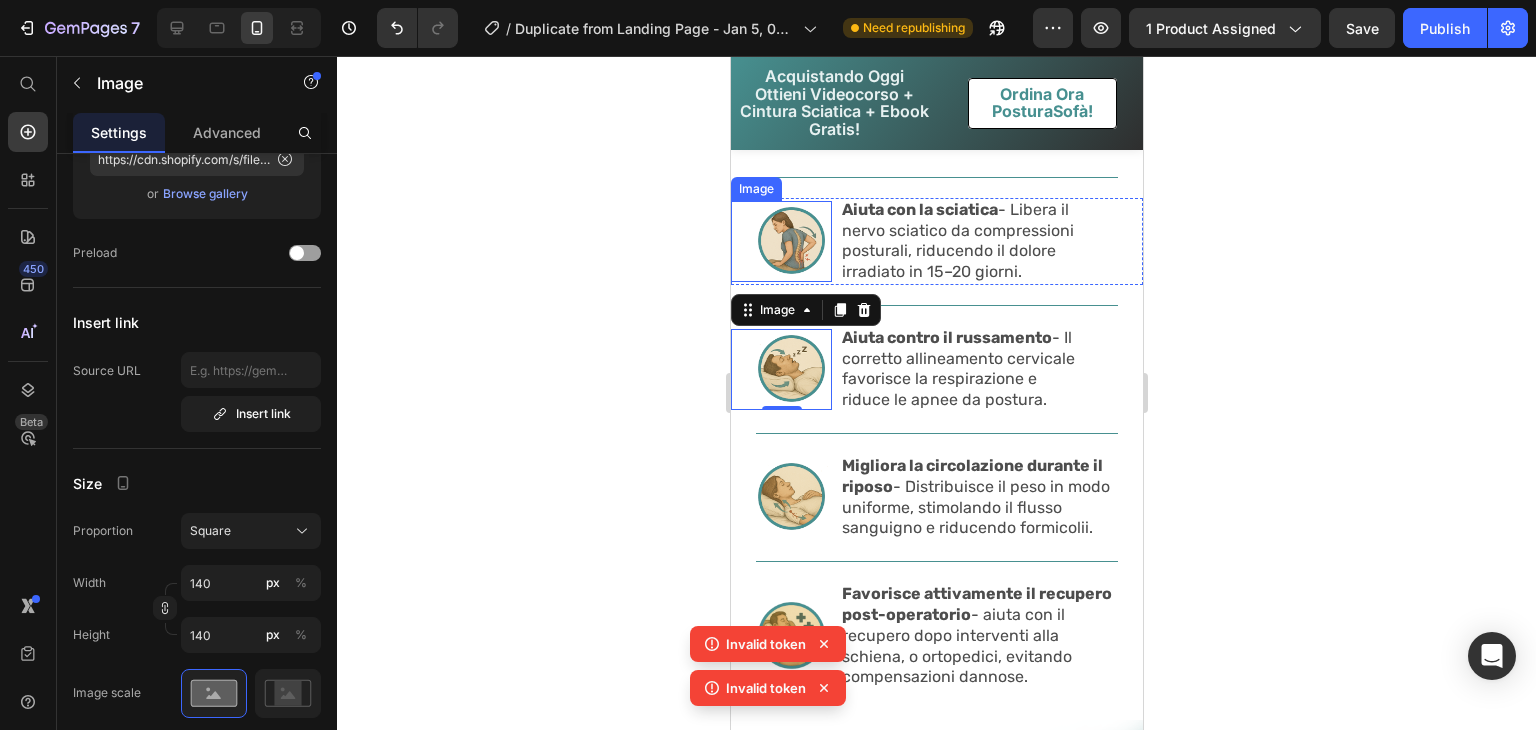click at bounding box center [780, 241] 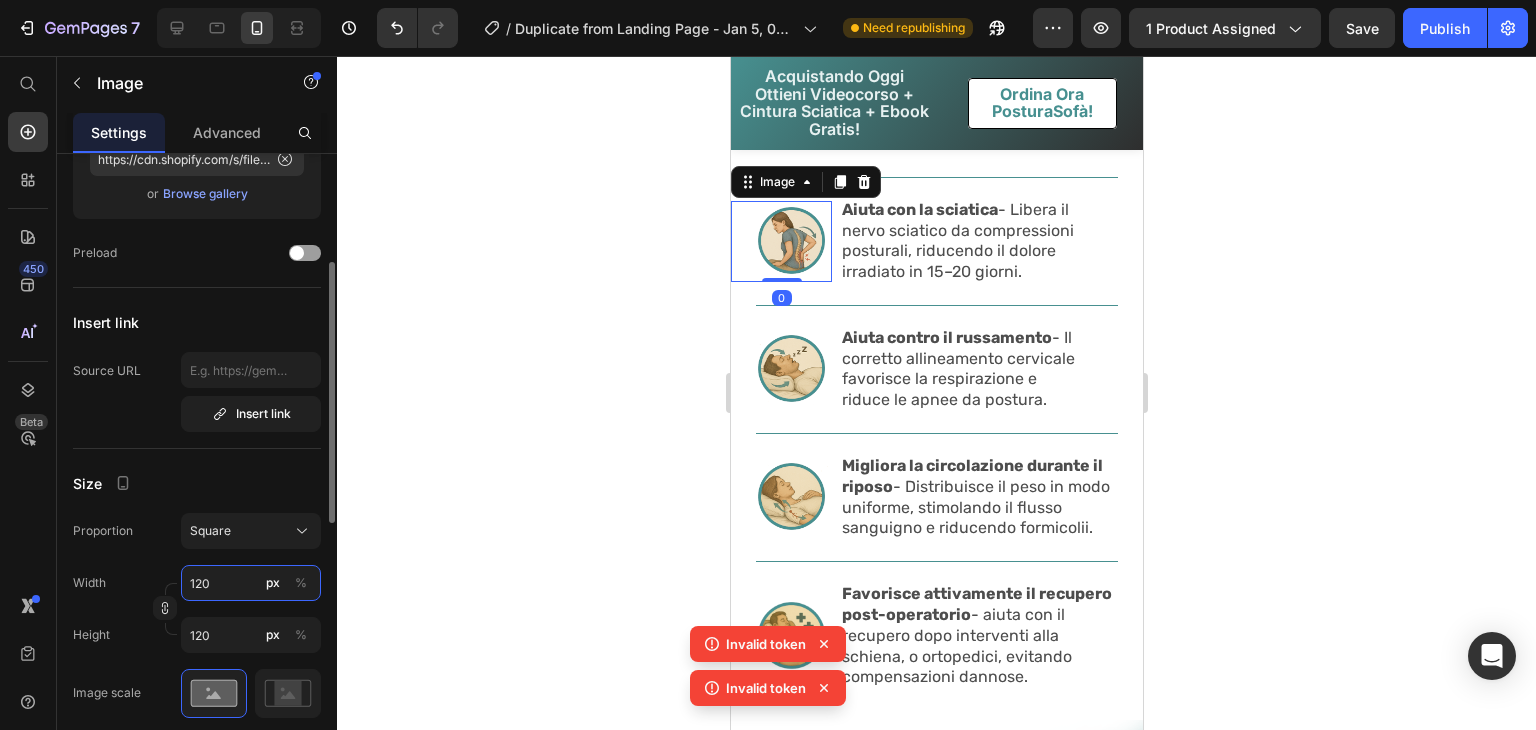 click on "120" at bounding box center (251, 583) 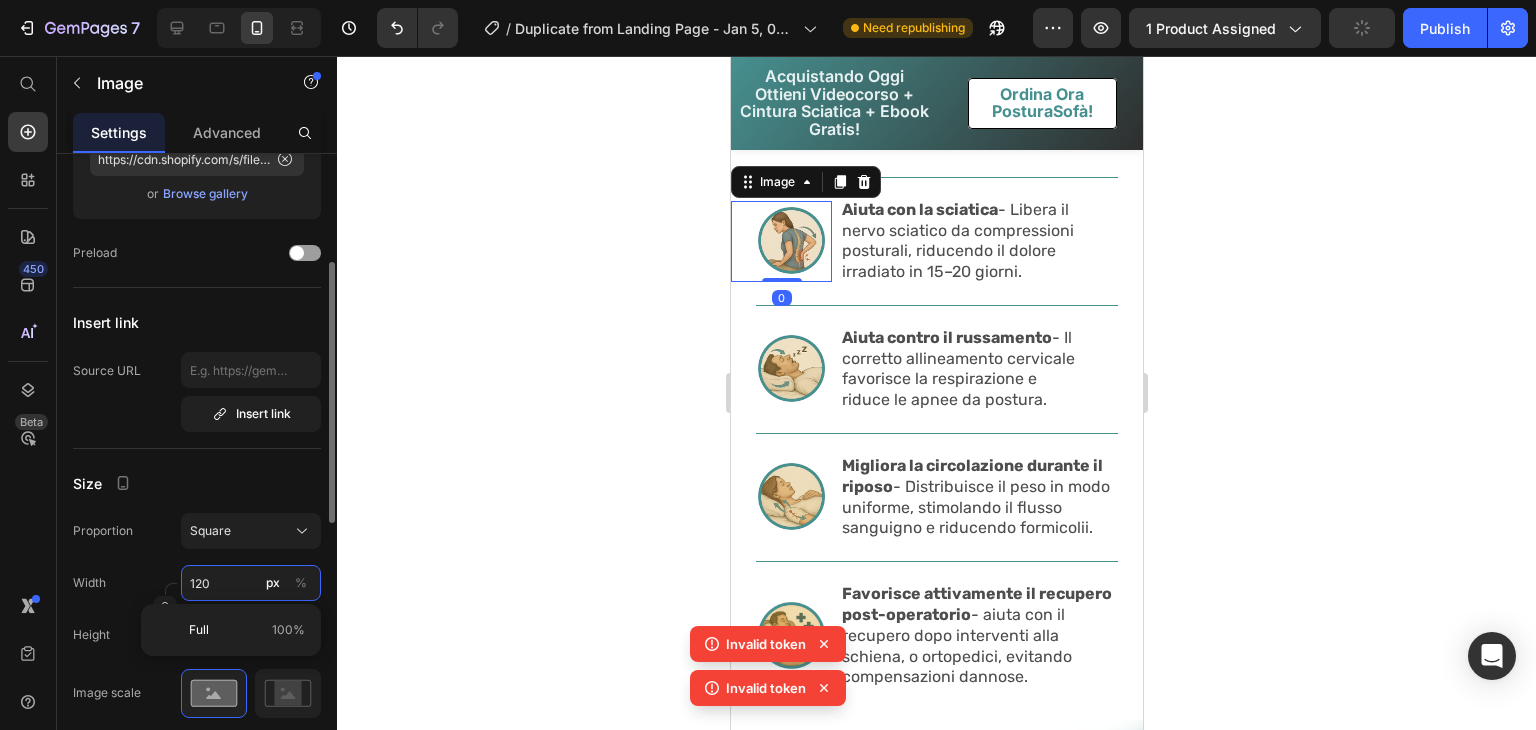 type on "1" 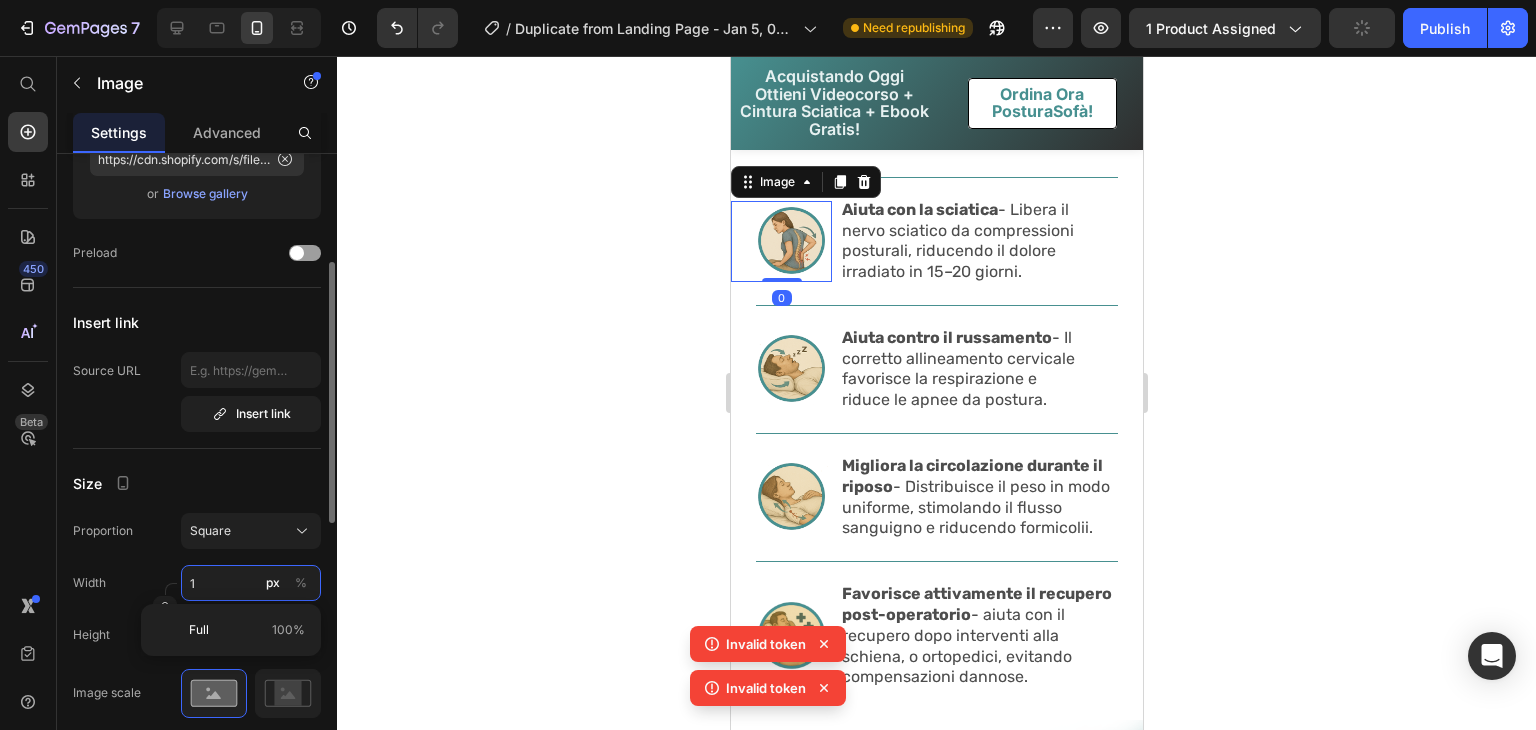 type on "14" 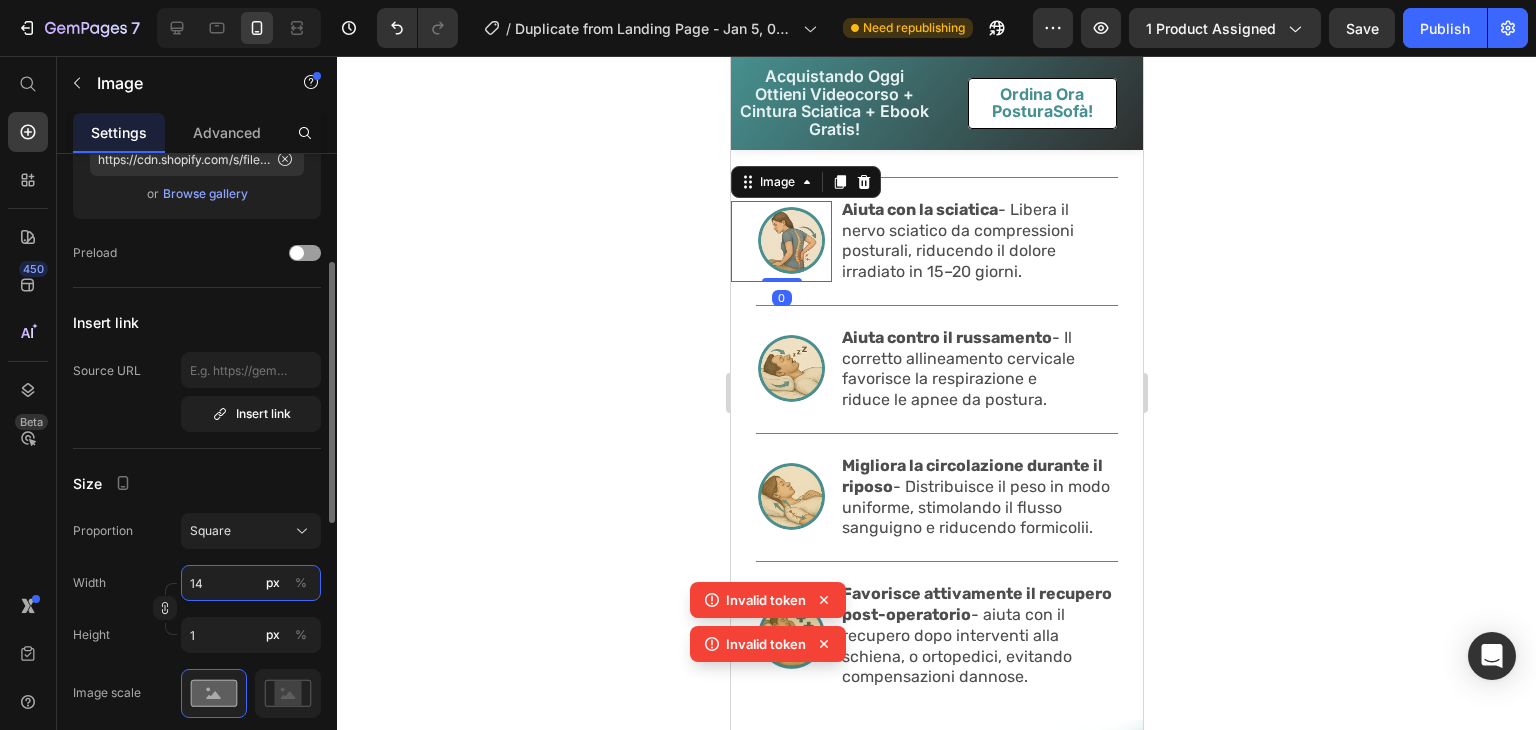 type on "14" 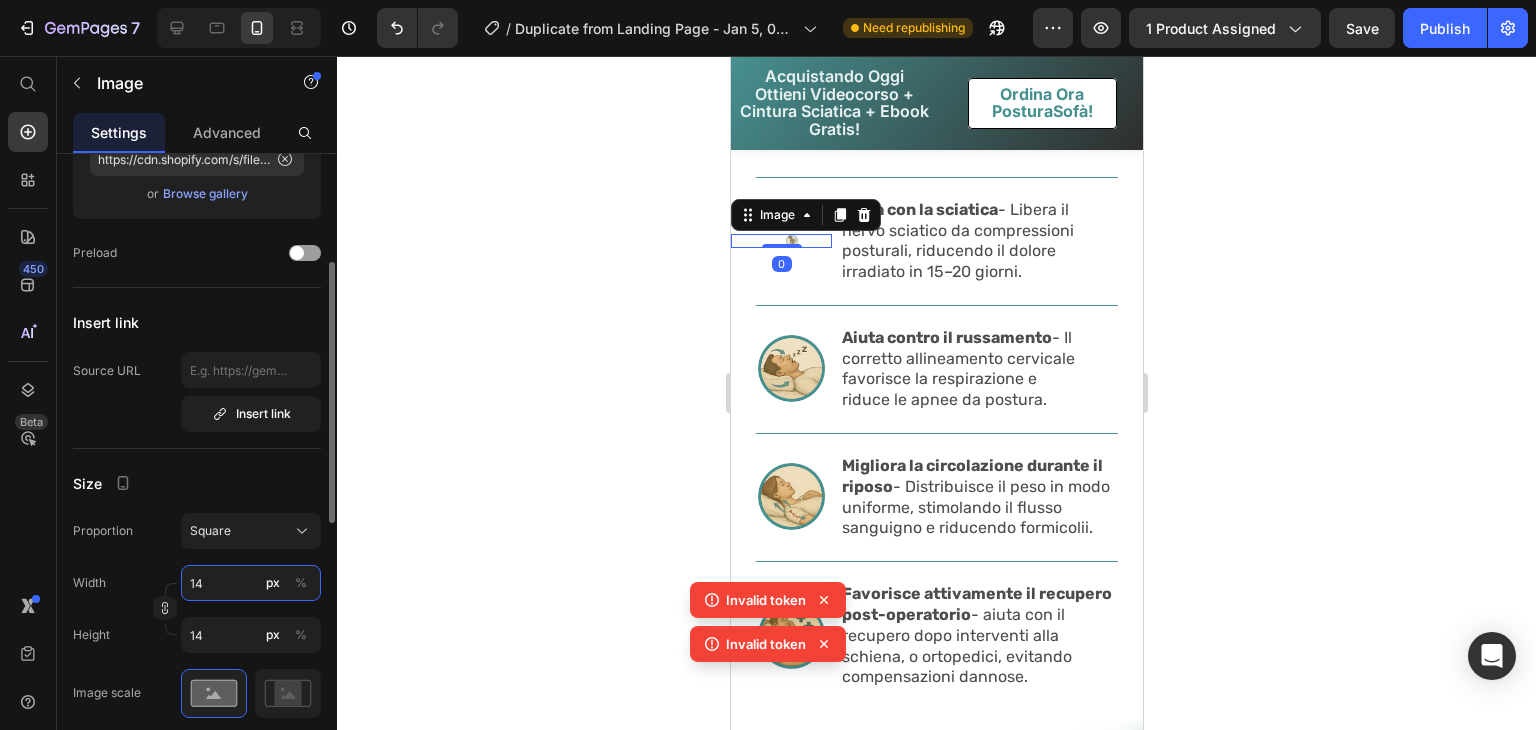 type on "140" 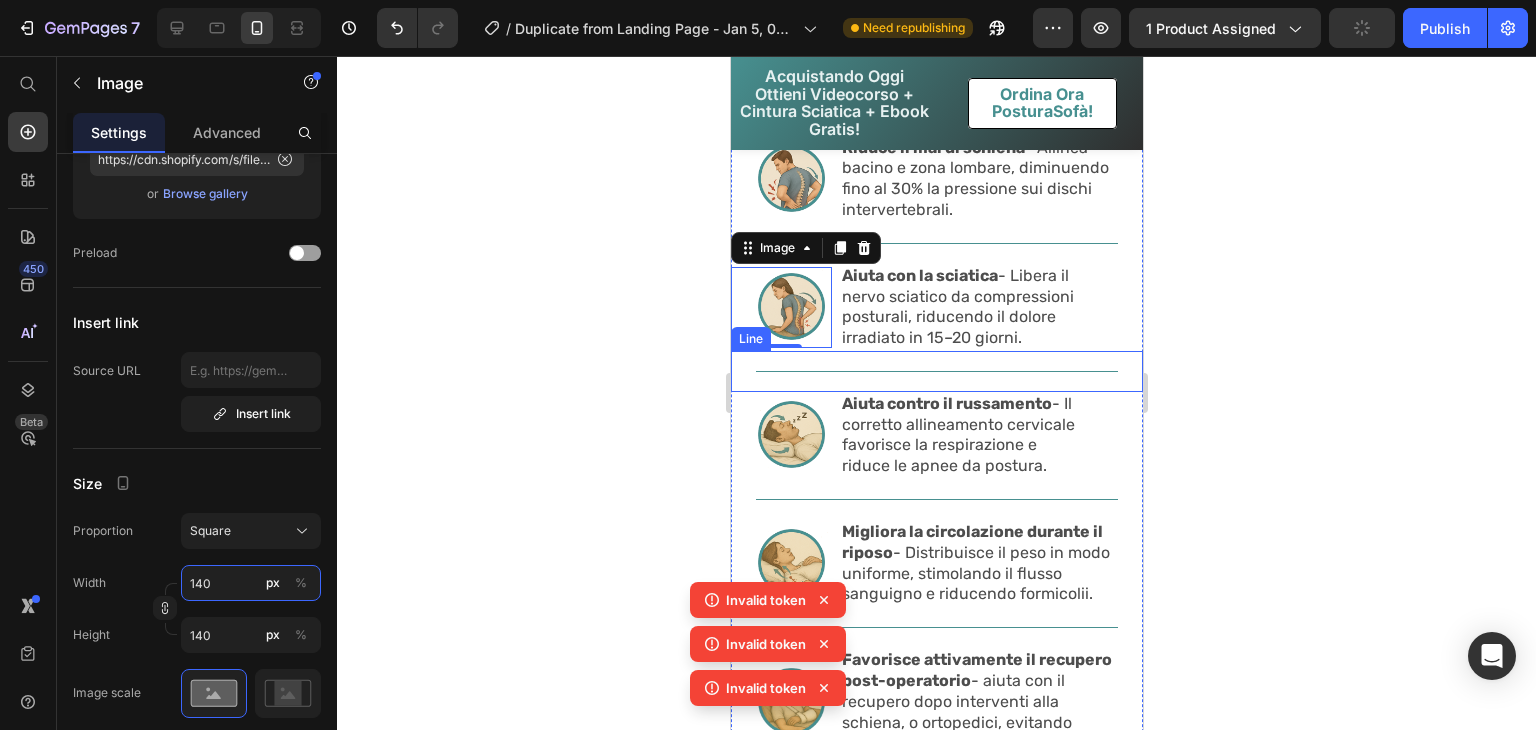 scroll, scrollTop: 5933, scrollLeft: 0, axis: vertical 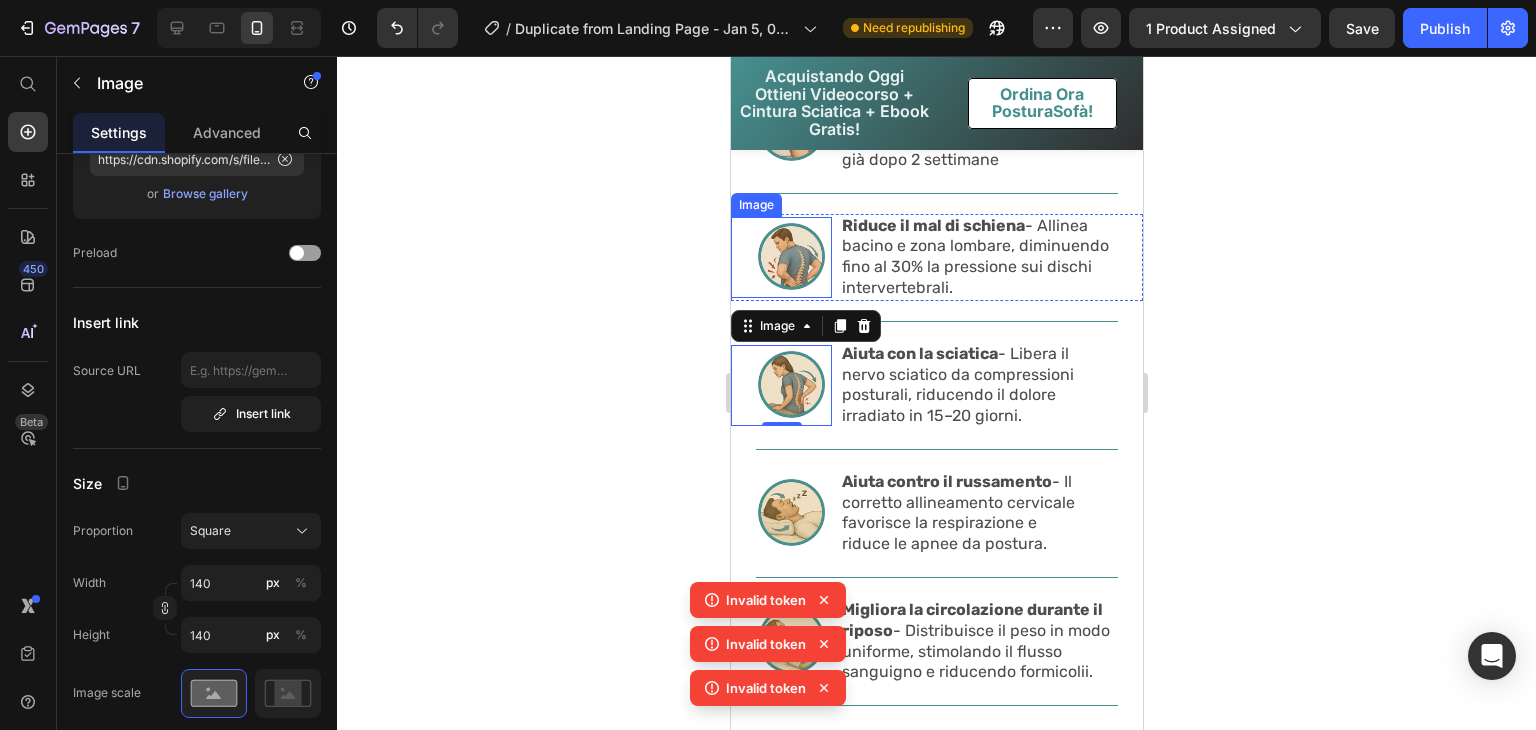 click at bounding box center (780, 257) 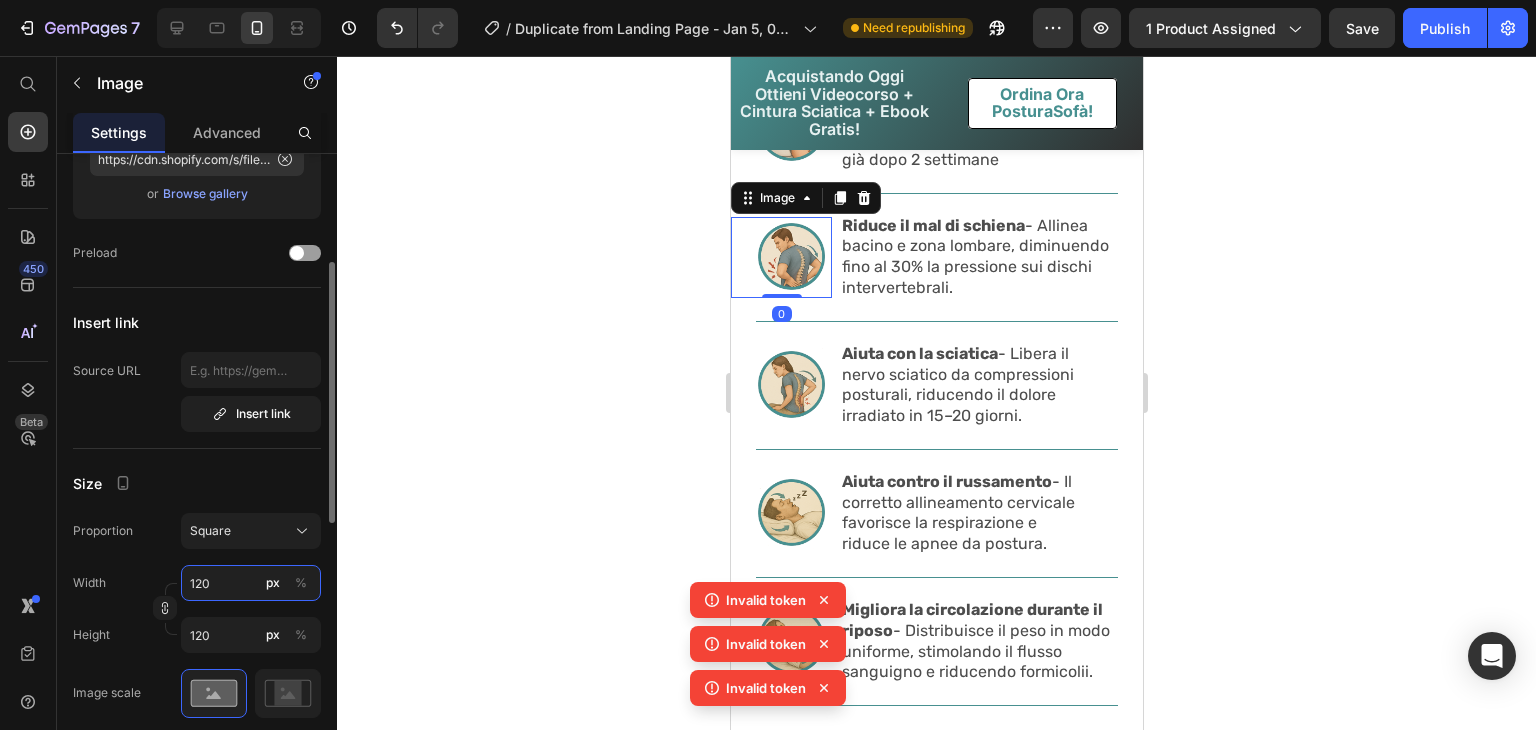 click on "120" at bounding box center [251, 583] 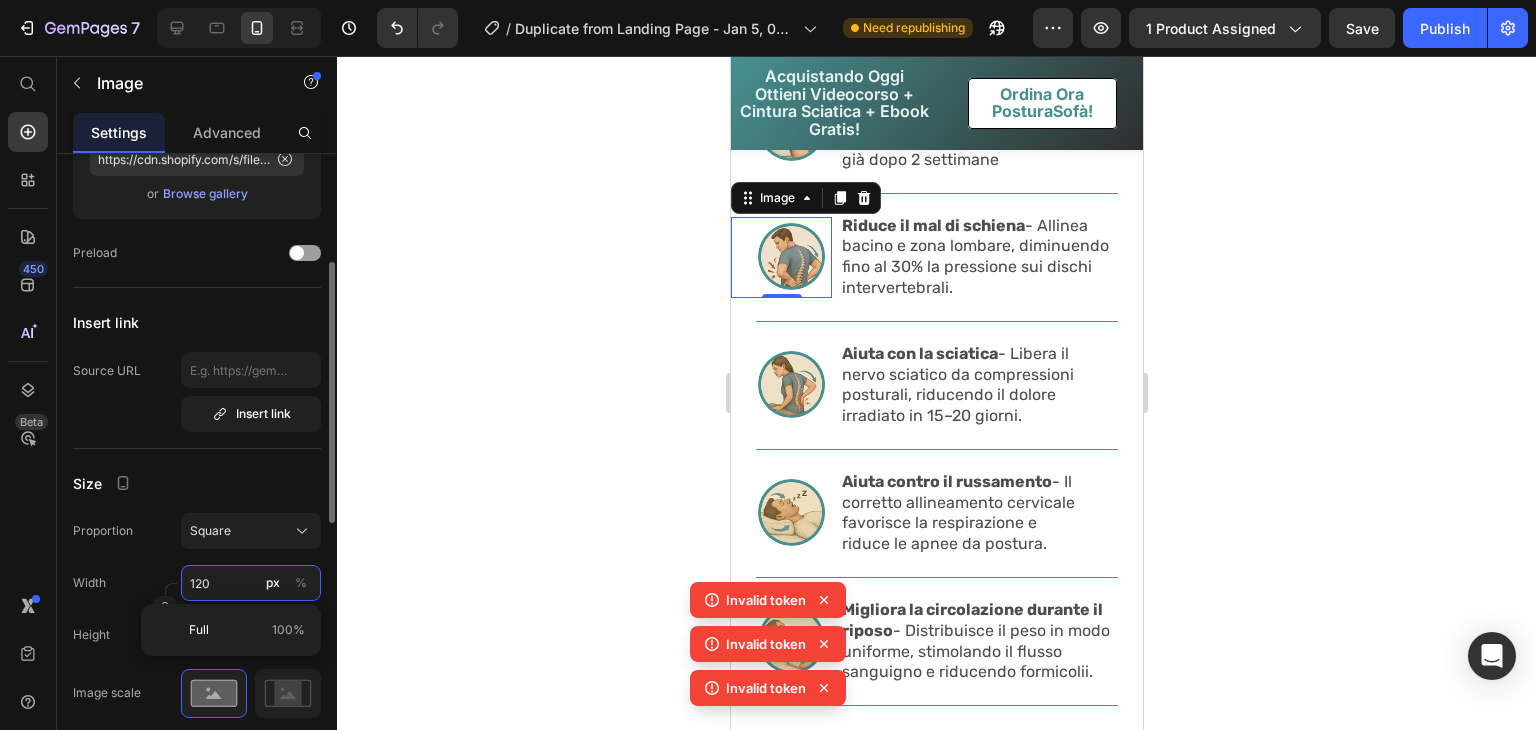 type on "1" 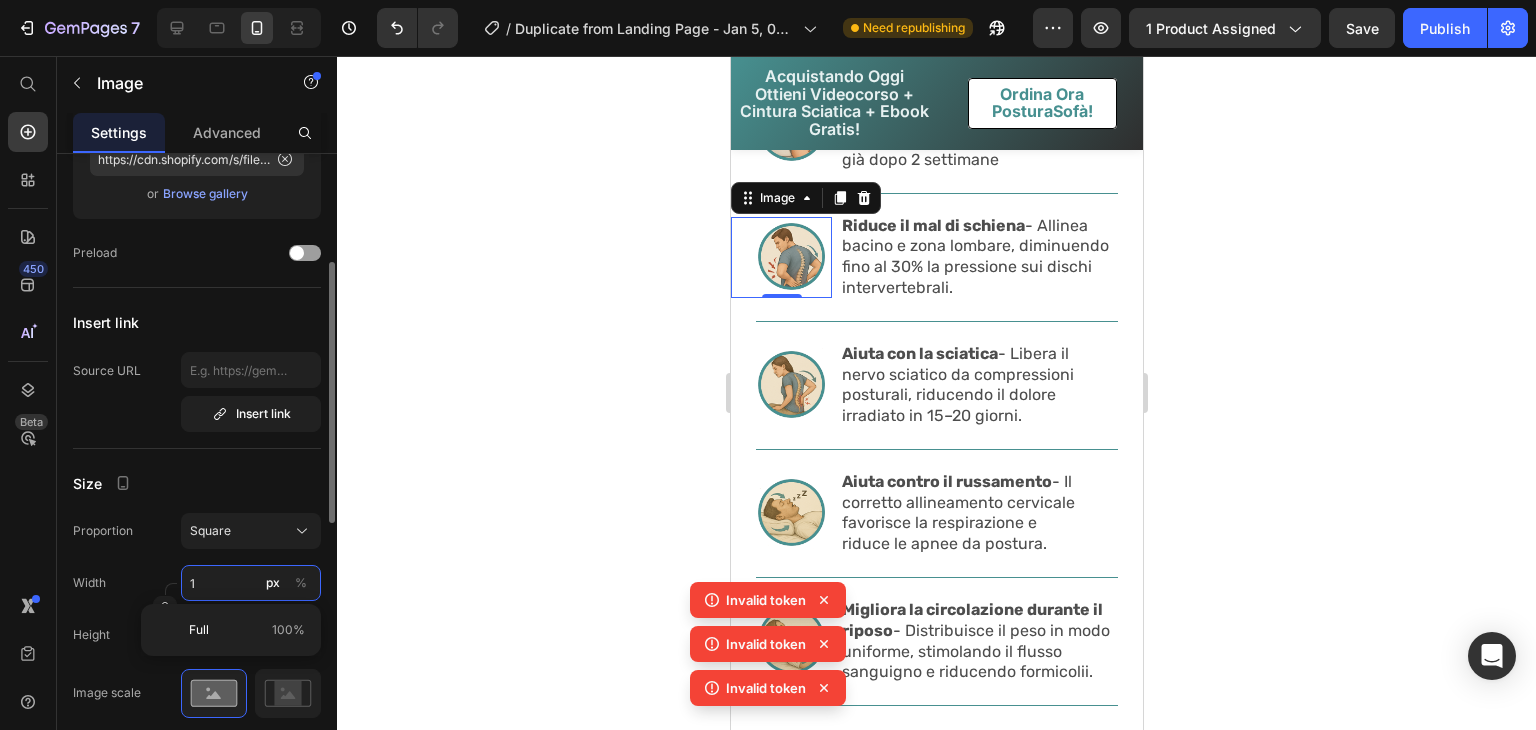 type on "14" 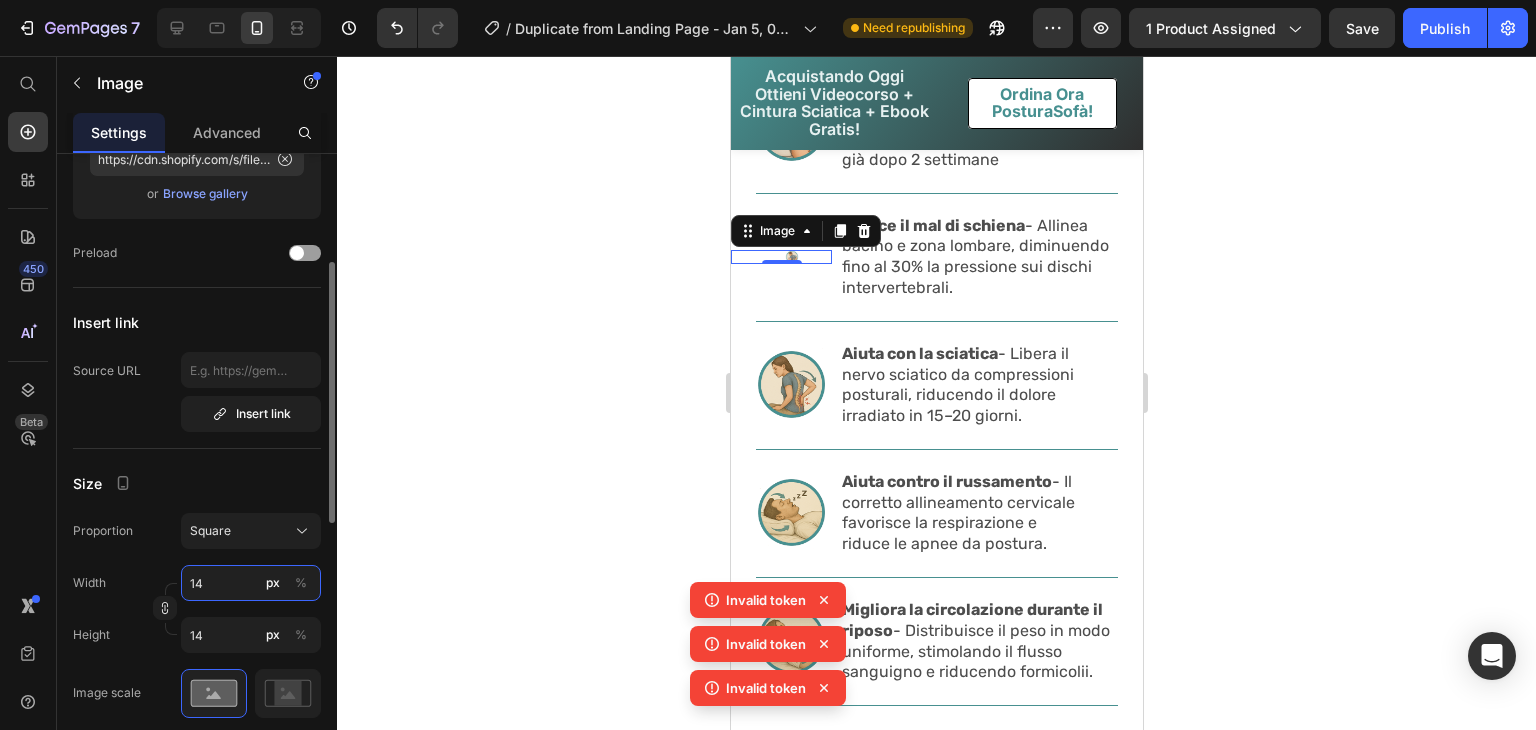 type on "140" 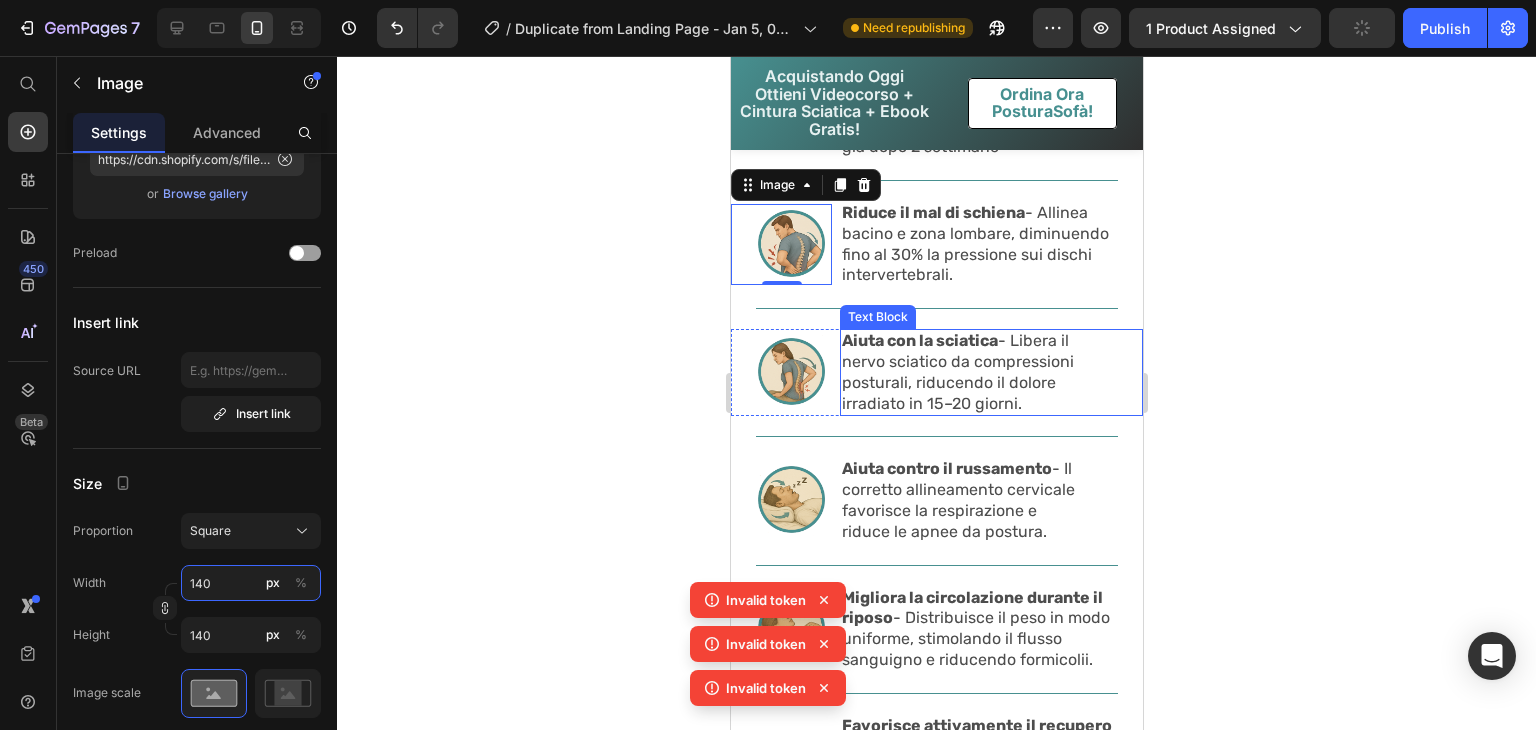scroll, scrollTop: 5693, scrollLeft: 0, axis: vertical 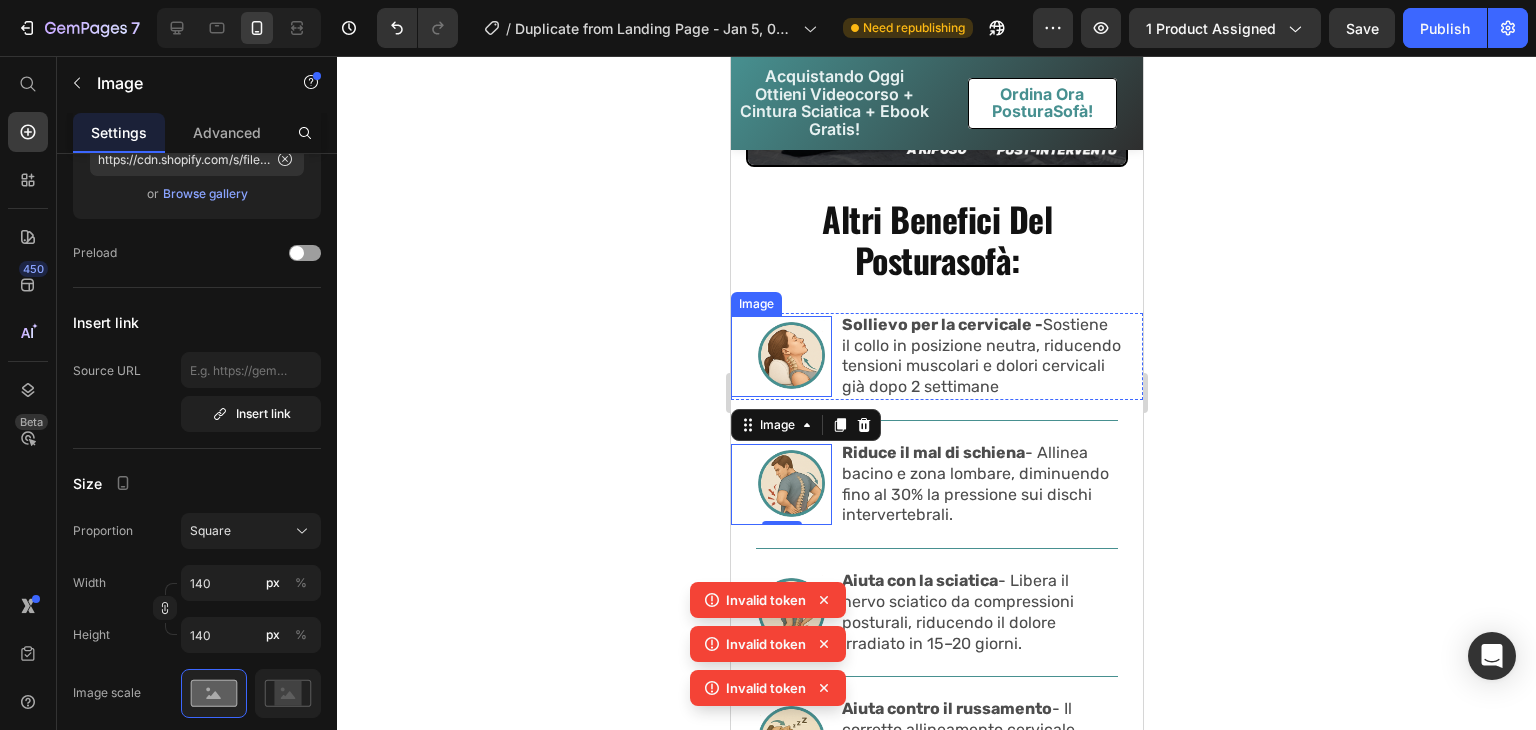 click at bounding box center [780, 356] 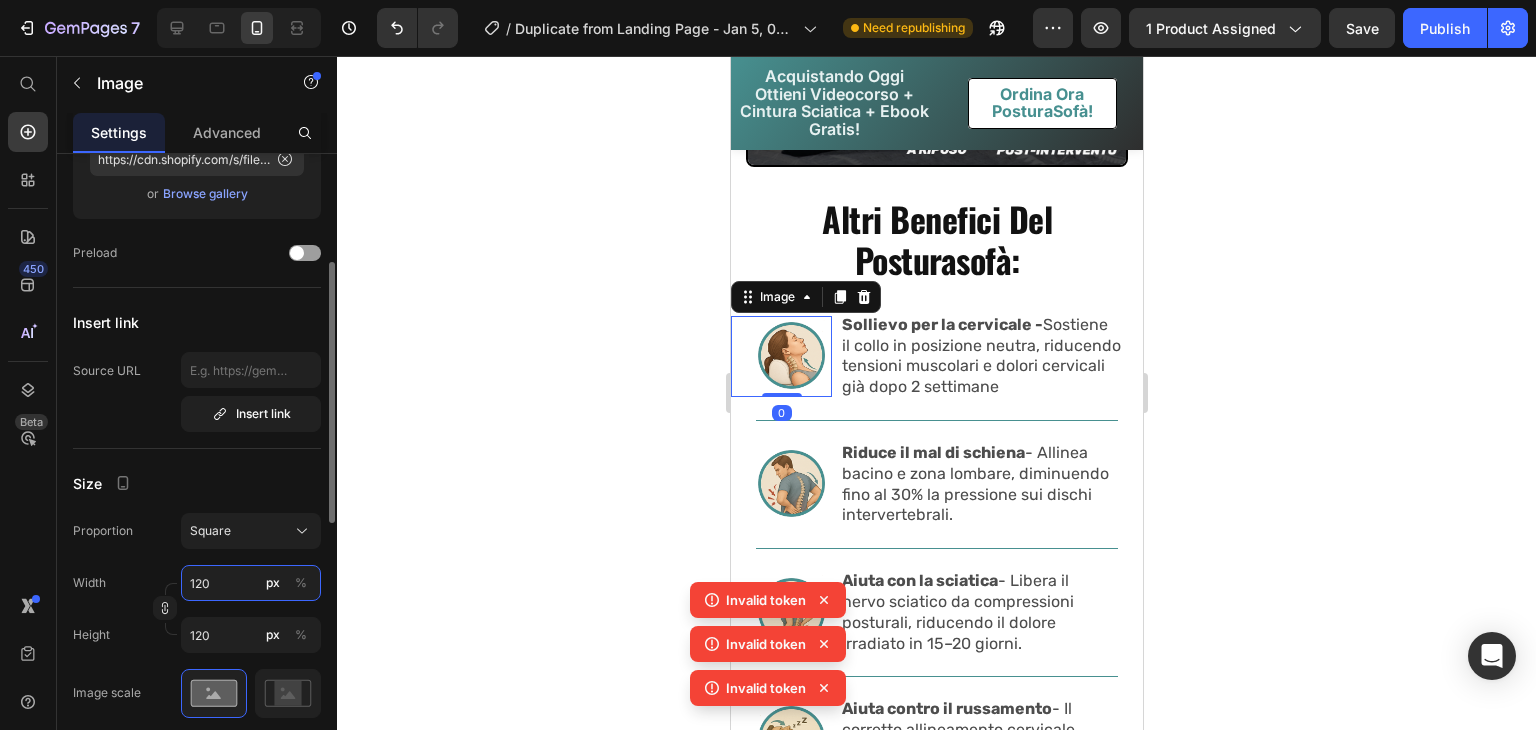 click on "120" at bounding box center [251, 583] 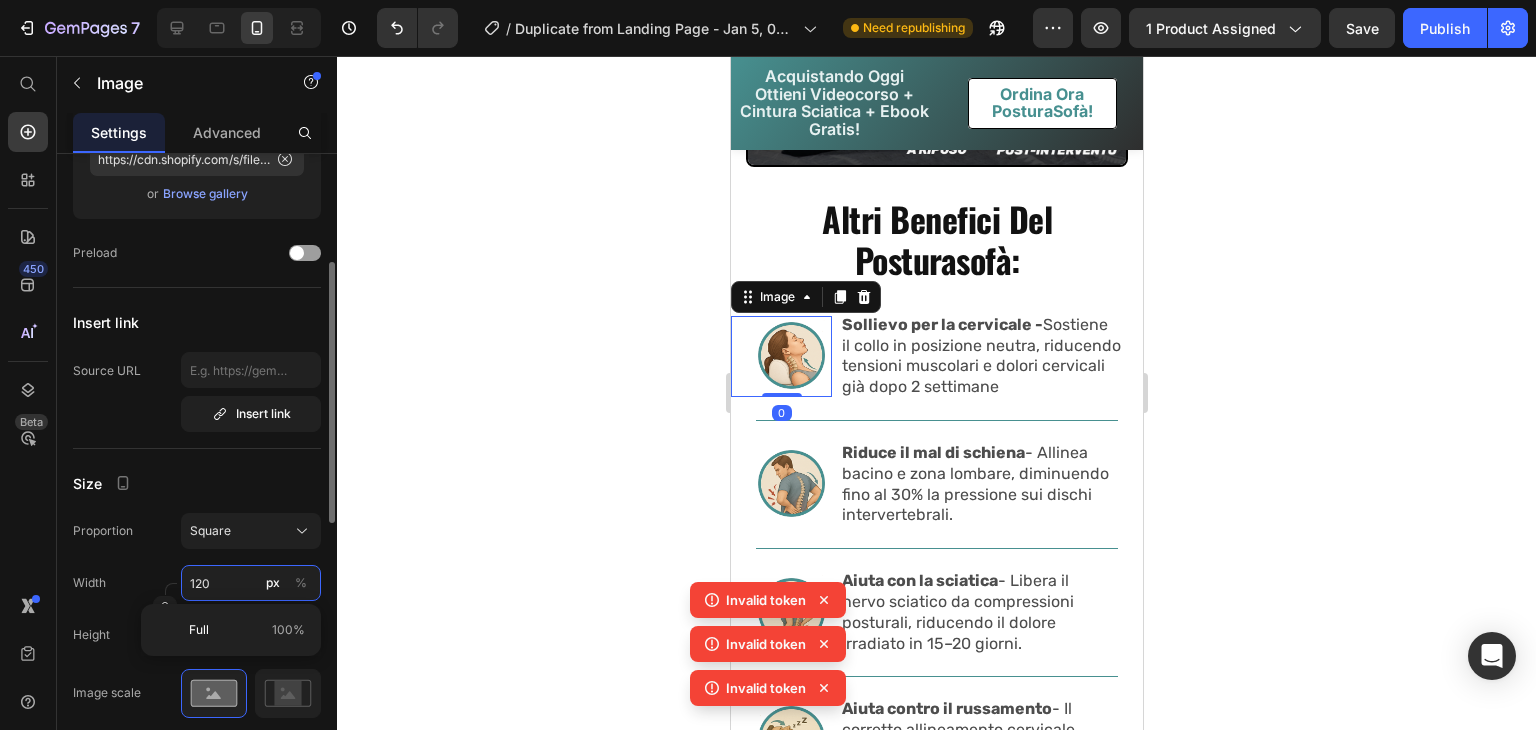 type on "1" 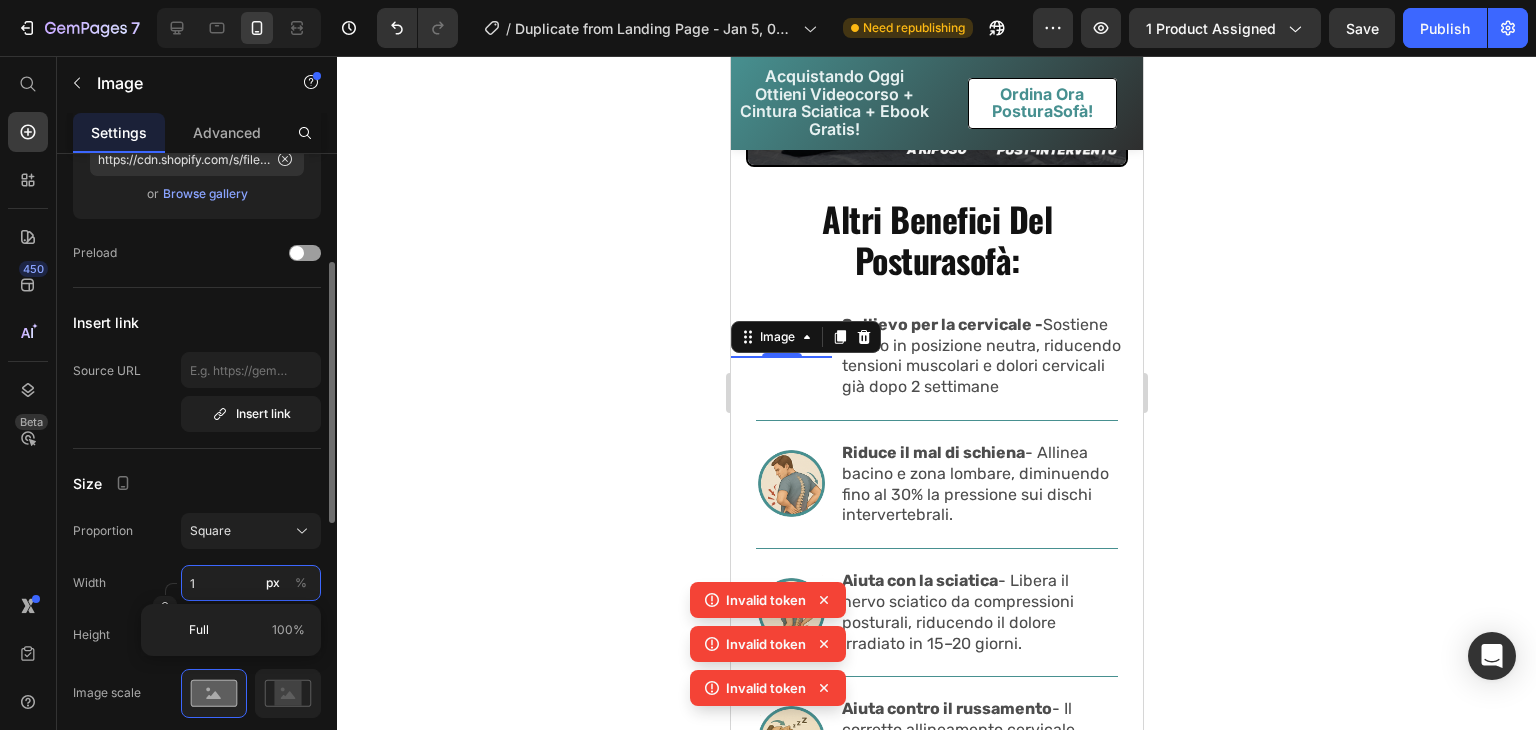 type on "14" 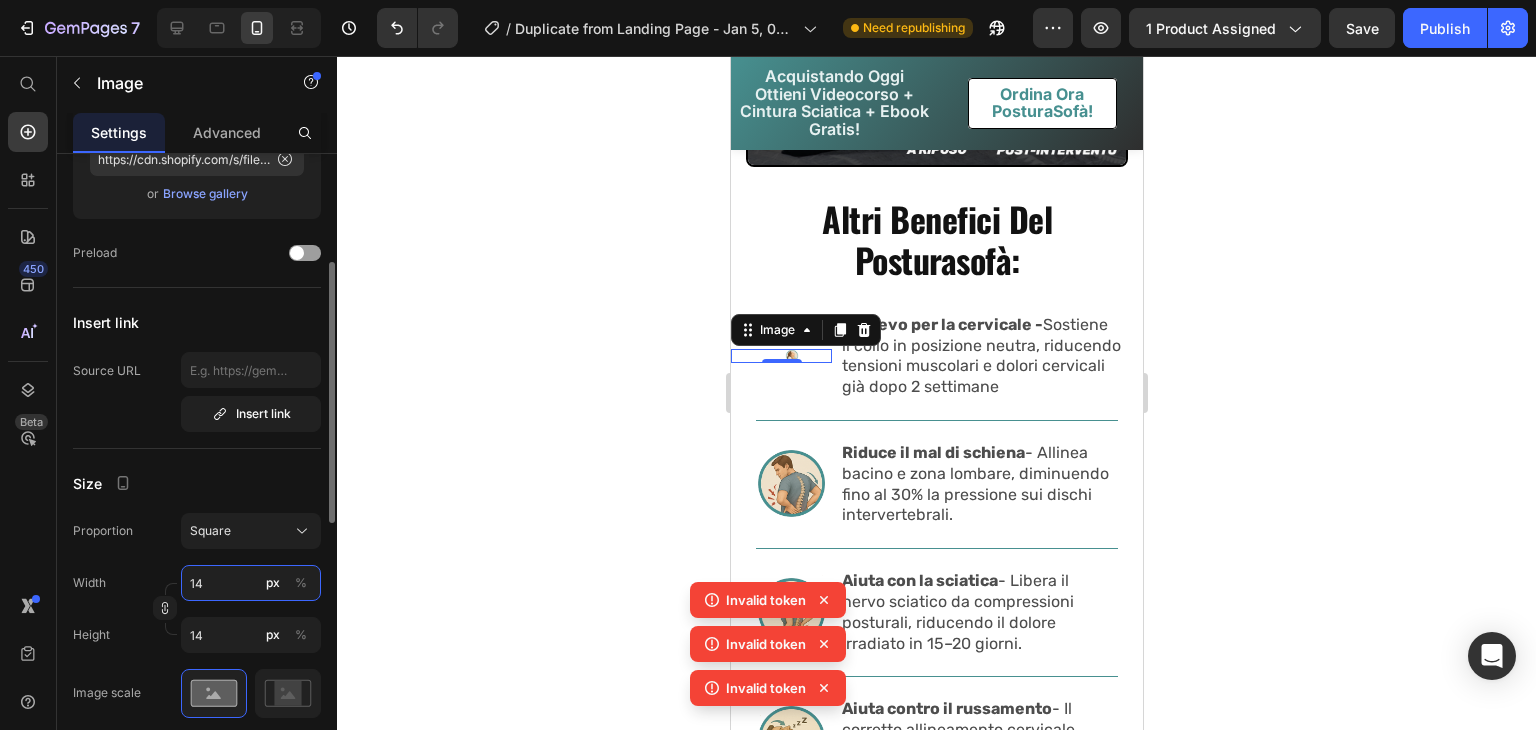 type on "140" 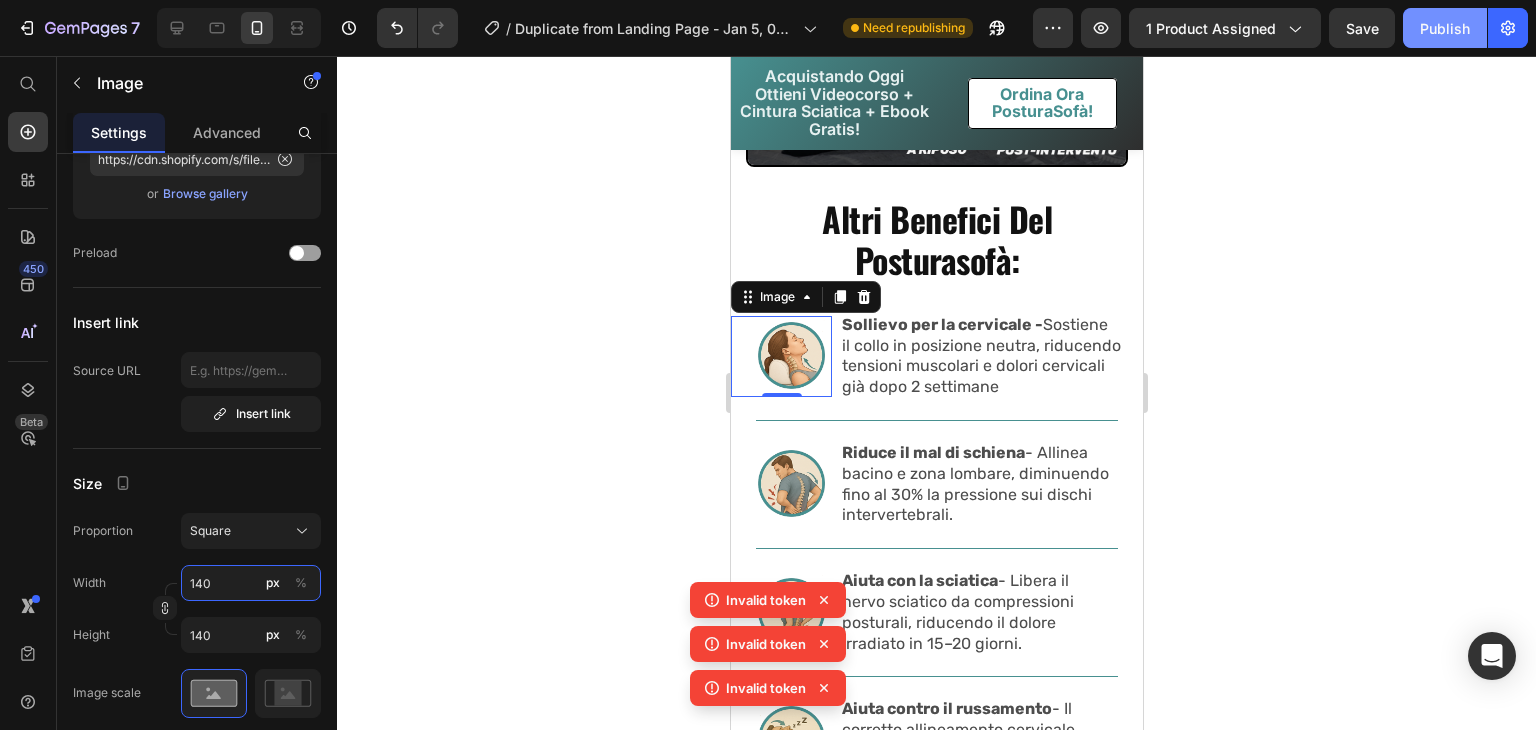 type on "140" 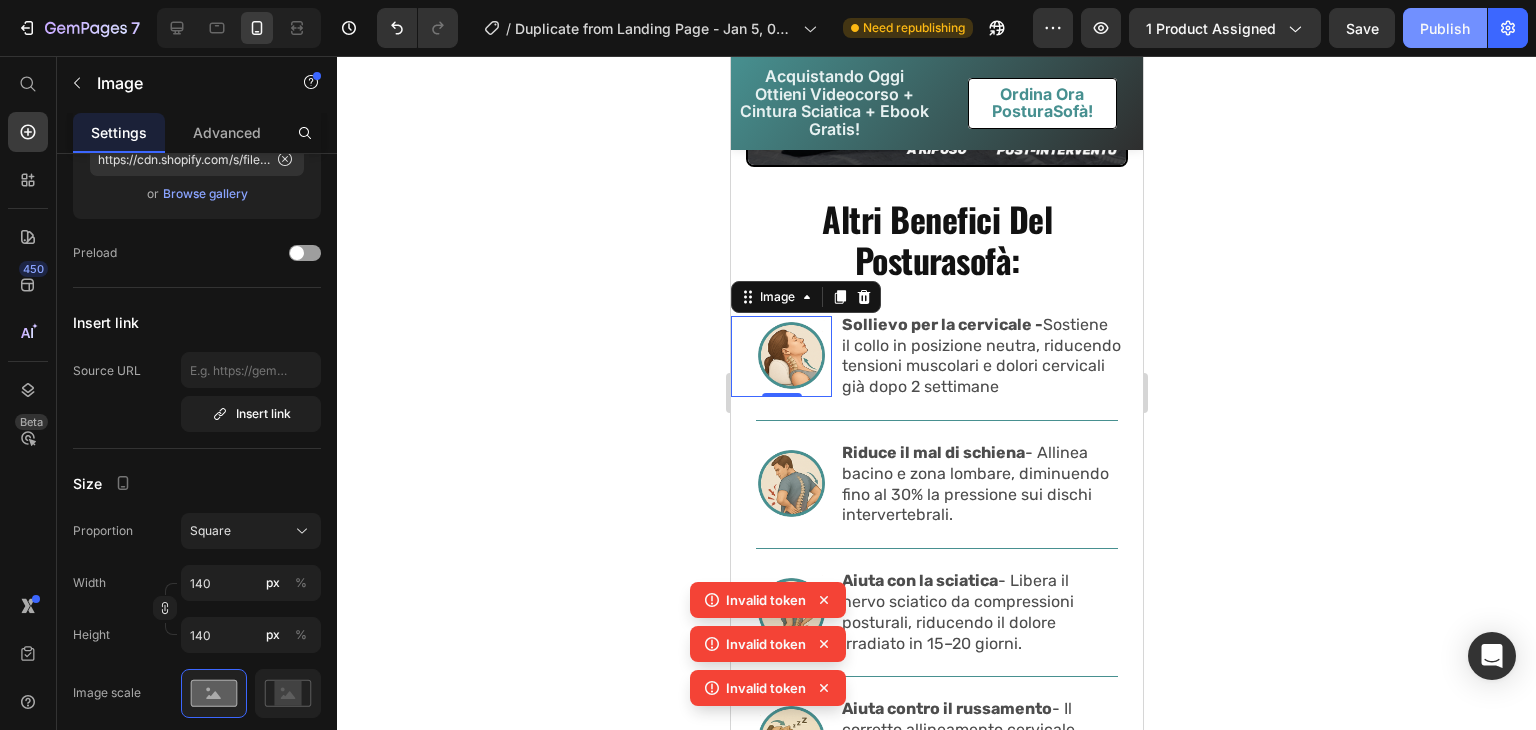 click on "Publish" at bounding box center (1445, 28) 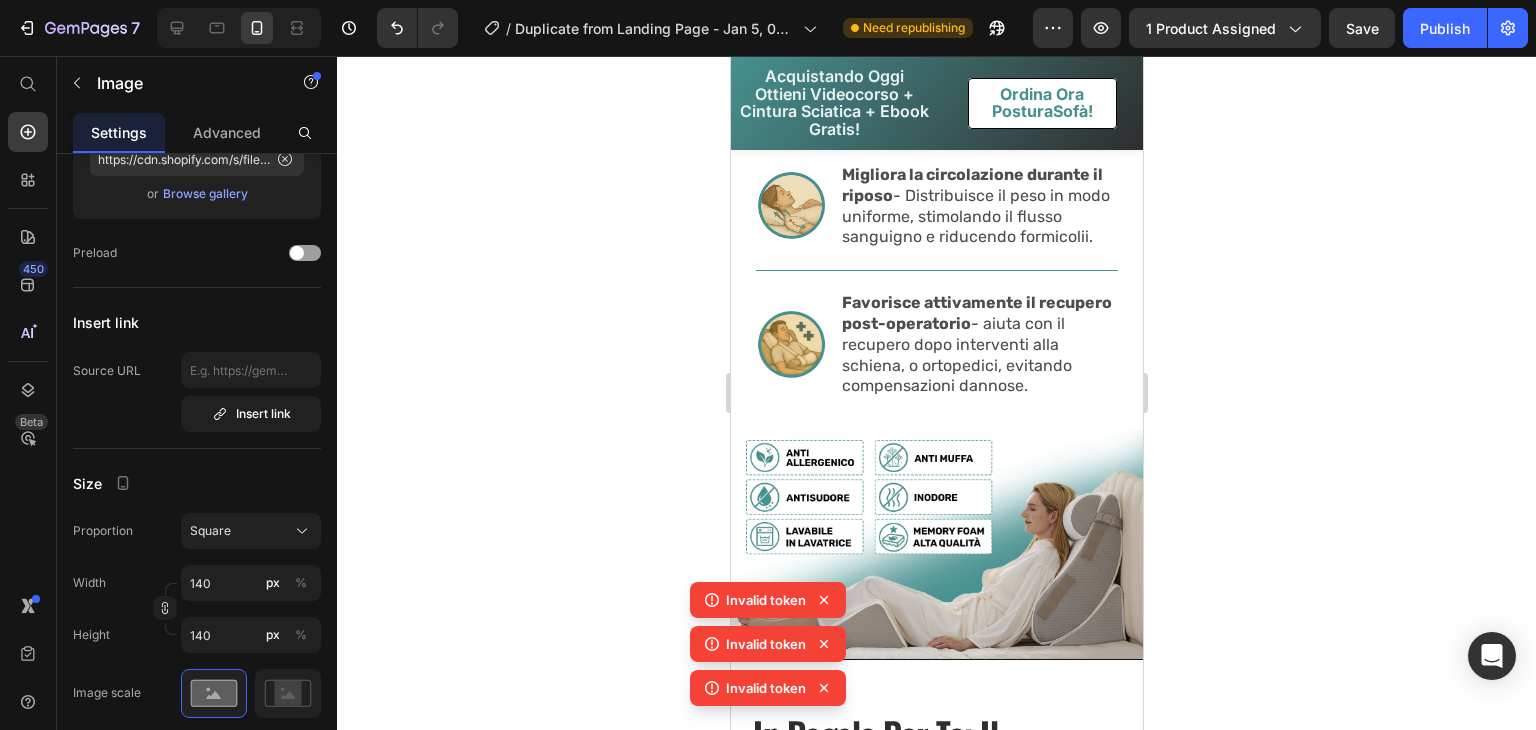 scroll, scrollTop: 6369, scrollLeft: 0, axis: vertical 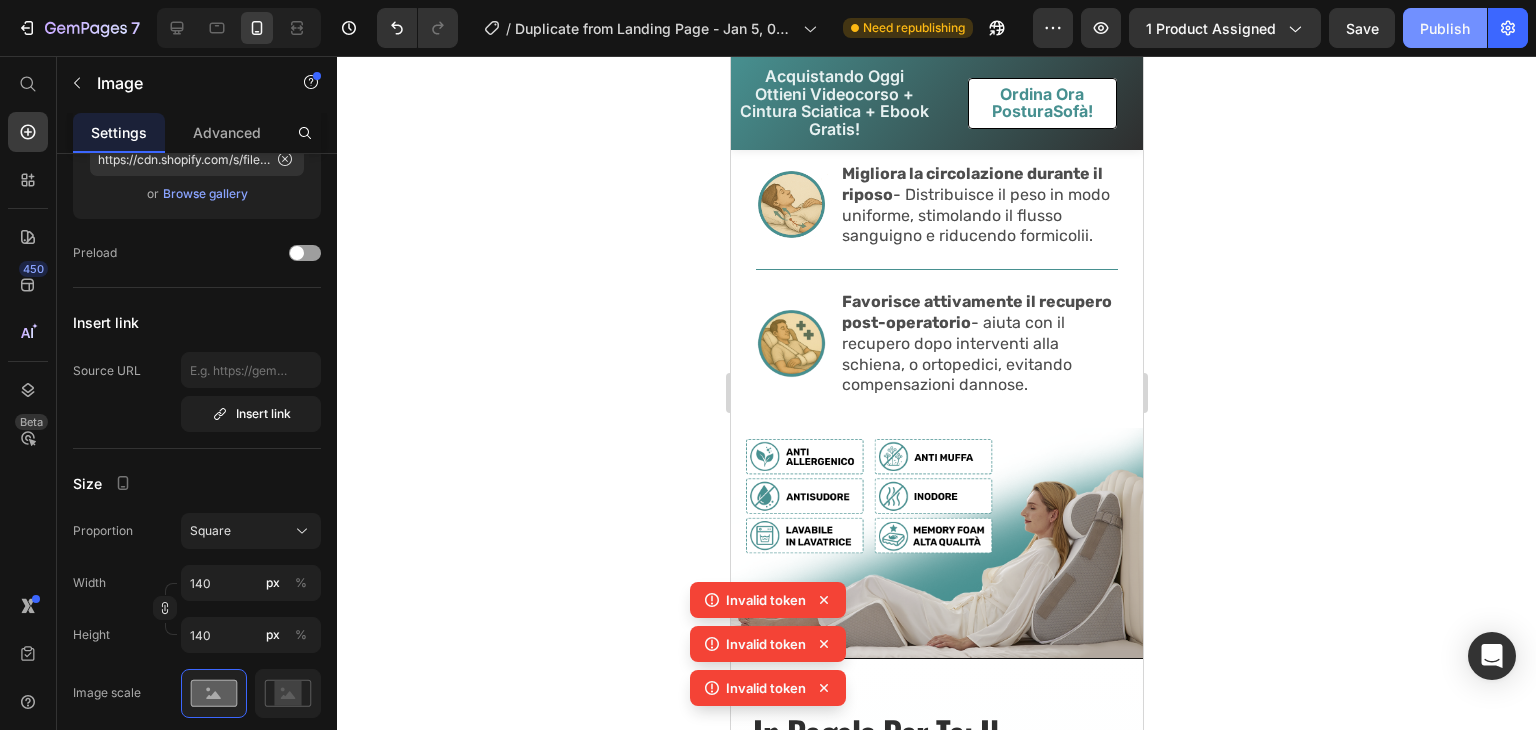 click on "Publish" at bounding box center (1445, 28) 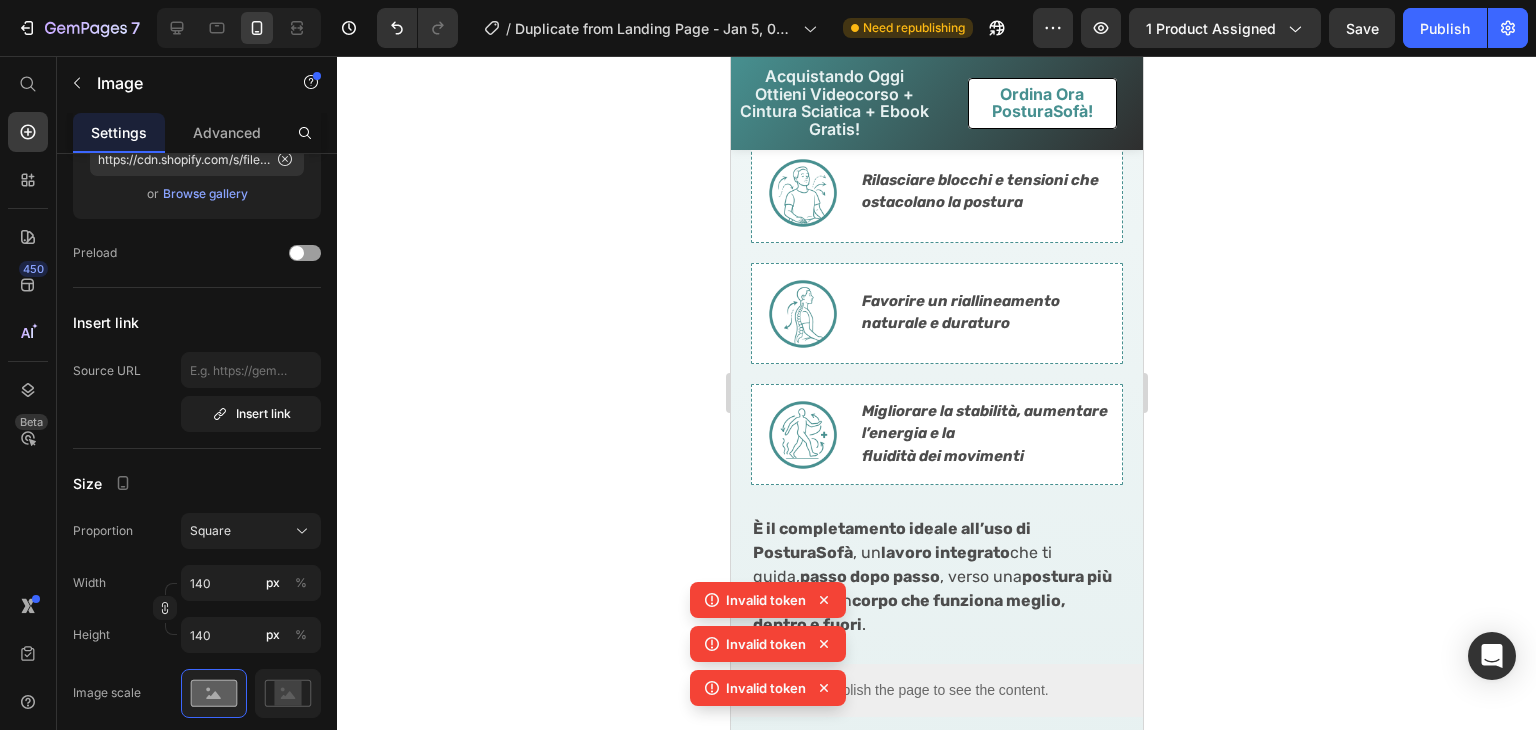 scroll, scrollTop: 8059, scrollLeft: 0, axis: vertical 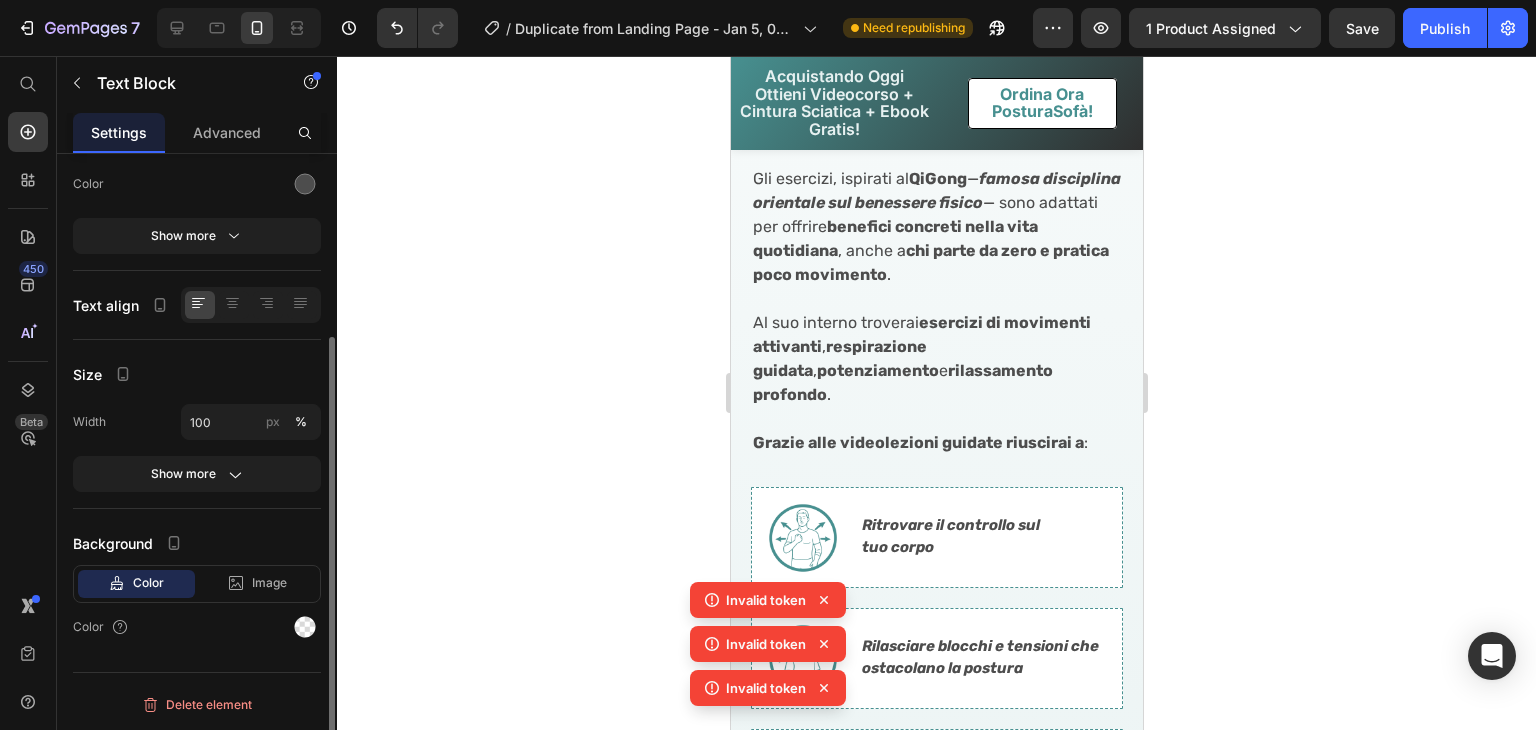 click on "Al suo interno troverai  esercizi di movimenti attivanti ,  respirazione guidata ,  potenziamento  e  rilassamento profondo ." at bounding box center (936, 359) 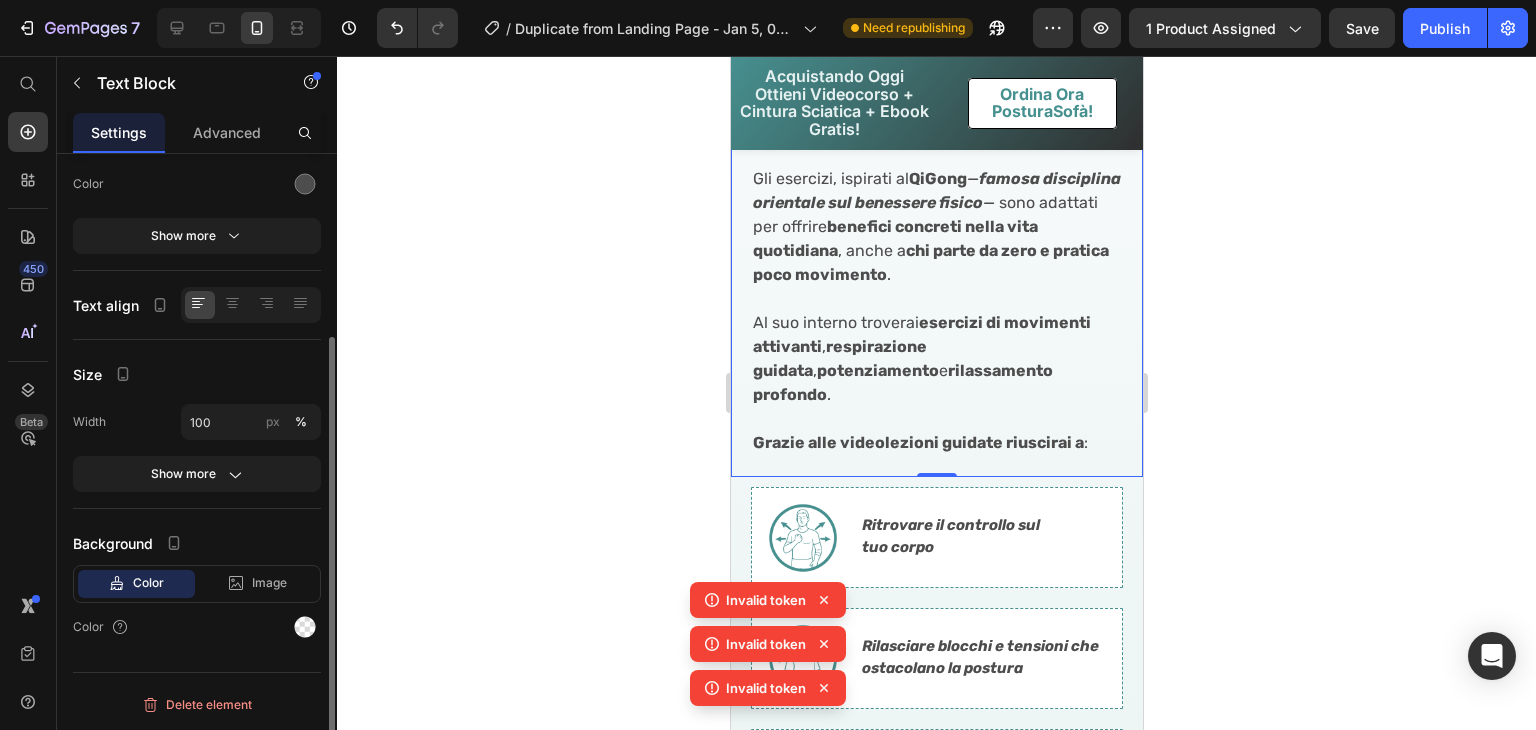 scroll, scrollTop: 0, scrollLeft: 0, axis: both 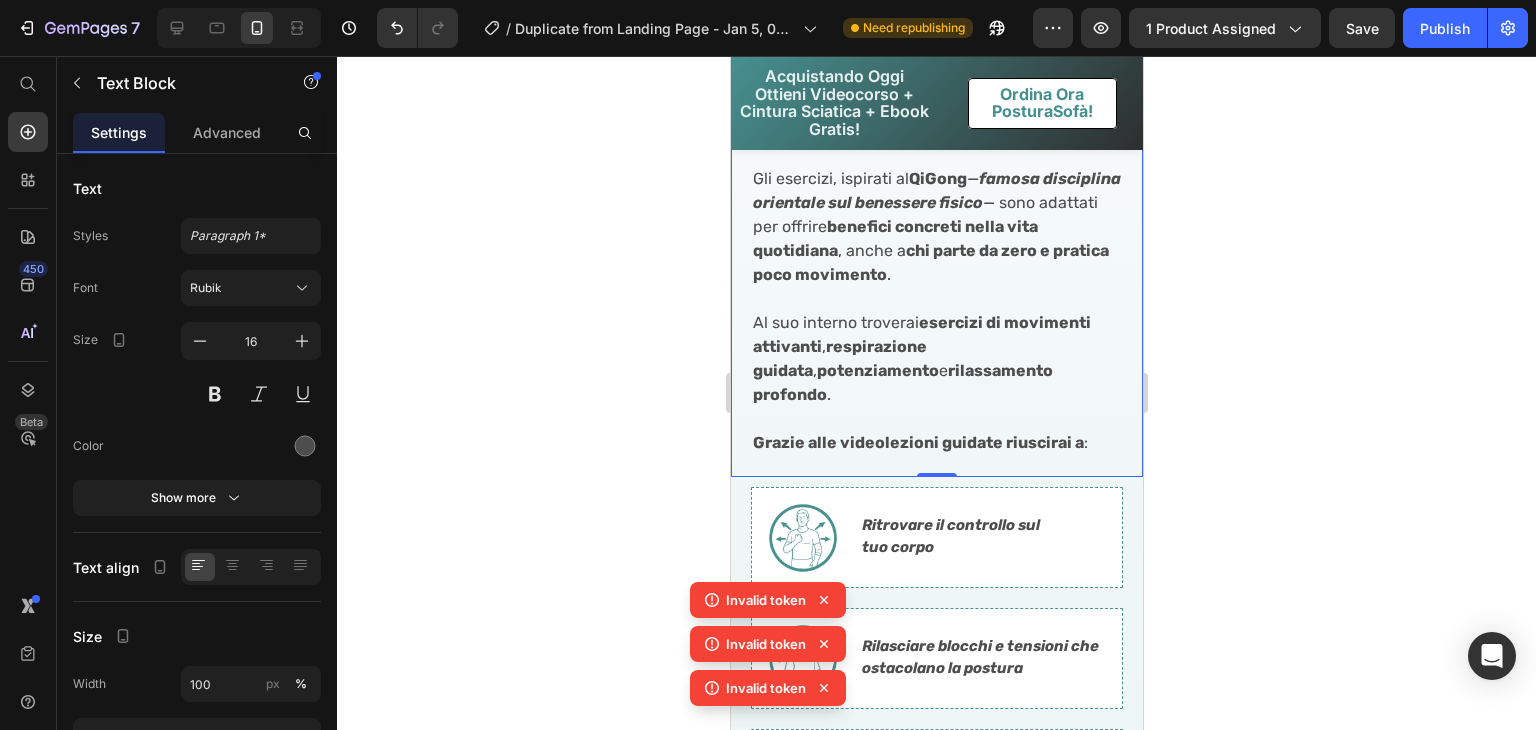 click on "Grazie alle videolezioni guidate riuscirai a" at bounding box center [917, 442] 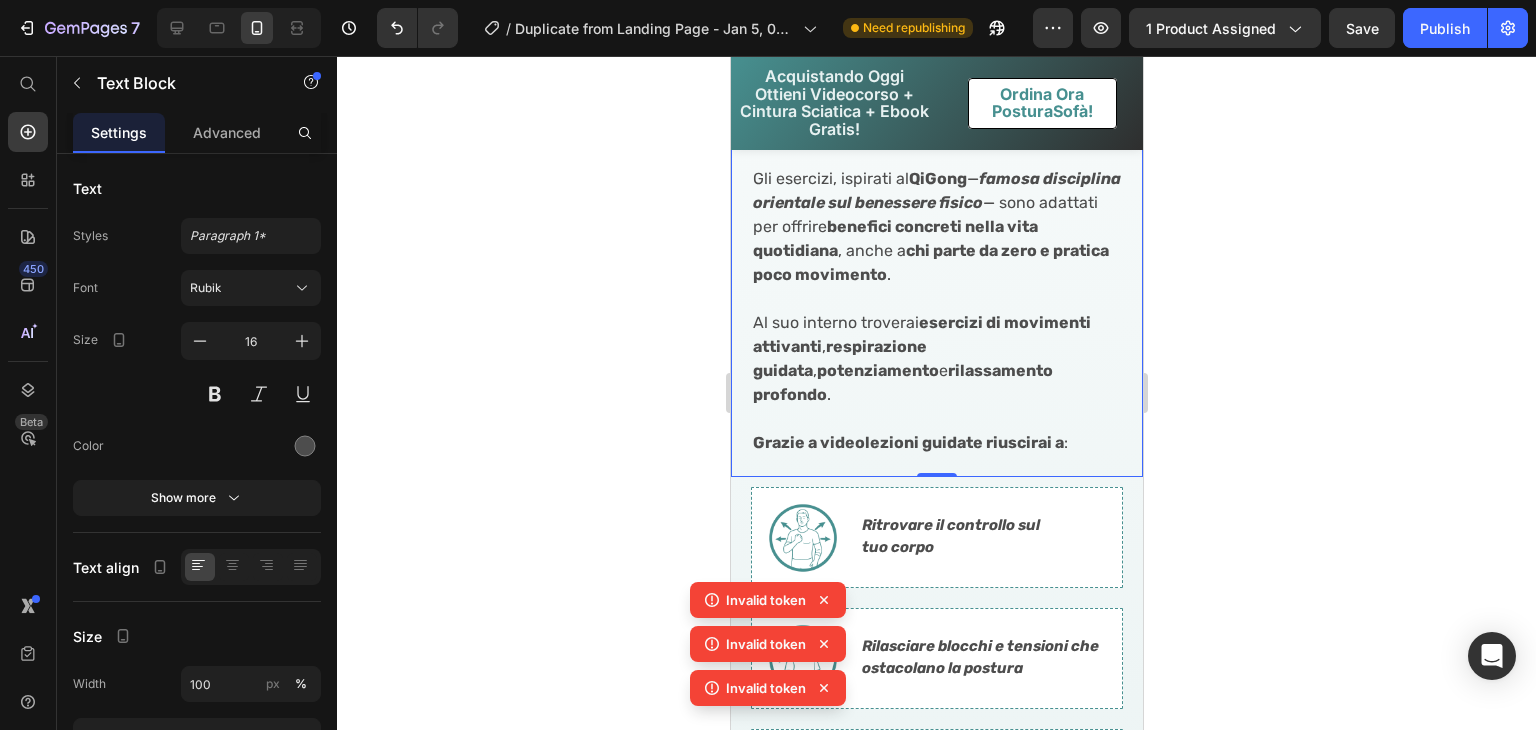 click on "Grazie a videolezioni guidate riuscirai a" at bounding box center (907, 442) 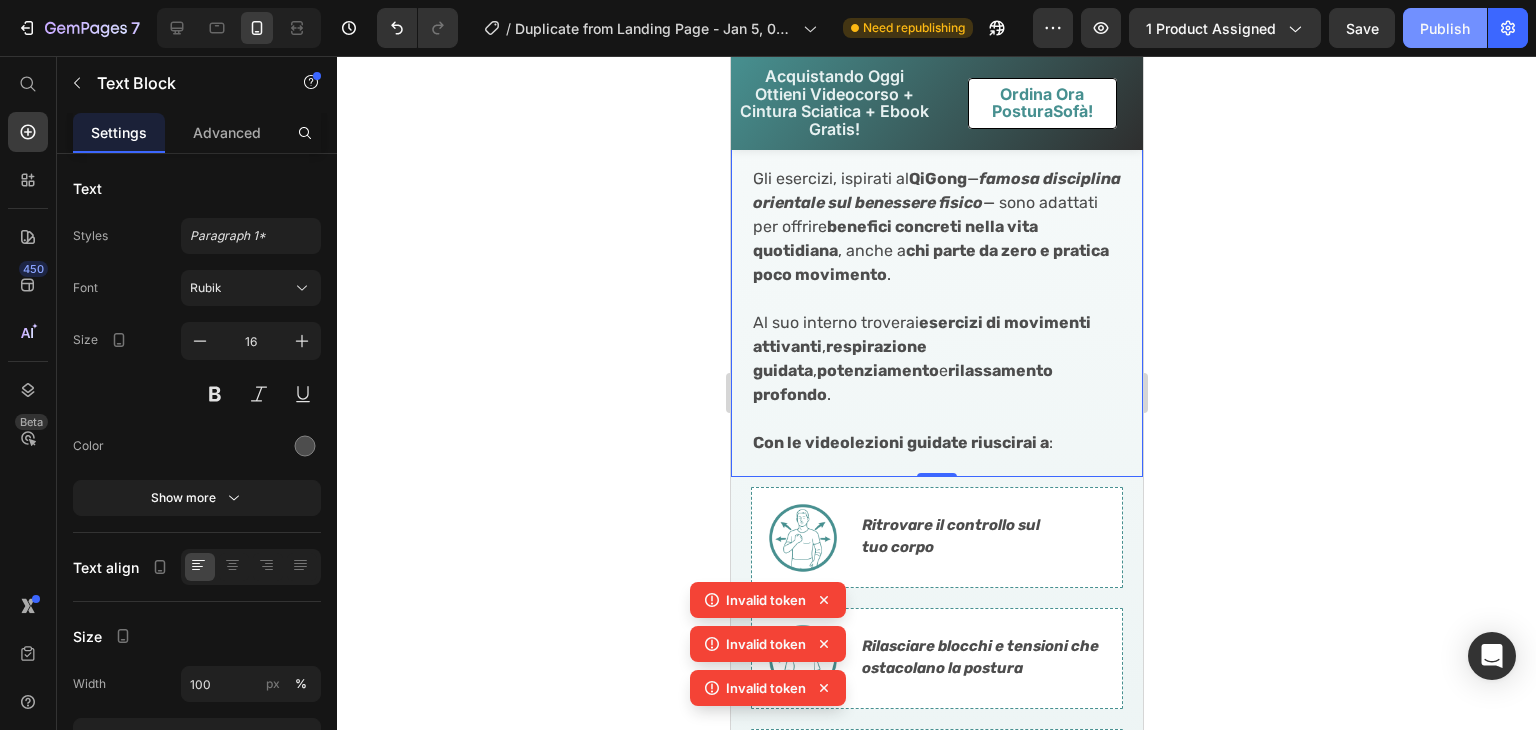 click on "Publish" at bounding box center (1445, 28) 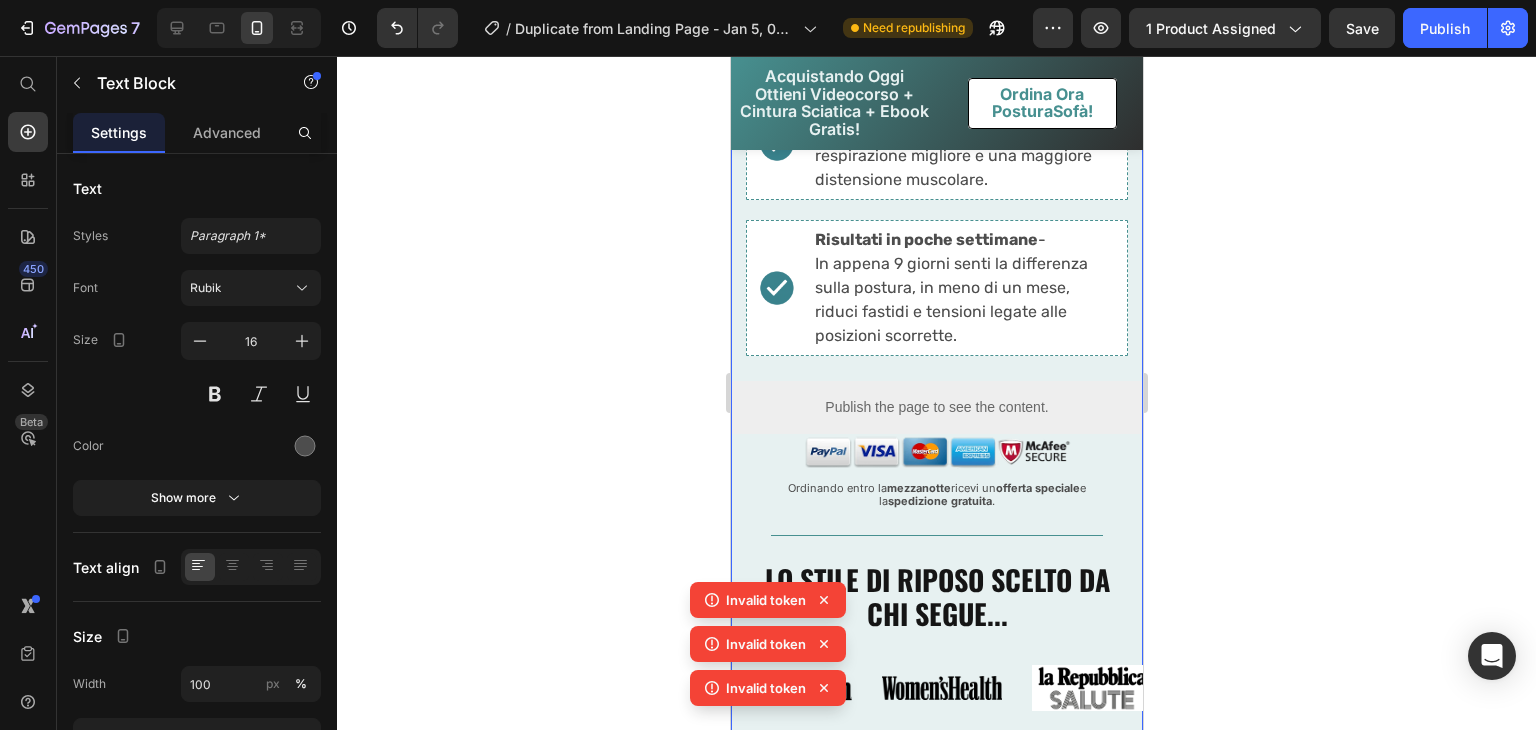 scroll, scrollTop: 1023, scrollLeft: 0, axis: vertical 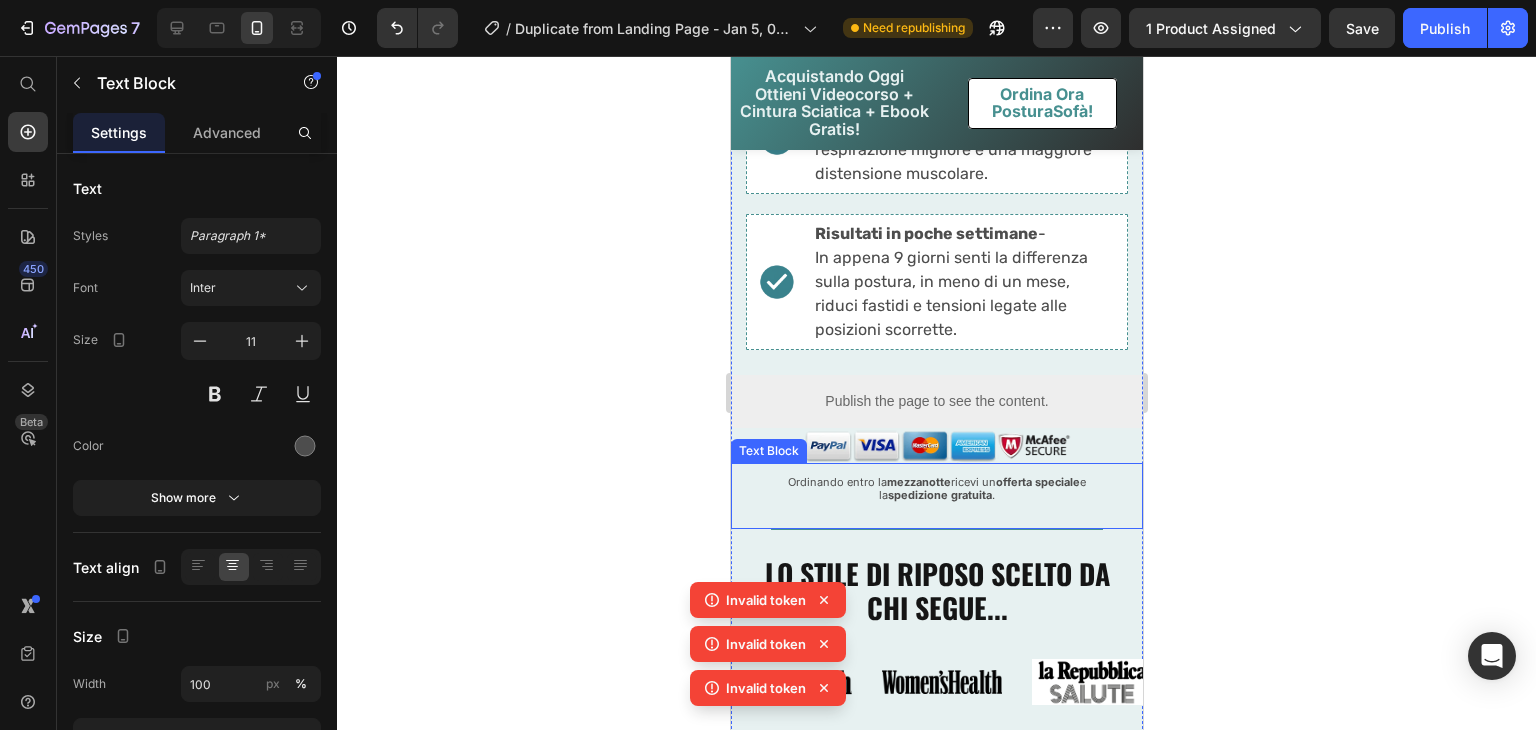 click on "Ordinando entro la  mezzanotte  ricevi un  offerta speciale  e la  spedizione gratuita ." at bounding box center (936, 489) 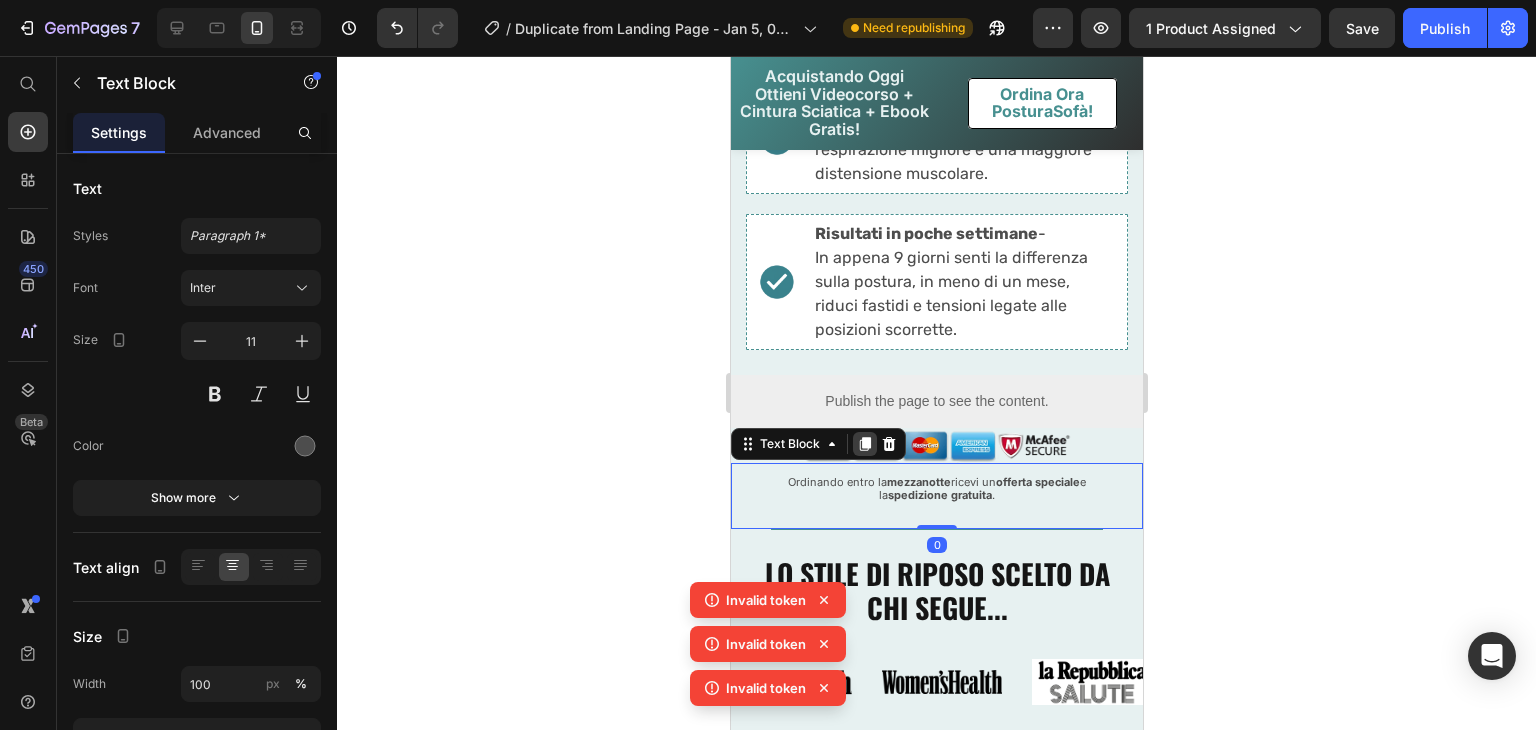 click 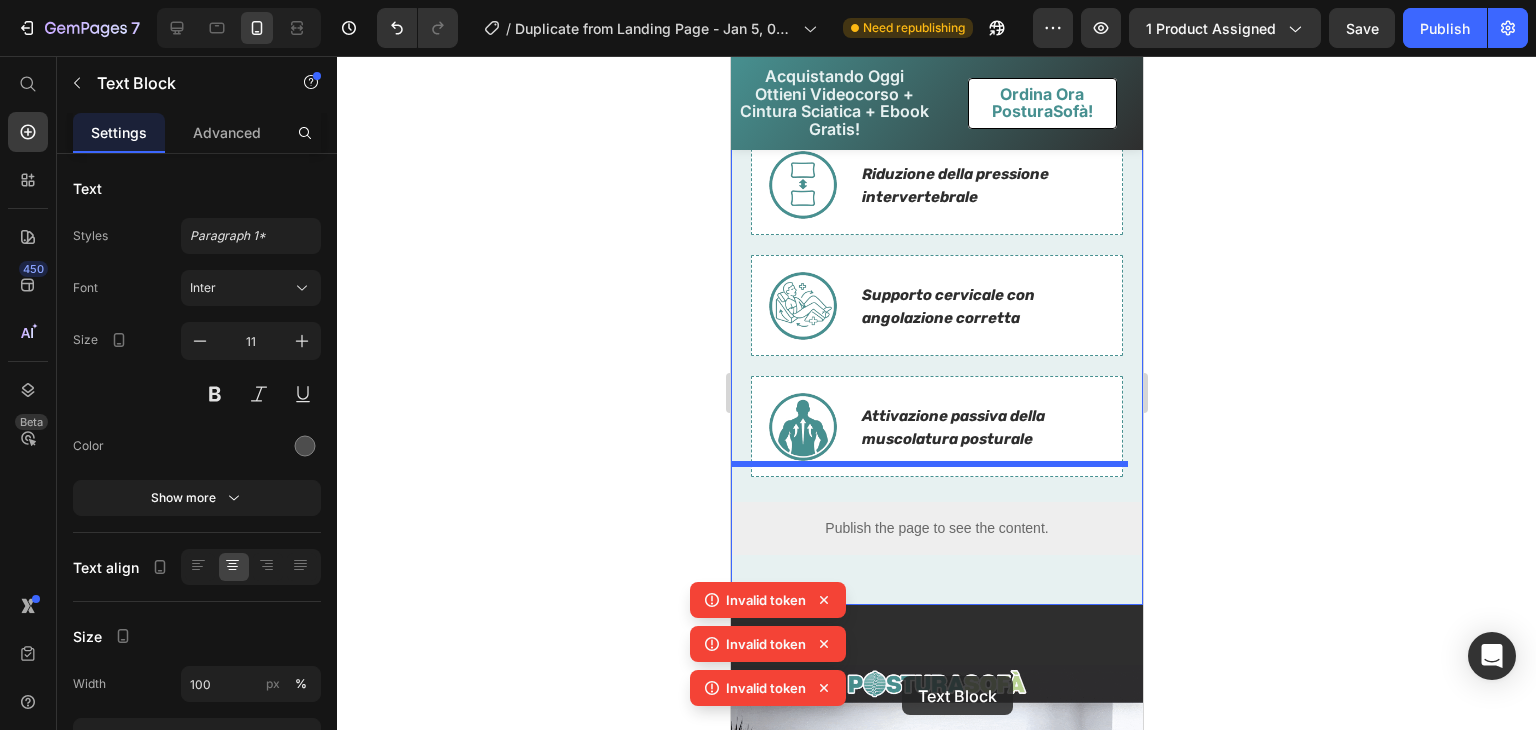 scroll, scrollTop: 3947, scrollLeft: 0, axis: vertical 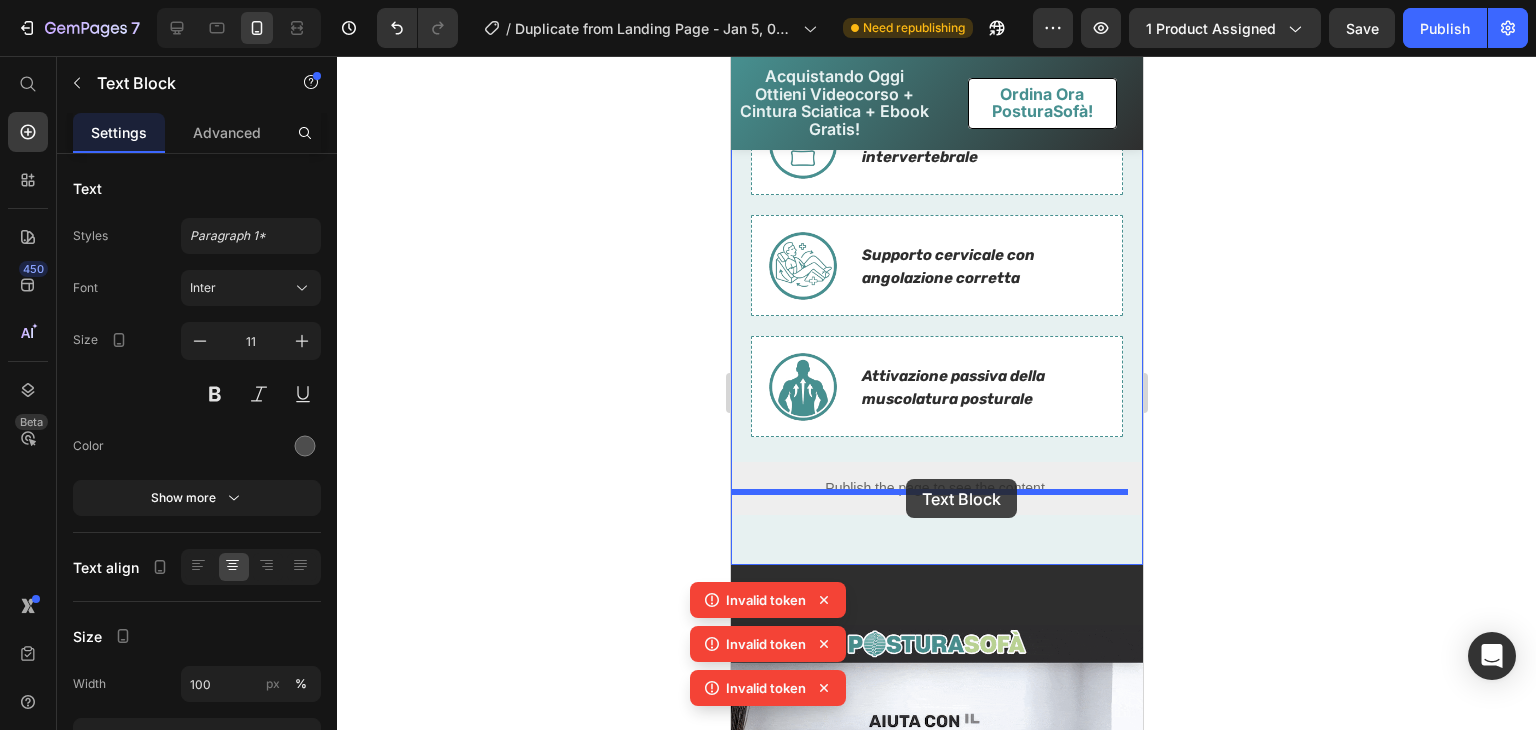drag, startPoint x: 809, startPoint y: 502, endPoint x: 905, endPoint y: 479, distance: 98.71677 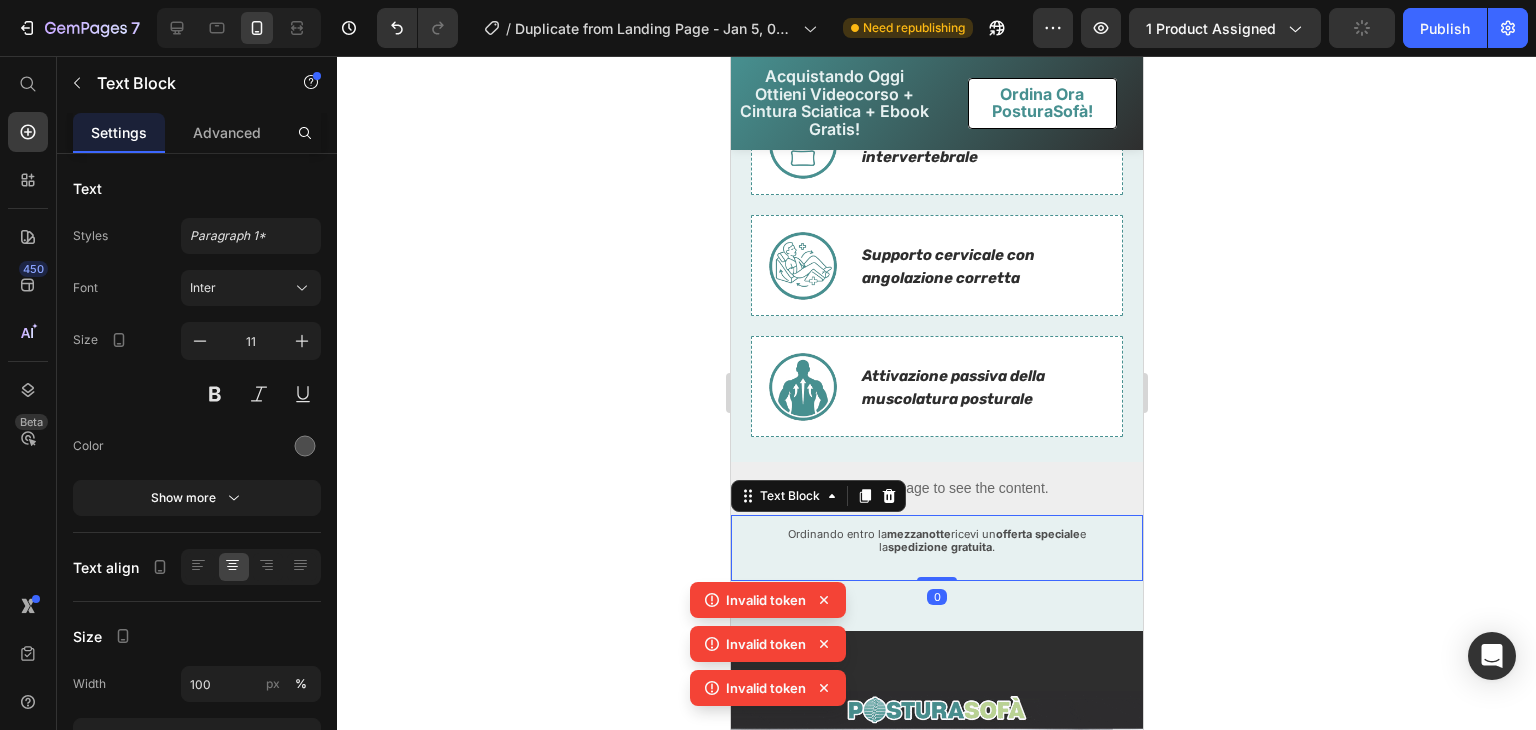 scroll, scrollTop: 4036, scrollLeft: 0, axis: vertical 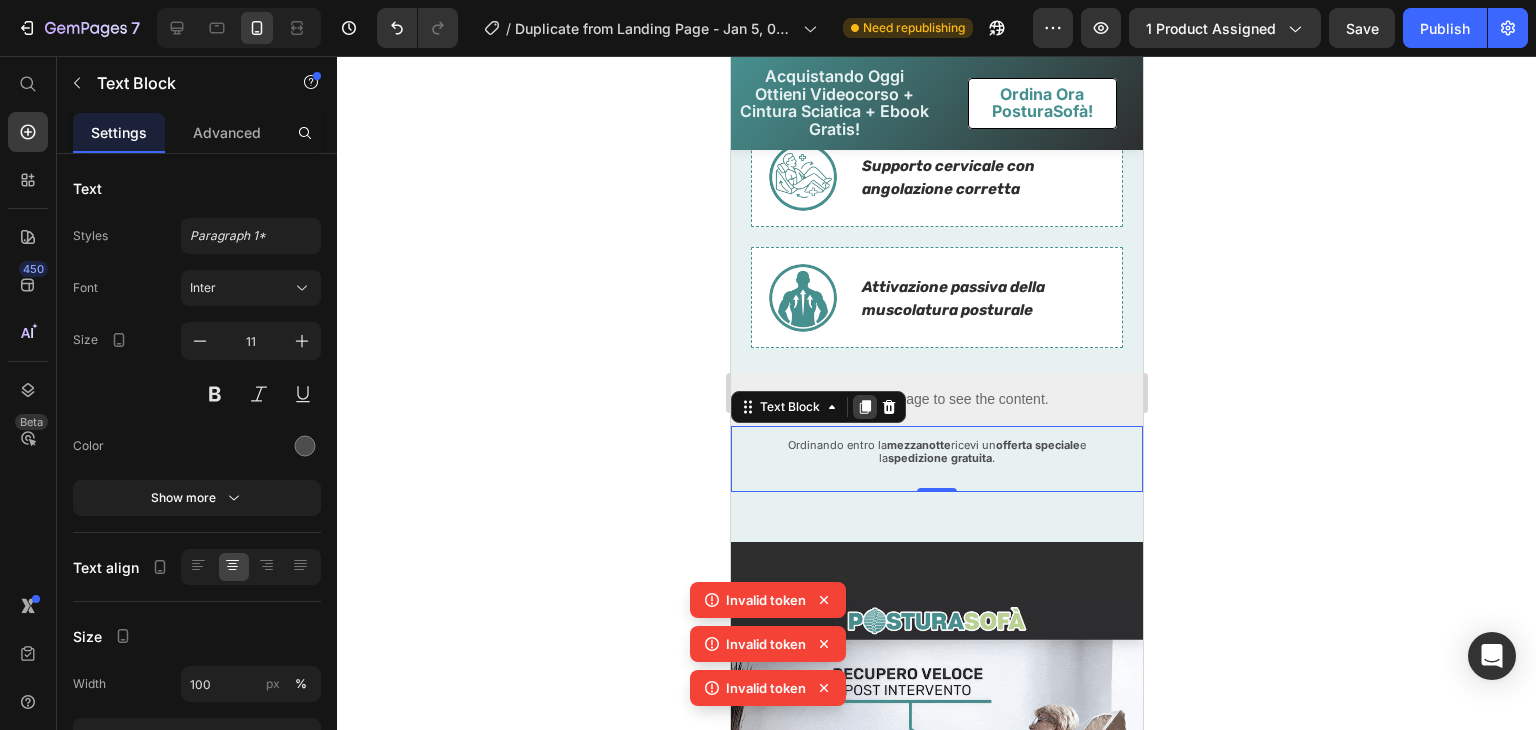 click 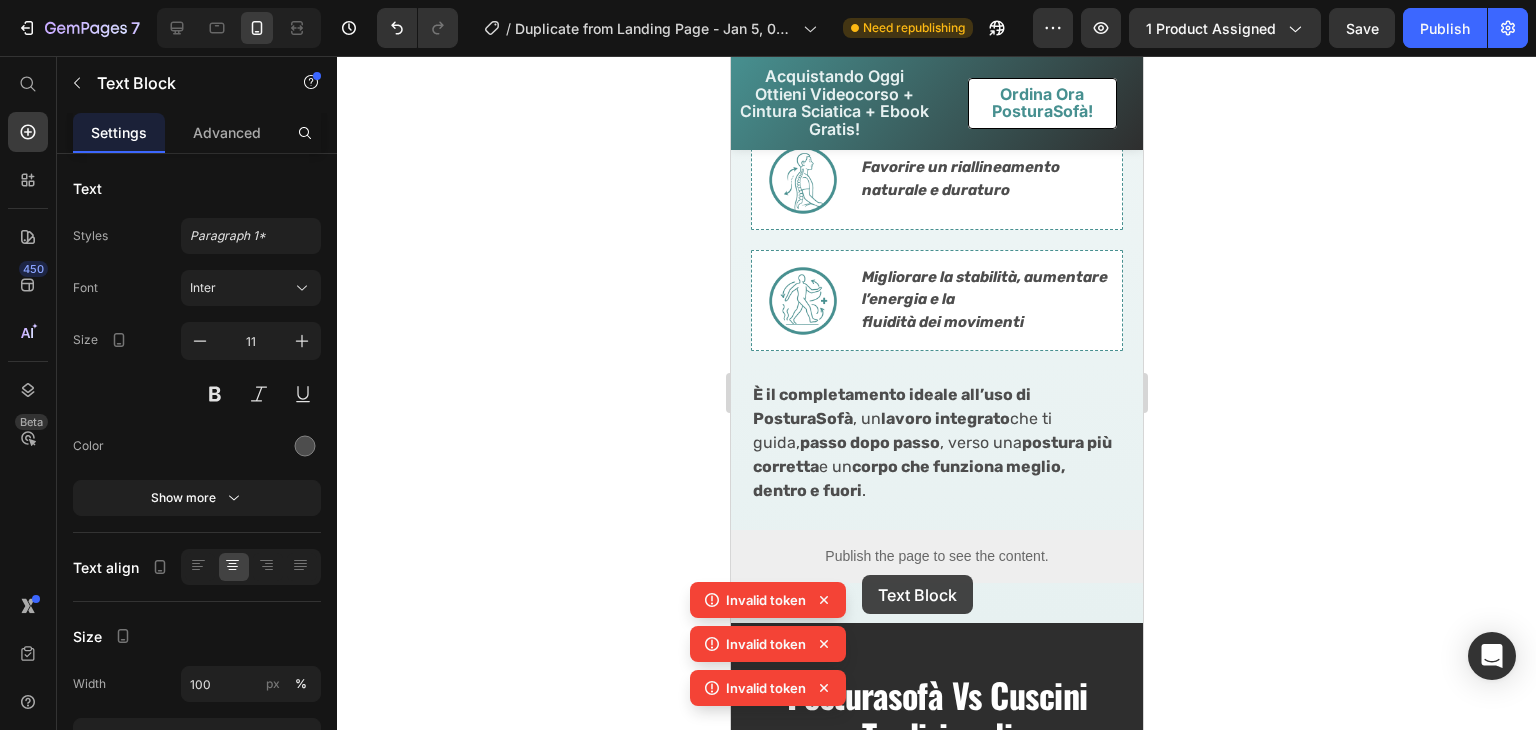 scroll, scrollTop: 8426, scrollLeft: 0, axis: vertical 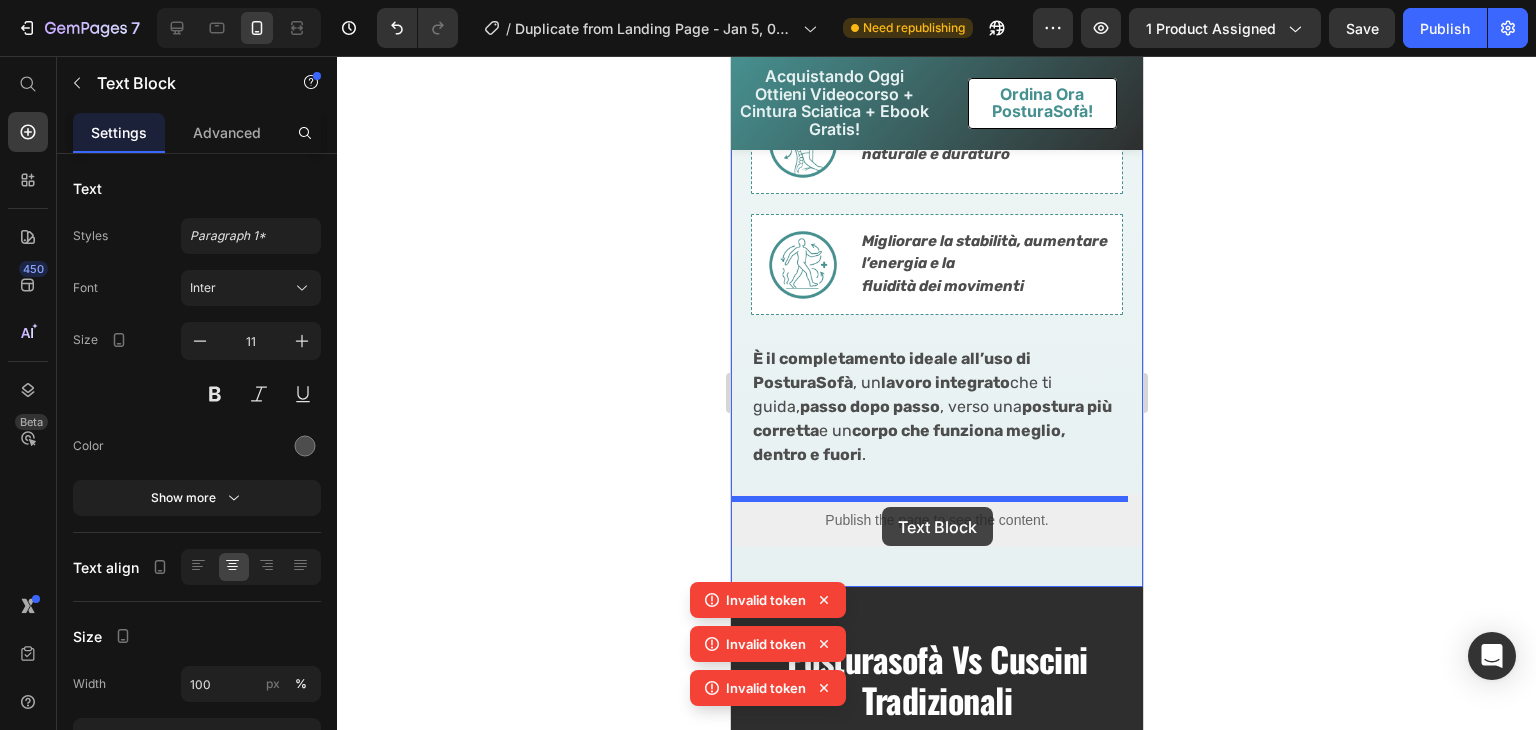 drag, startPoint x: 809, startPoint y: 455, endPoint x: 881, endPoint y: 507, distance: 88.814415 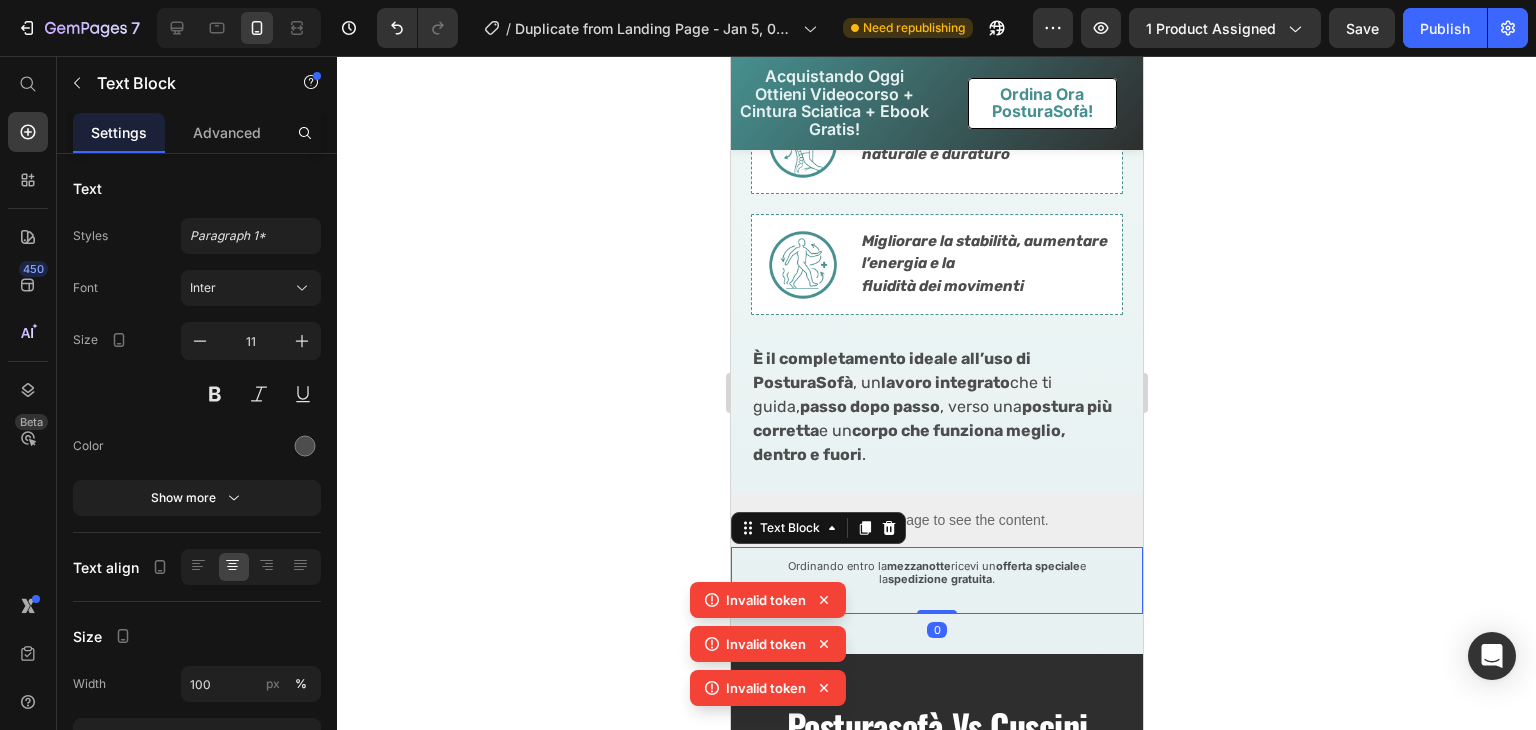 click 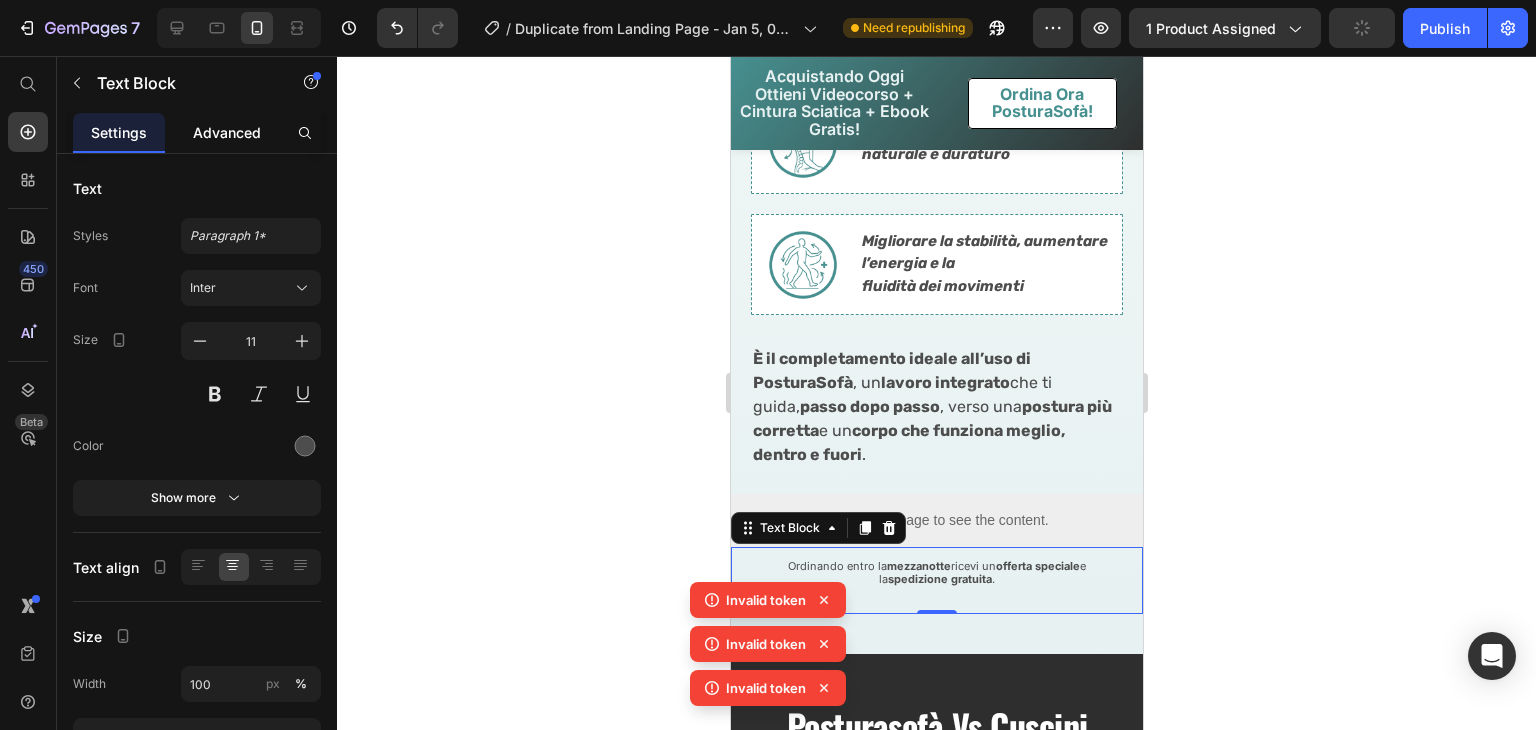 click on "Advanced" 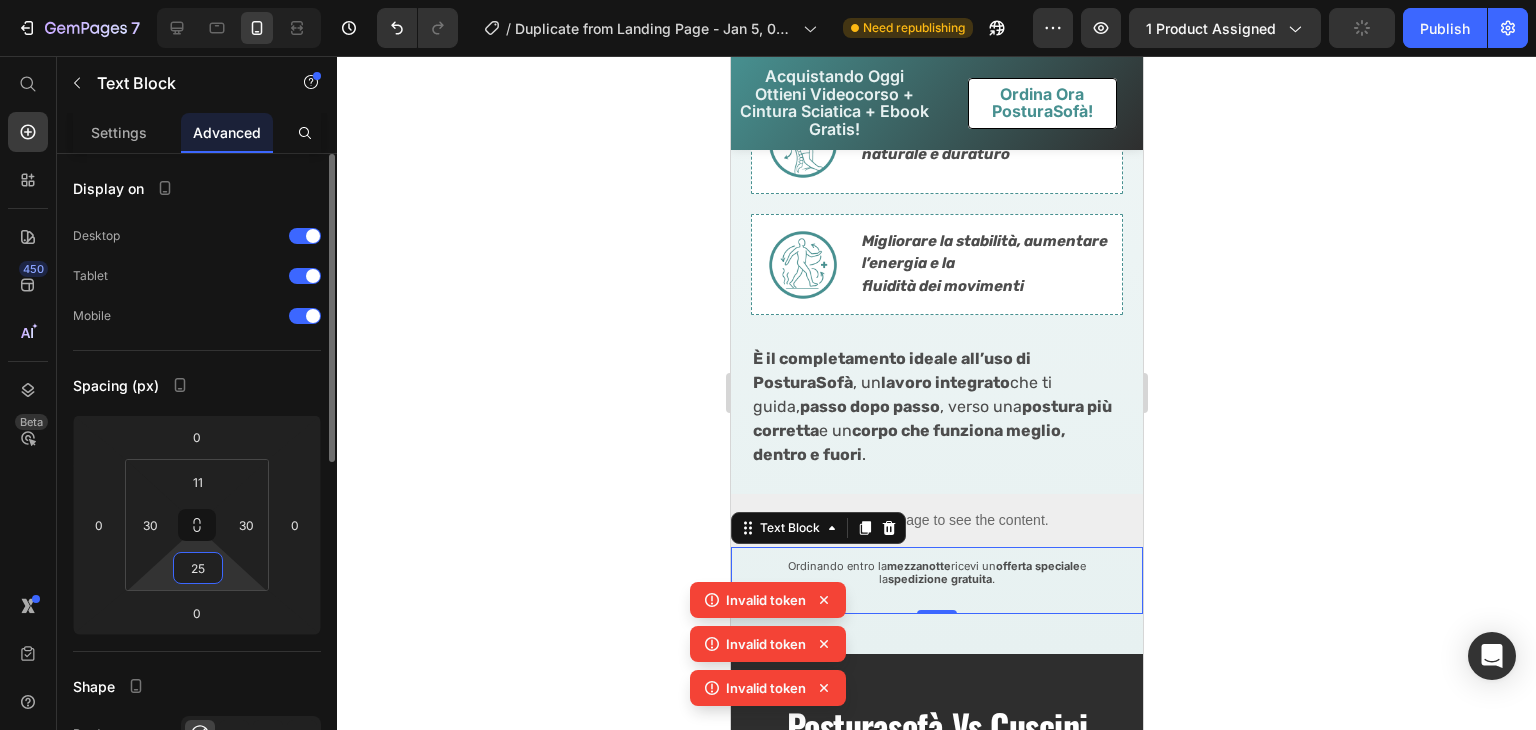 click on "25" at bounding box center [198, 568] 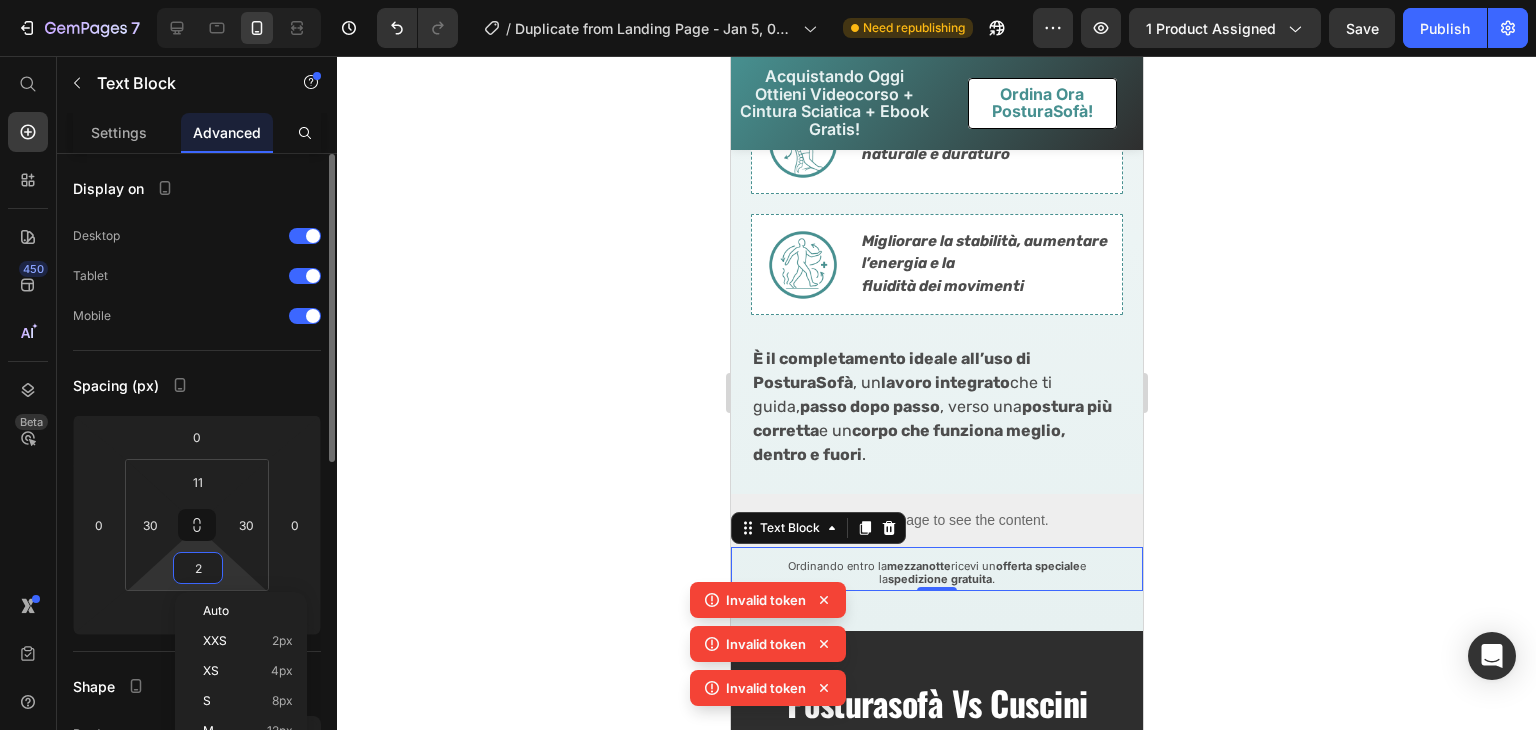 type on "20" 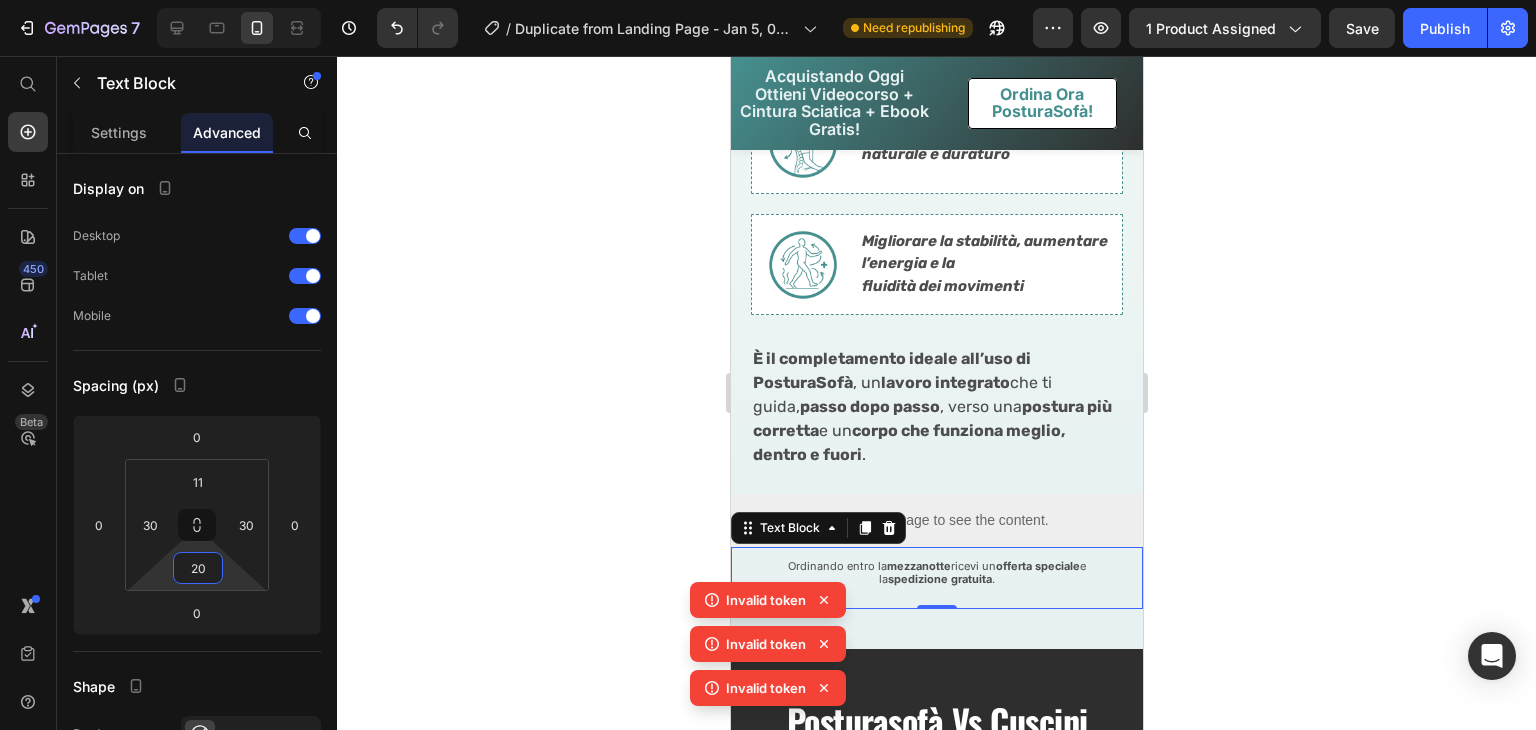 click 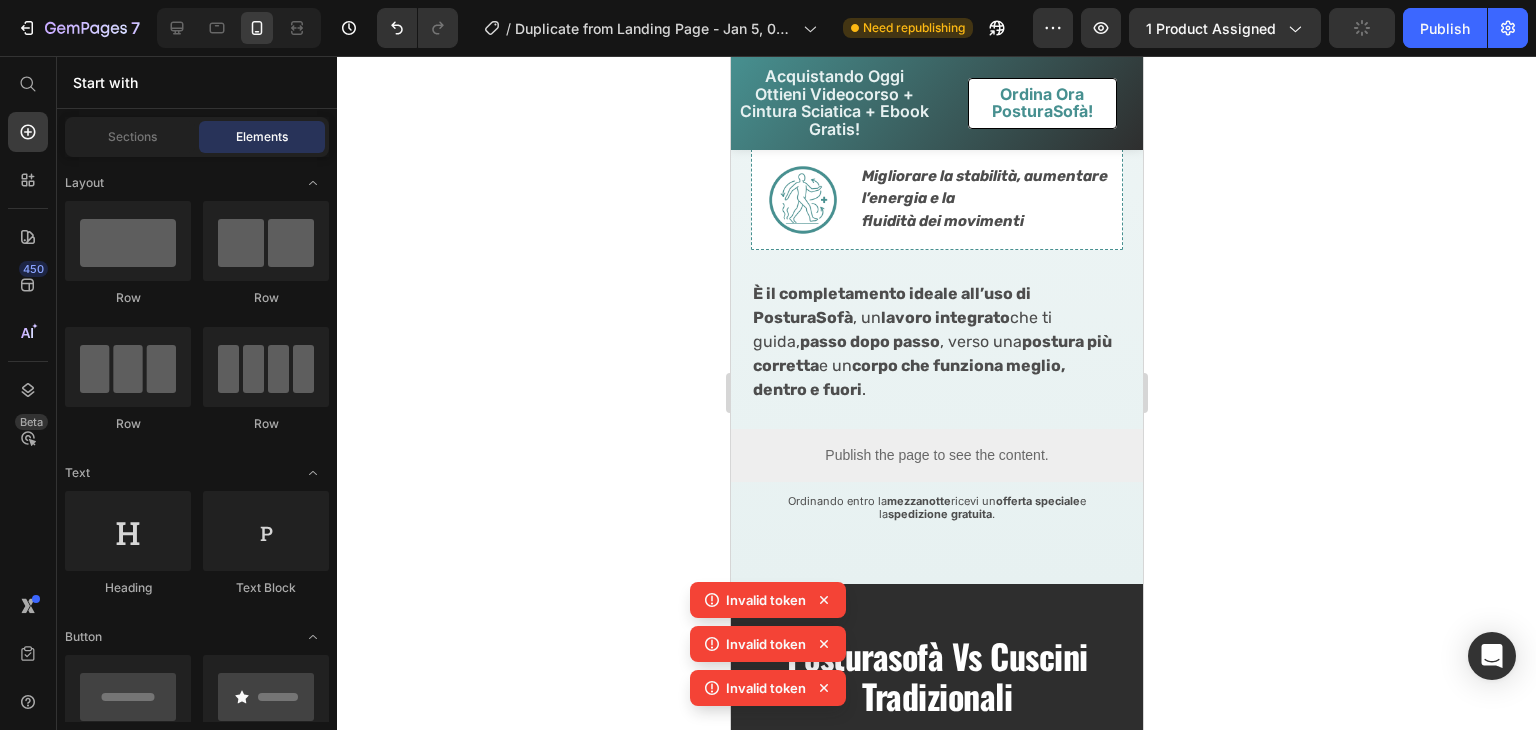 scroll, scrollTop: 8499, scrollLeft: 0, axis: vertical 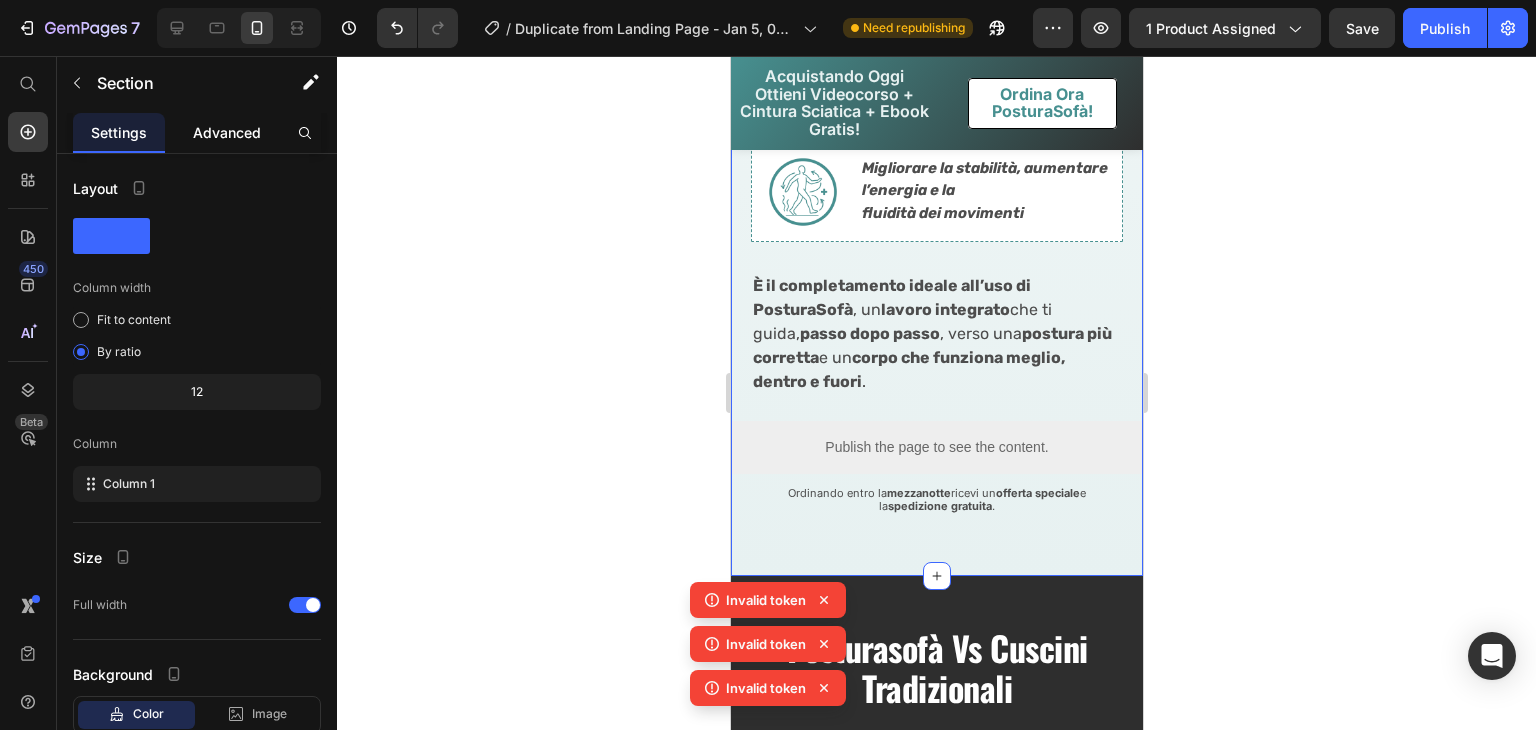 click on "Advanced" at bounding box center (227, 132) 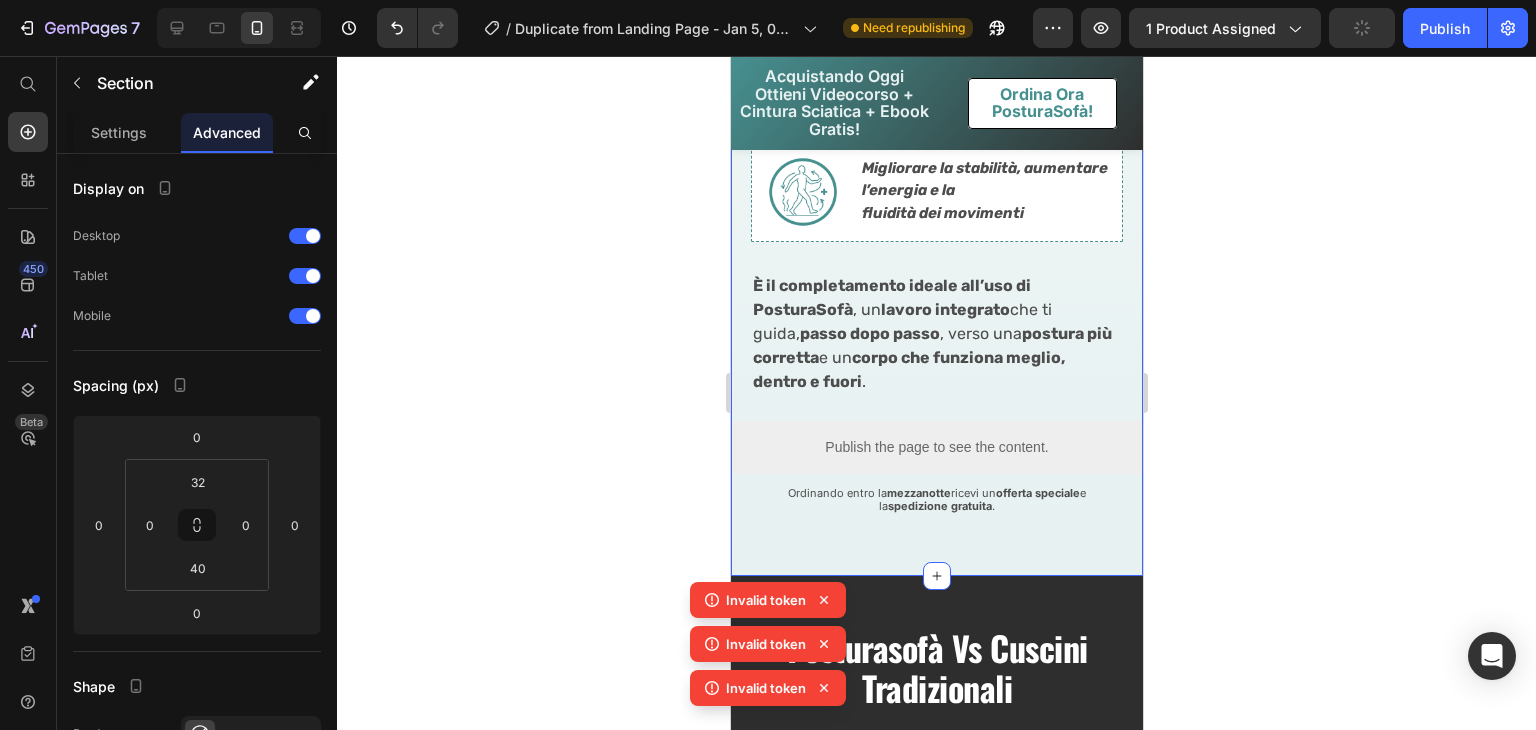 click on "Advanced" at bounding box center (227, 132) 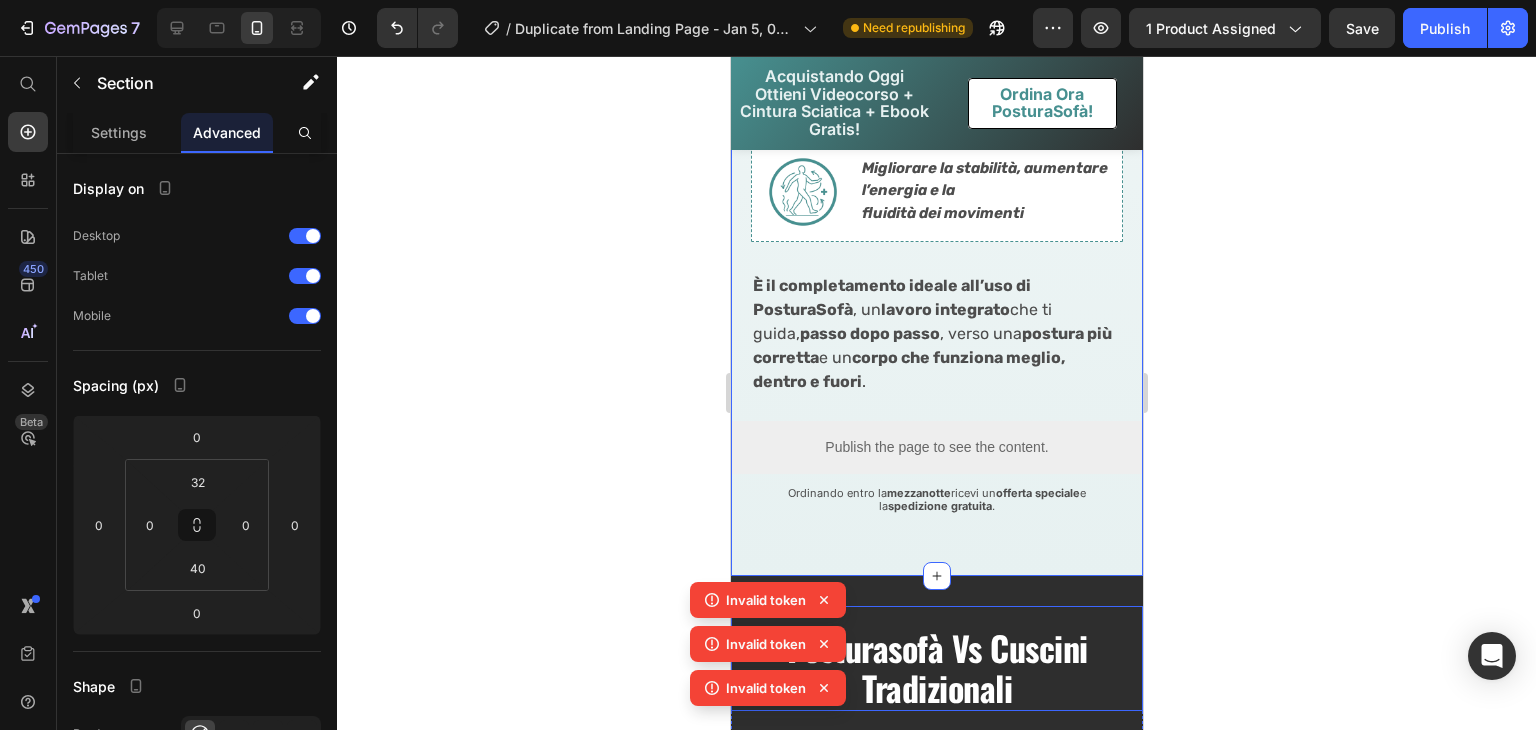 click on "Posturasofà vs cuscini tradizionali Heading" at bounding box center [936, 659] 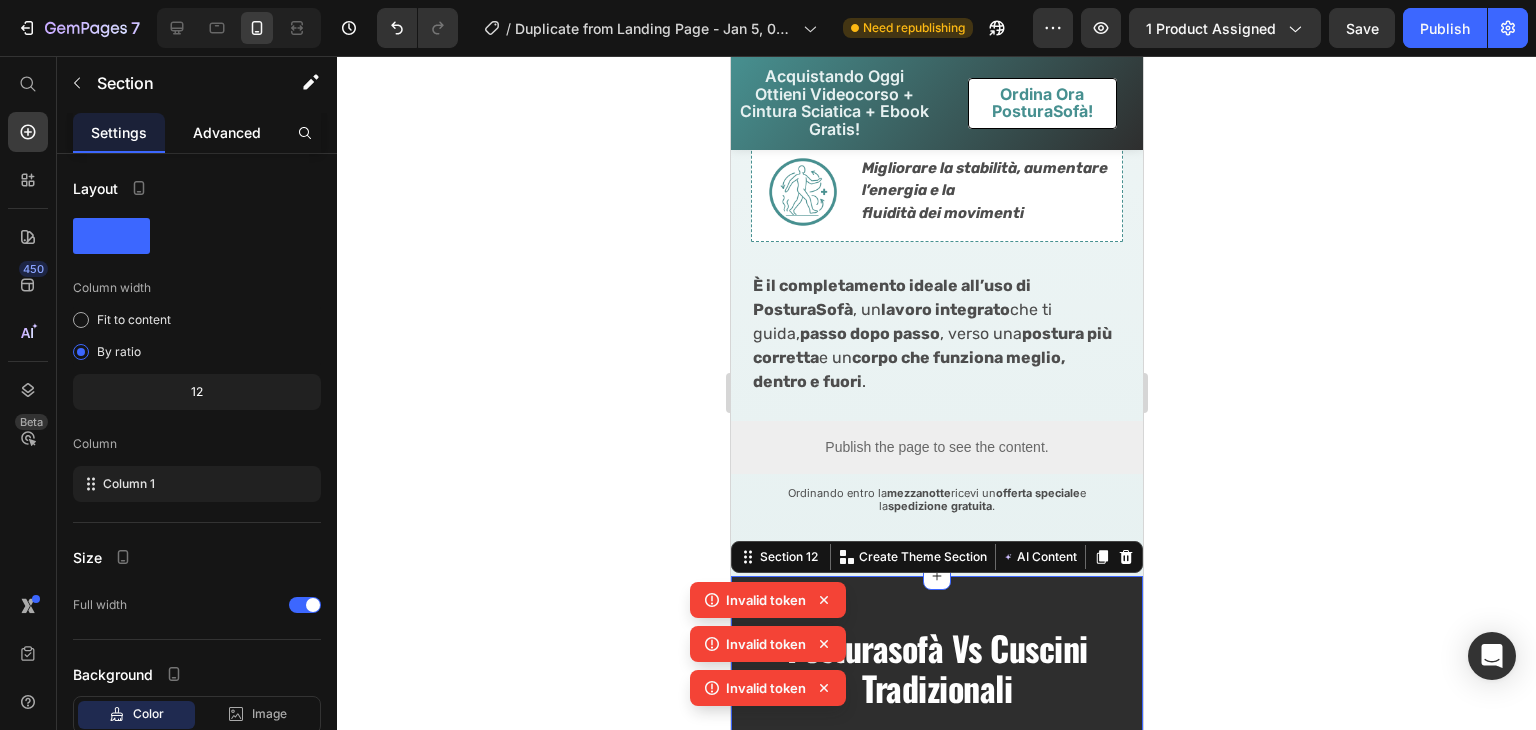 click on "Advanced" 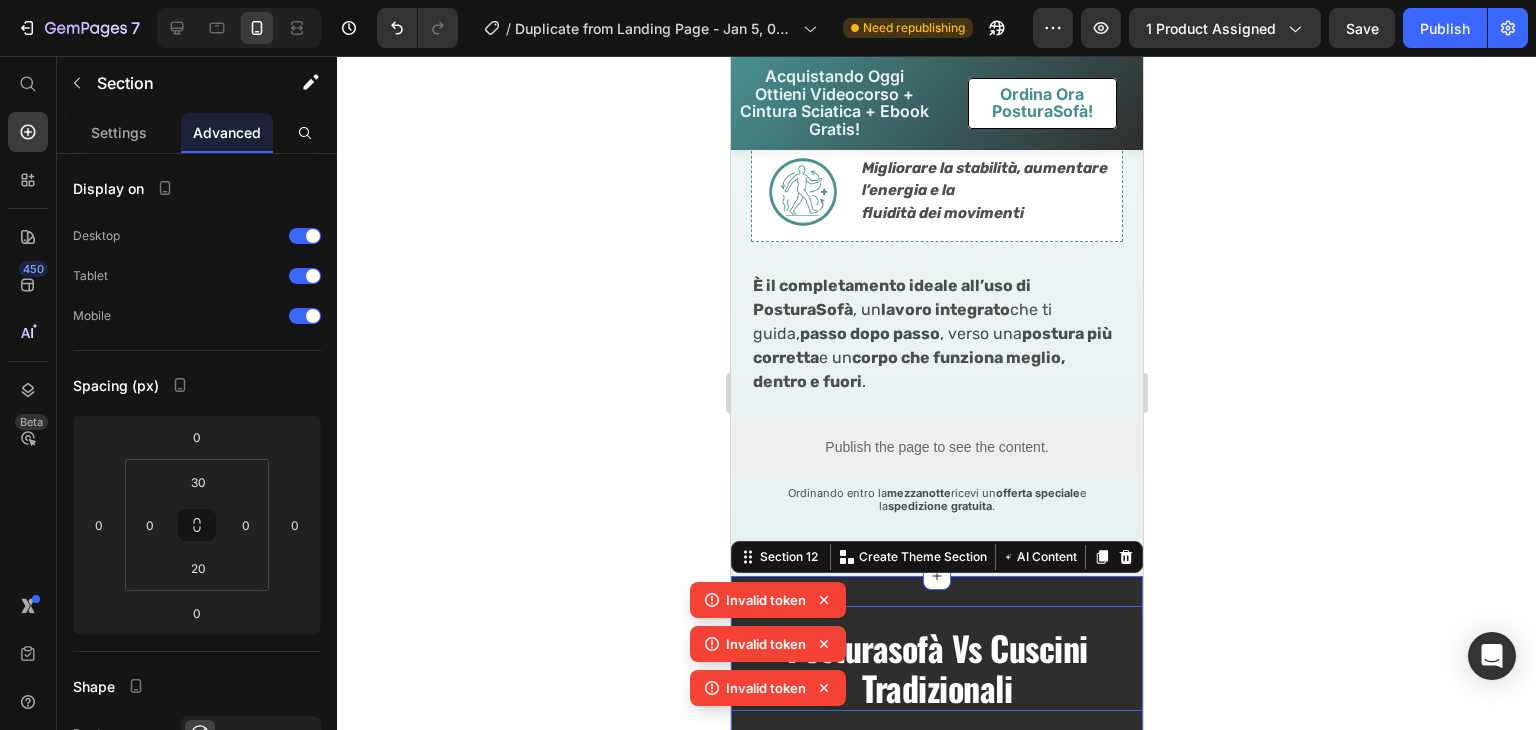 click on "Posturasofà vs cuscini tradizionali Heading" at bounding box center [936, 659] 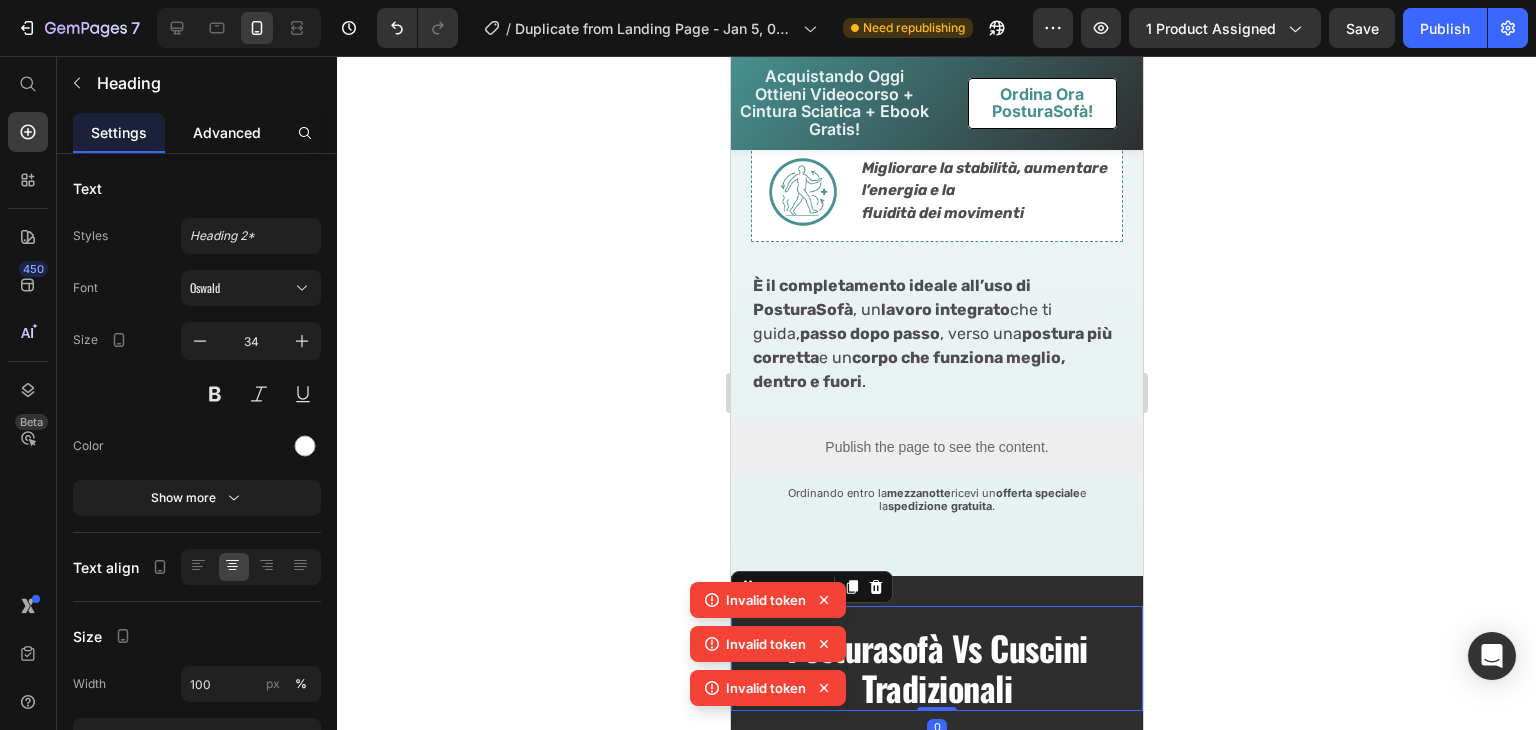 click on "Advanced" 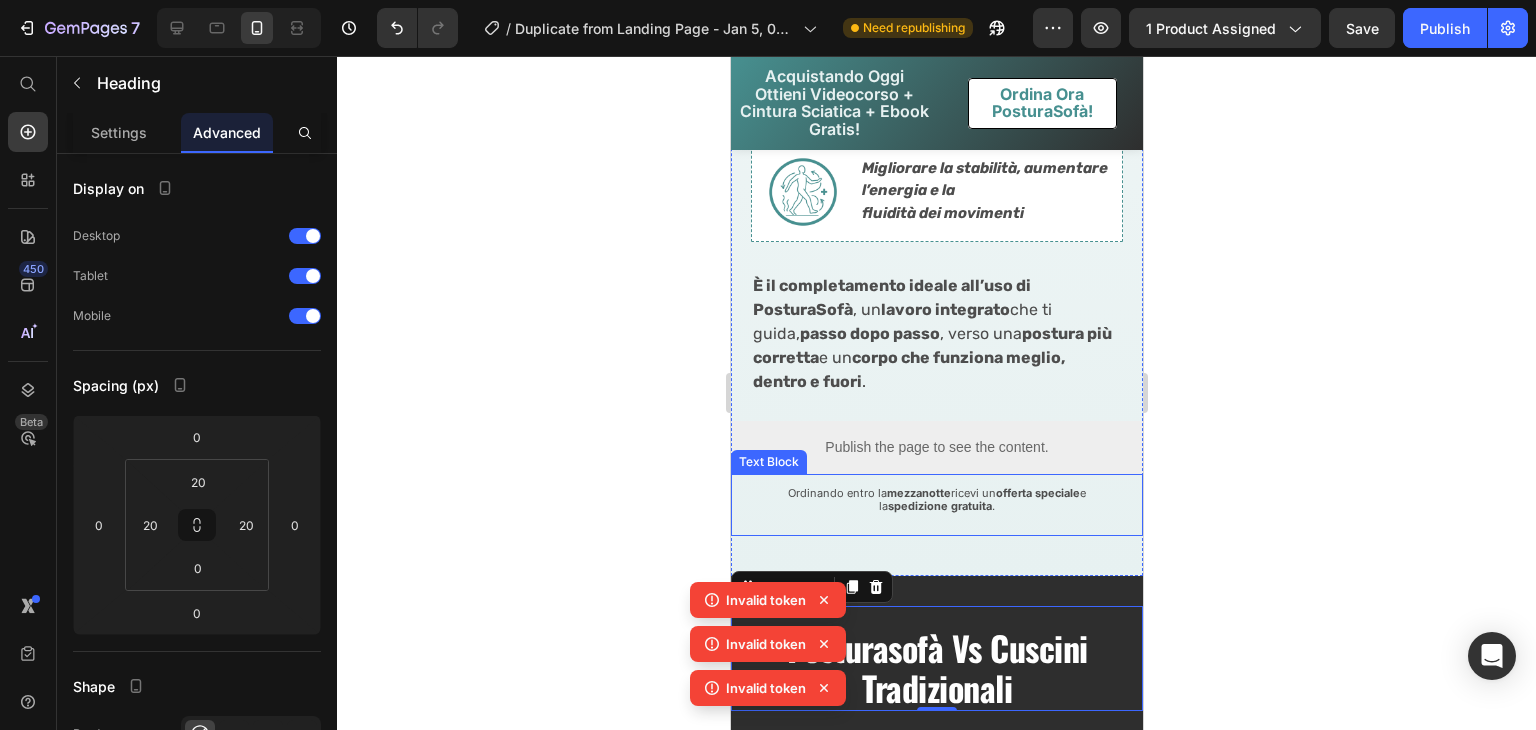 click on "Ordinando entro la  mezzanotte  ricevi un  offerta speciale  e la  spedizione gratuita ." at bounding box center [936, 500] 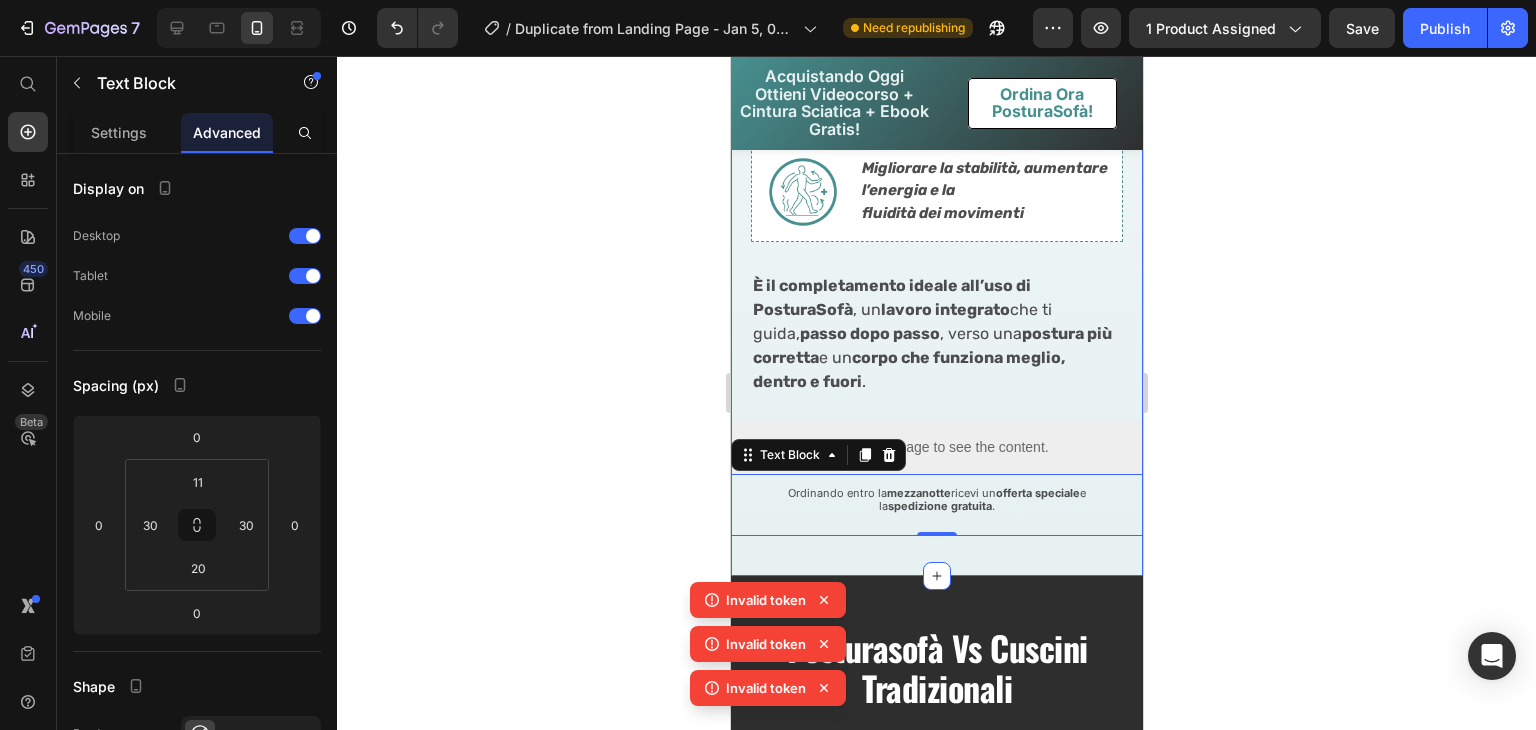 click on "In regalo per te: il videocorso che migliora postura, energia e l'efficacia di postuasofà Heading Image Row Abbiamo creato un videocorso esclusivo  per guidarti in un  percorso completo di riequilibrio e consapevolezza del corpo .   Gli esercizi, ispirati al  QiGong  —  famosa disciplina orientale sul benessere fisico  — sono adattati per offrire  benefici concreti nella vita quotidiana , anche a  chi parte da zero e pratica poco movimento .   Al suo interno troverai  esercizi di movimenti attivanti ,  respirazione guidata ,  potenziamento  e  rilassamento profondo .   Con le videolezioni guidate riuscirai a : Text Block Image Ritrovare il controllo sul tuo corpo Text Block Advanced List Image Rilasciare blocchi e tensioni che ostacolano la postura Text Block Advanced List Image Favorire un riallineamento naturale e duraturo Text Block Advanced List Image Migliorare la stabilità, aumentare l’energia e la fluidità dei movimenti Text Block Advanced List , un  lavoro integrato  che ti guida,  ." at bounding box center [936, -360] 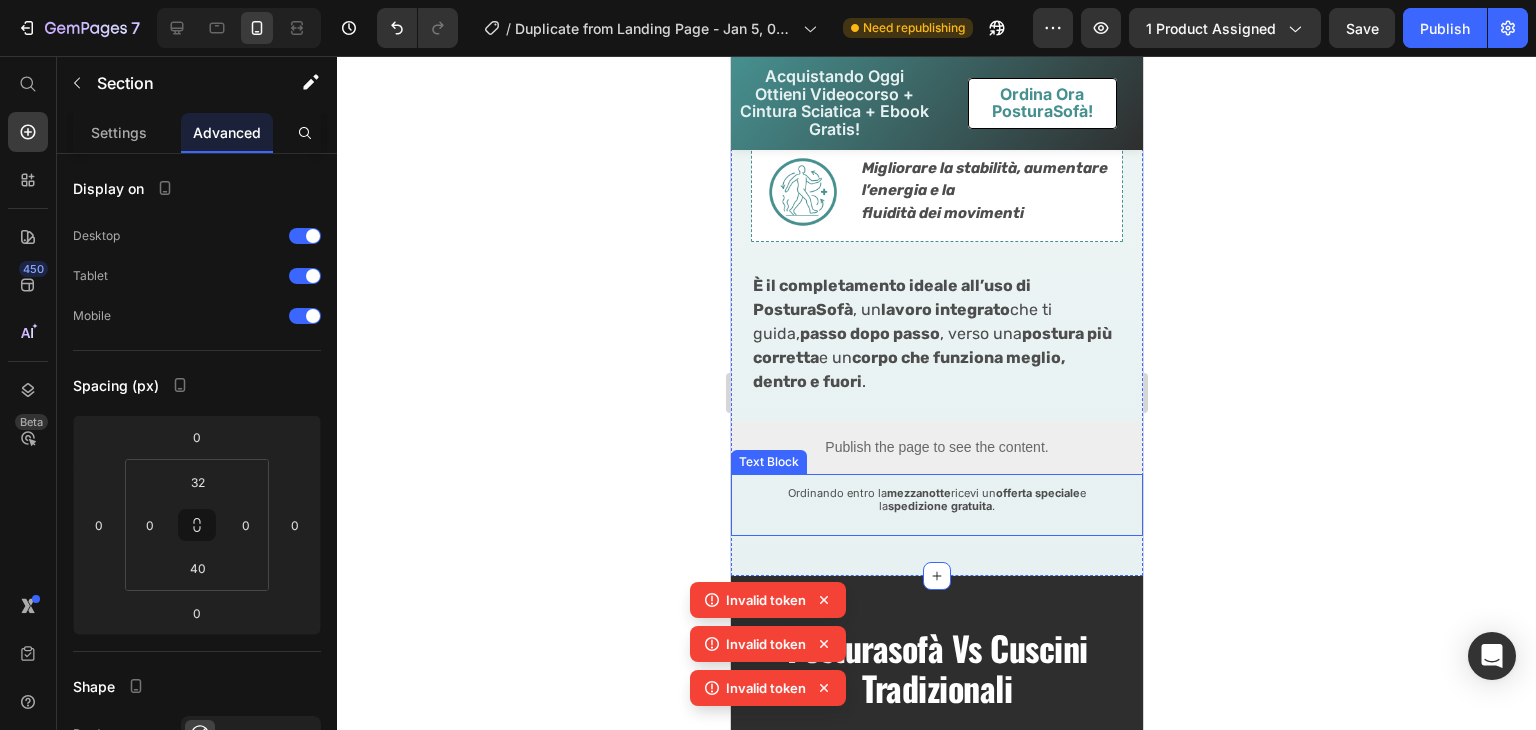 click on "Ordinando entro la  mezzanotte  ricevi un  offerta speciale  e la  spedizione gratuita . Text Block" at bounding box center [936, 504] 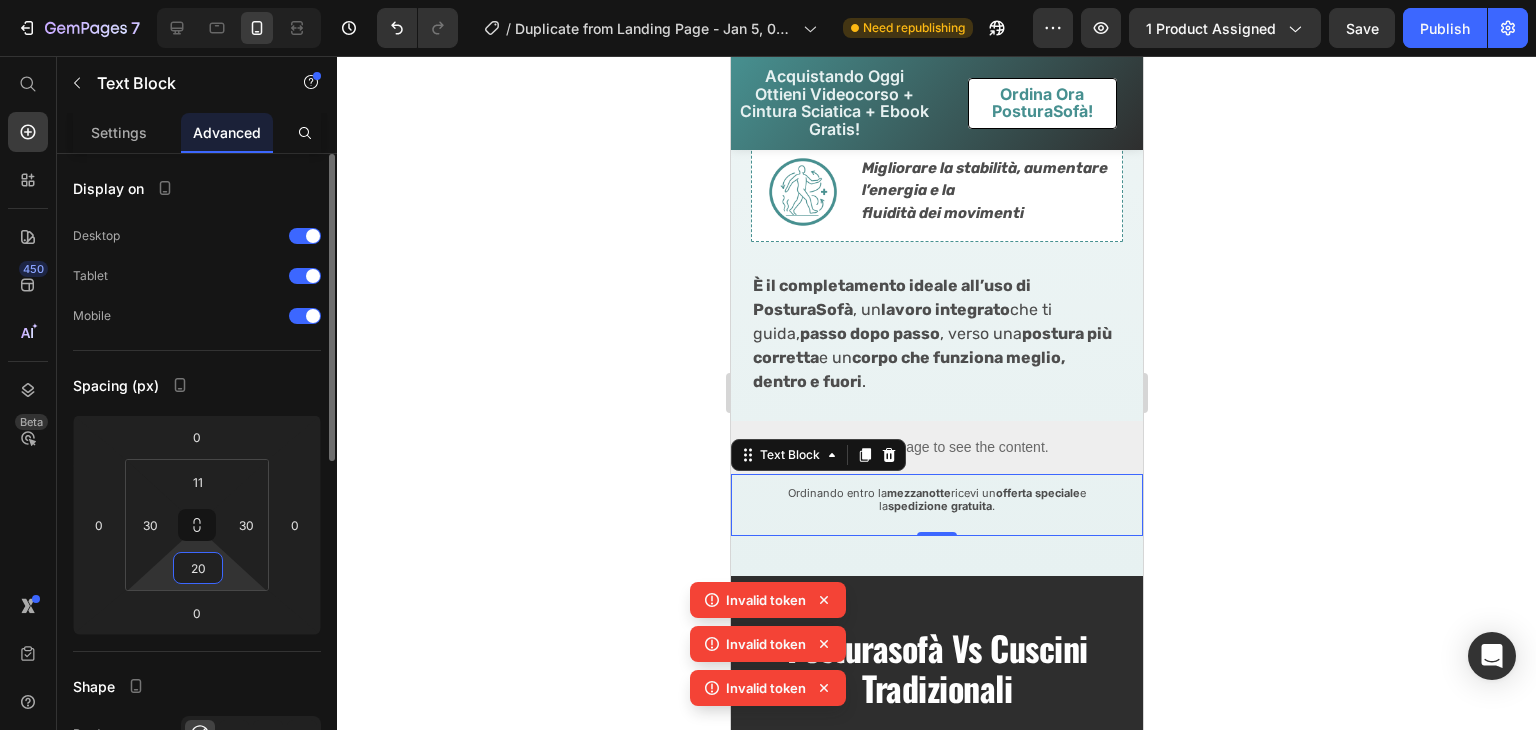 click on "20" at bounding box center [198, 568] 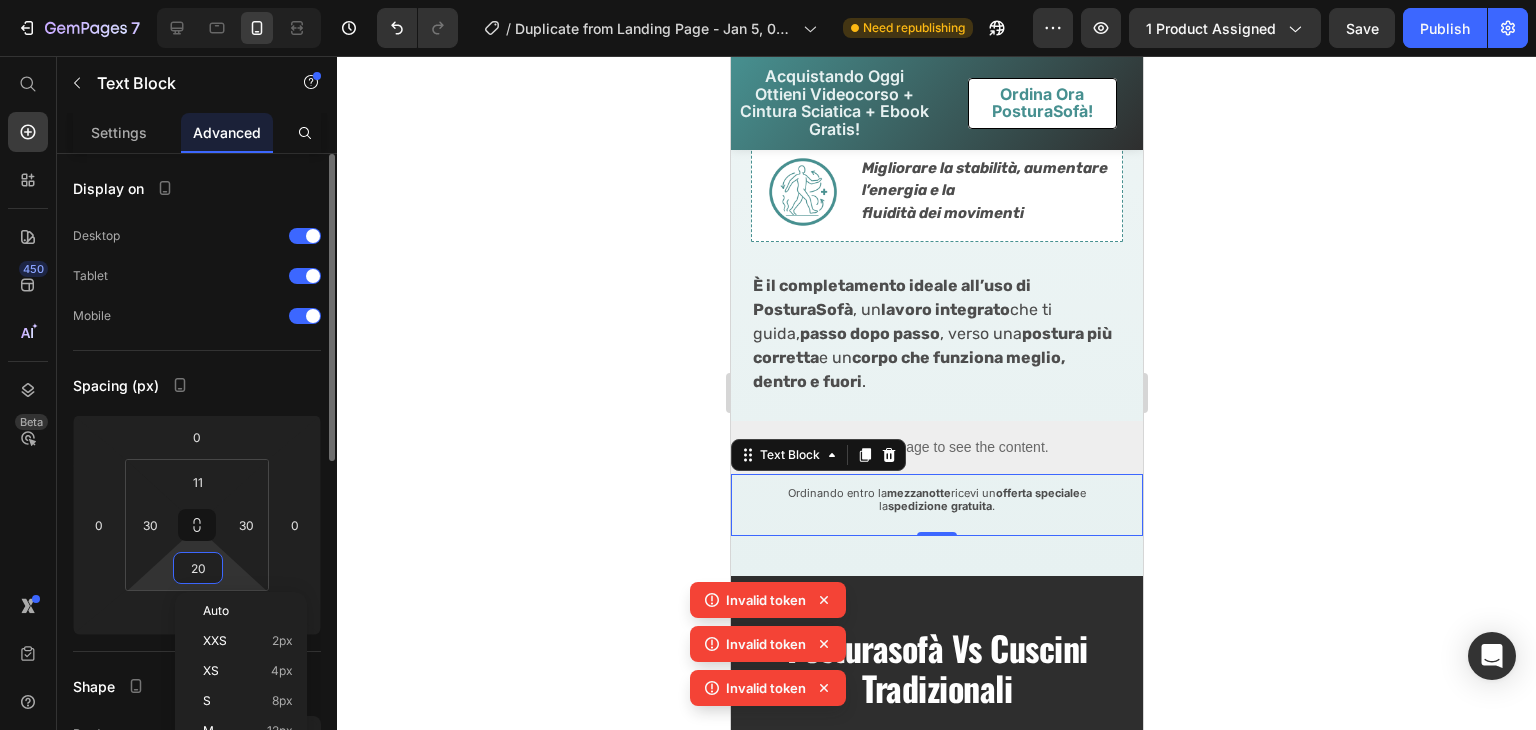 type 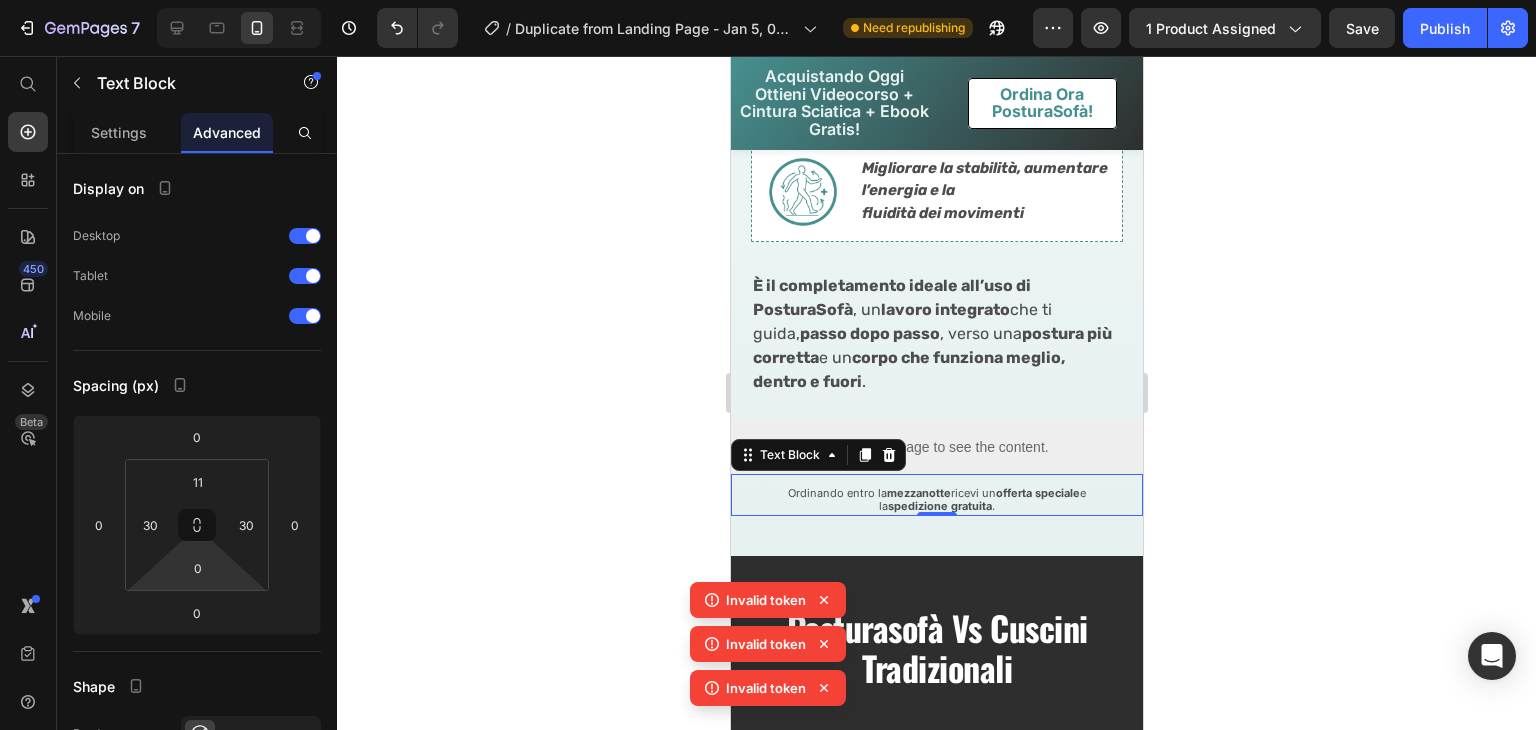 click 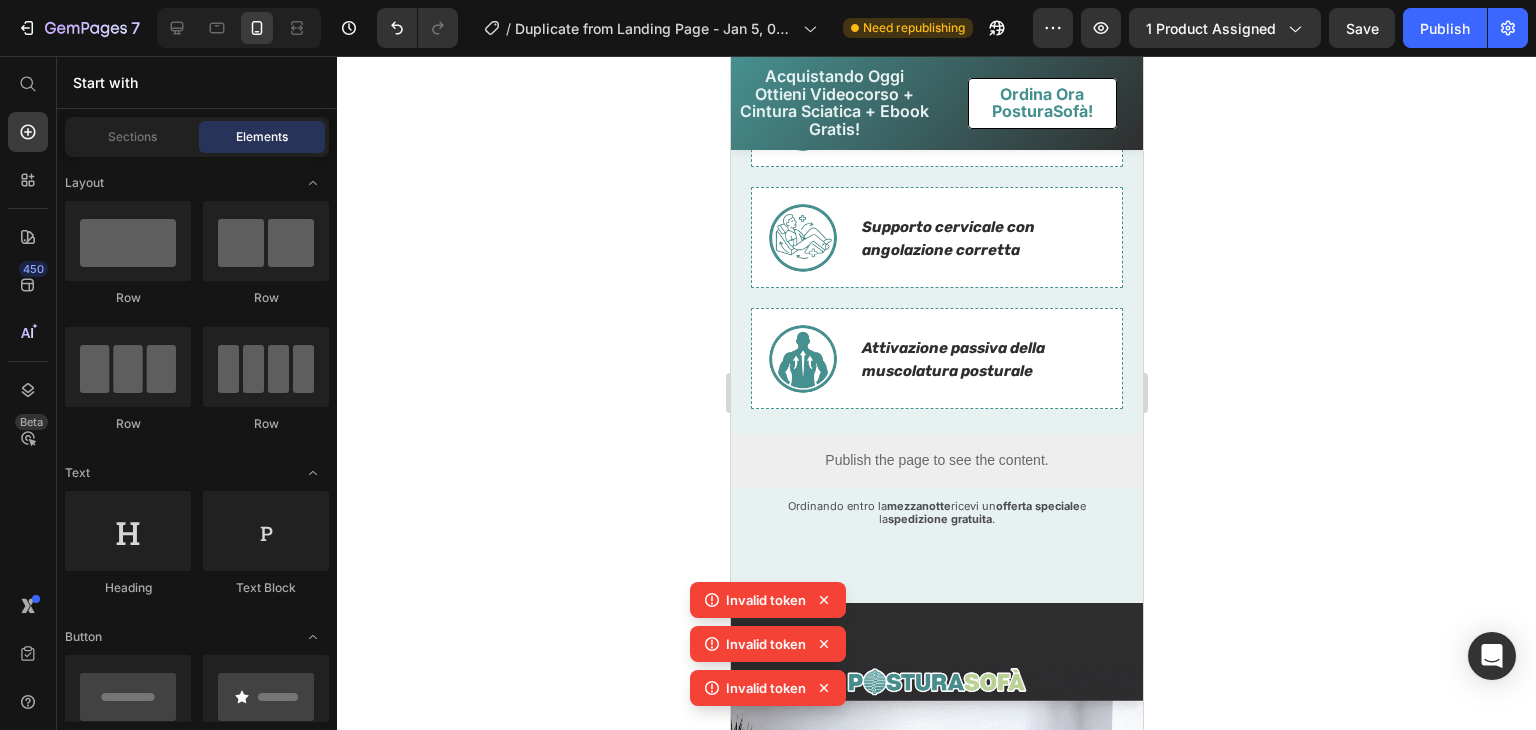 scroll, scrollTop: 3976, scrollLeft: 0, axis: vertical 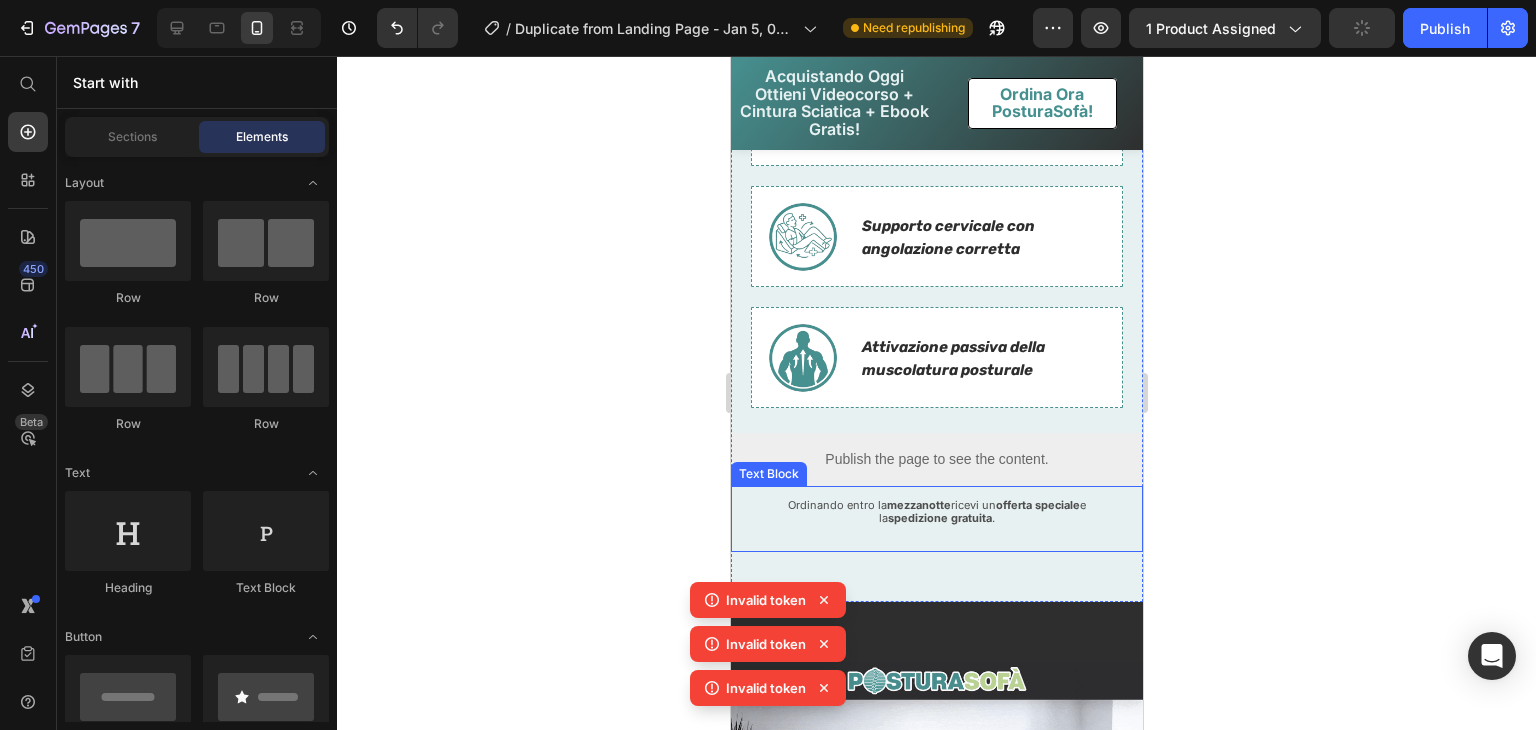 click on "spedizione gratuita" at bounding box center (939, 518) 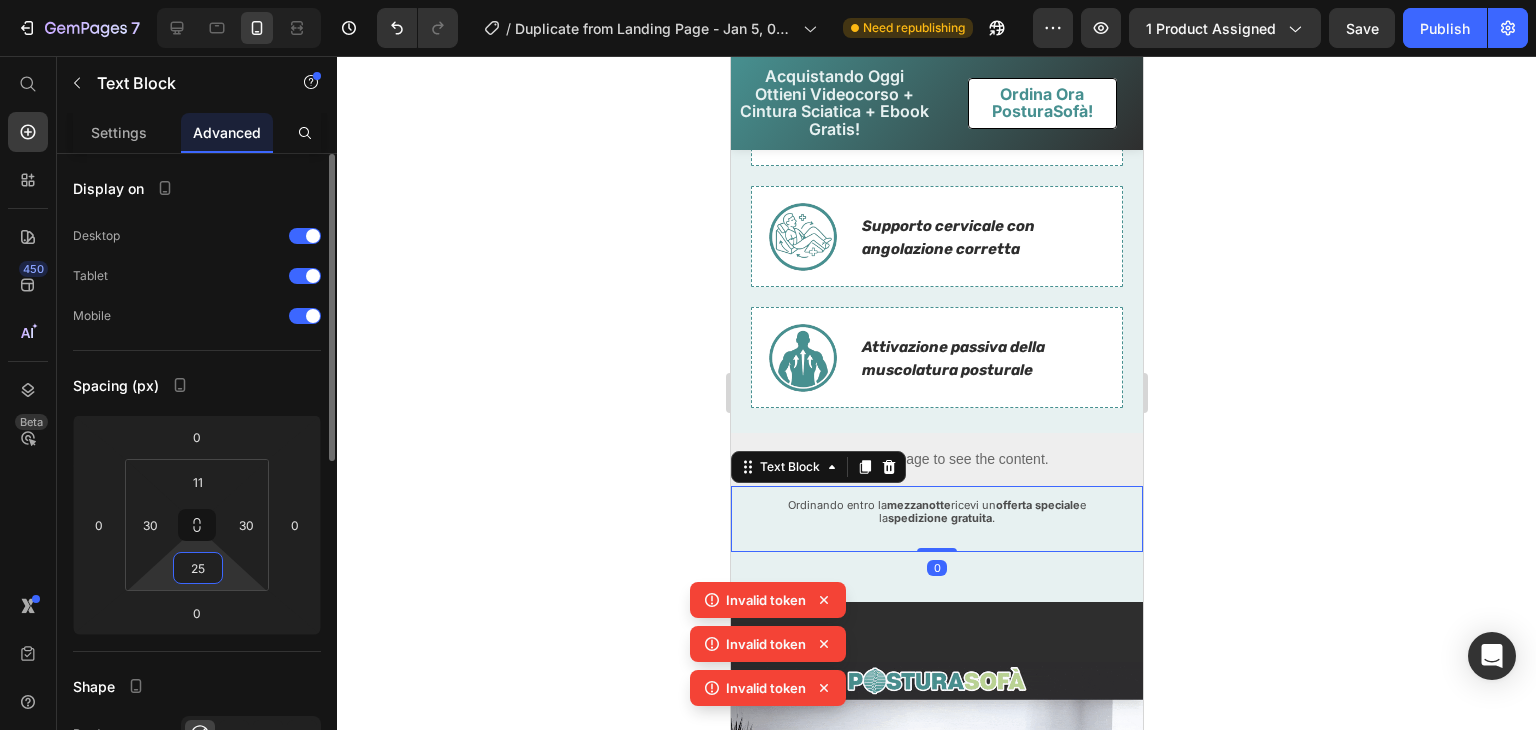 click on "25" at bounding box center [198, 568] 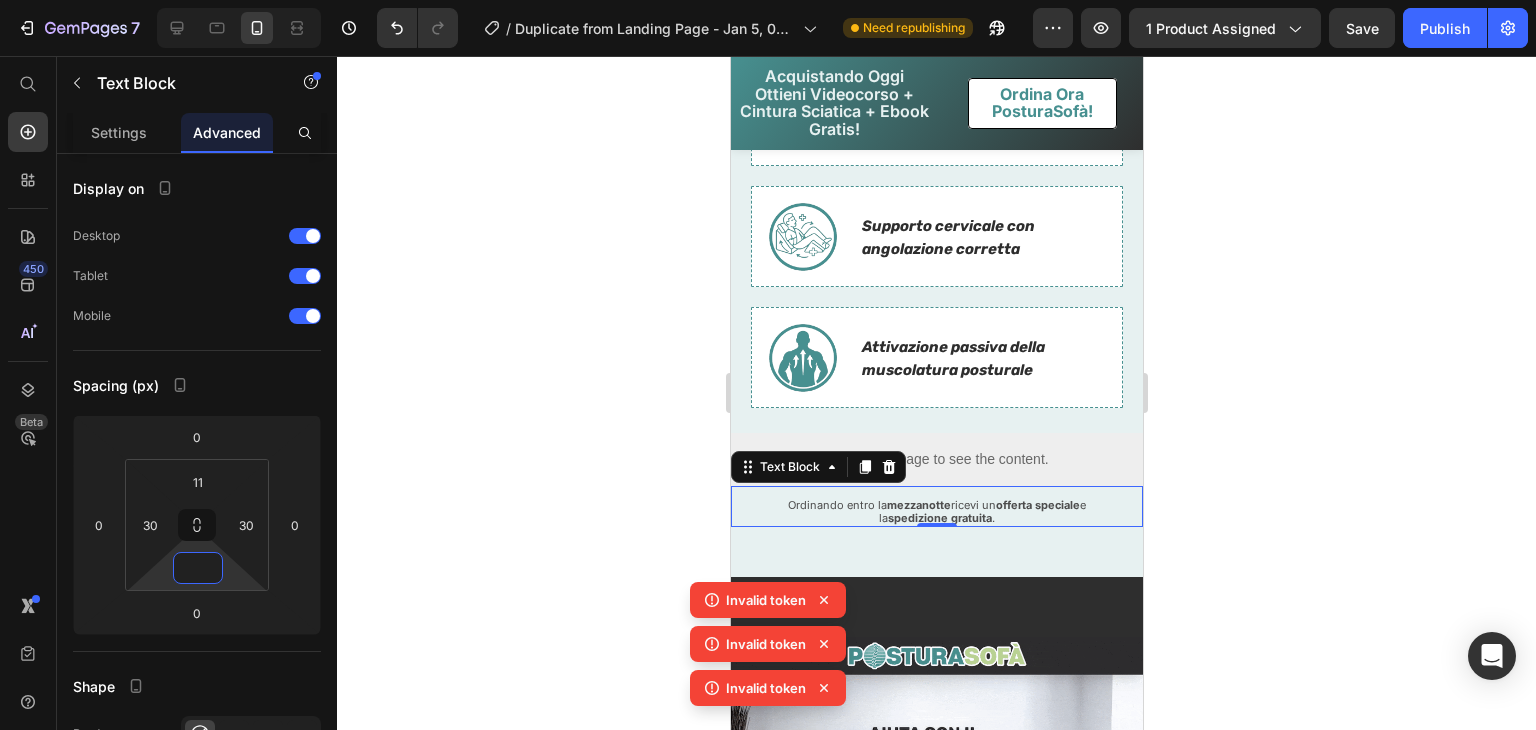 type on "0" 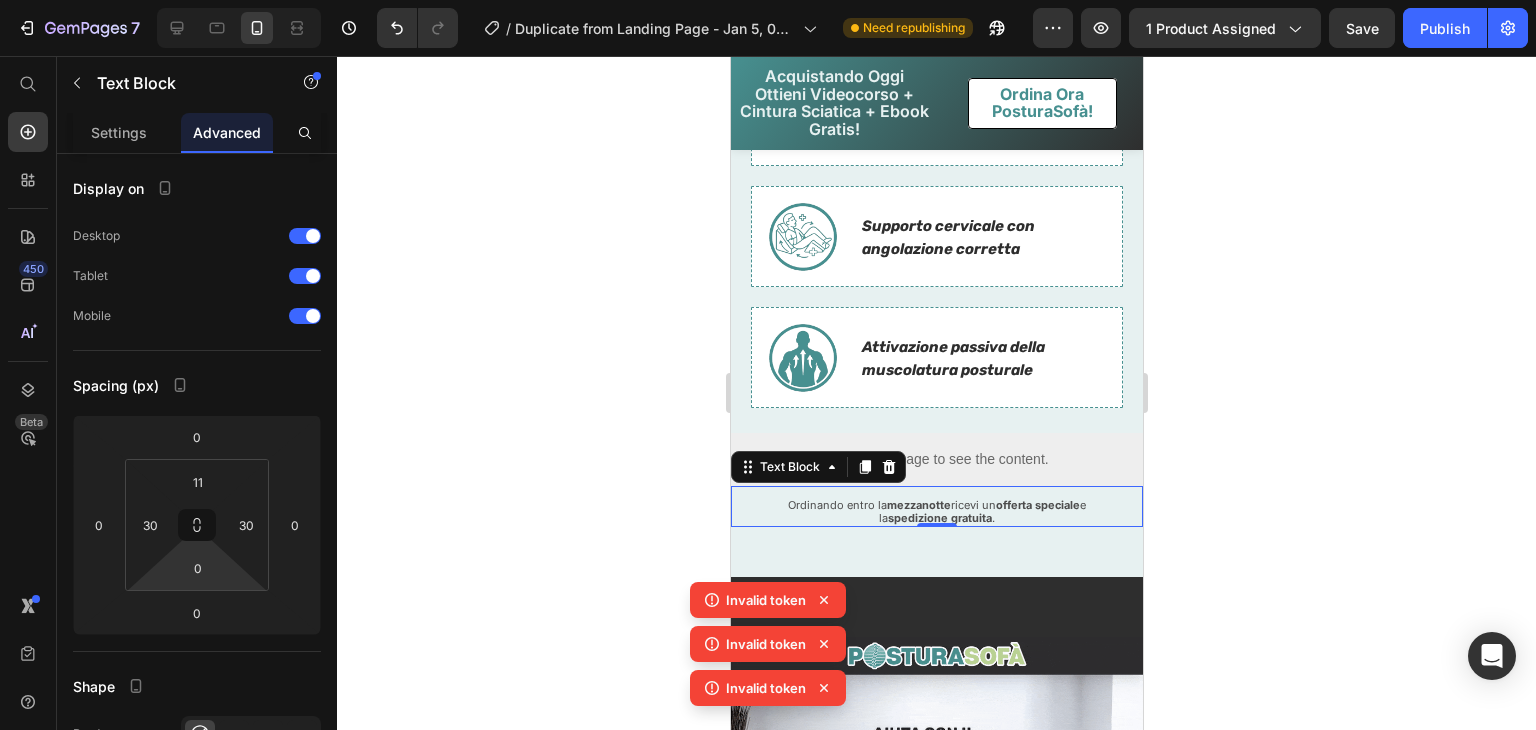 click 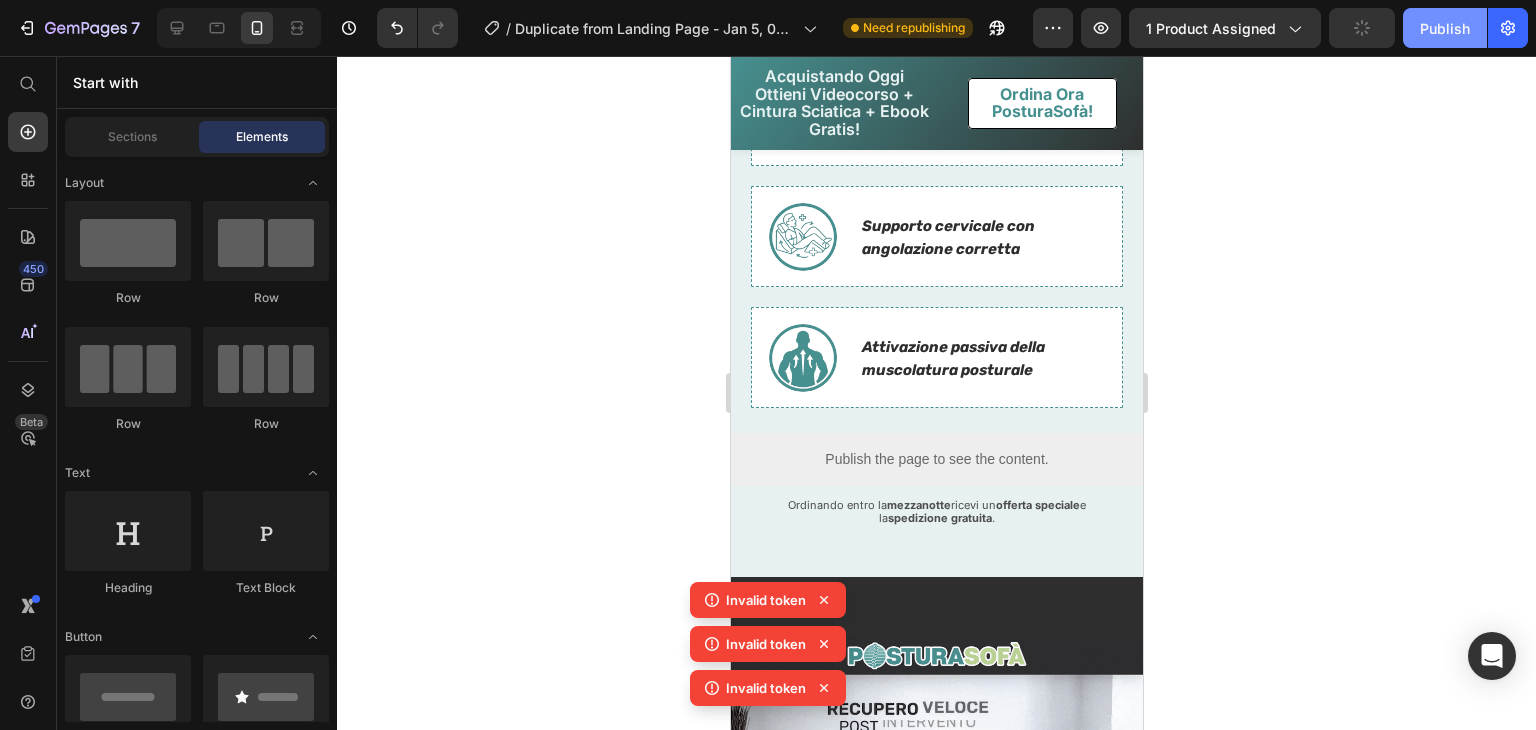 click on "Publish" 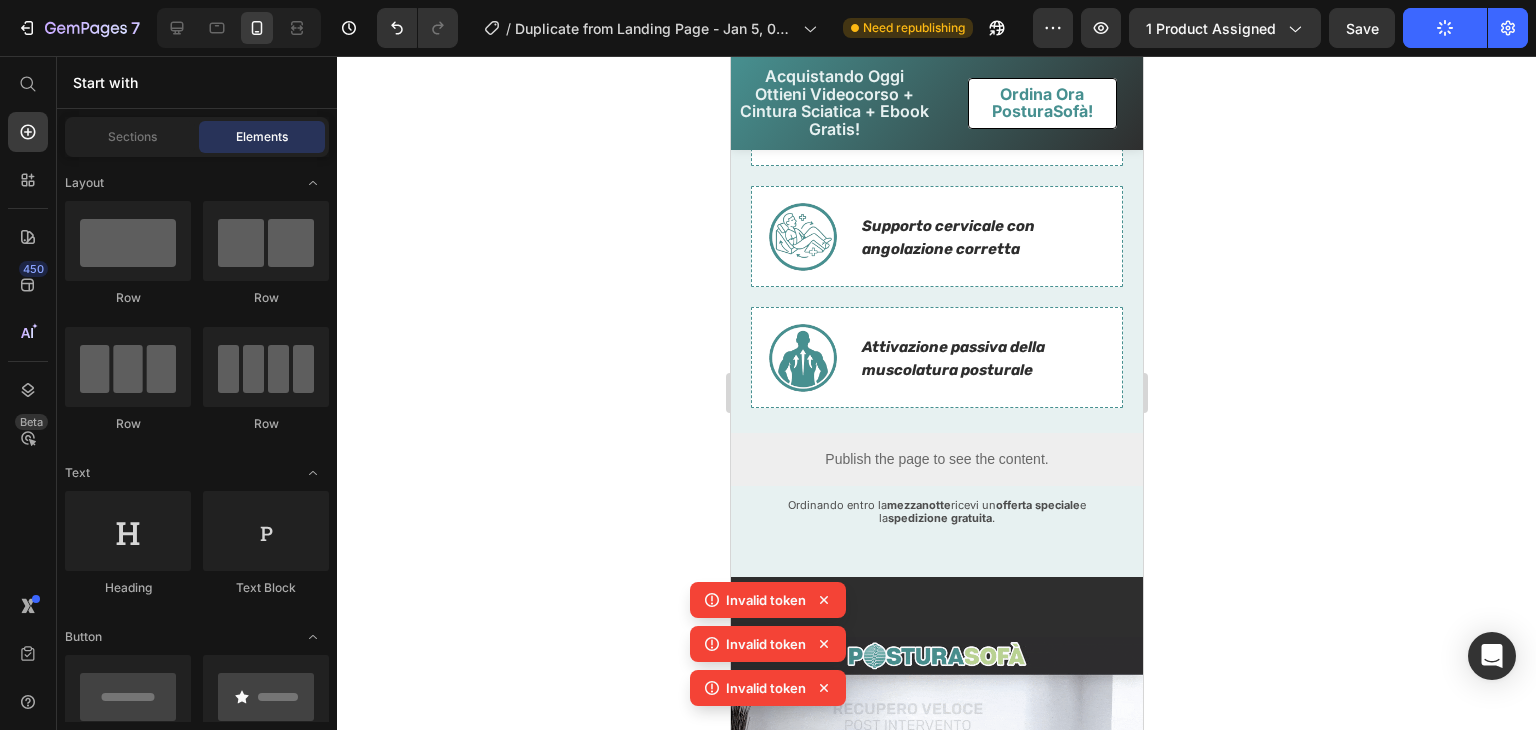 click 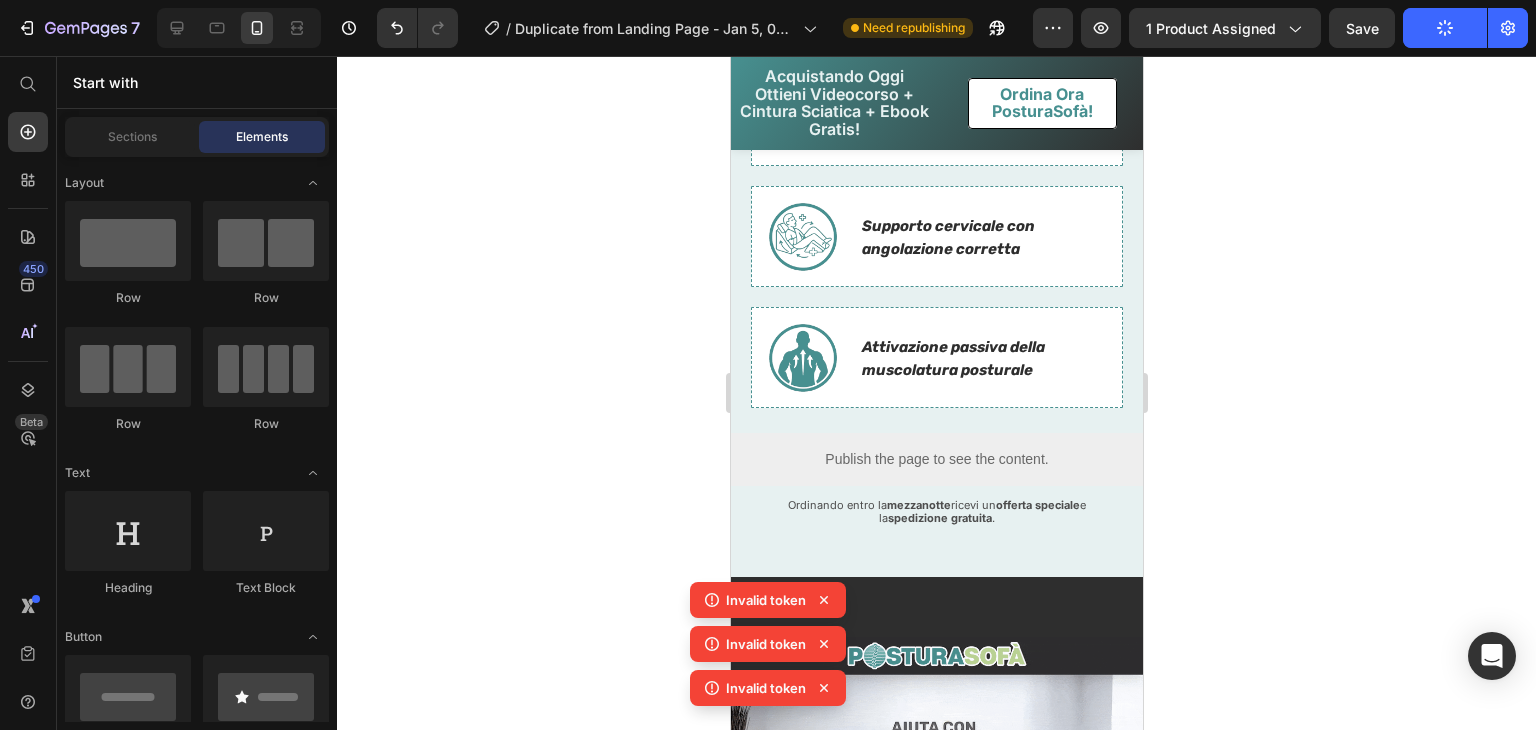 click on "Publish" 